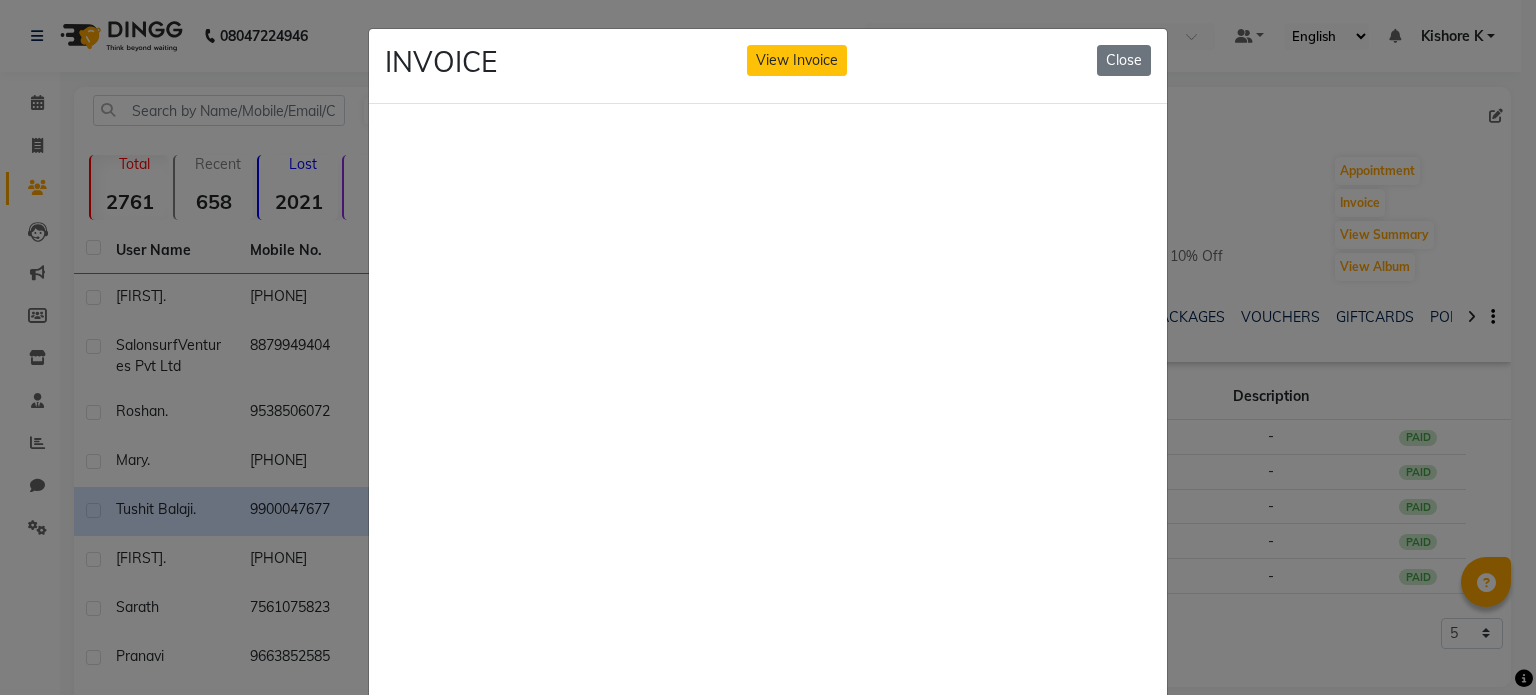 scroll, scrollTop: 0, scrollLeft: 0, axis: both 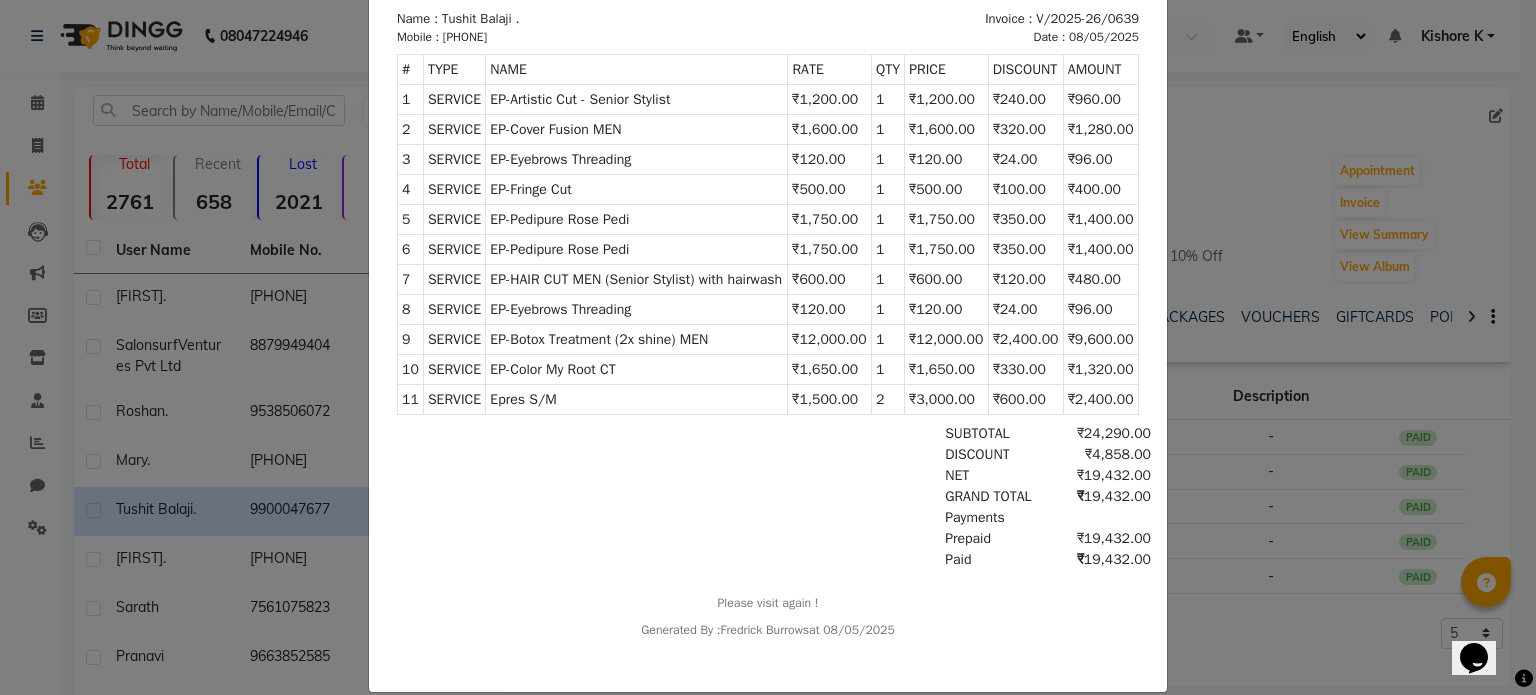 click on "INVOICE View Invoice Close" 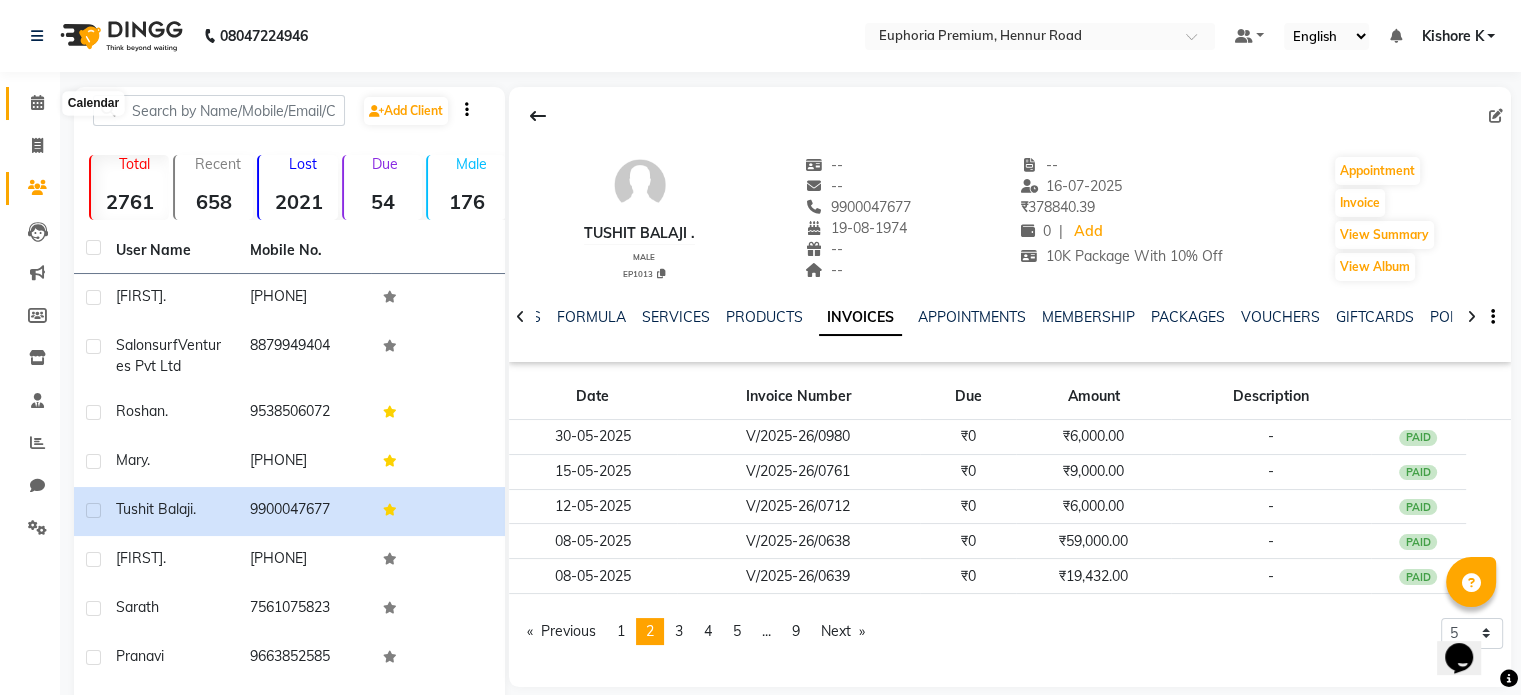 click 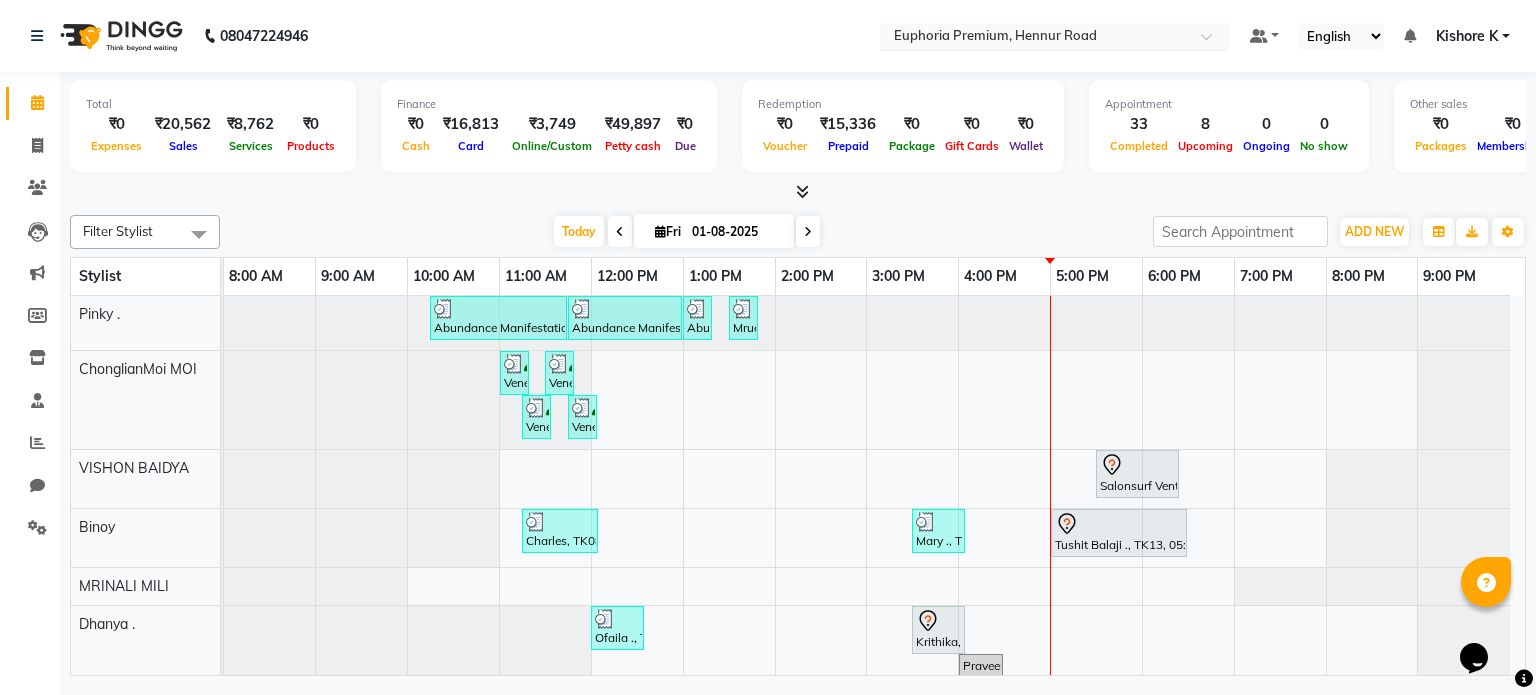 click at bounding box center (1035, 38) 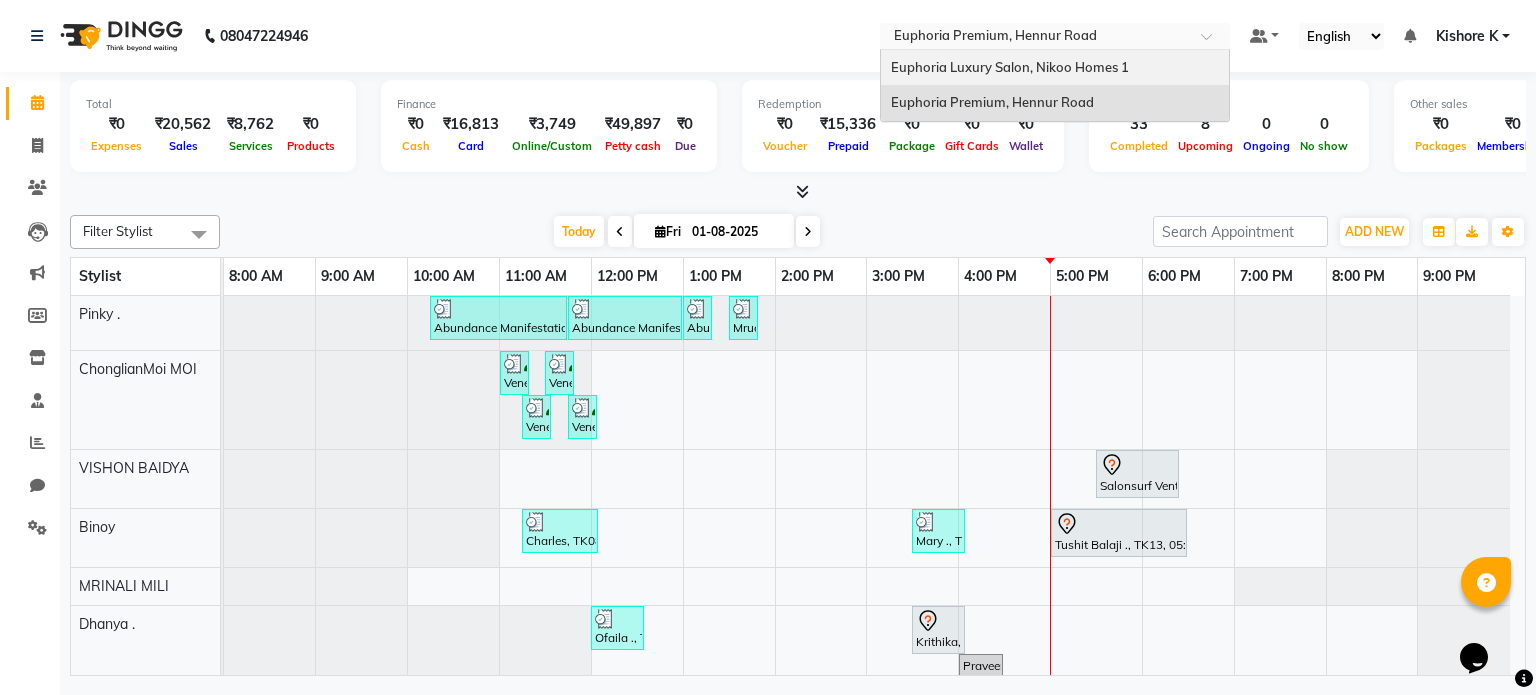 click on "Euphoria Luxury Salon, Nikoo Homes 1" at bounding box center [1010, 67] 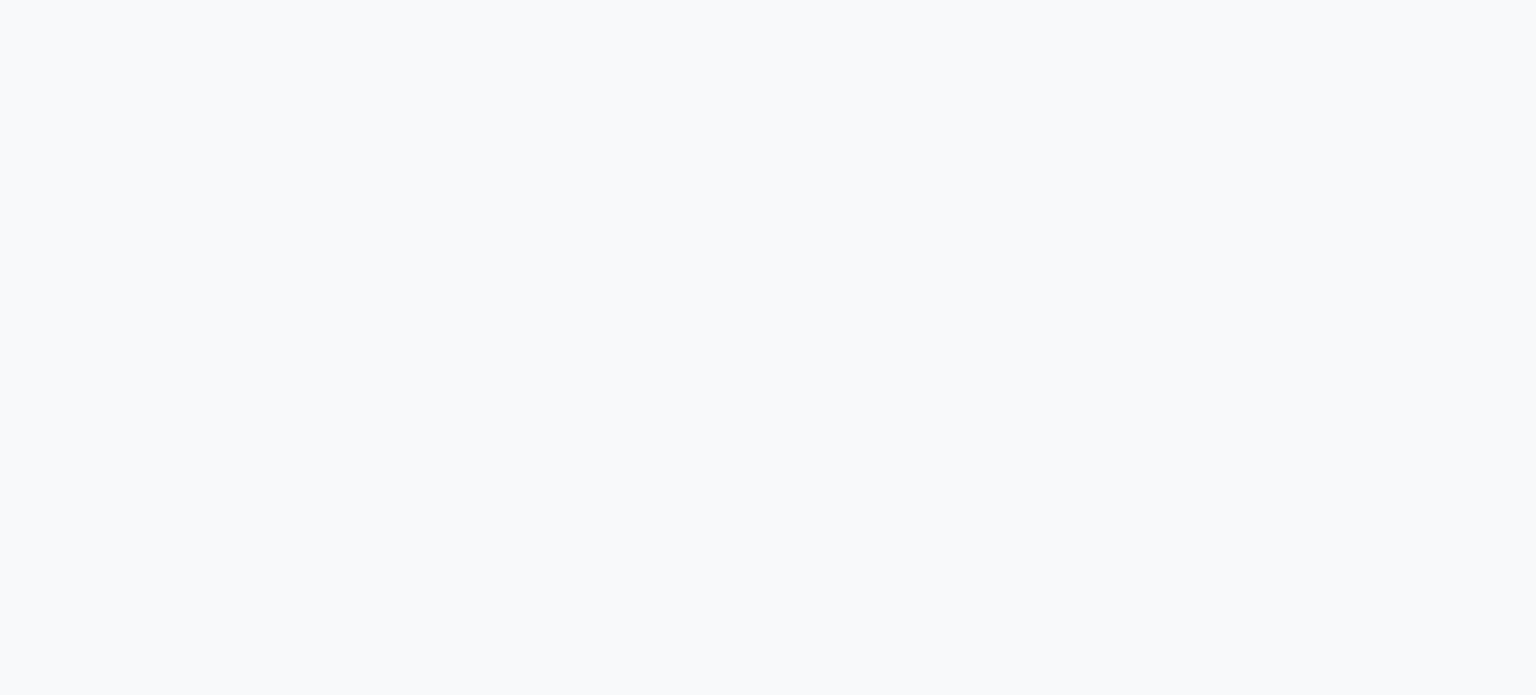 scroll, scrollTop: 0, scrollLeft: 0, axis: both 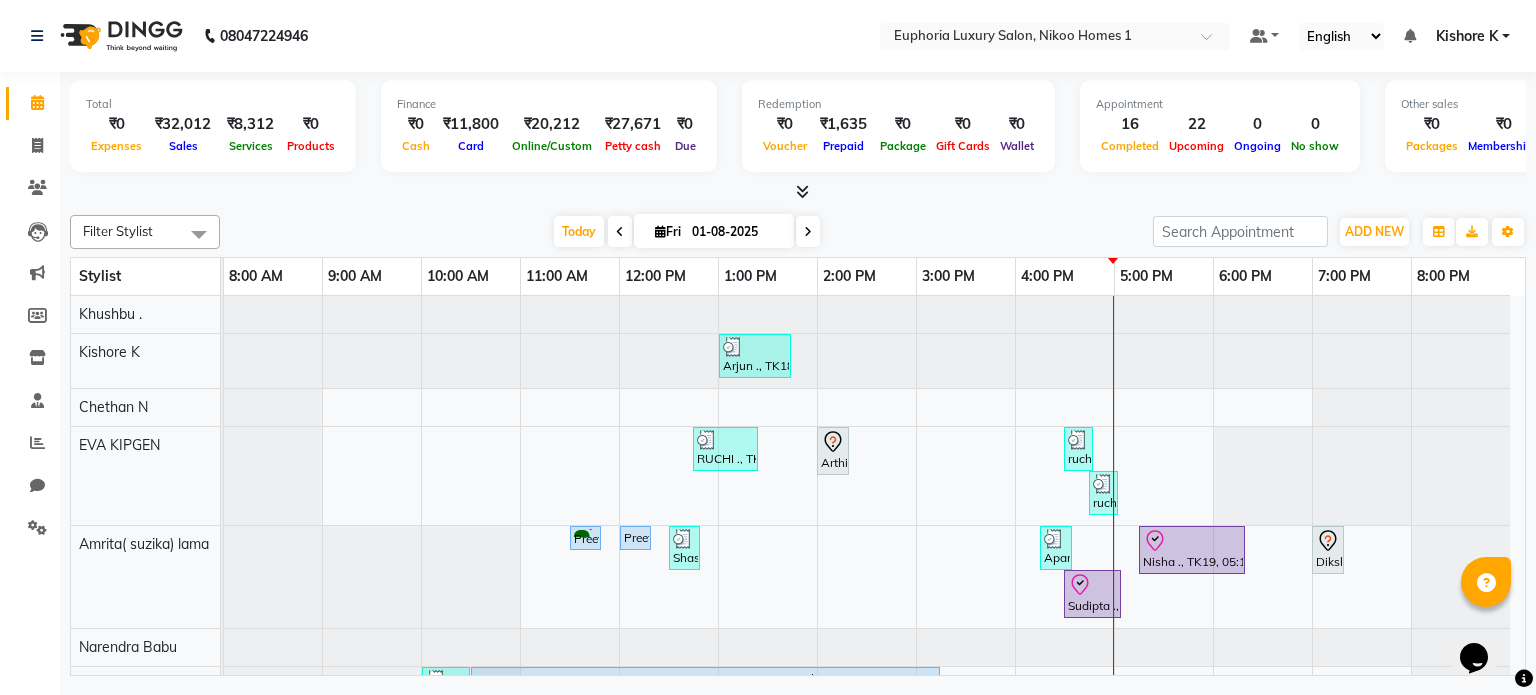 click at bounding box center (199, 234) 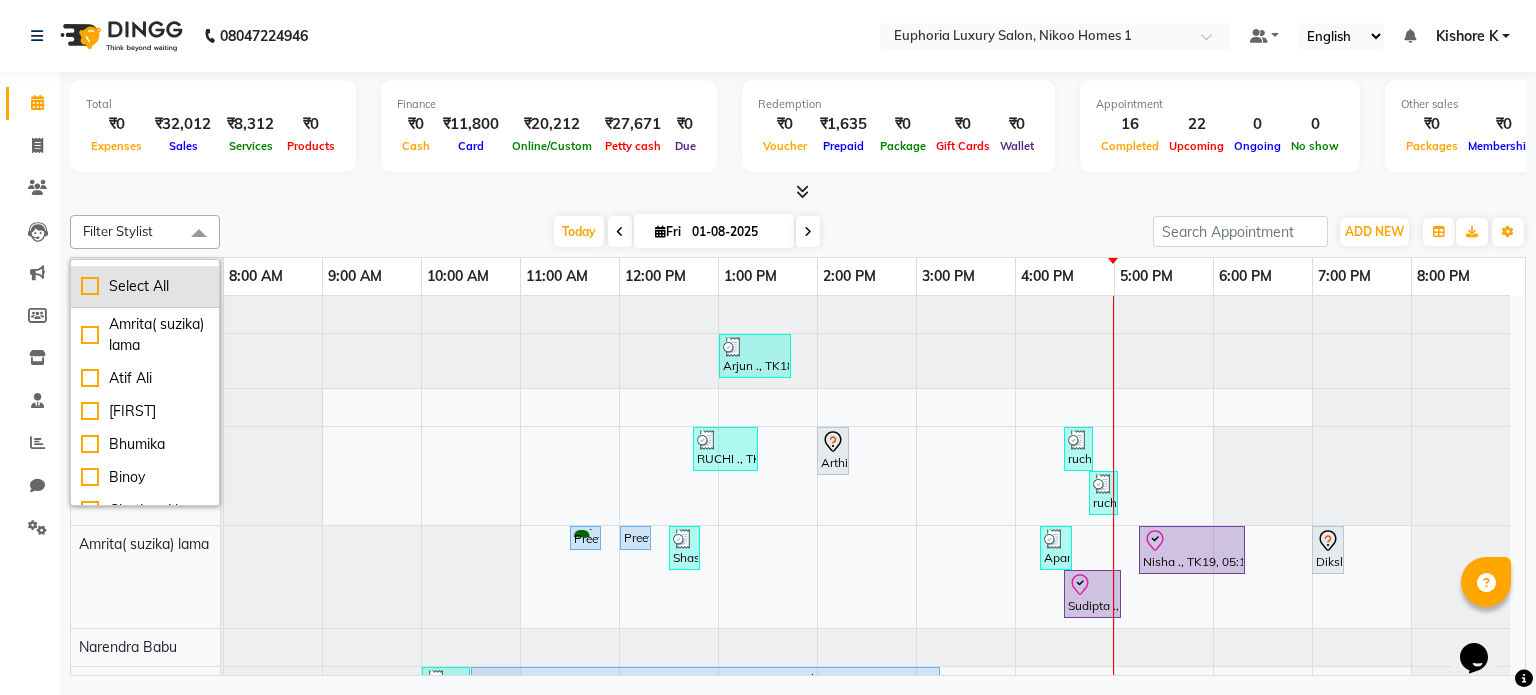 click on "Select All" at bounding box center [145, 286] 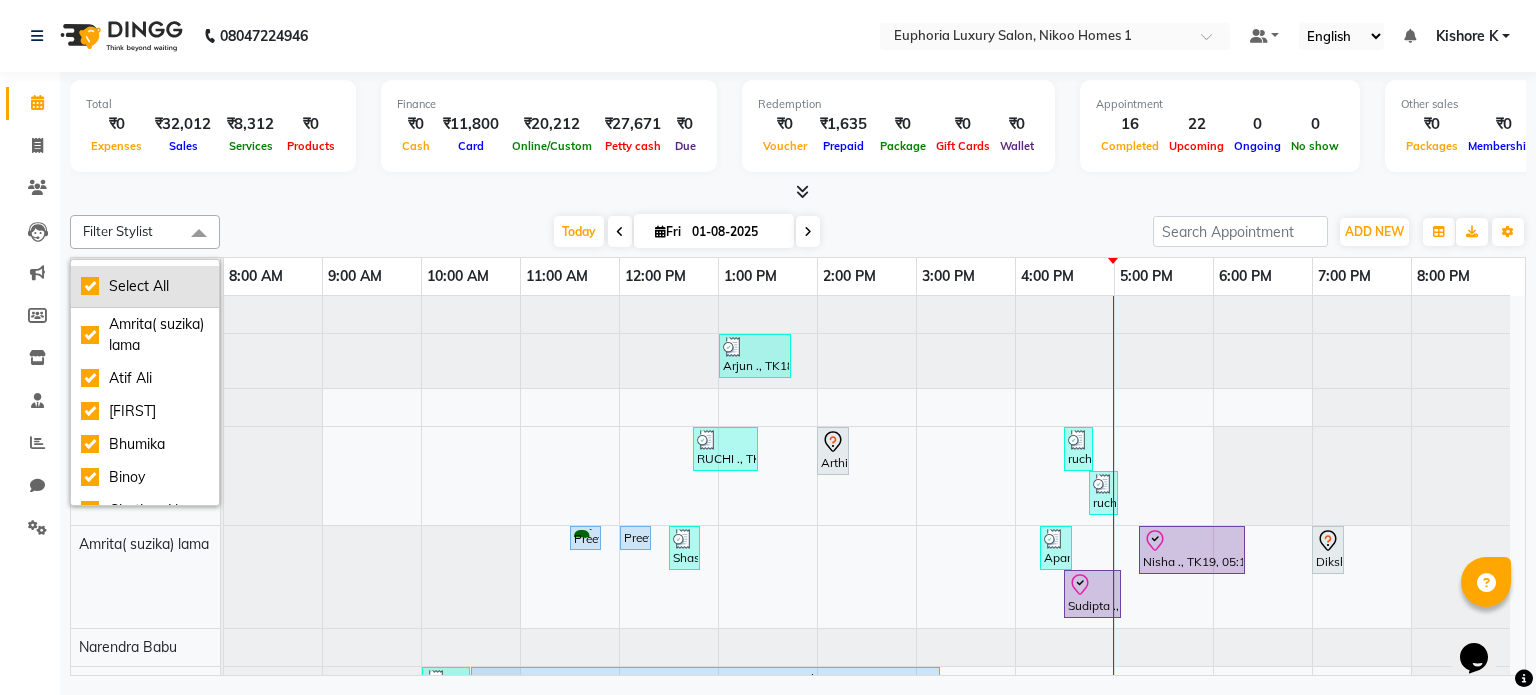 checkbox on "true" 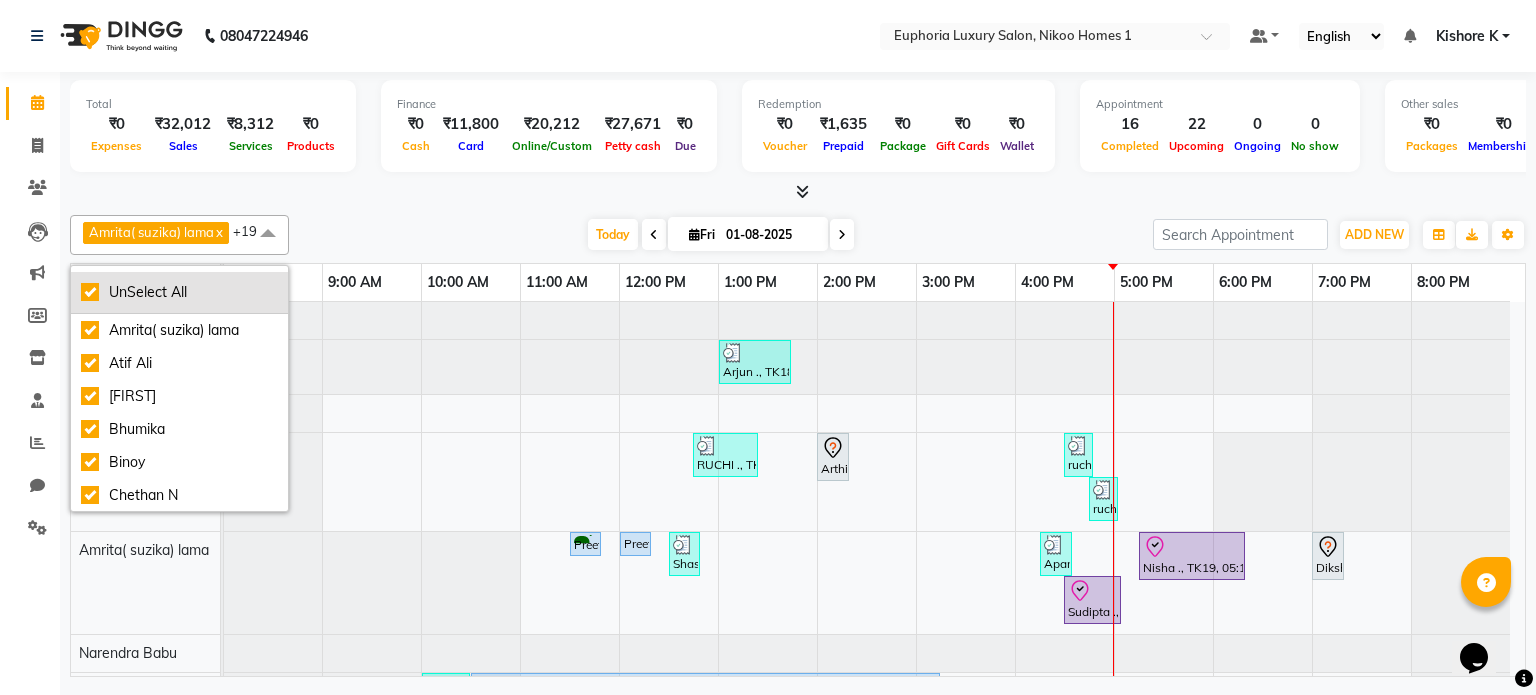 click on "UnSelect All" at bounding box center (179, 292) 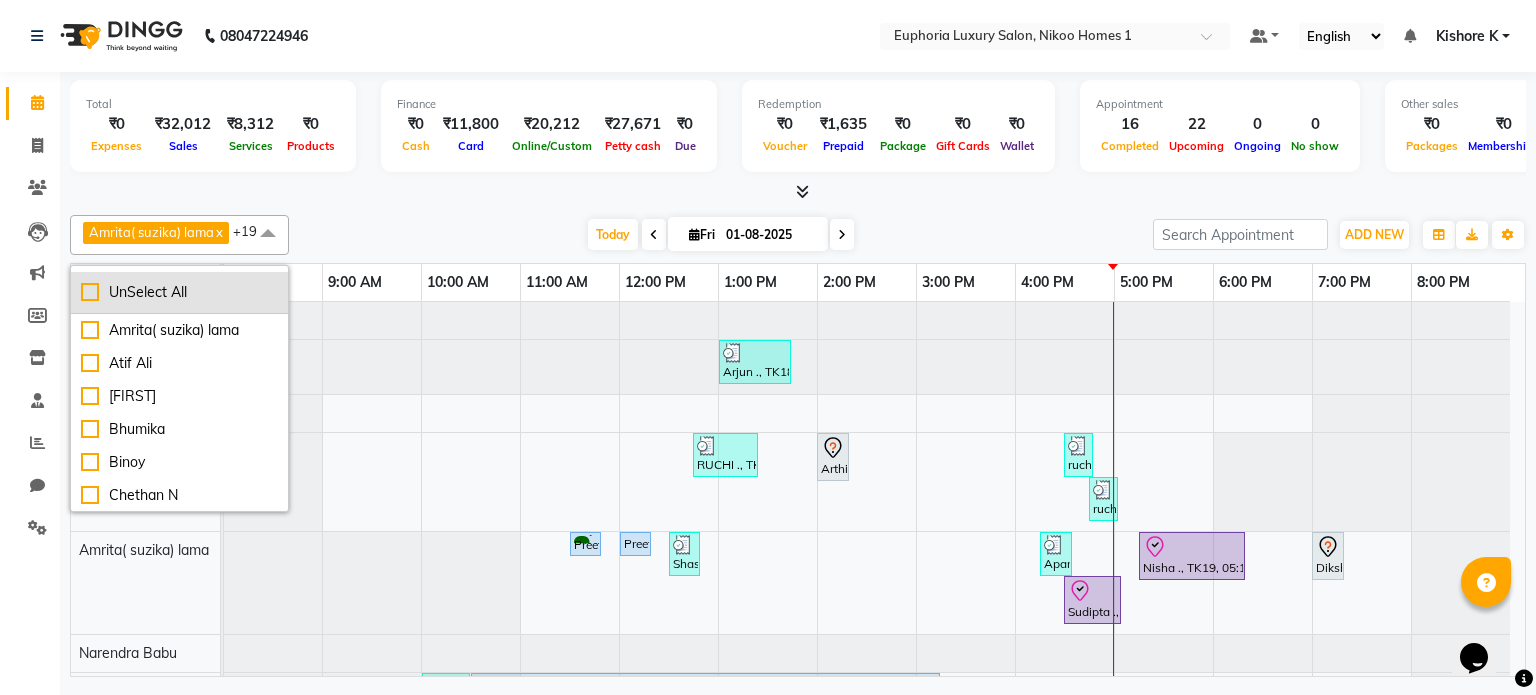 checkbox on "false" 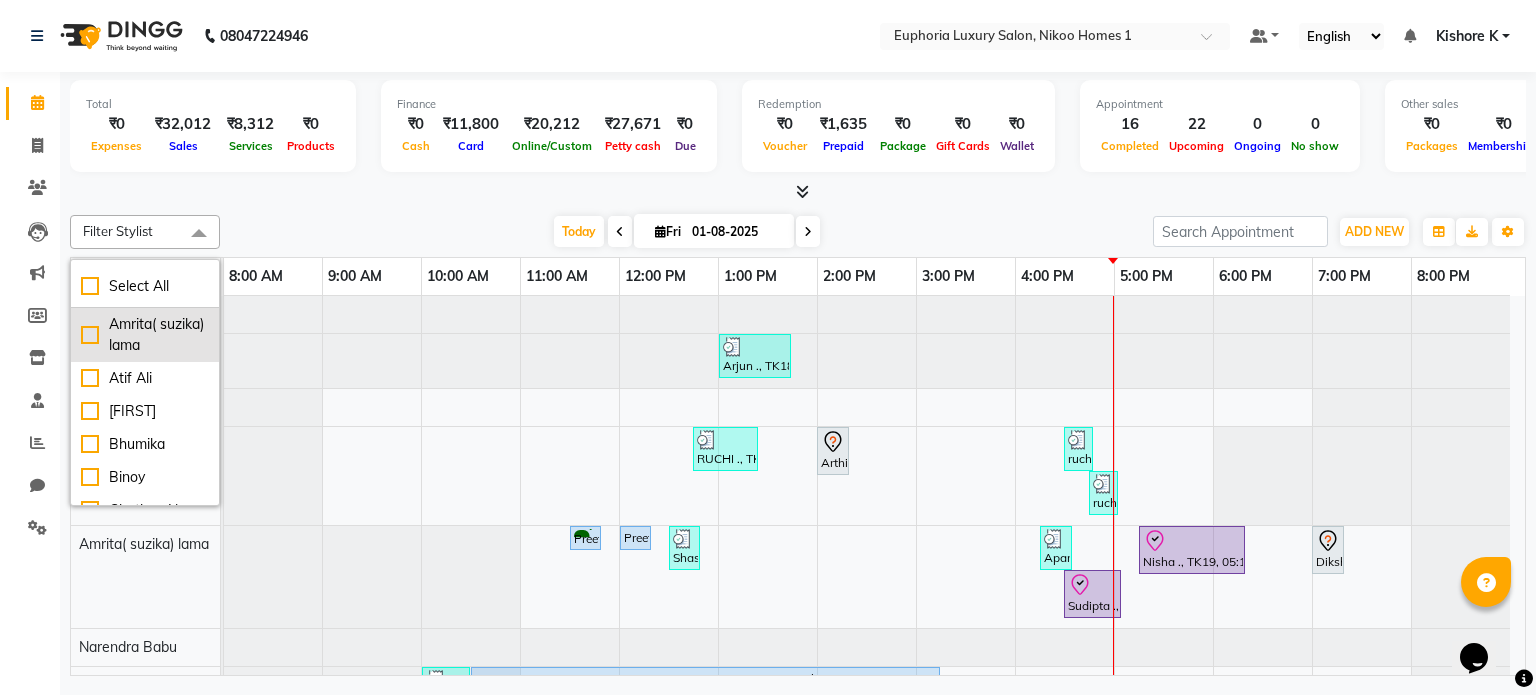 click on "Amrita( suzika) lama" at bounding box center (145, 335) 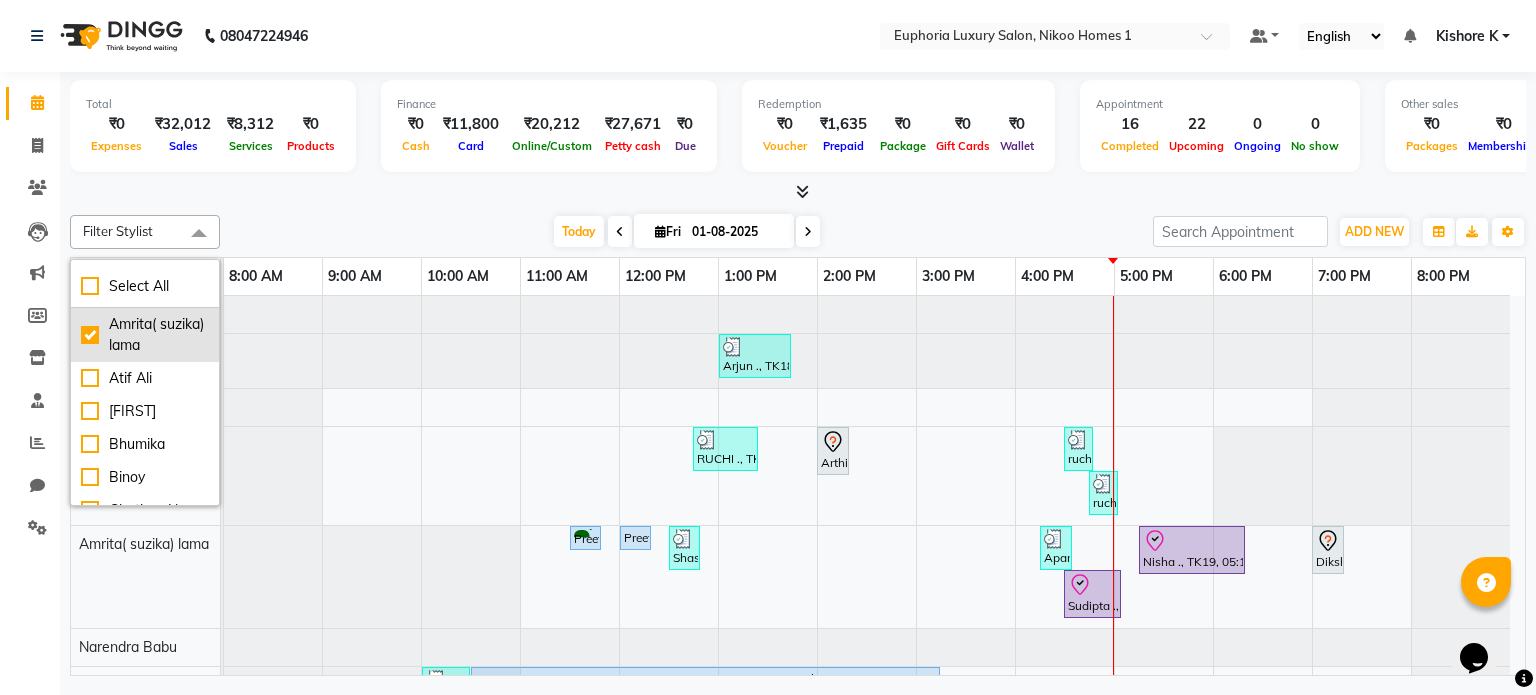 checkbox on "true" 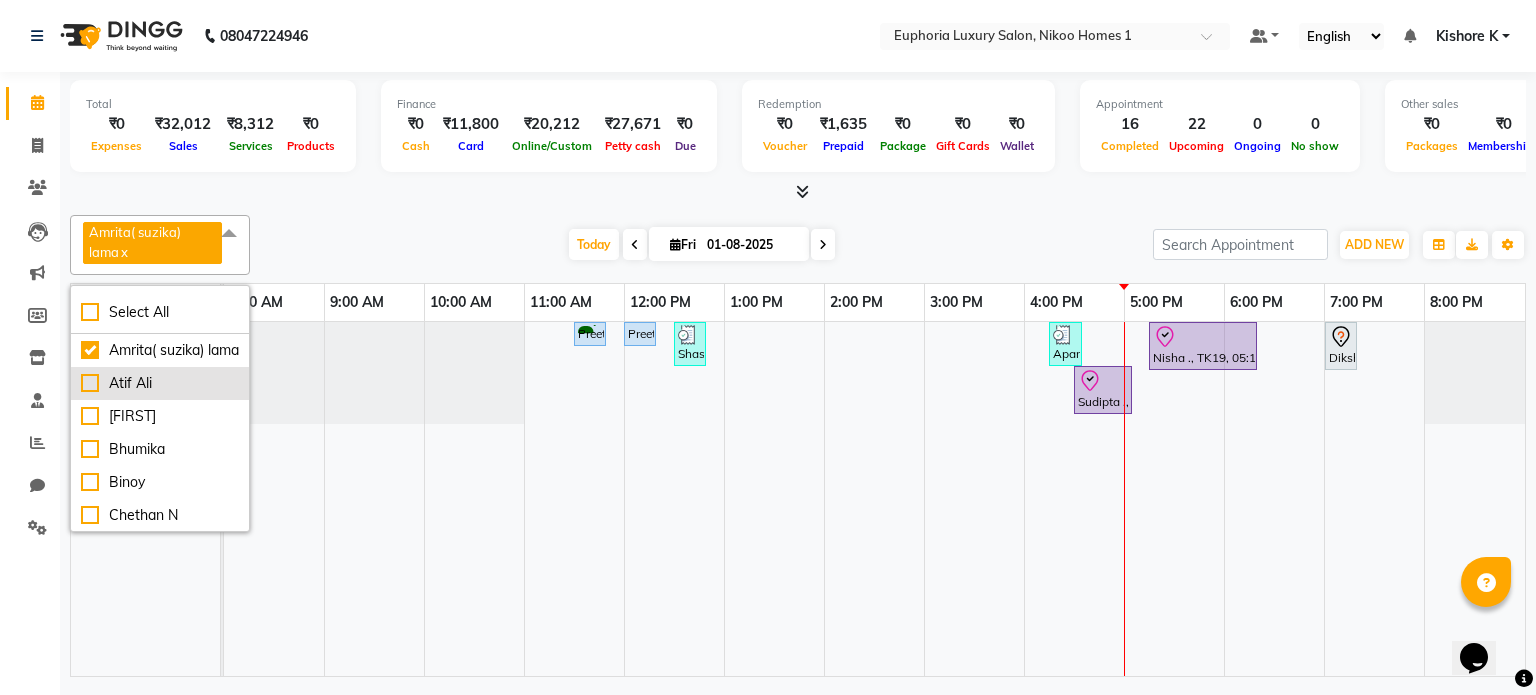 click on "Atif Ali" at bounding box center (160, 383) 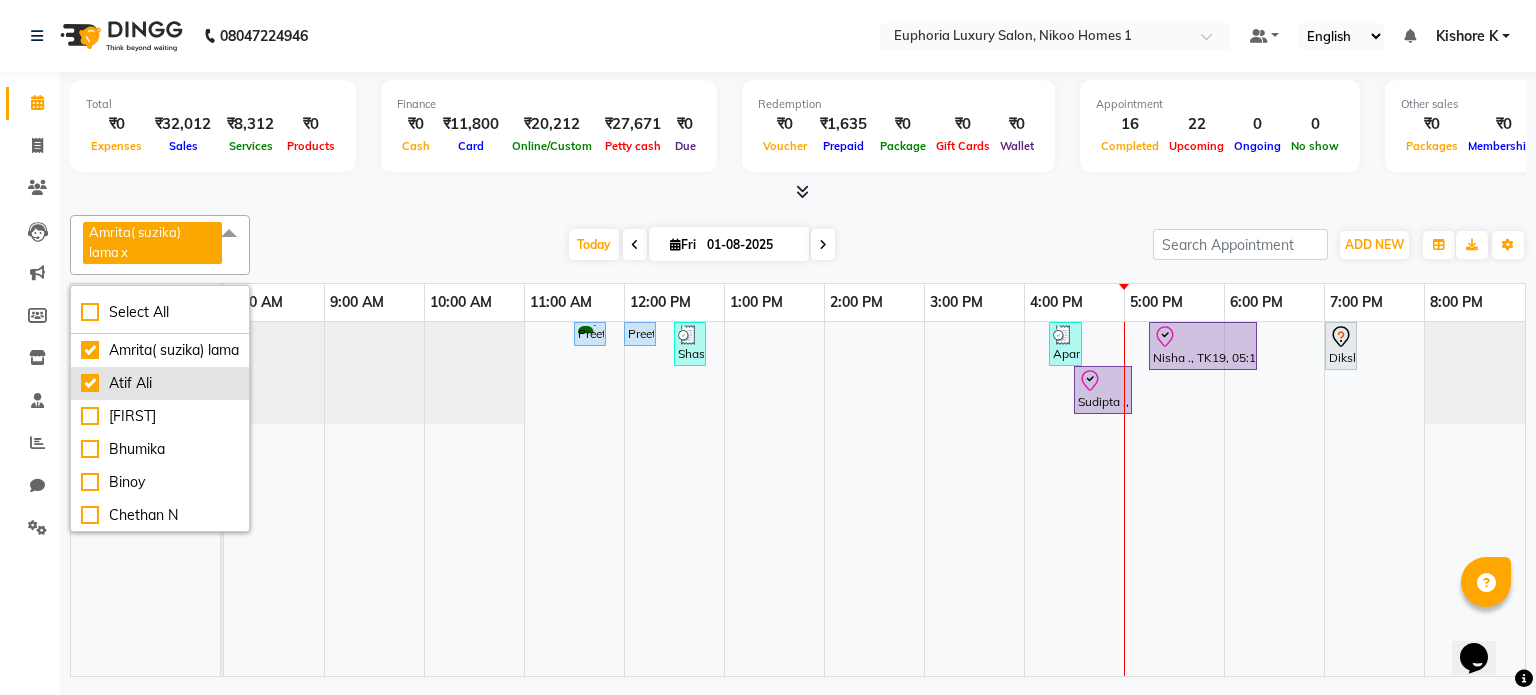 checkbox on "true" 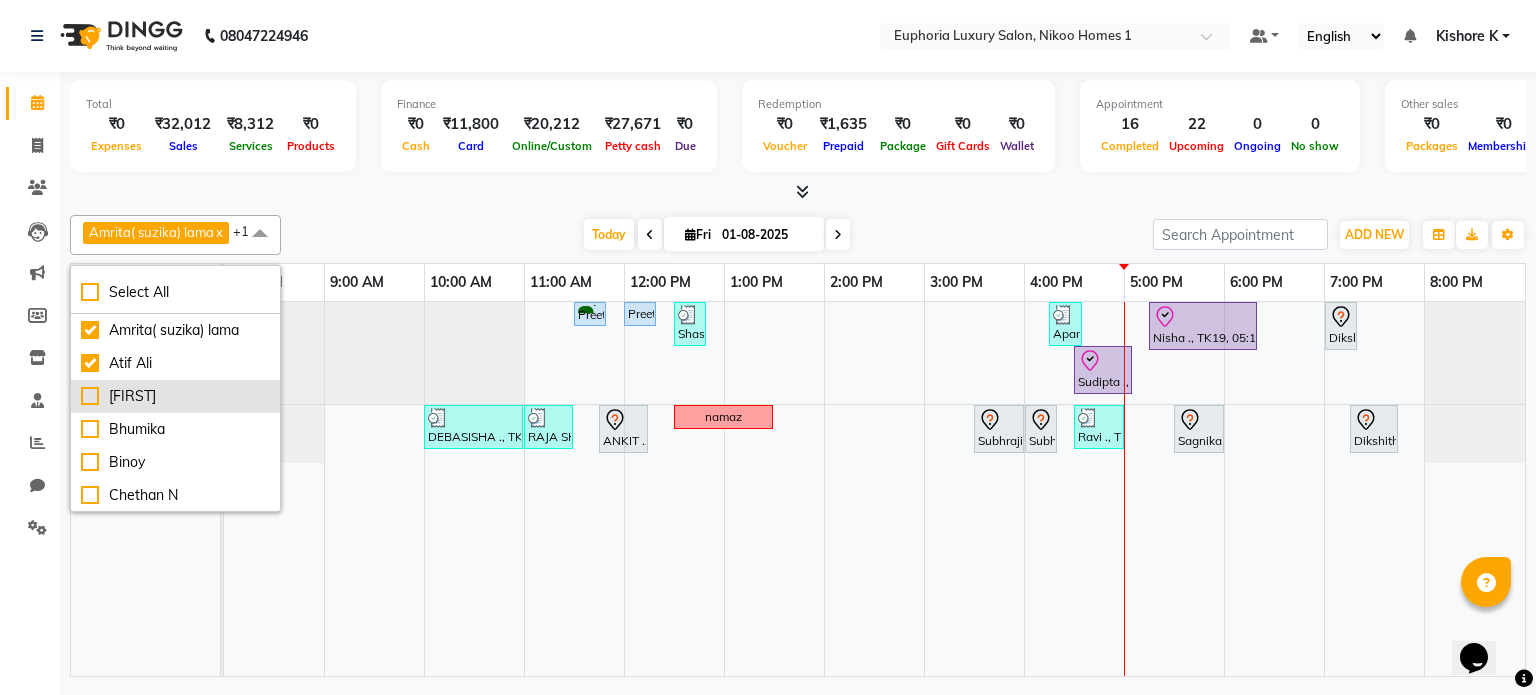 click on "[FIRST]" at bounding box center [175, 396] 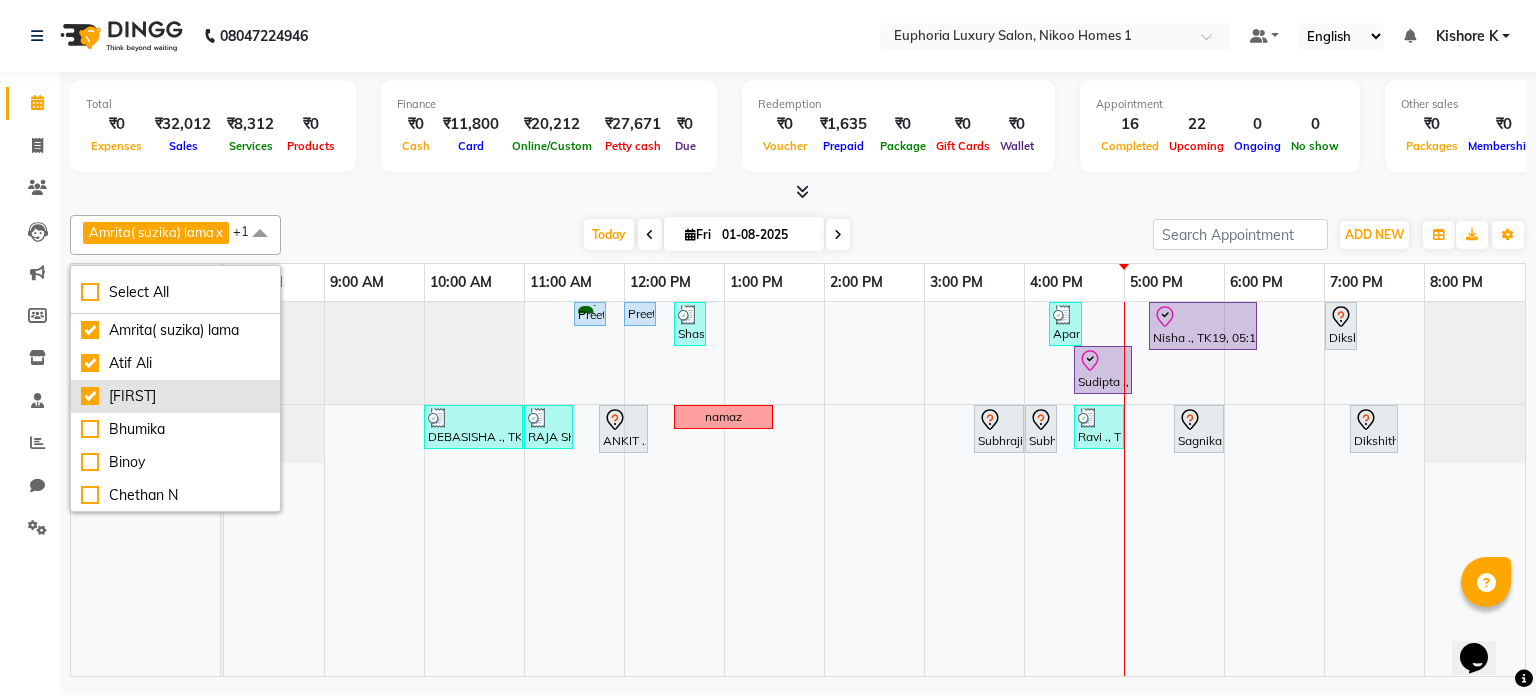 checkbox on "true" 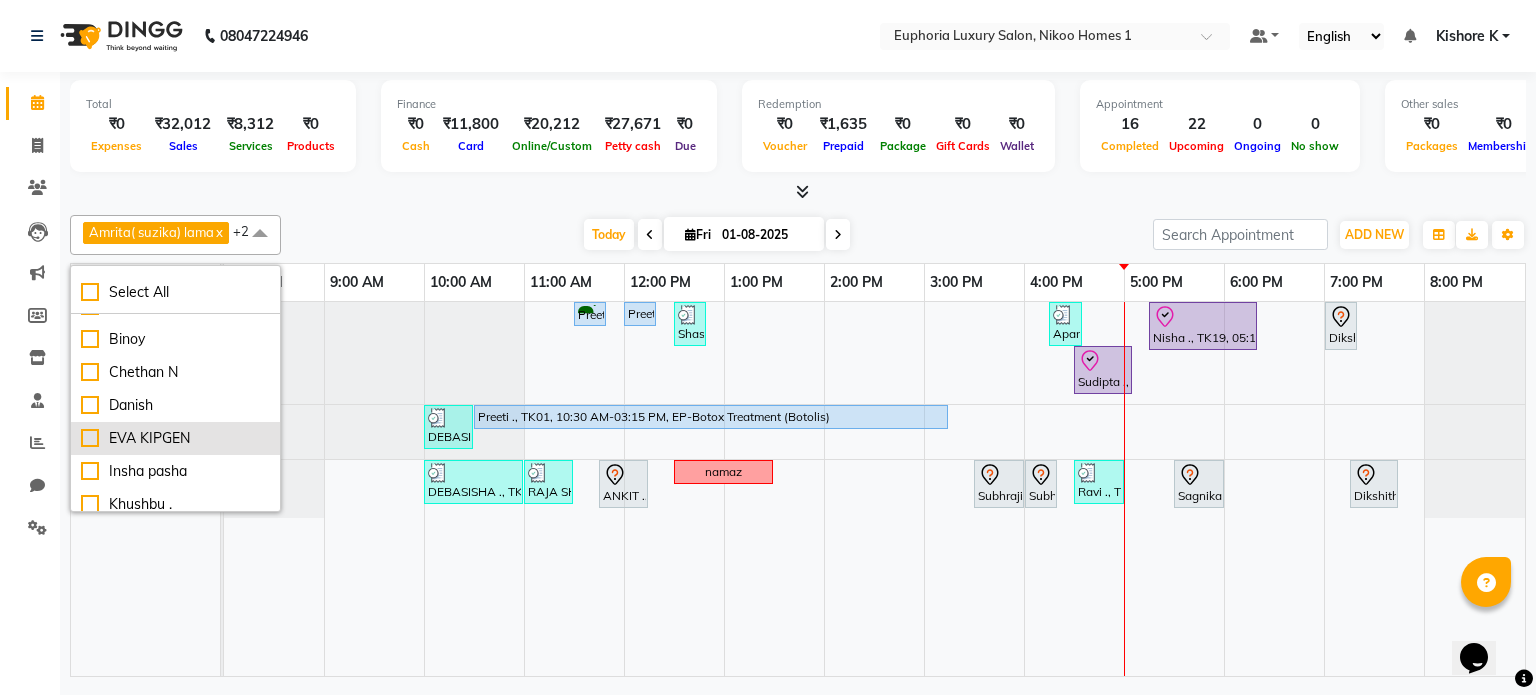 scroll, scrollTop: 126, scrollLeft: 0, axis: vertical 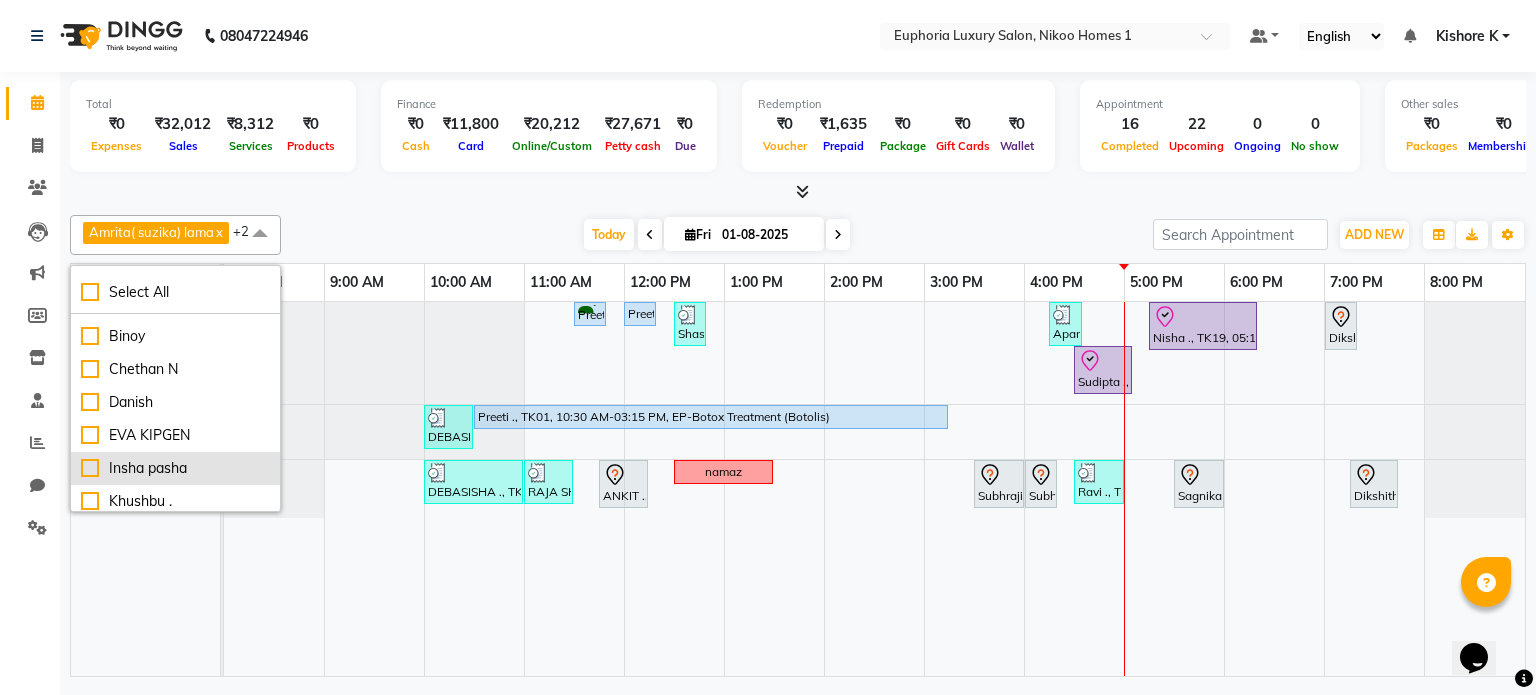 click on "Insha pasha" at bounding box center (175, 468) 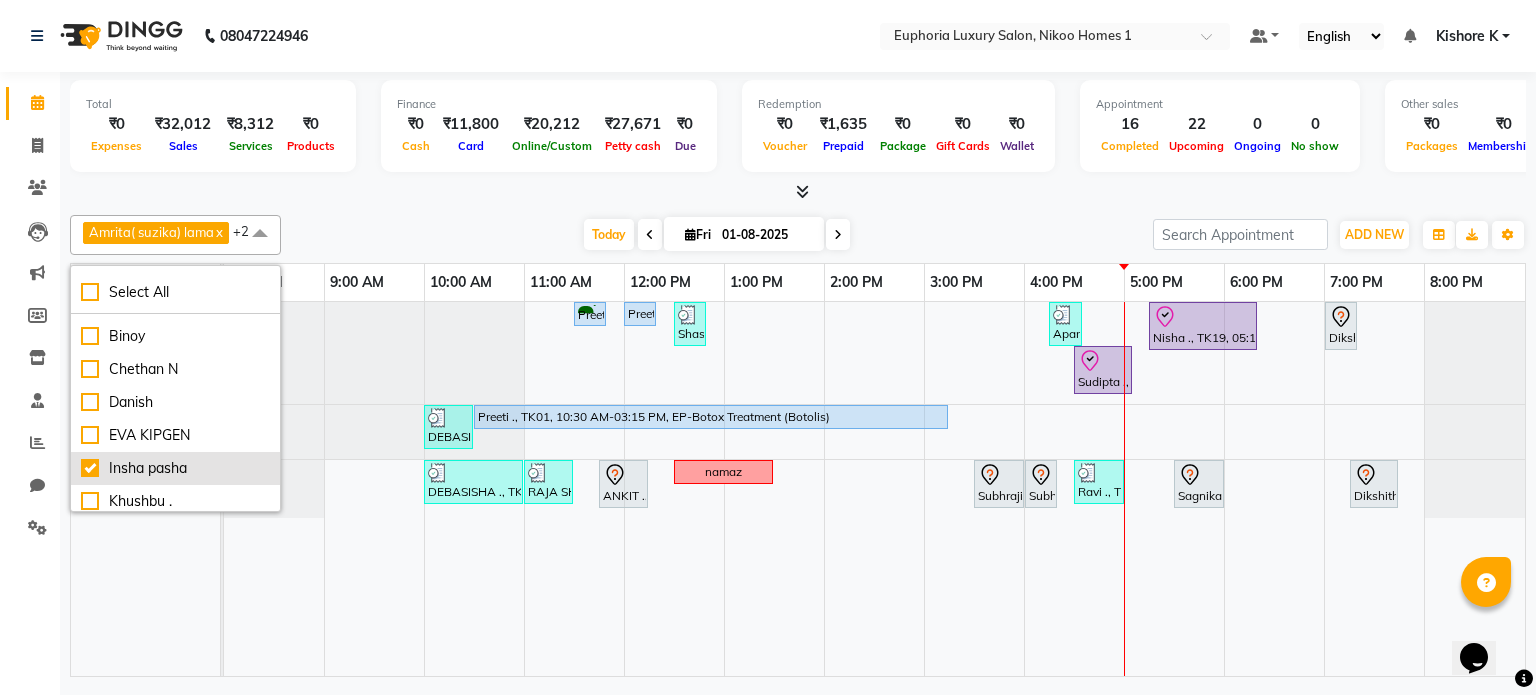 checkbox on "true" 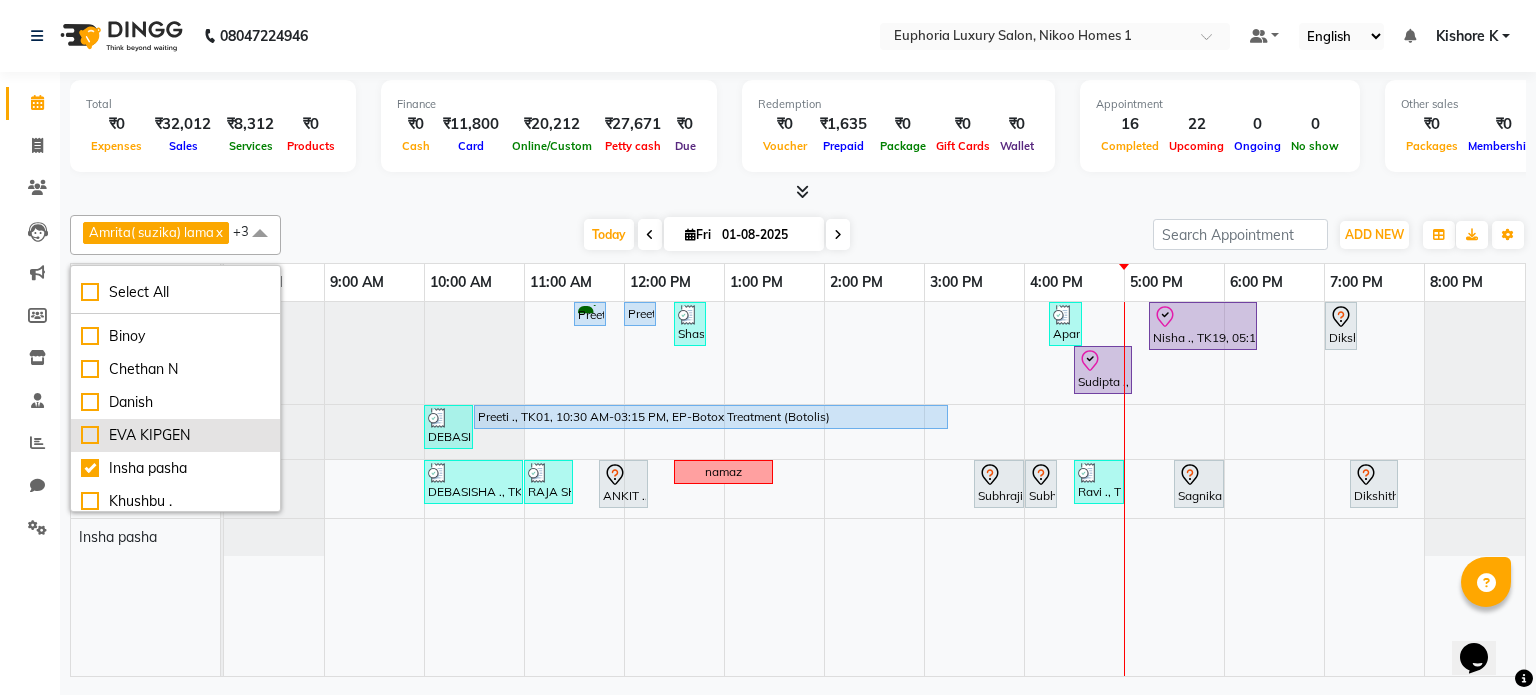 click on "EVA KIPGEN" at bounding box center (175, 435) 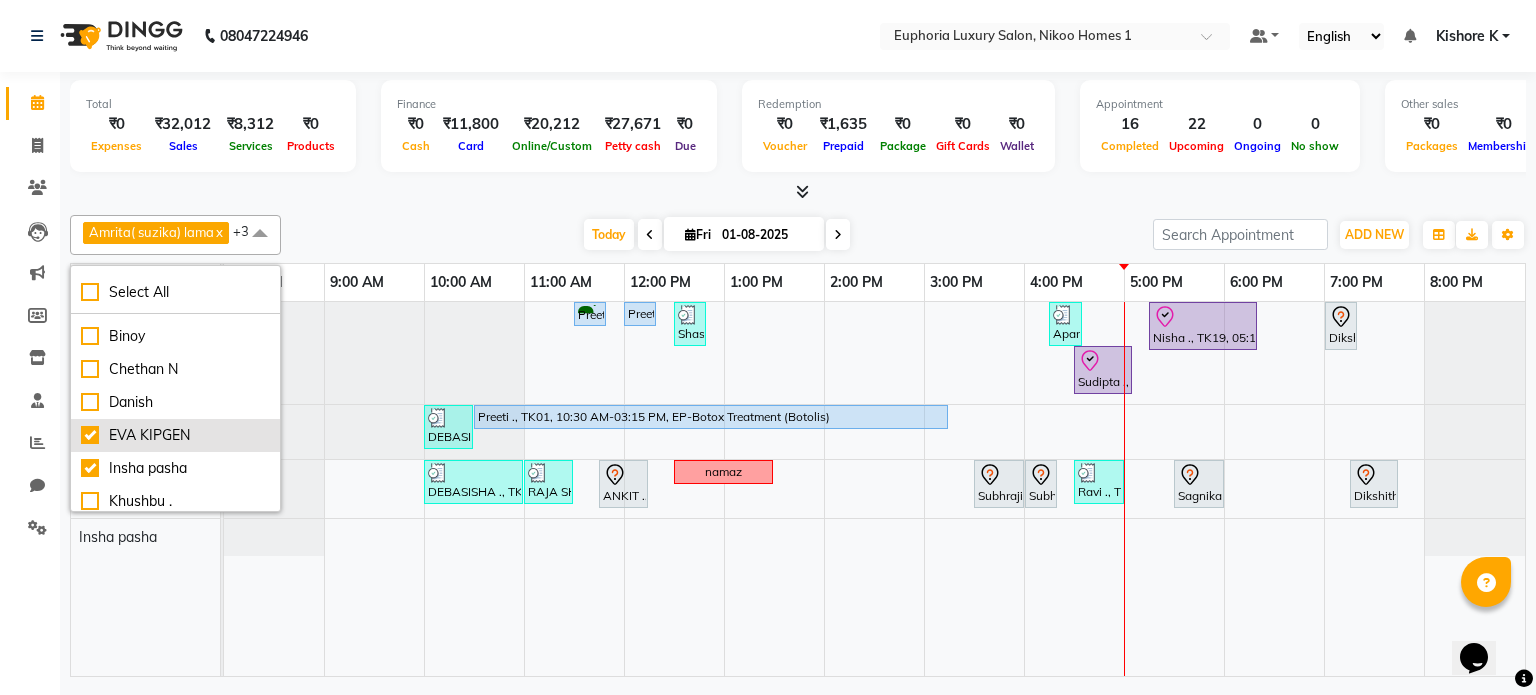 checkbox on "true" 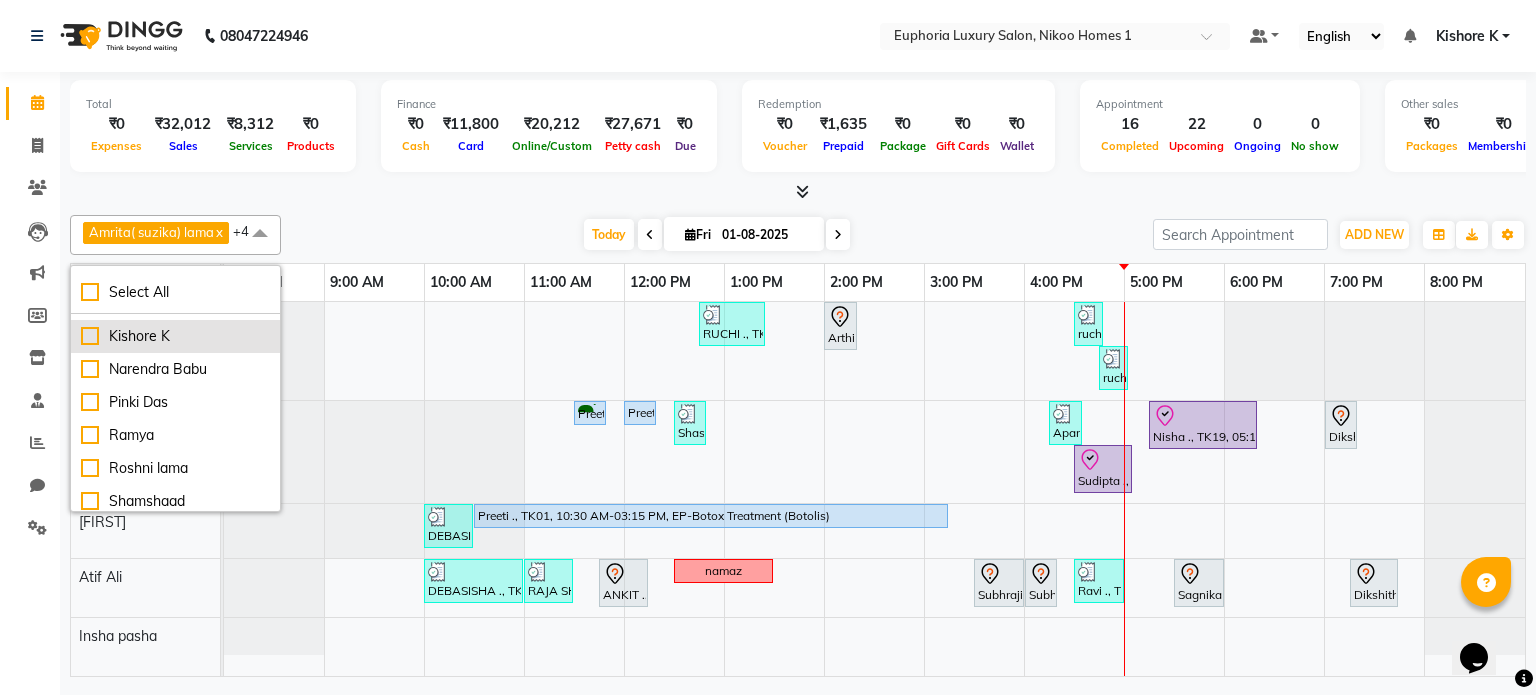 scroll, scrollTop: 328, scrollLeft: 0, axis: vertical 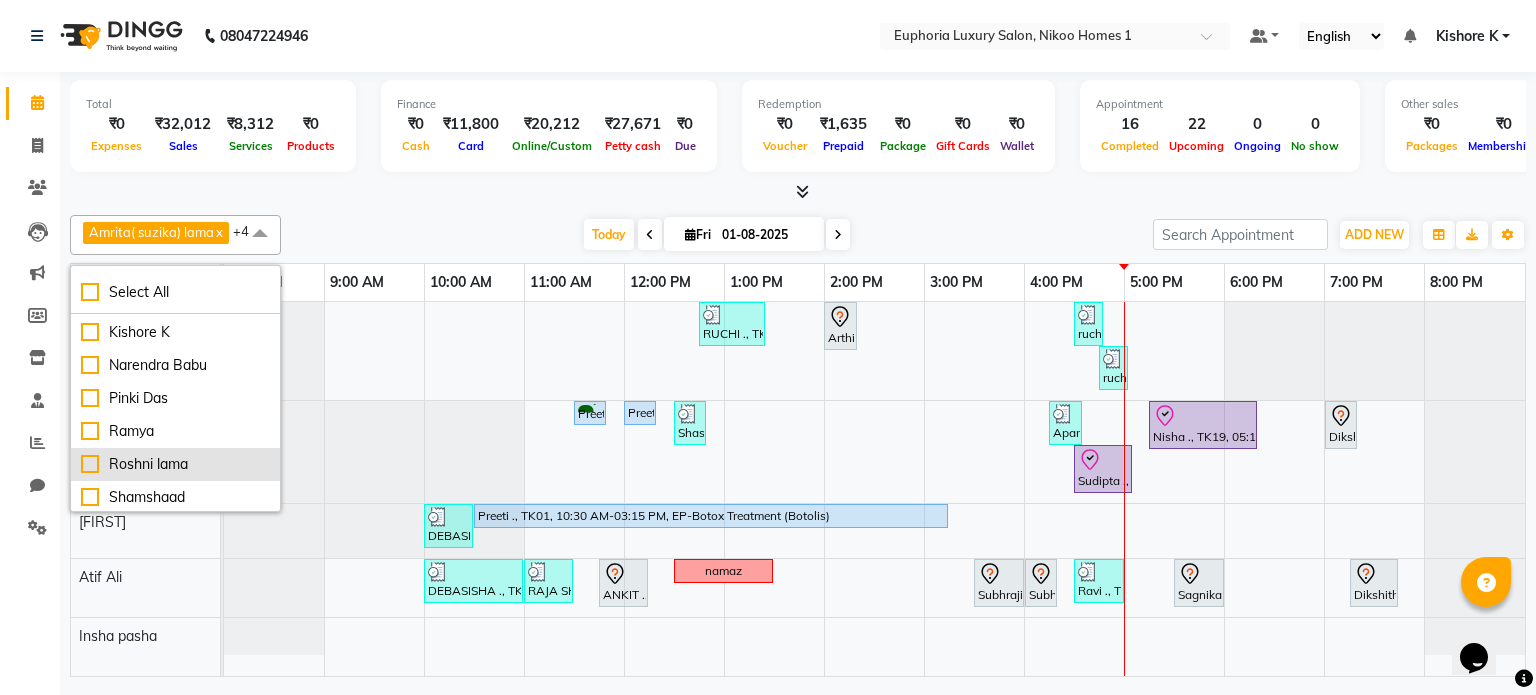 click on "Roshni  lama" at bounding box center [175, 464] 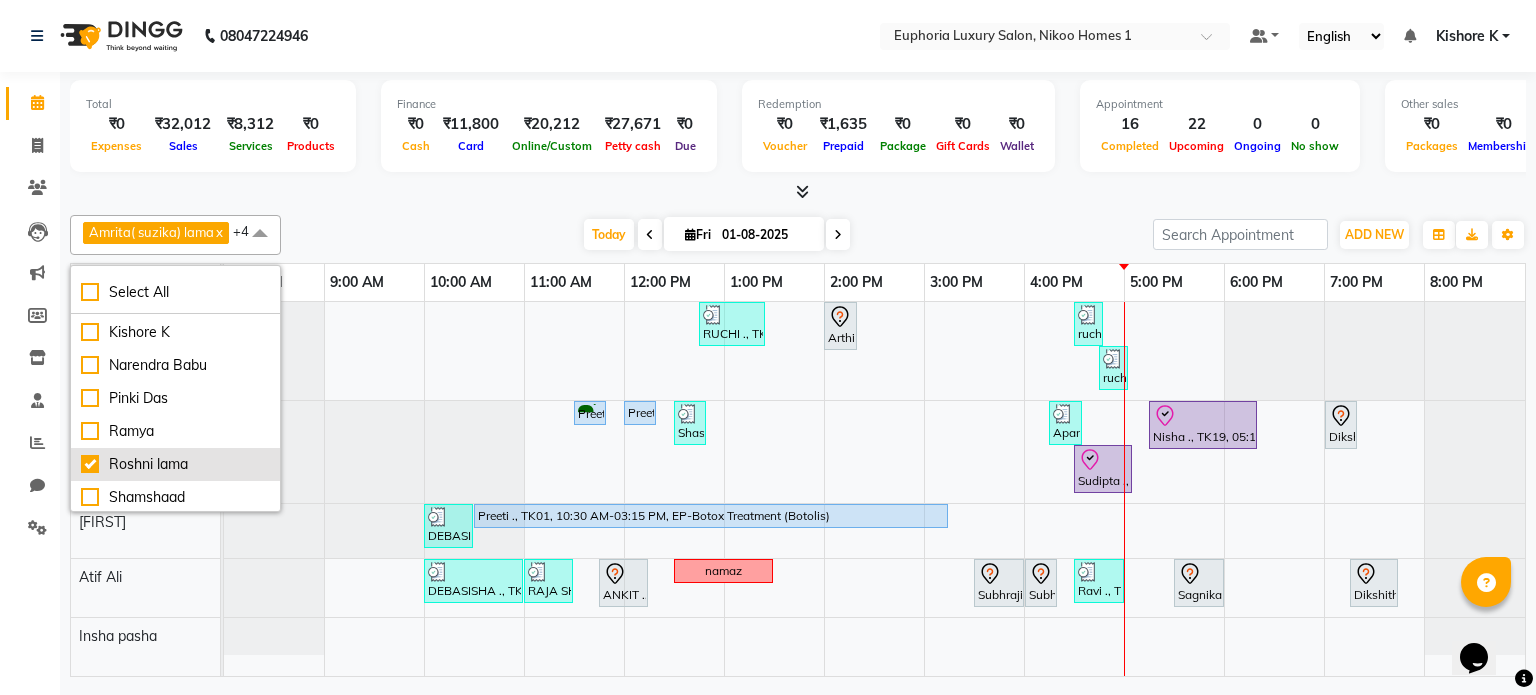 checkbox on "true" 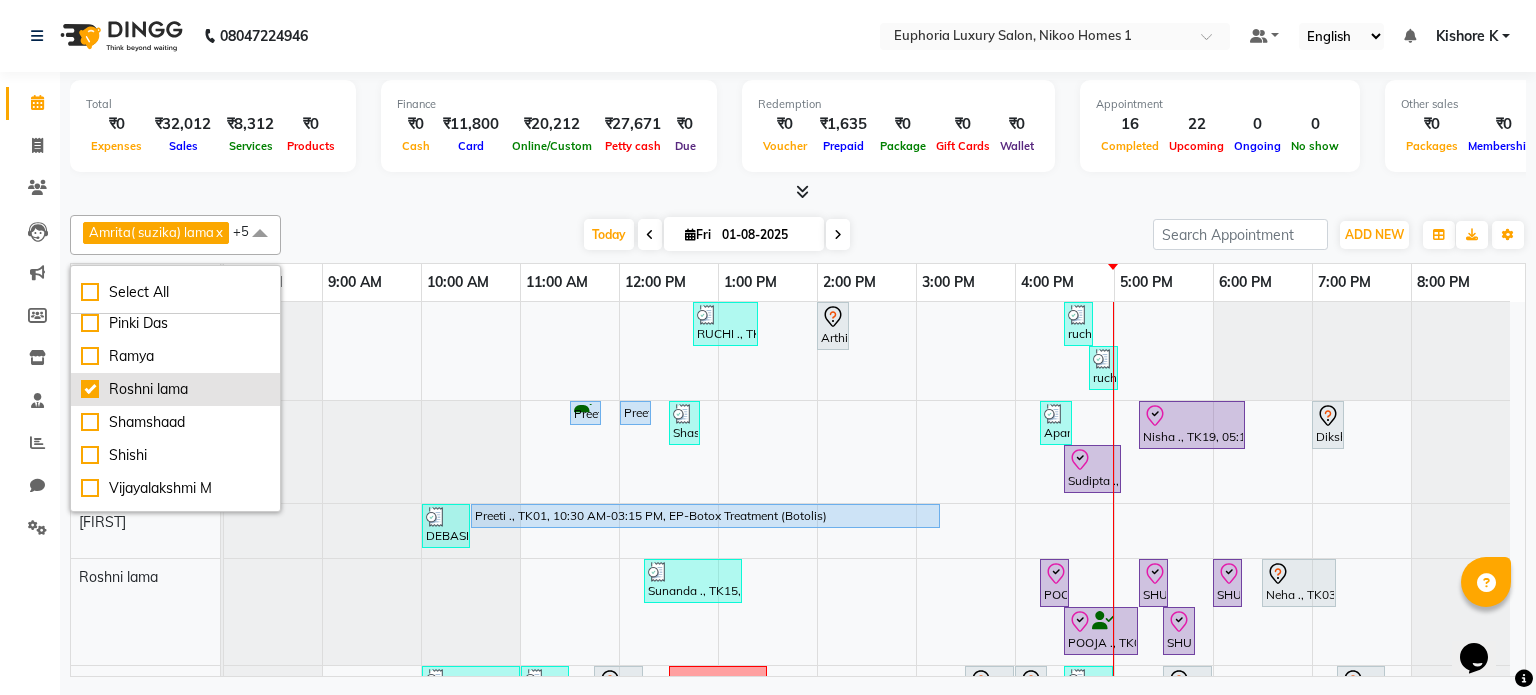 scroll, scrollTop: 408, scrollLeft: 0, axis: vertical 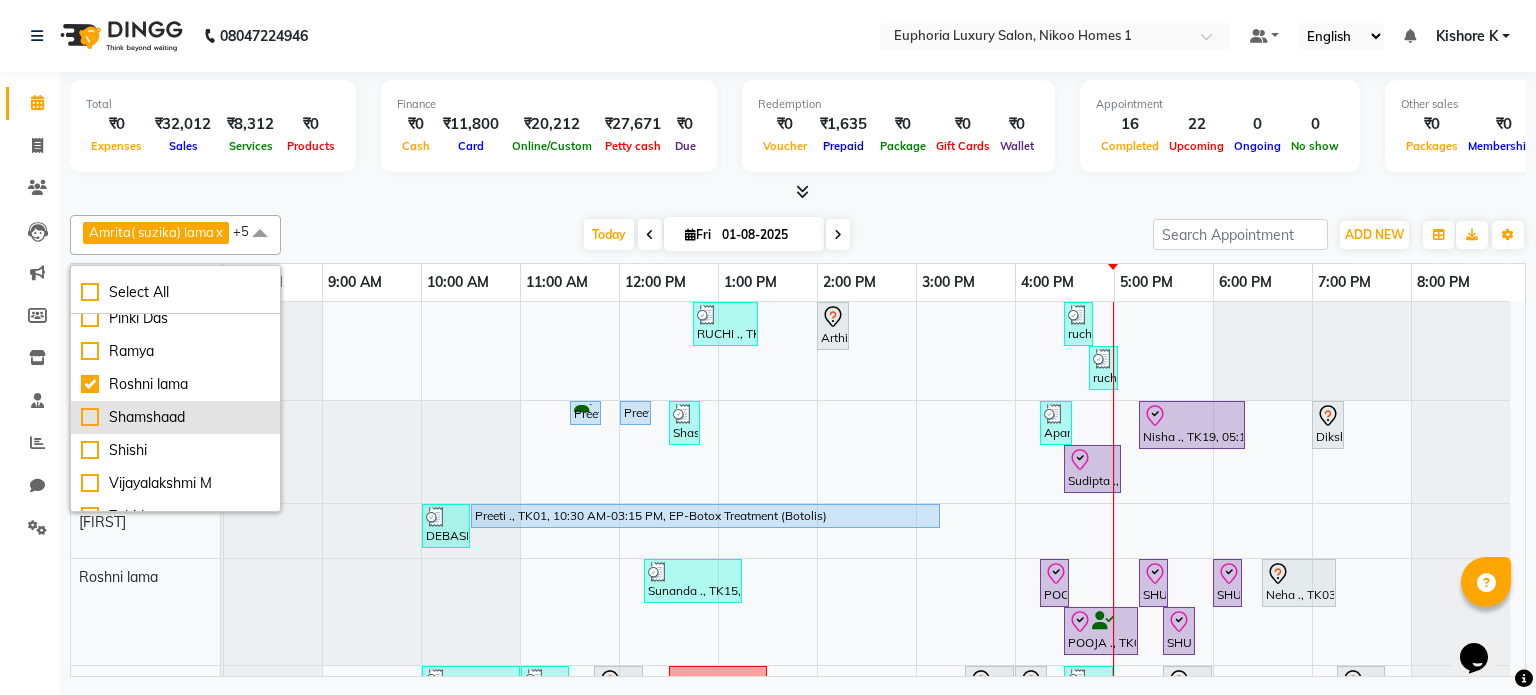 click on "Shamshaad" at bounding box center (175, 417) 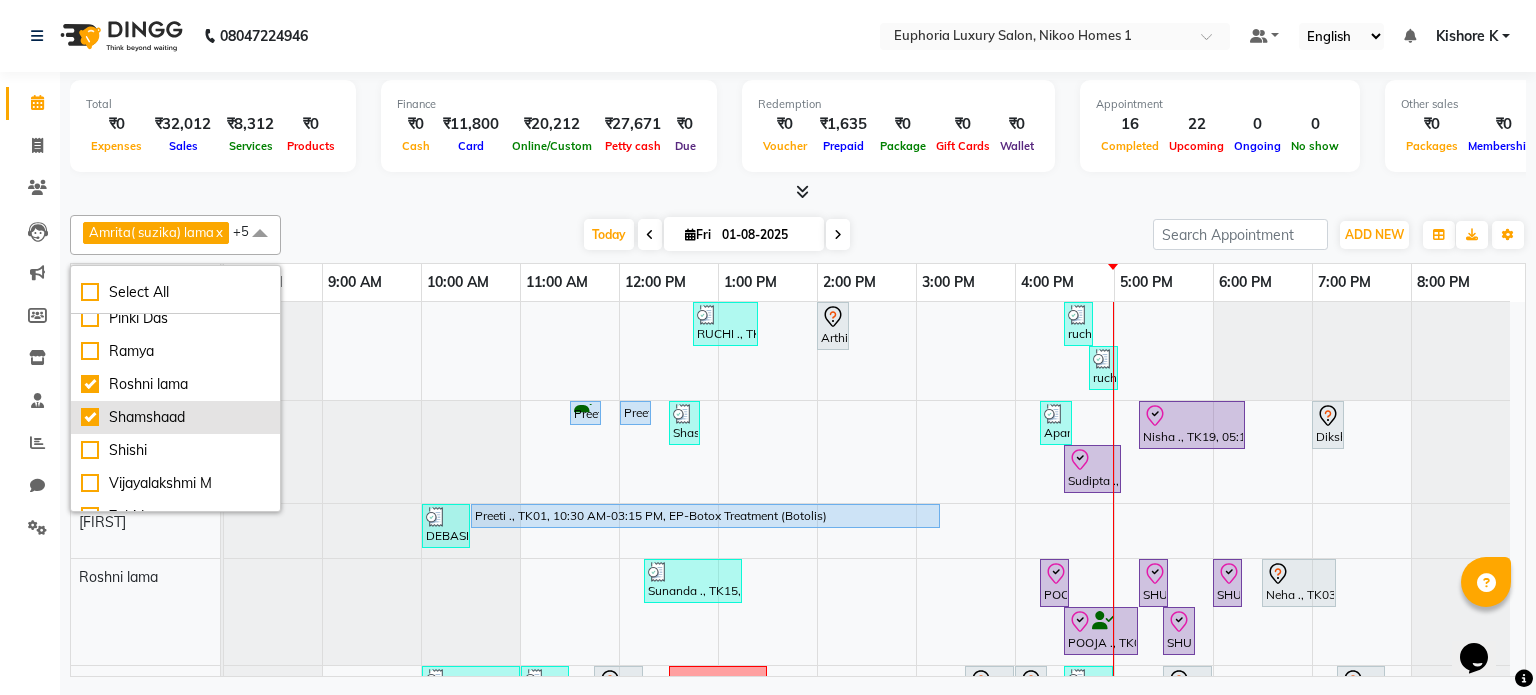 checkbox on "true" 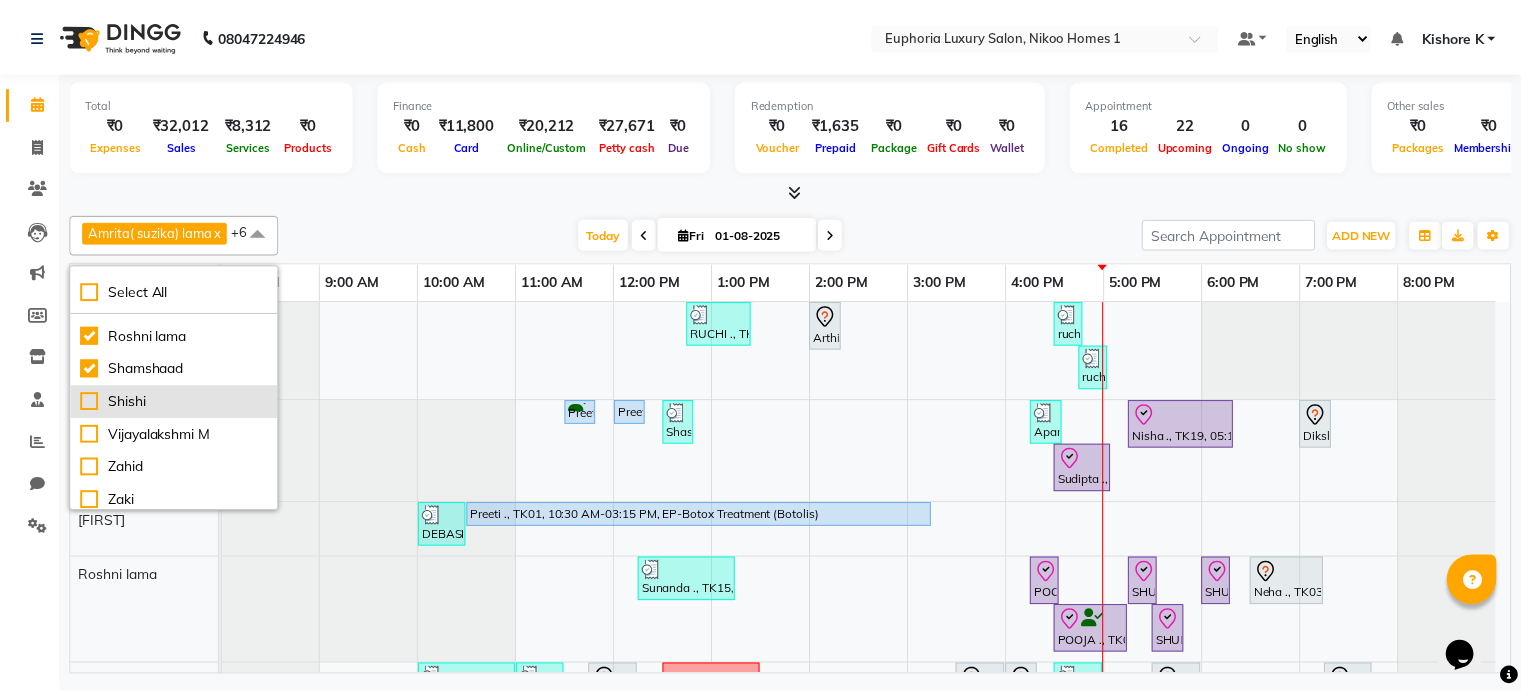 scroll, scrollTop: 463, scrollLeft: 0, axis: vertical 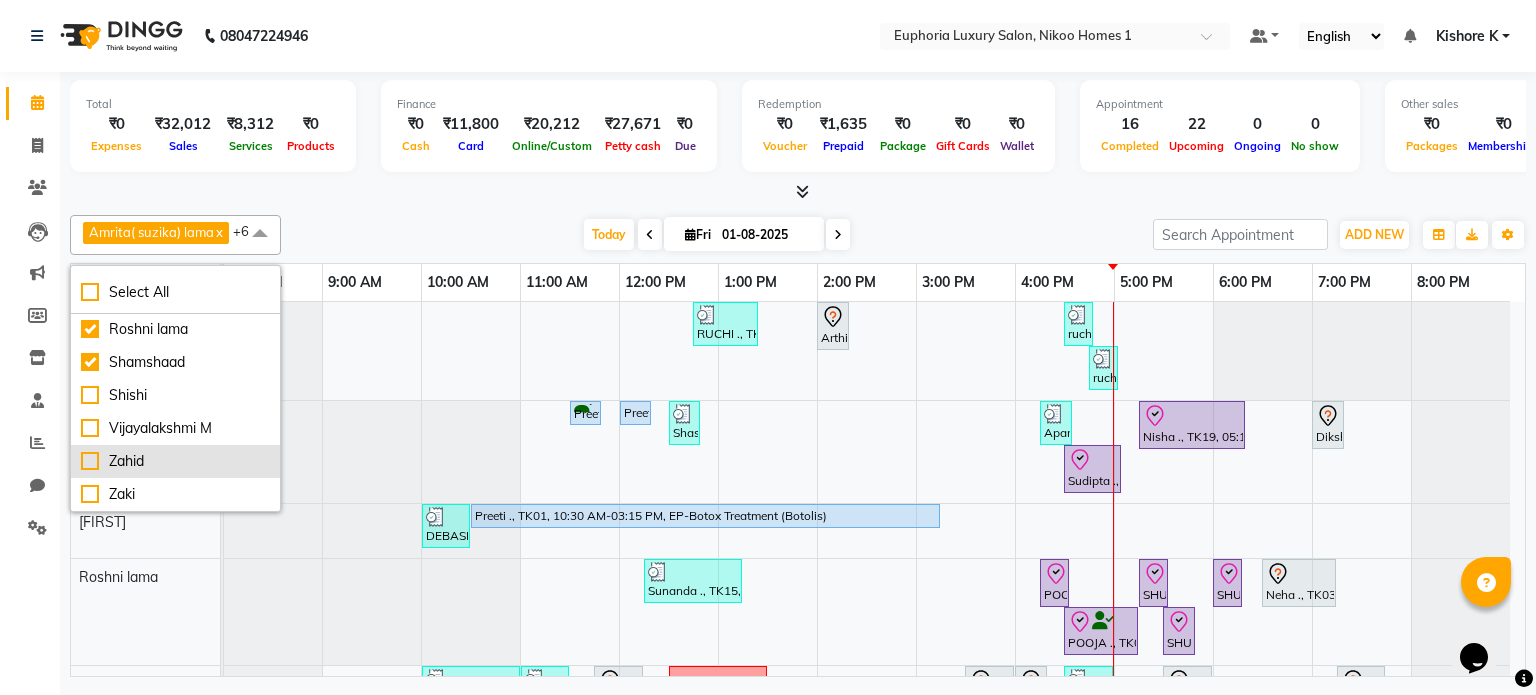 click on "Zahid" at bounding box center [175, 461] 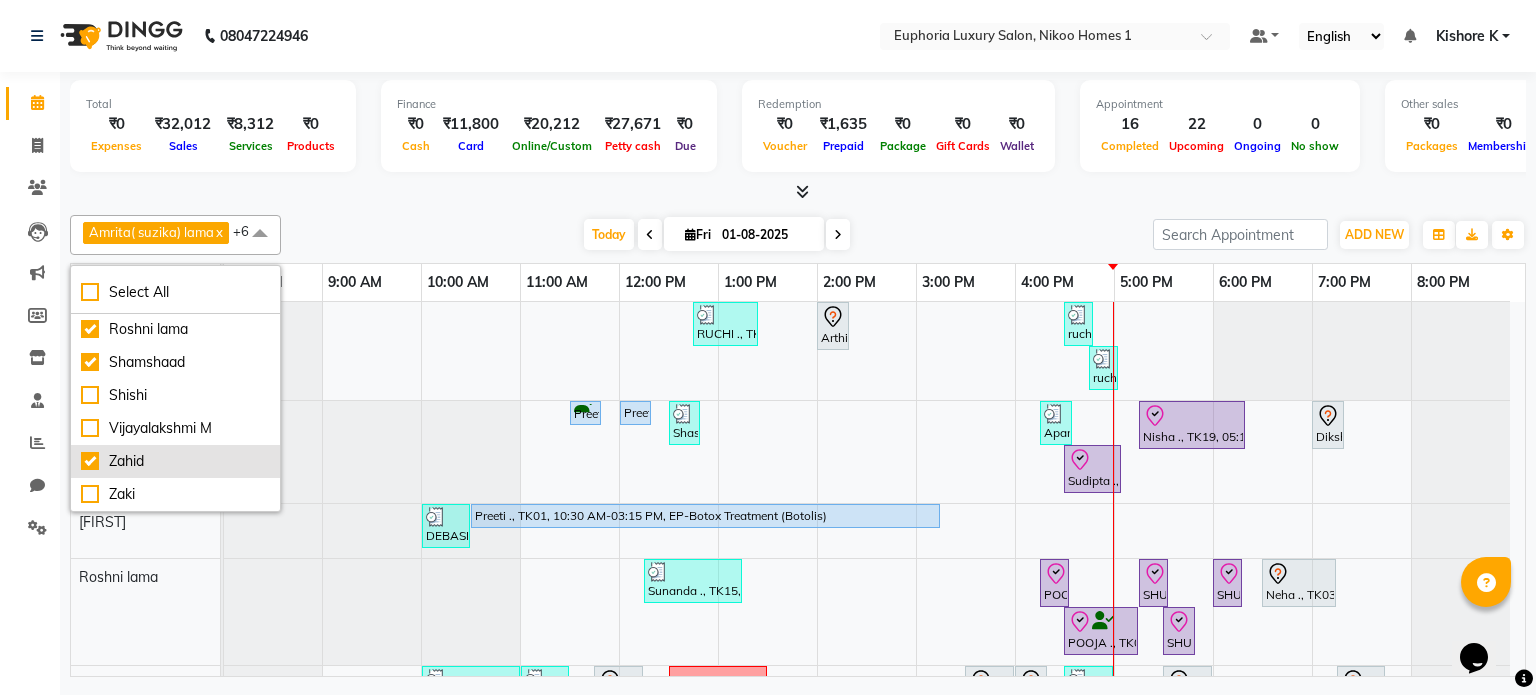 checkbox on "true" 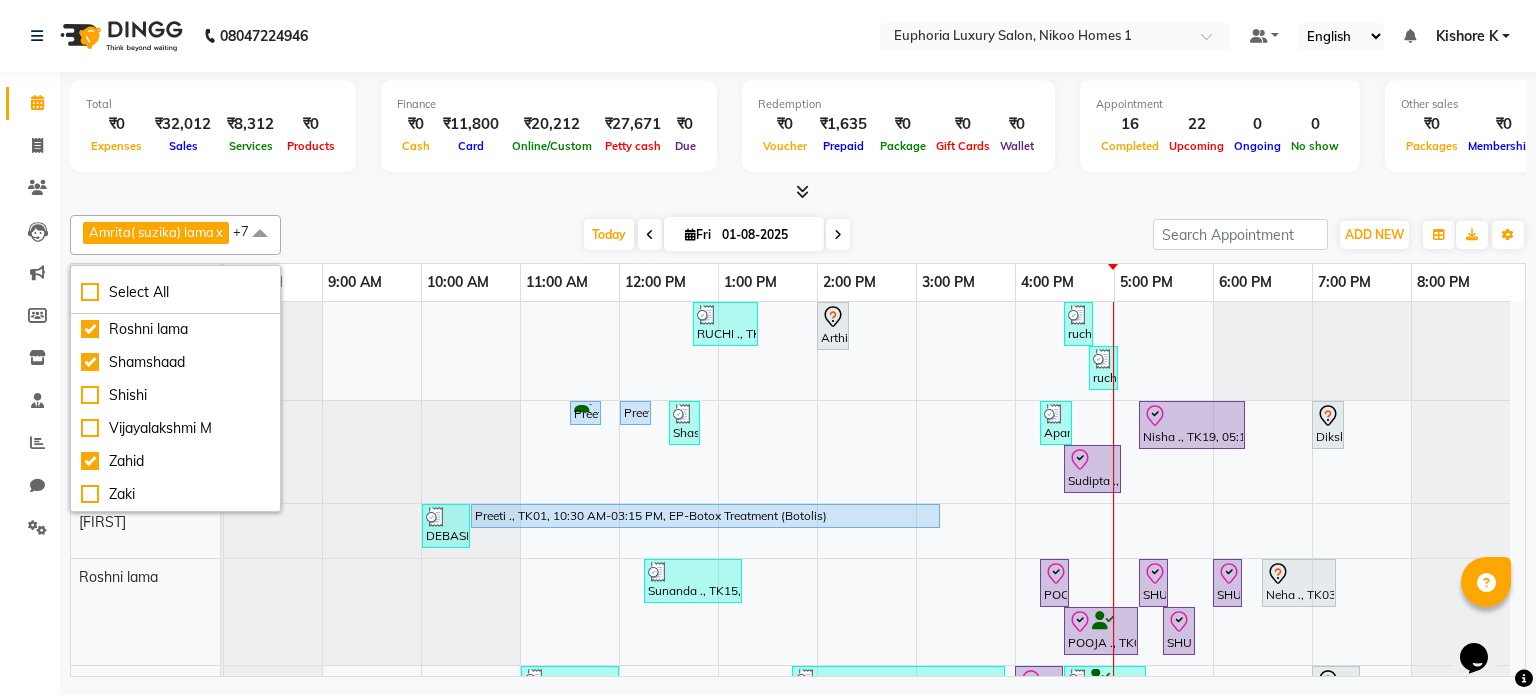 click at bounding box center (224, 452) 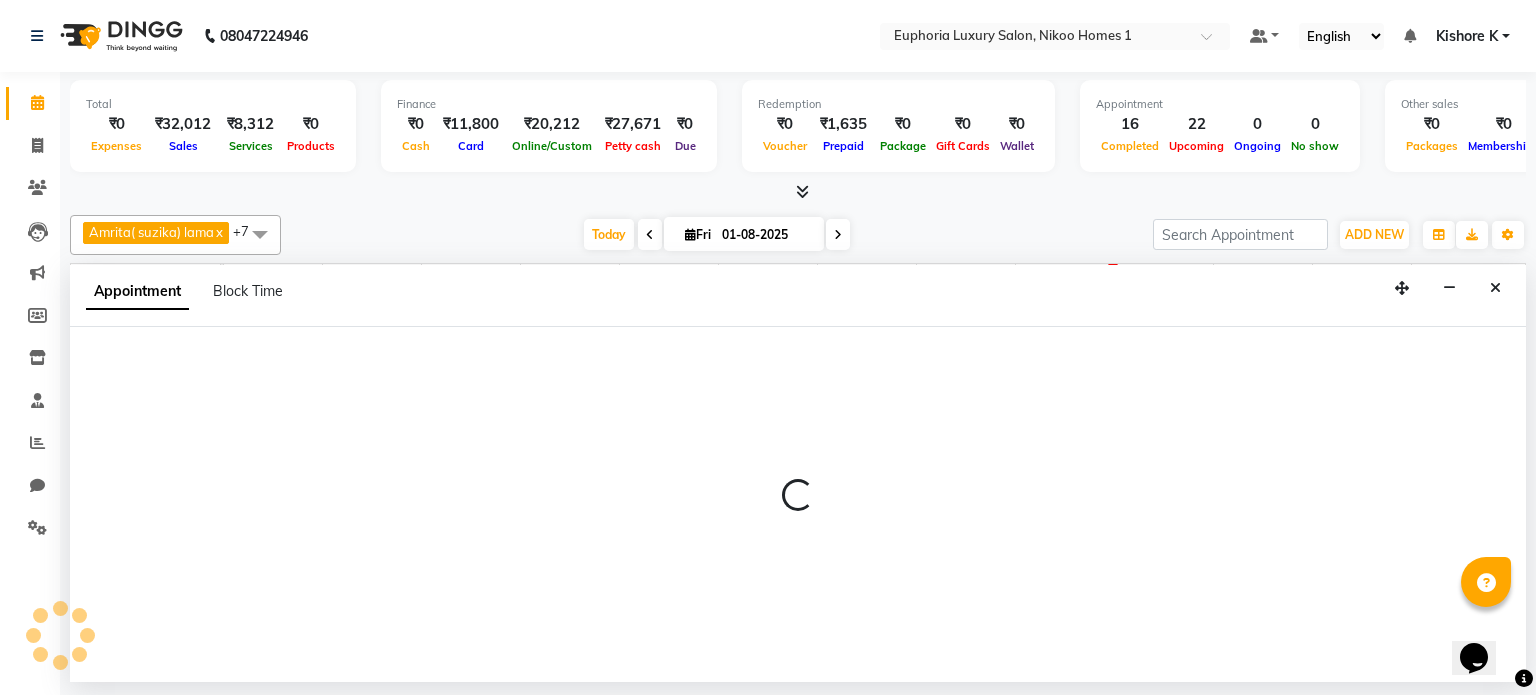 select on "74231" 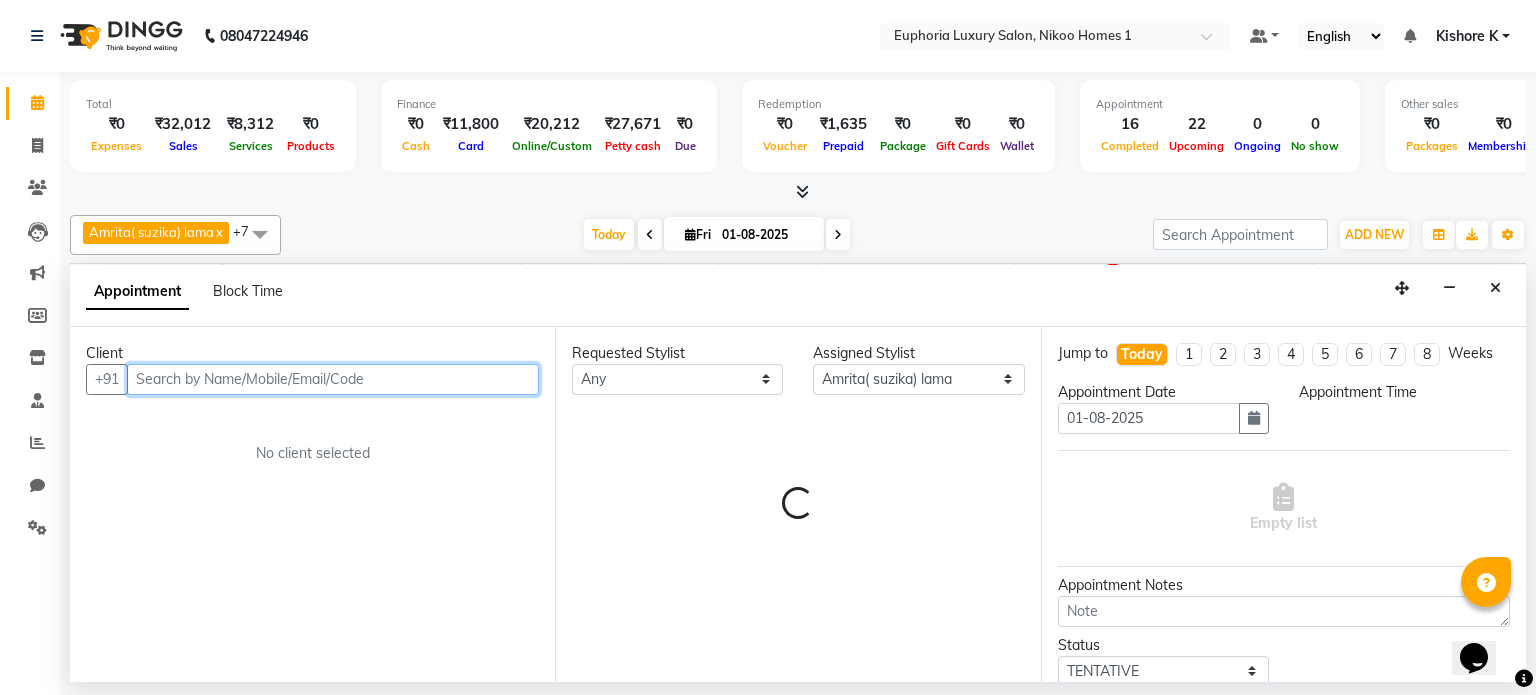 select on "540" 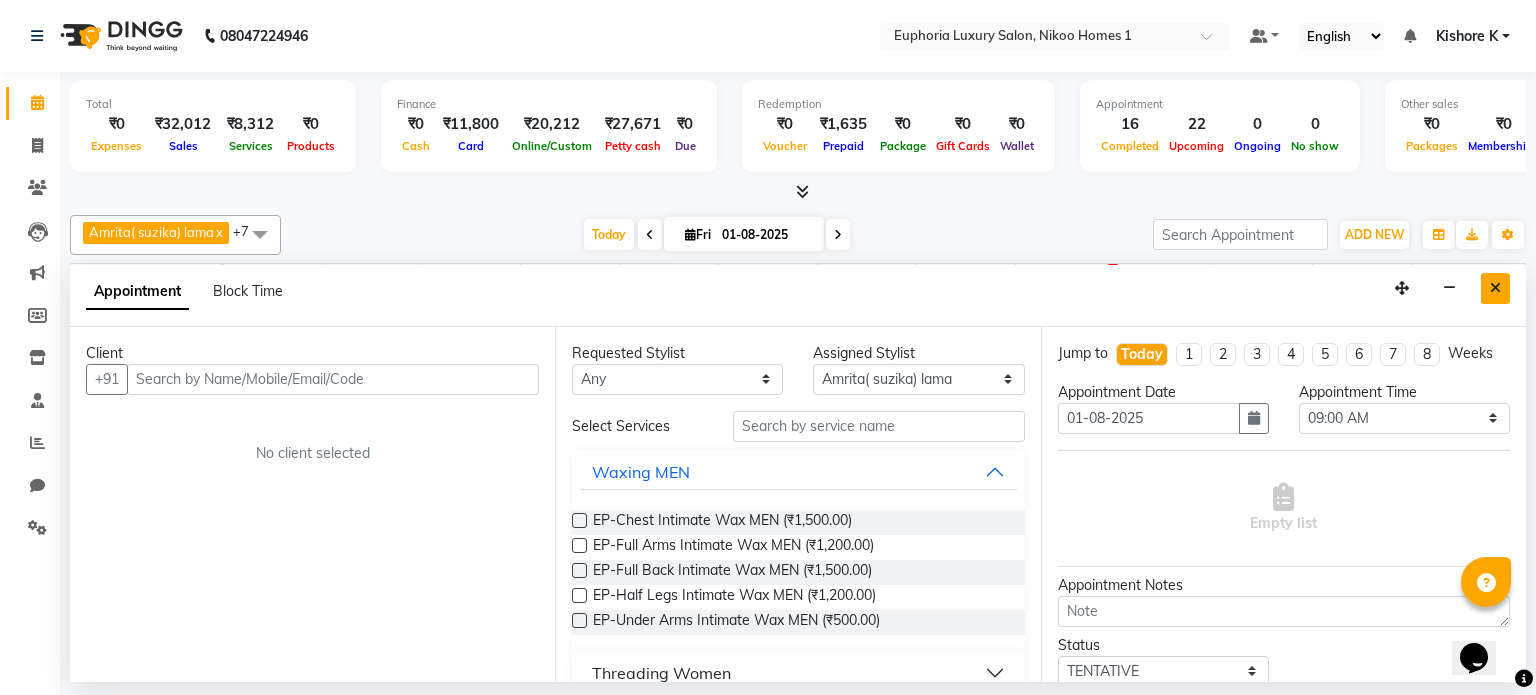 click at bounding box center [1495, 288] 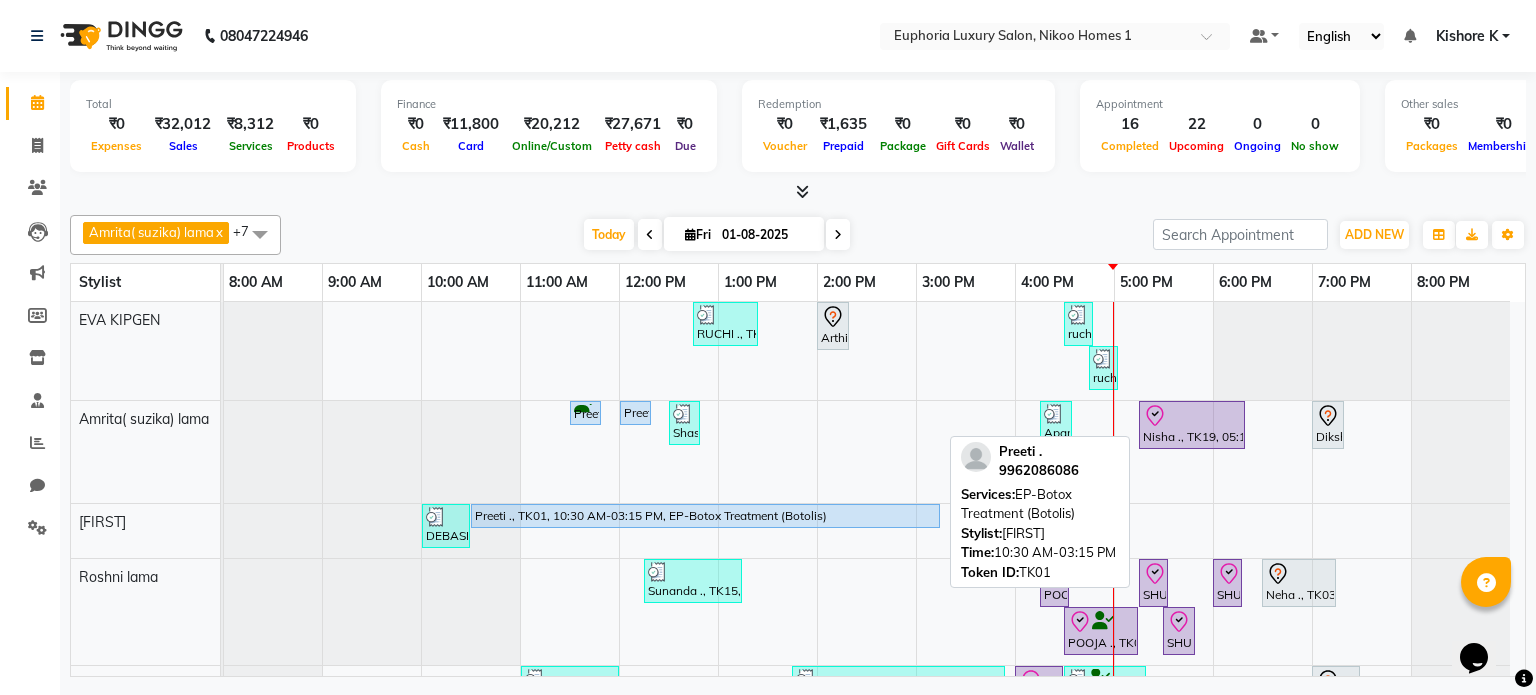 click on "Preeti ., TK01, 10:30 AM-03:15 PM, EP-Botox Treatment (Botolis)" at bounding box center (705, 516) 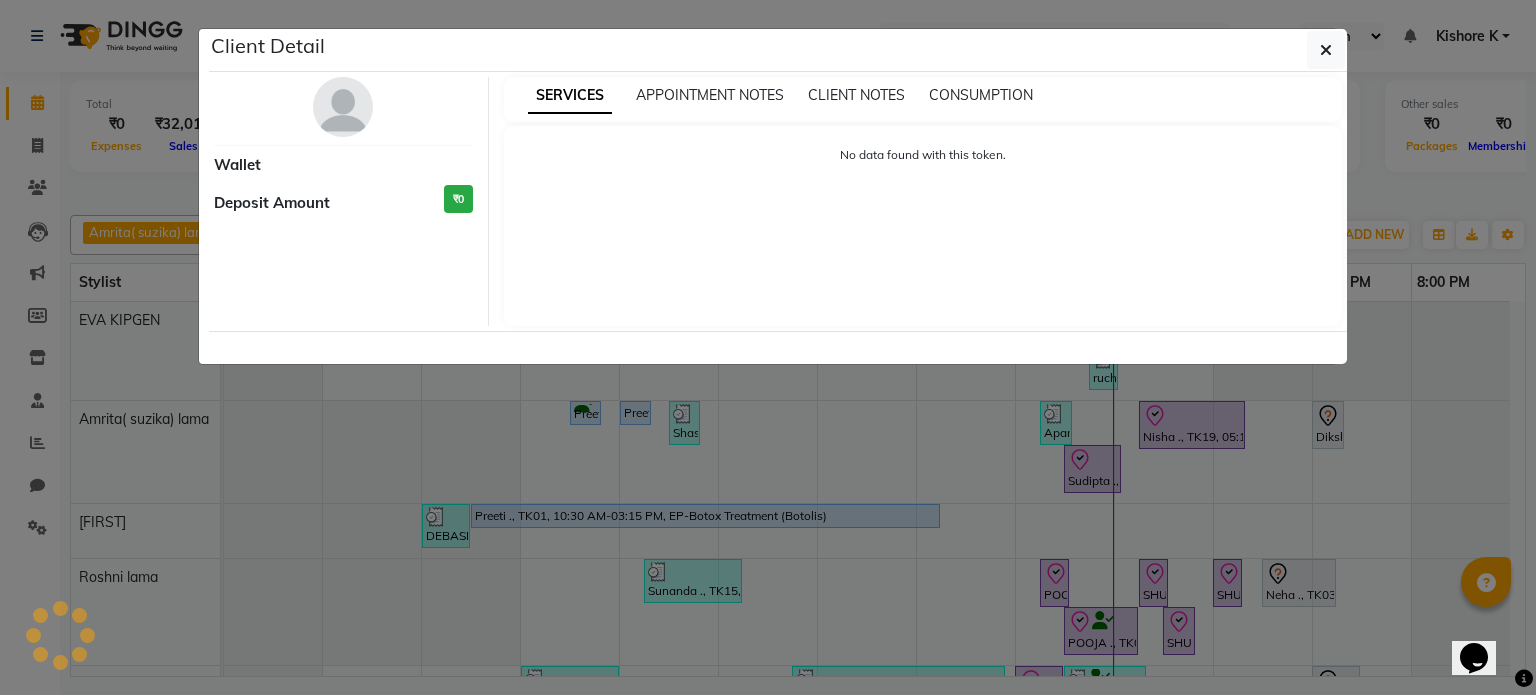 select on "5" 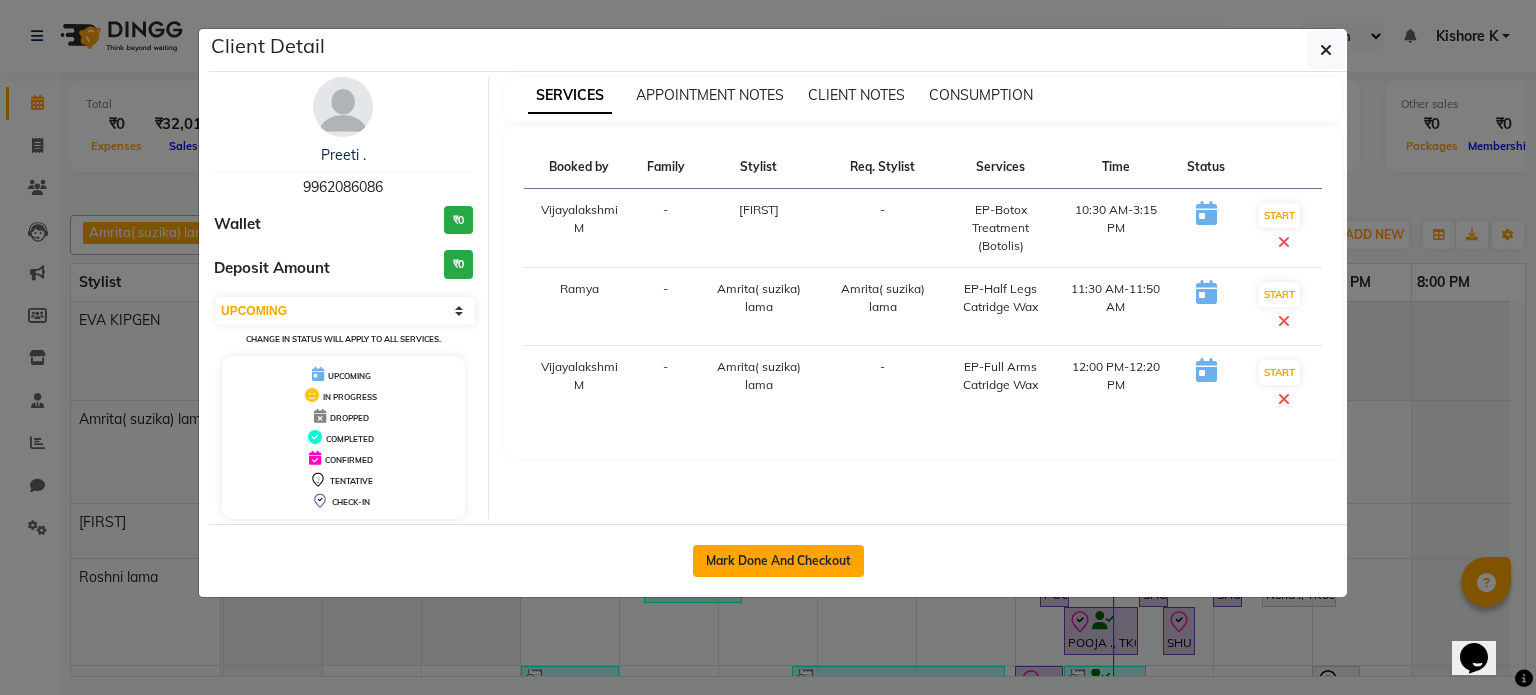 click on "Mark Done And Checkout" 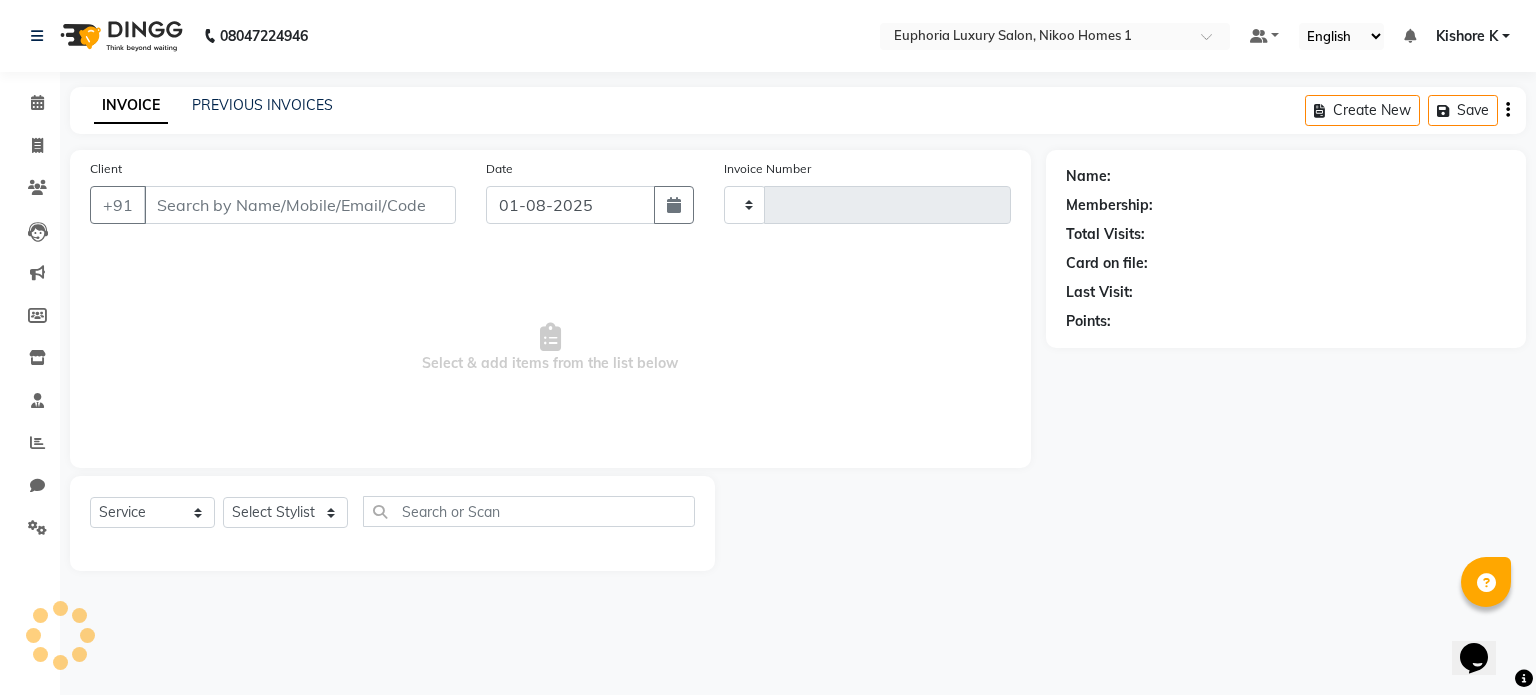 type on "3007" 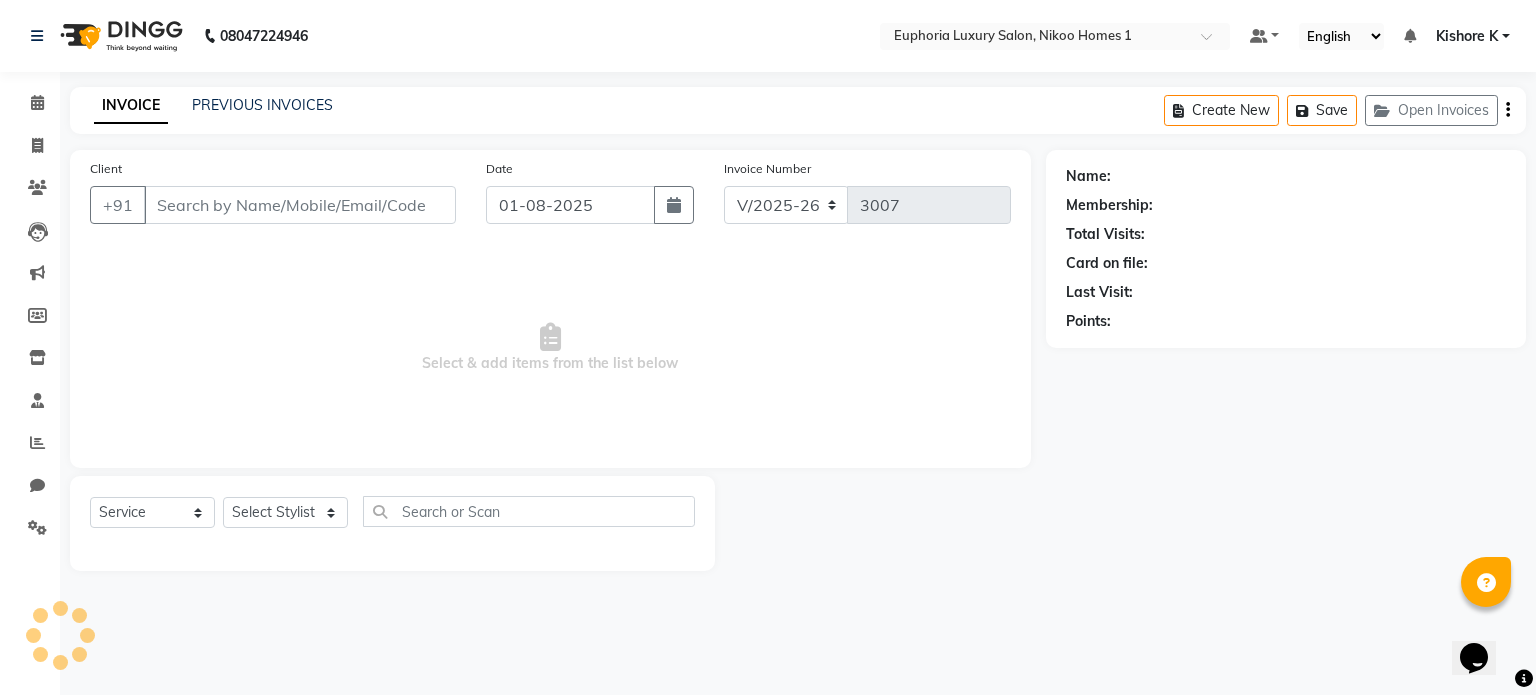 type on "9962086086" 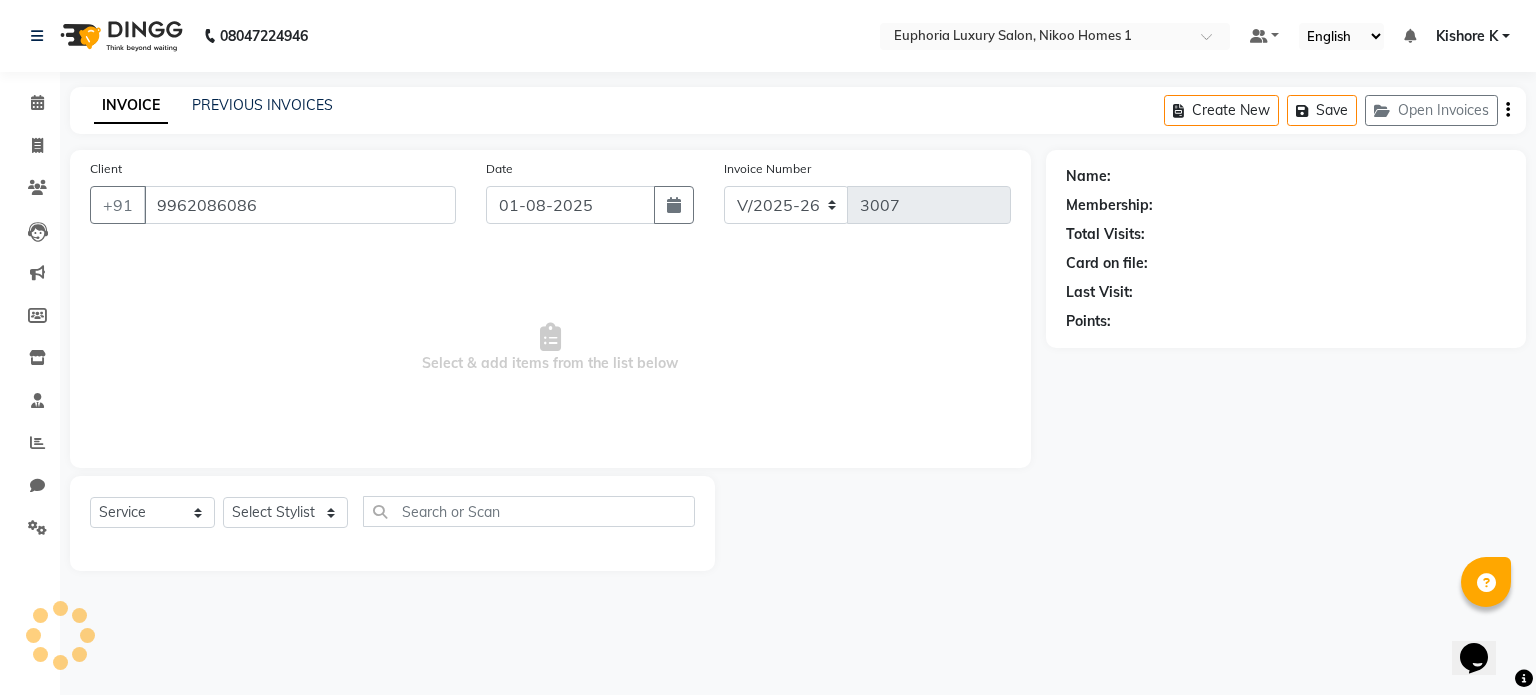 select on "74231" 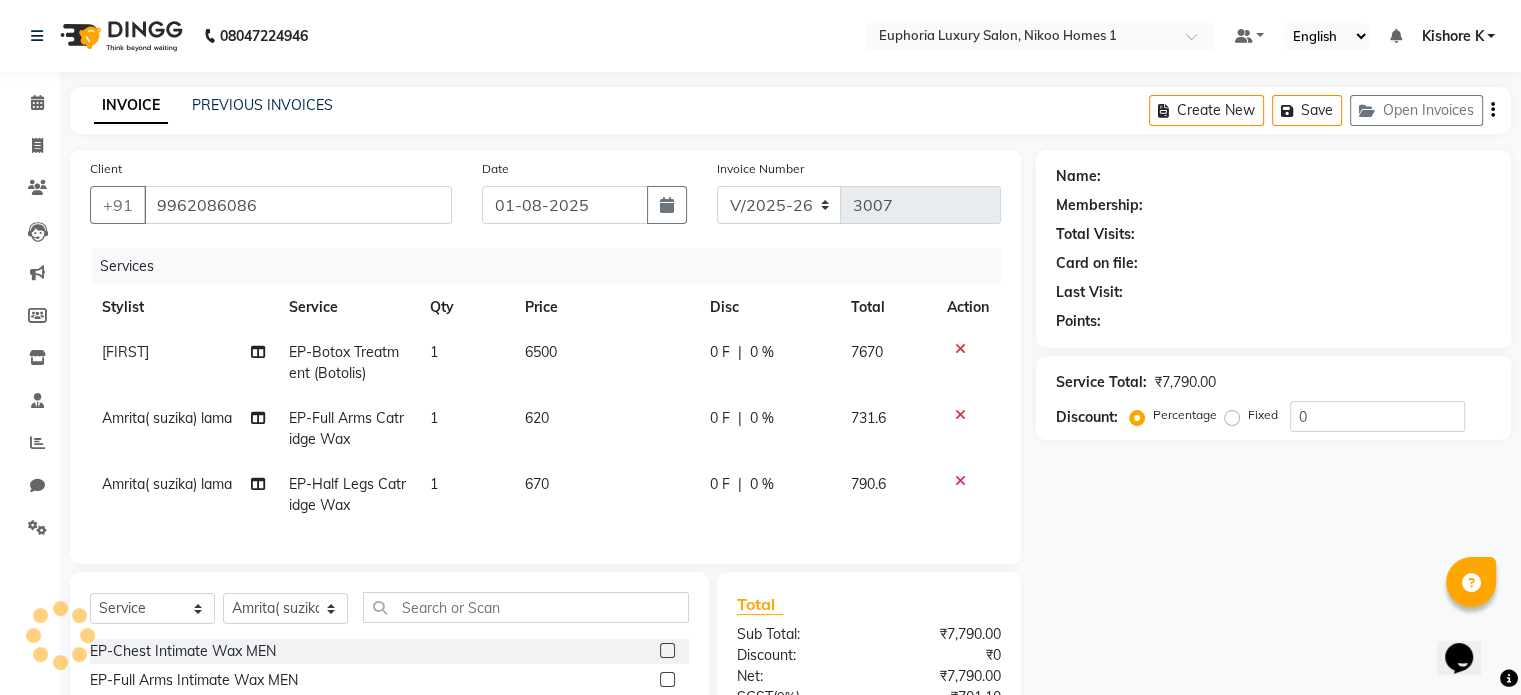 select on "2: Object" 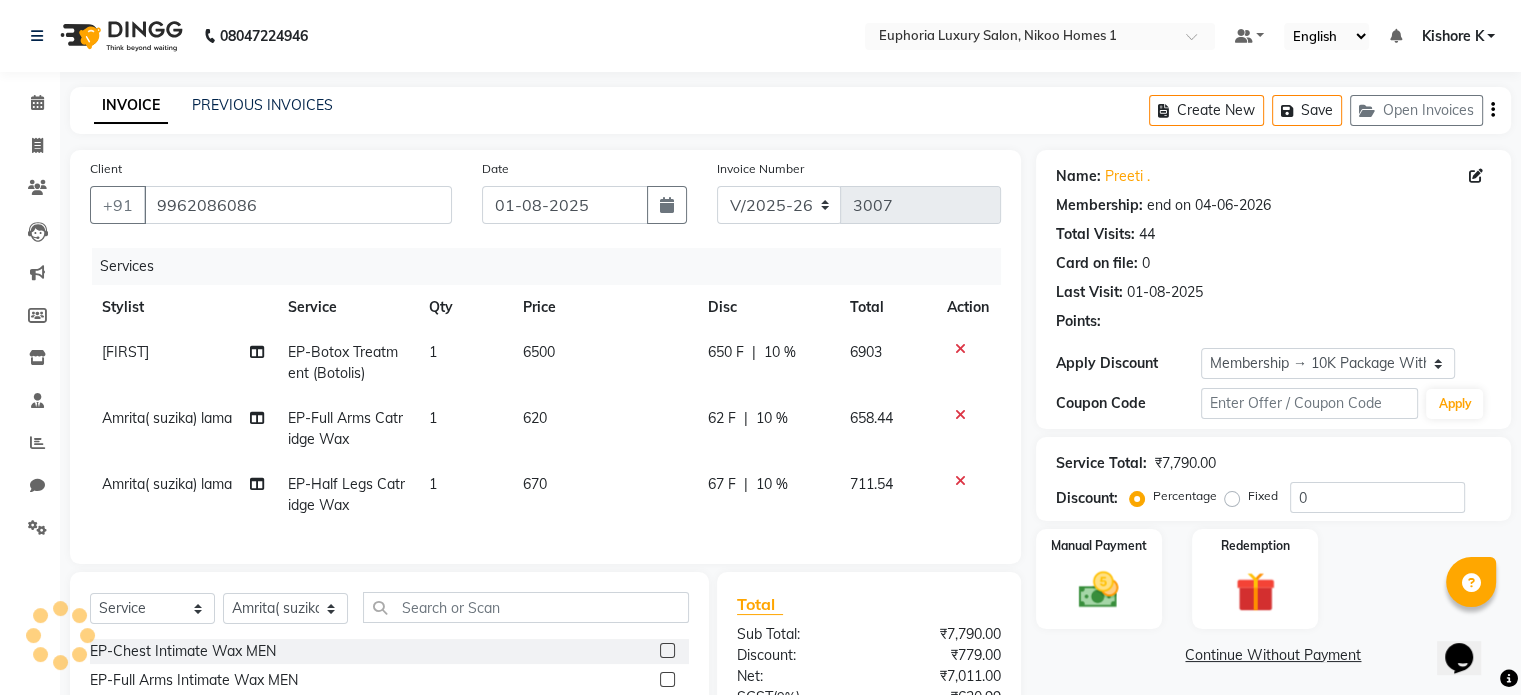 type on "10" 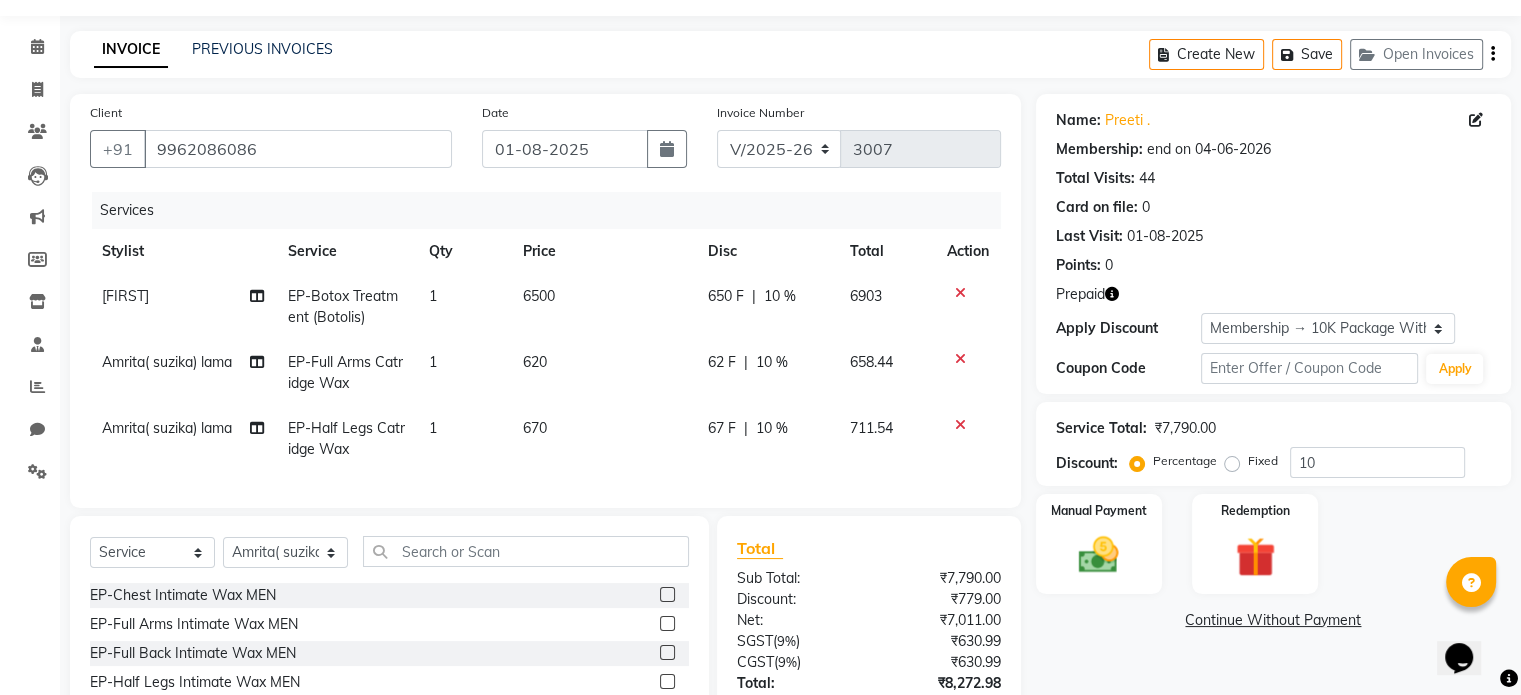 scroll, scrollTop: 53, scrollLeft: 0, axis: vertical 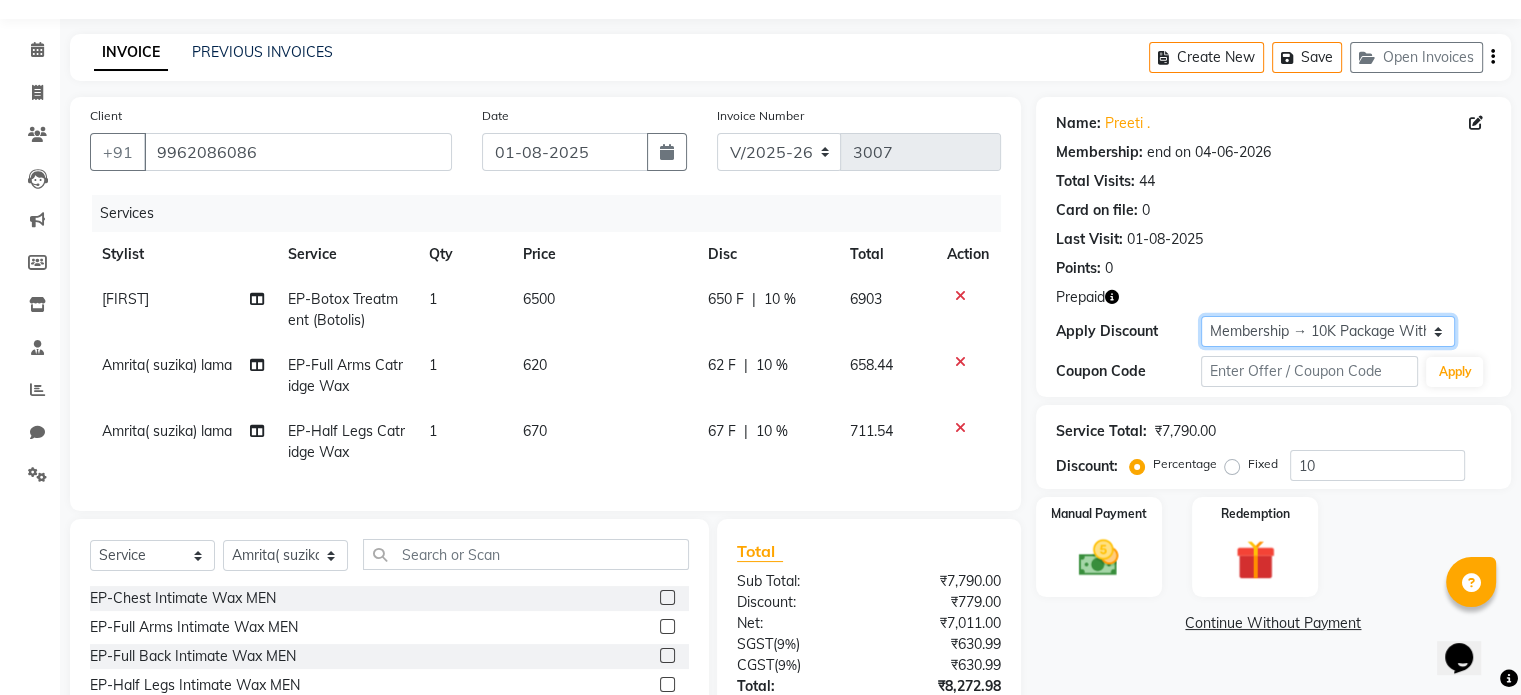 click on "Select Membership → 10K Package With 10% Off  Loyalty → Loyality level 1" 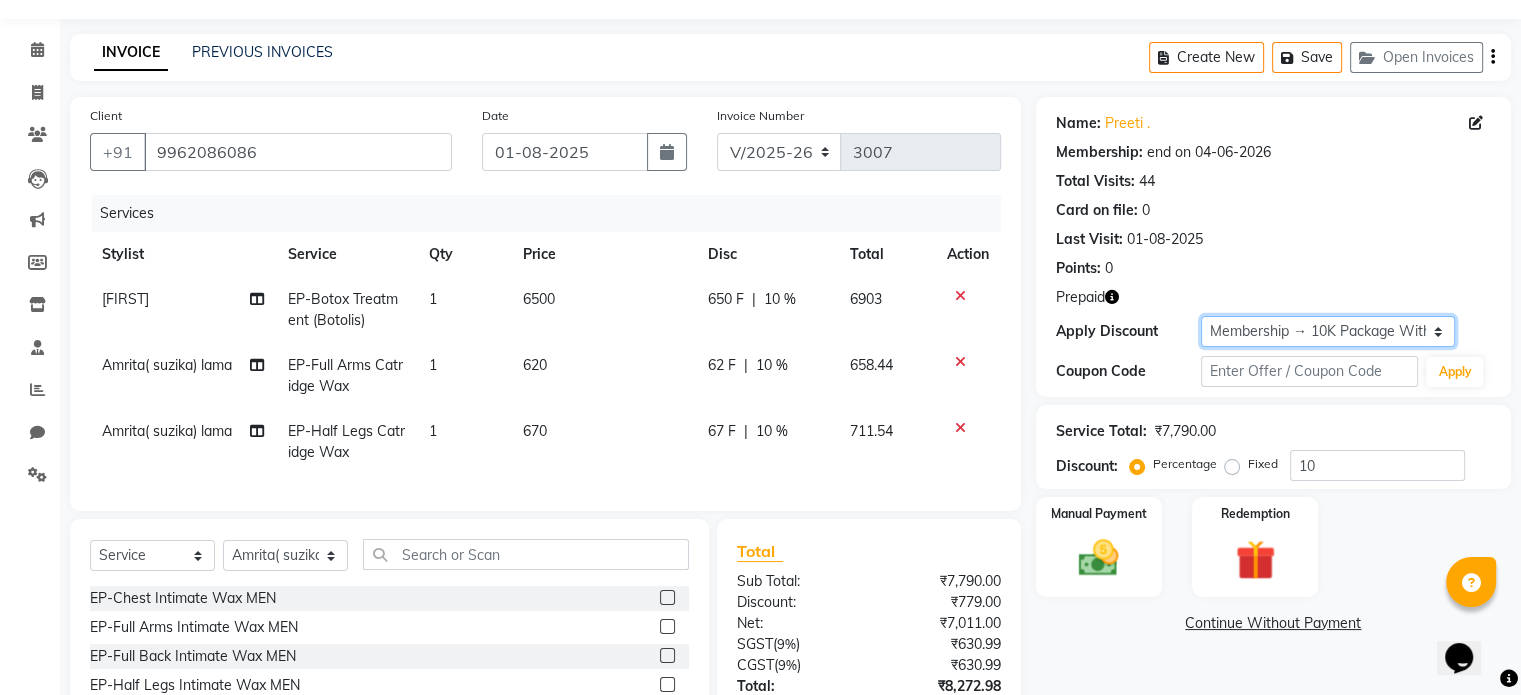 select on "0:" 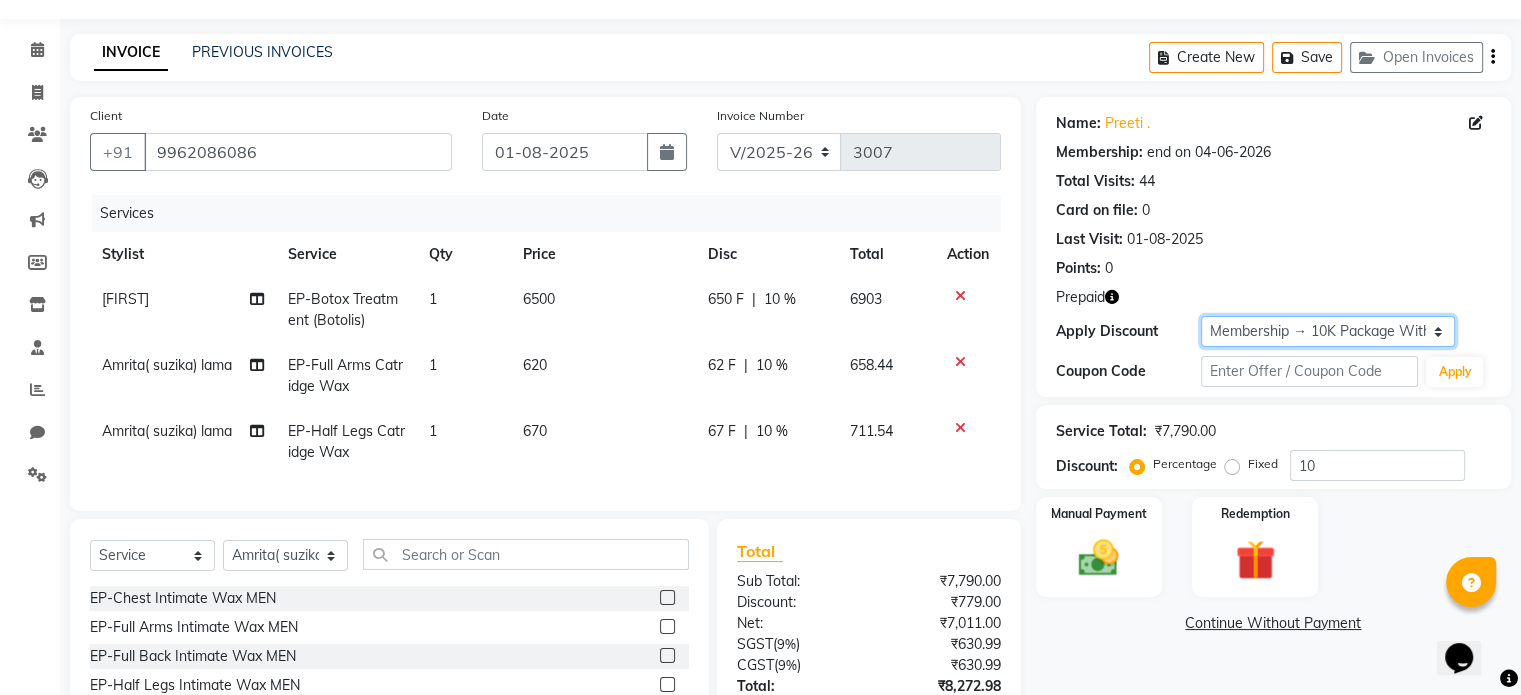 click on "Select Membership → 10K Package With 10% Off  Loyalty → Loyality level 1" 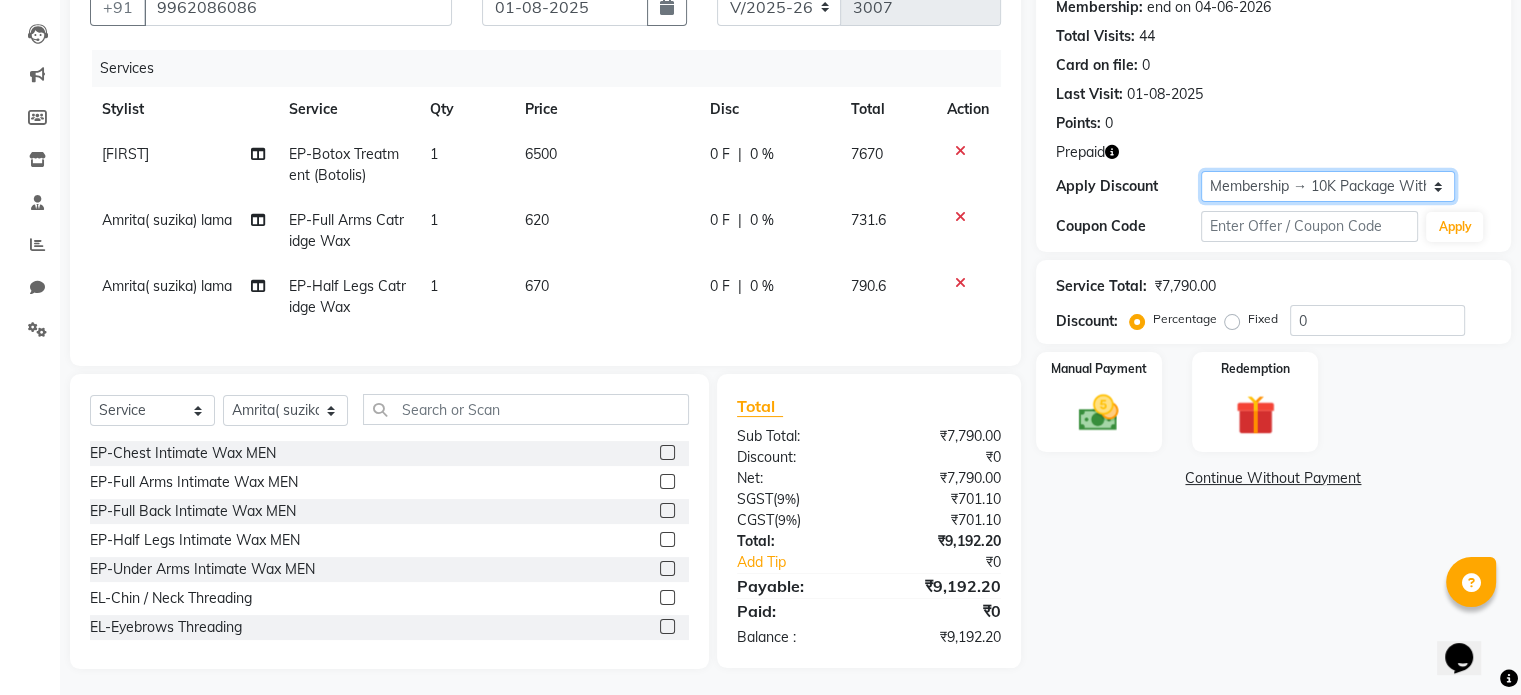 scroll, scrollTop: 197, scrollLeft: 0, axis: vertical 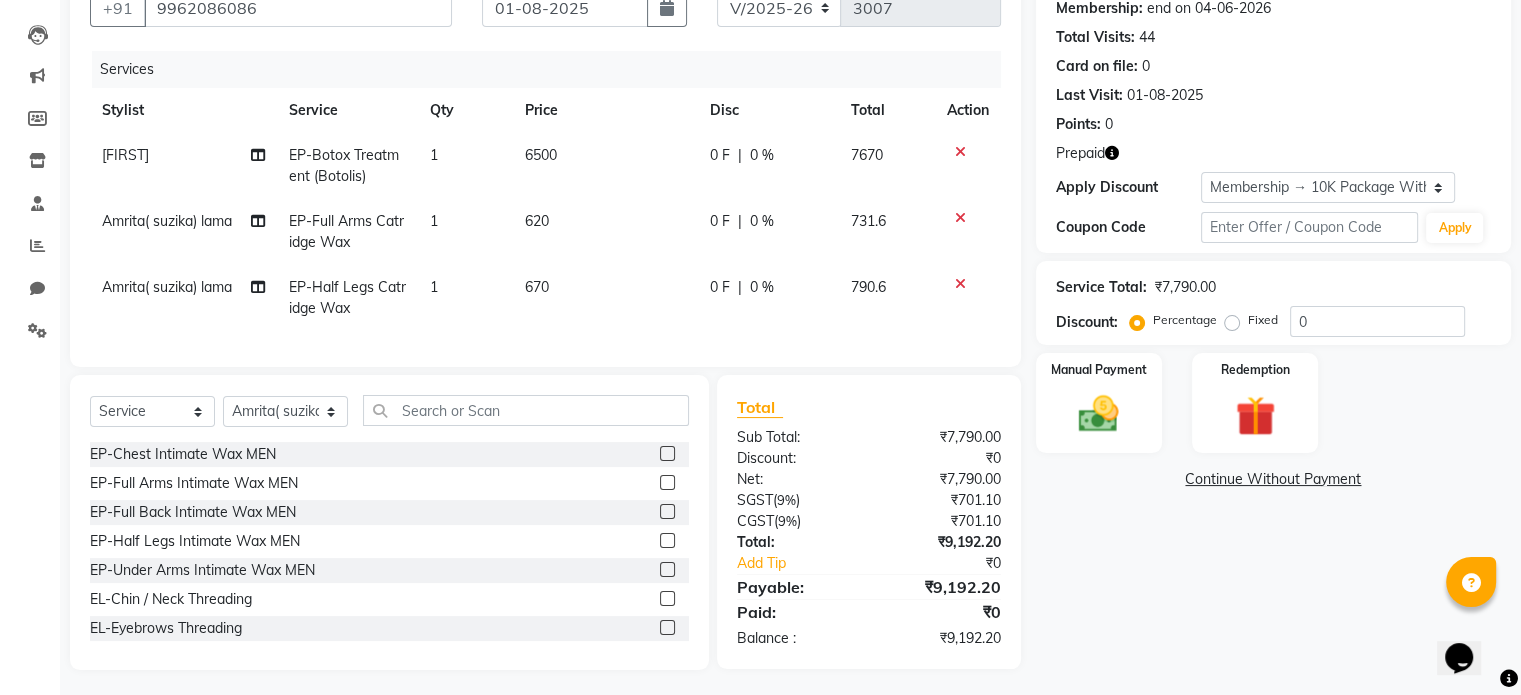 click on "6500" 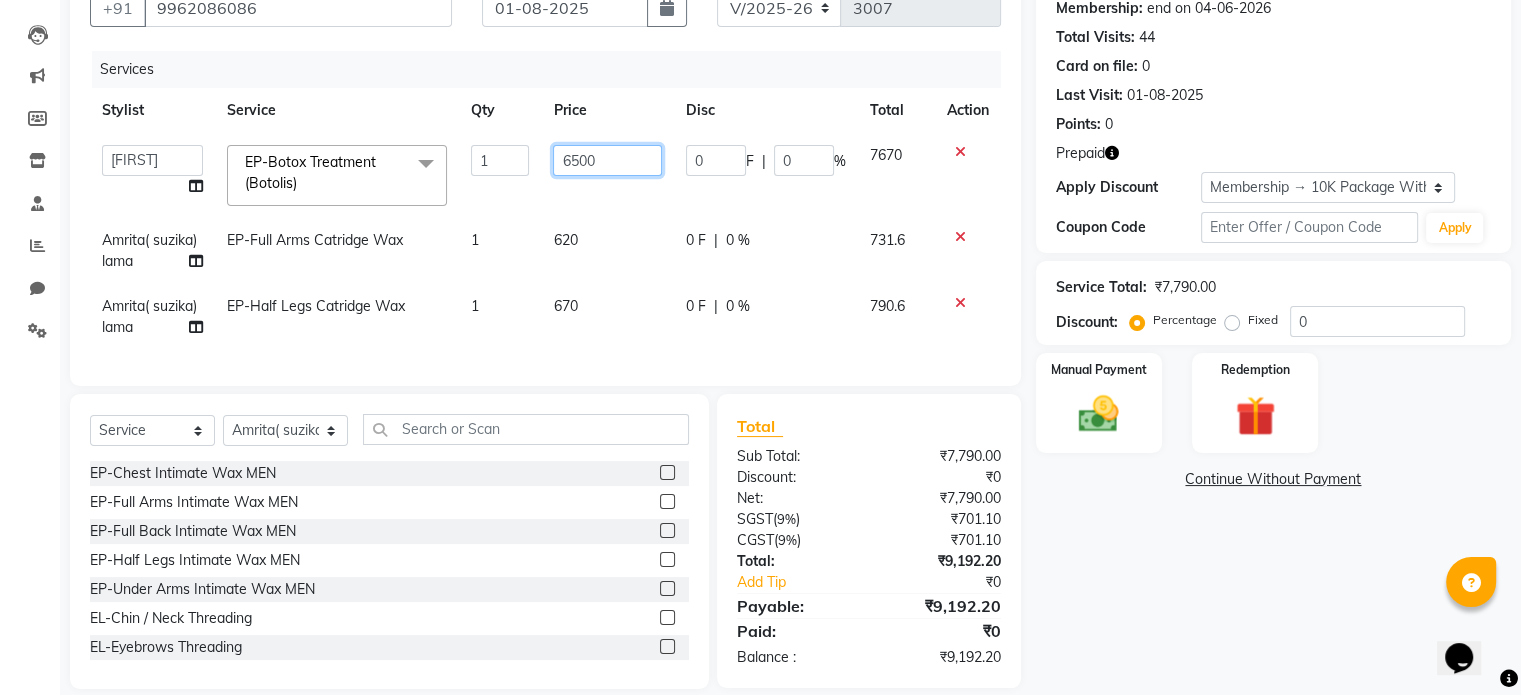 drag, startPoint x: 637, startPoint y: 160, endPoint x: 378, endPoint y: 178, distance: 259.62473 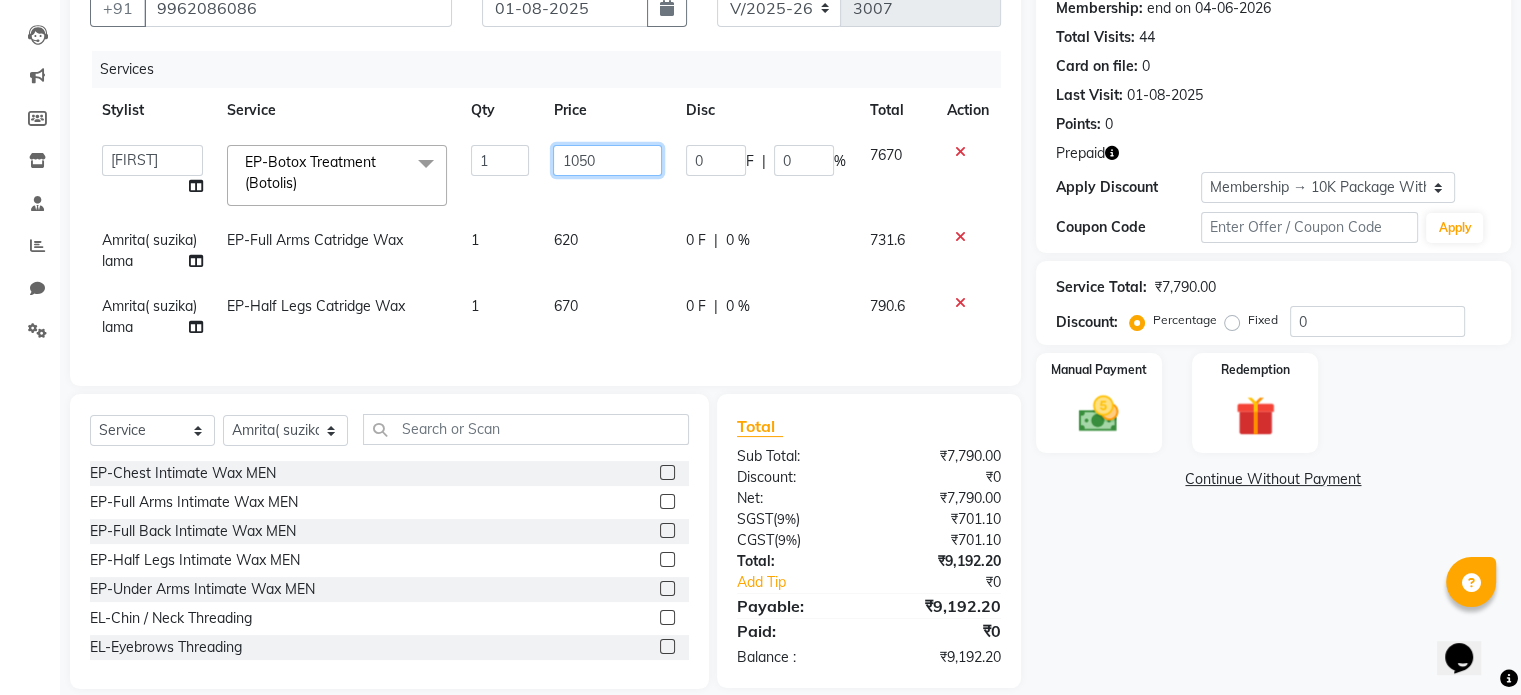 type on "10500" 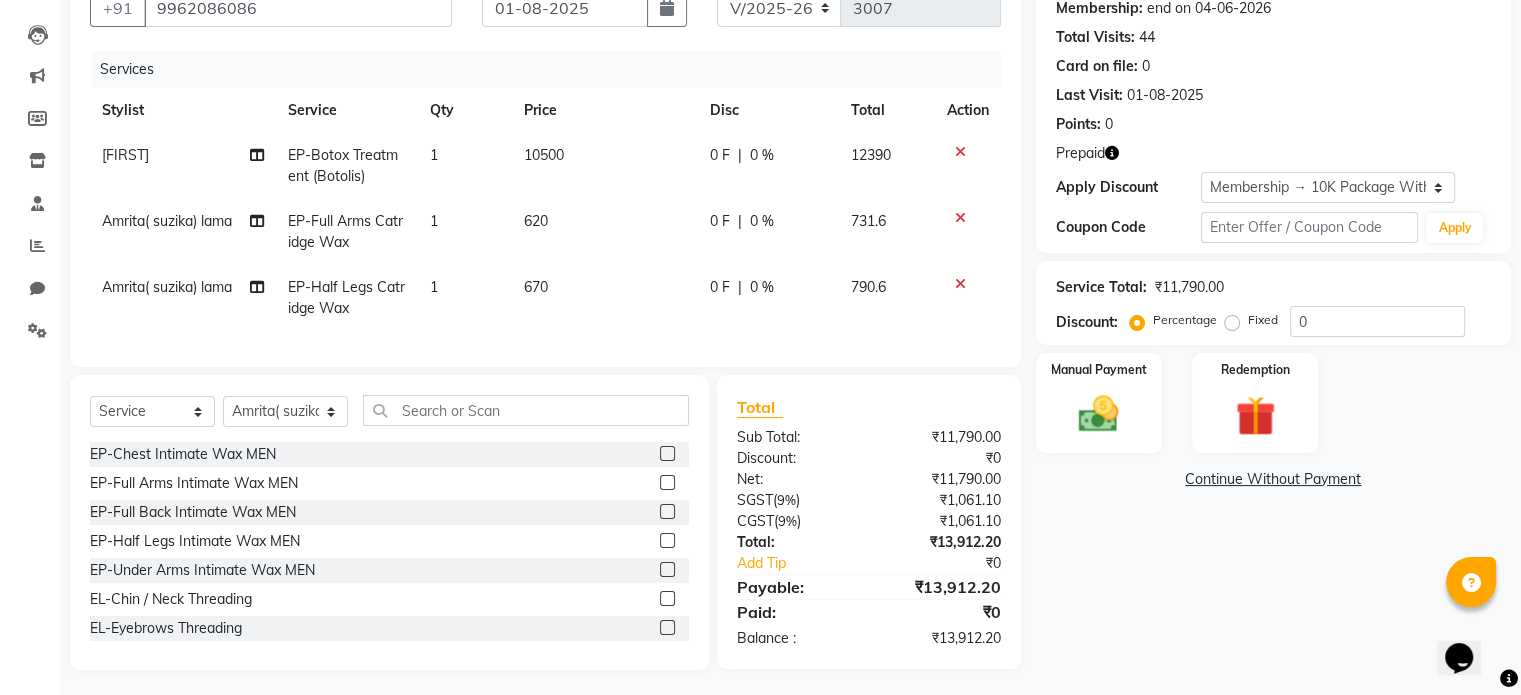 click on "[FIRST] EP-Botox Treatment (Botolis) 1 10500 0 F | 0 % 12390 Amrita( [NAME]) lama EP-Full Arms Catridge Wax 1 620 0 F | 0 % 731.6 Amrita( [NAME]) lama EP-Half Legs Catridge Wax 1 670 0 F | 0 % 790.6" 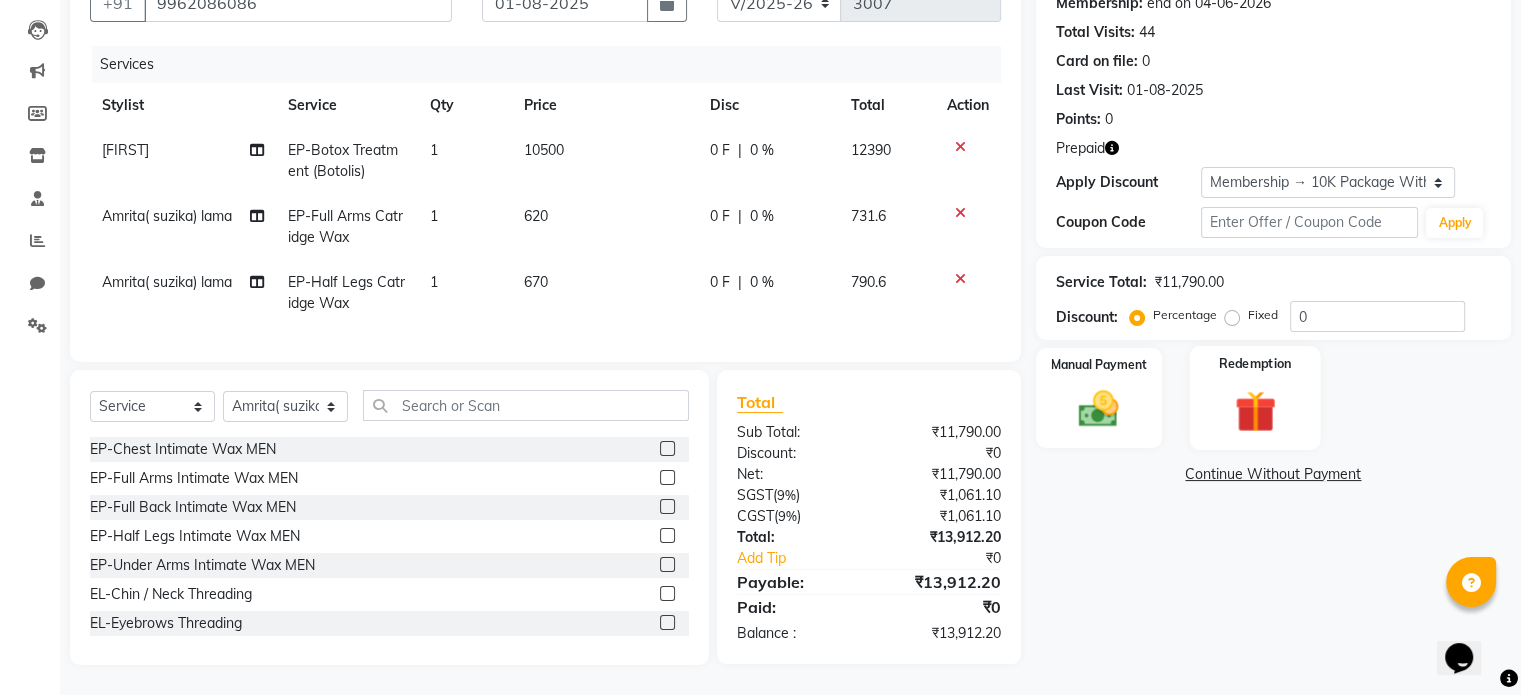 click 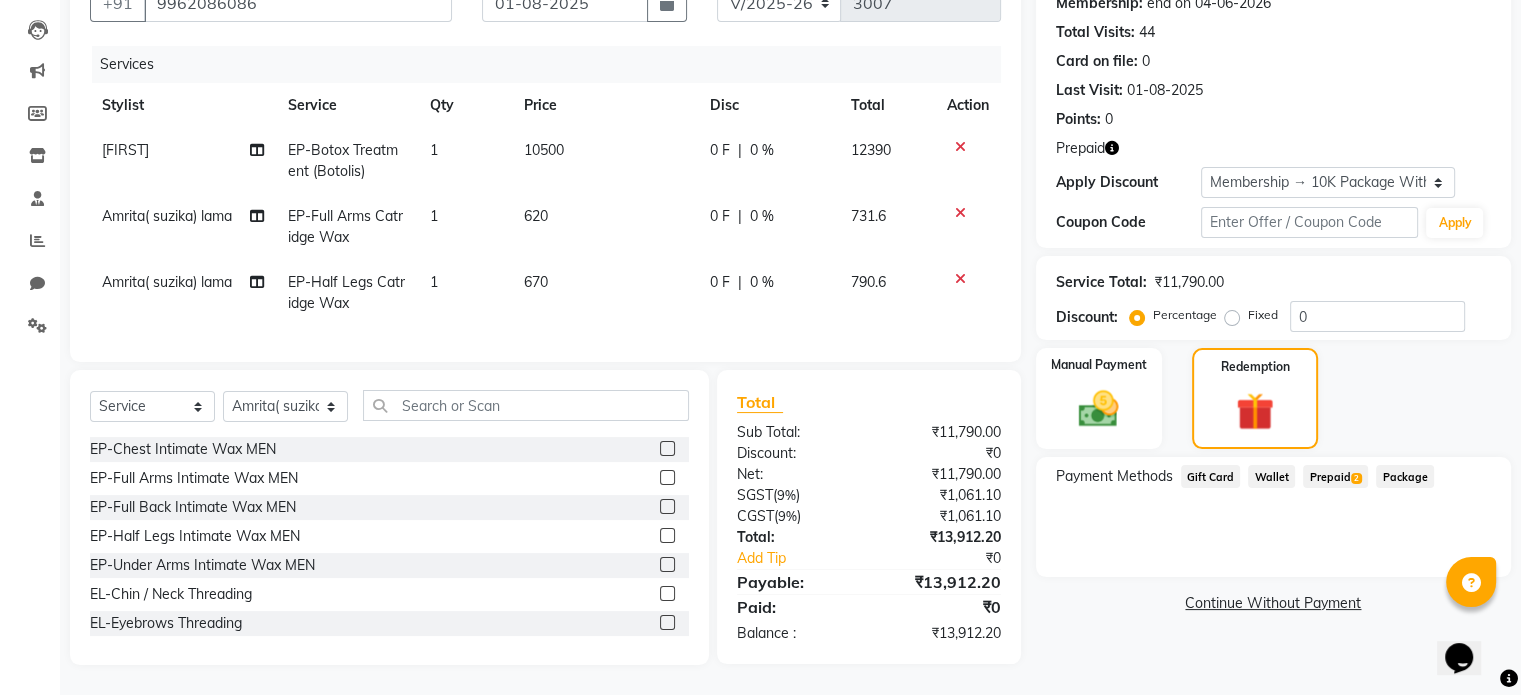 click on "Prepaid  2" 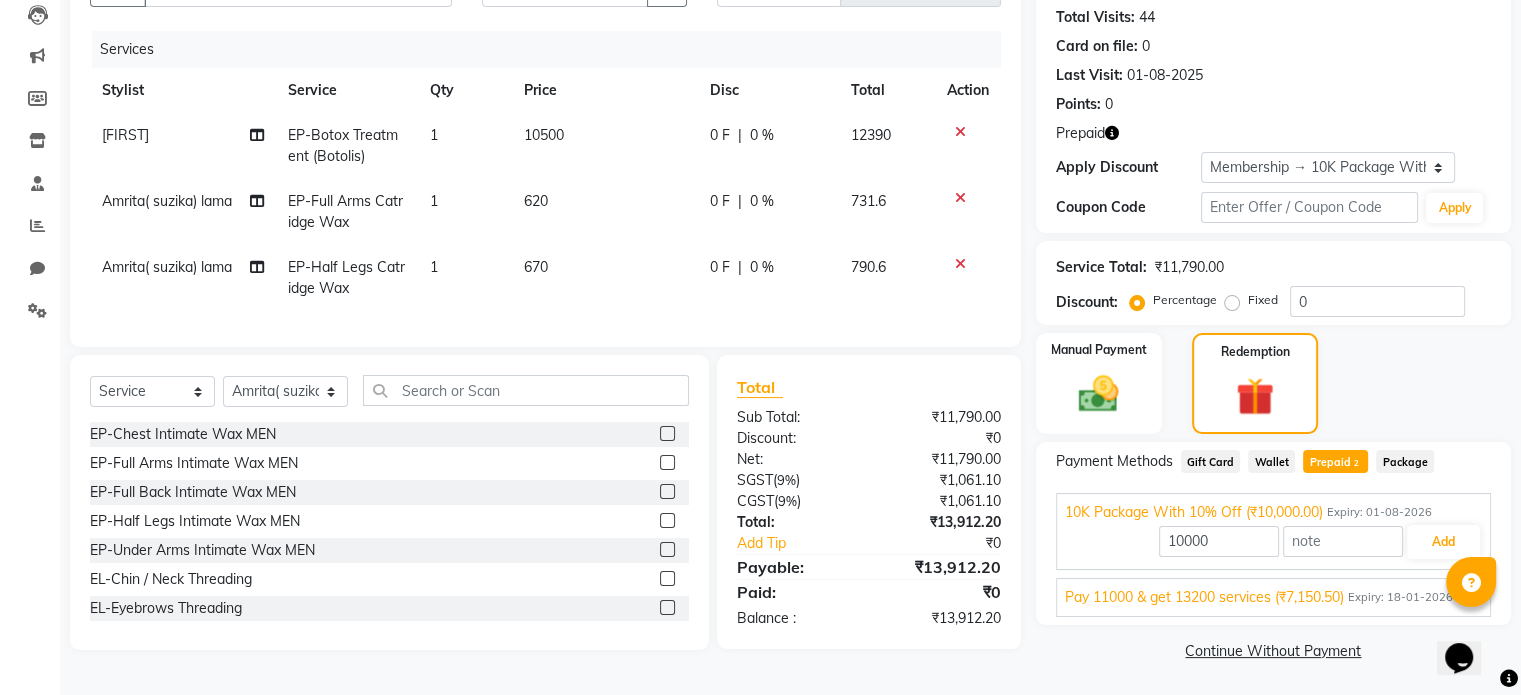 click on "Expiry: 18-01-2026" at bounding box center (1400, 597) 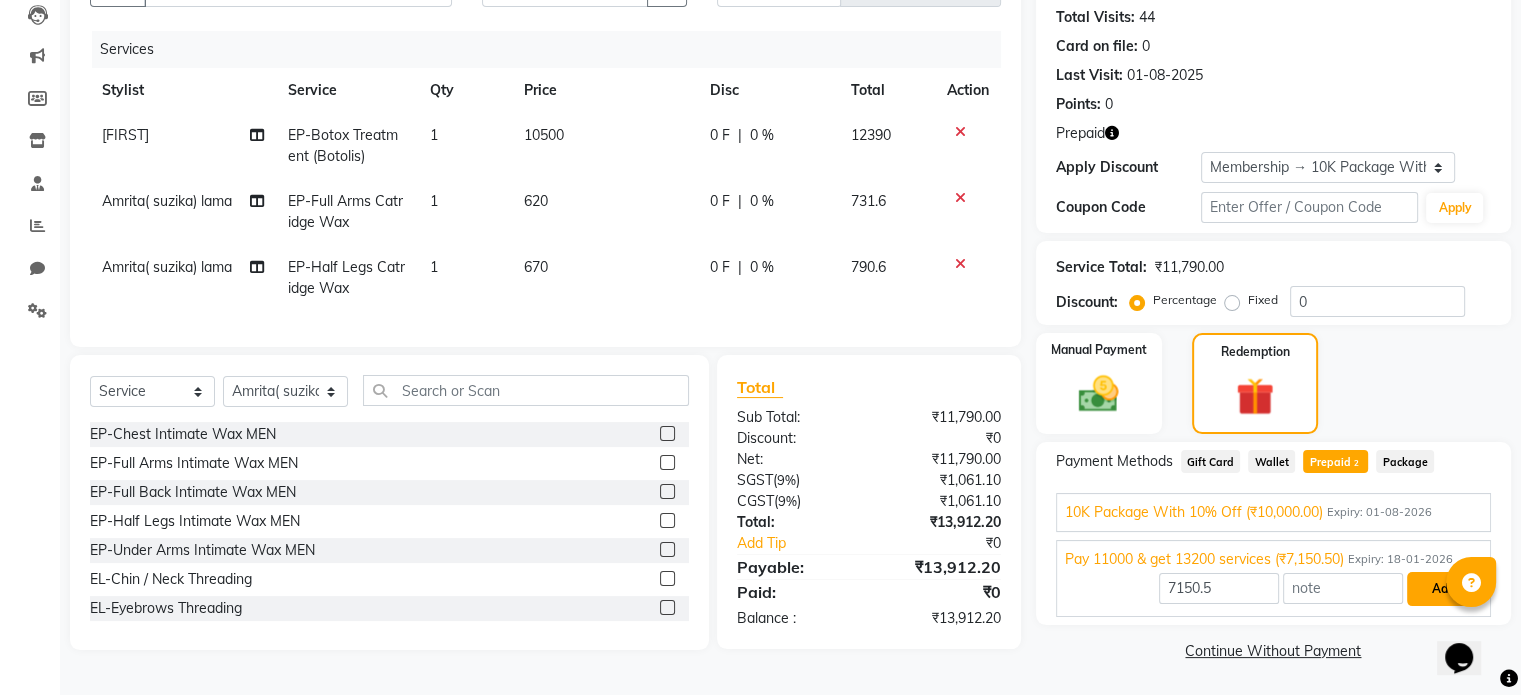 click on "Add" at bounding box center [1443, 589] 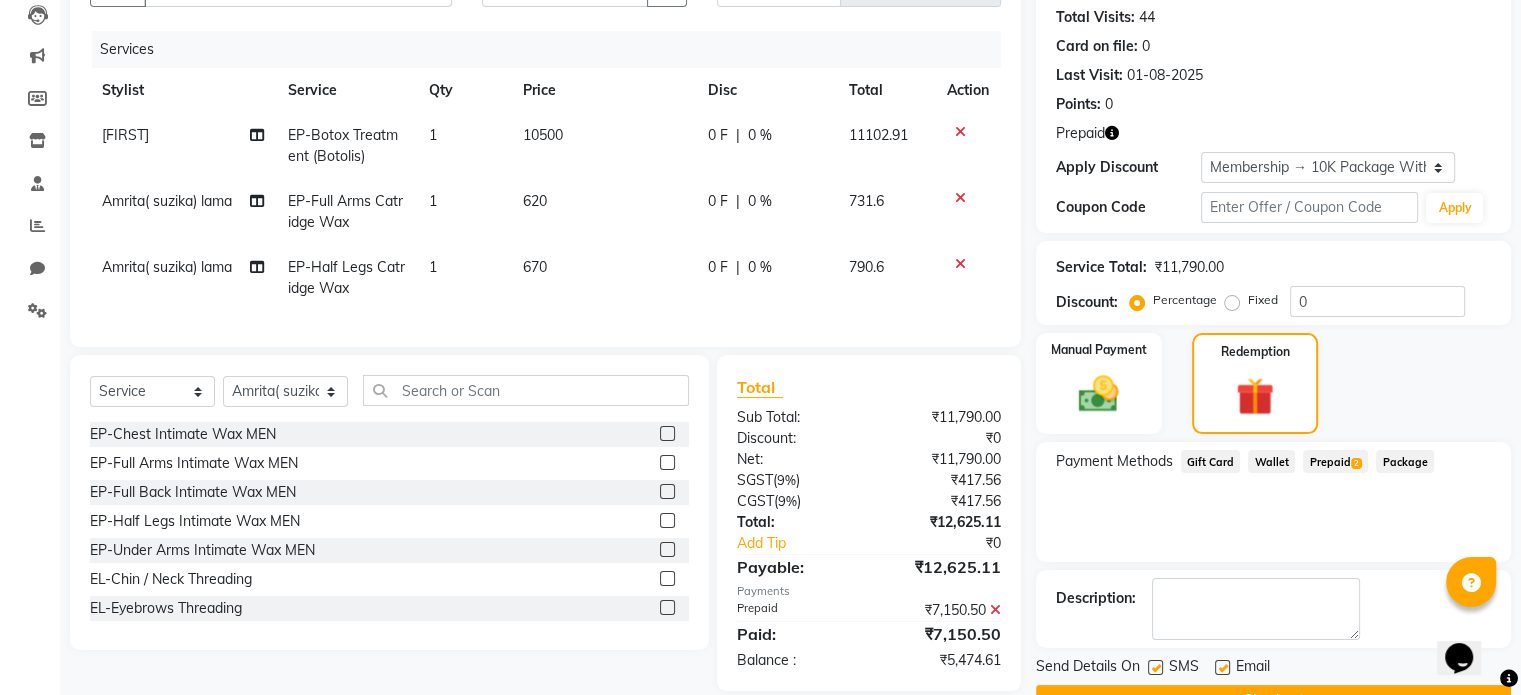 scroll, scrollTop: 329, scrollLeft: 0, axis: vertical 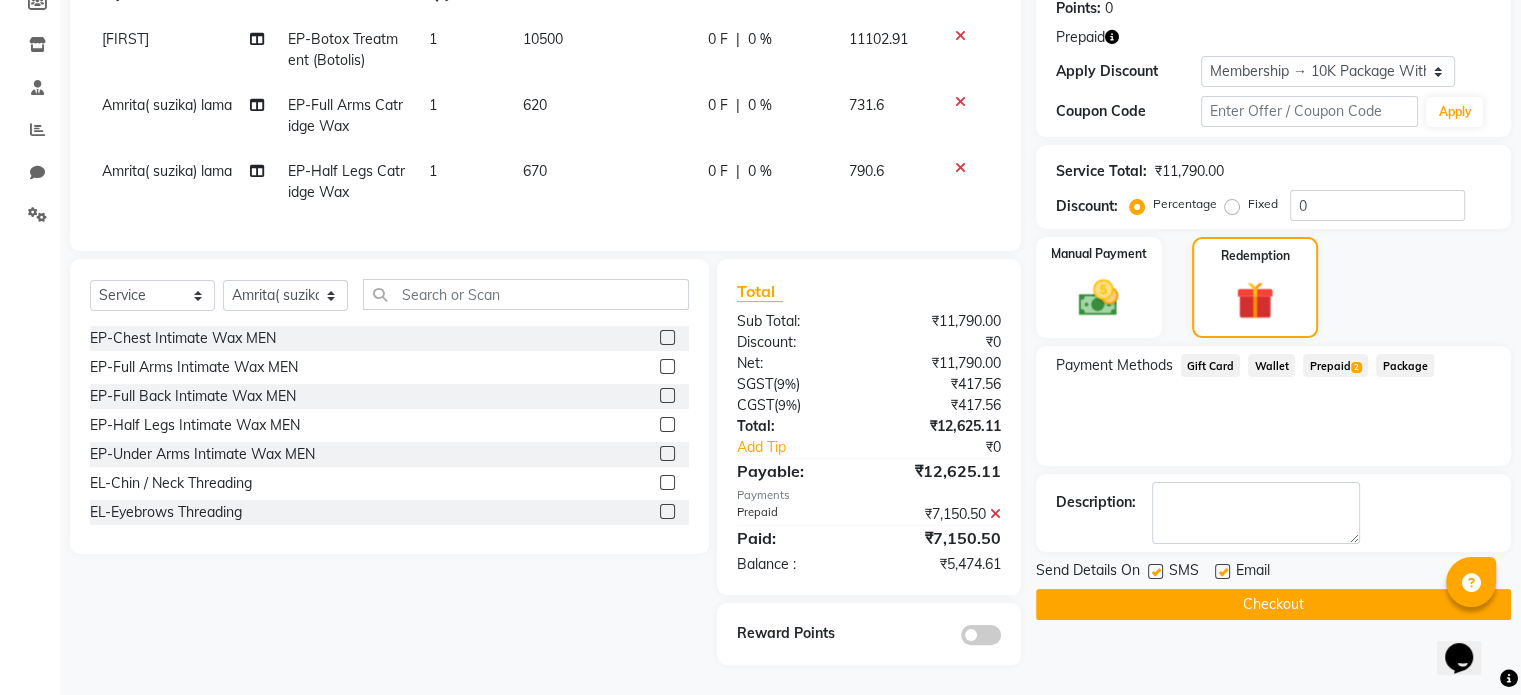 click on "Prepaid  2" 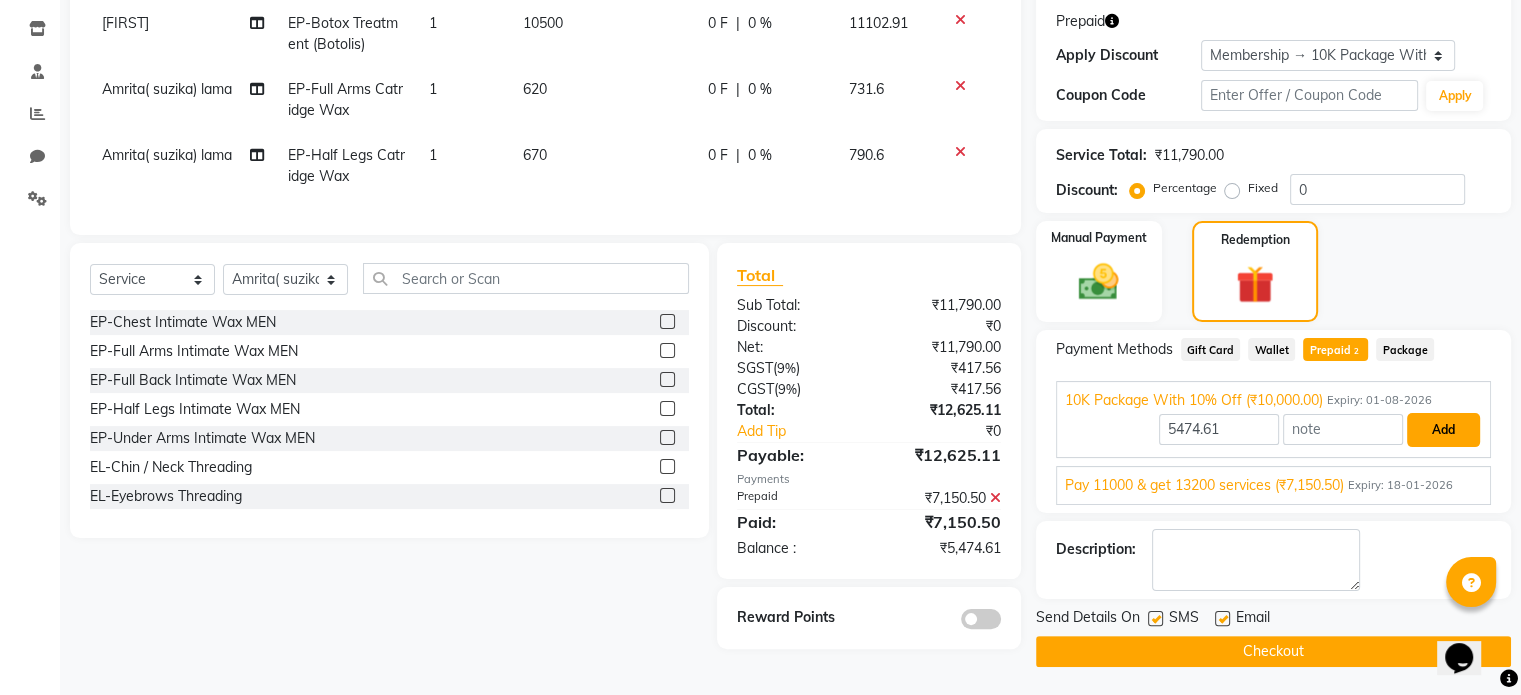 click on "Add" at bounding box center [1443, 430] 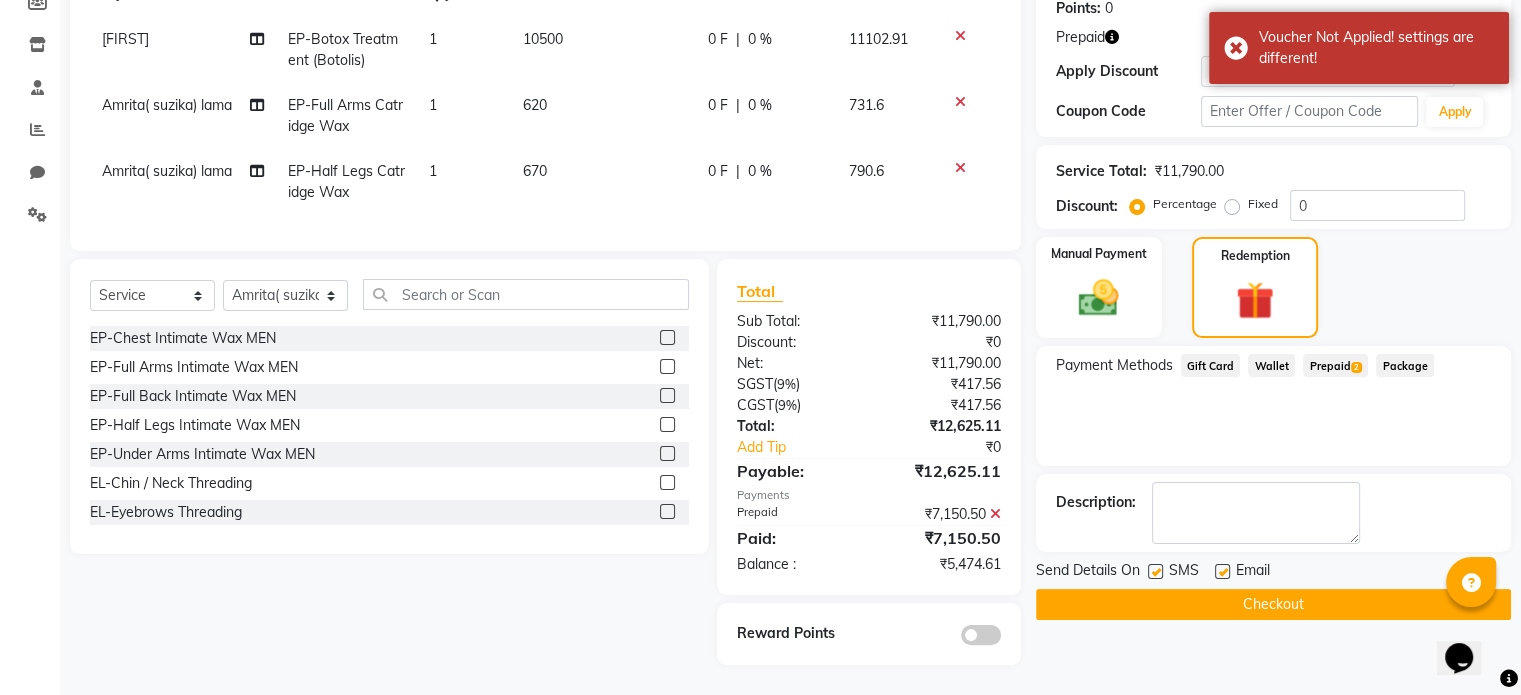 click on "Prepaid  2" 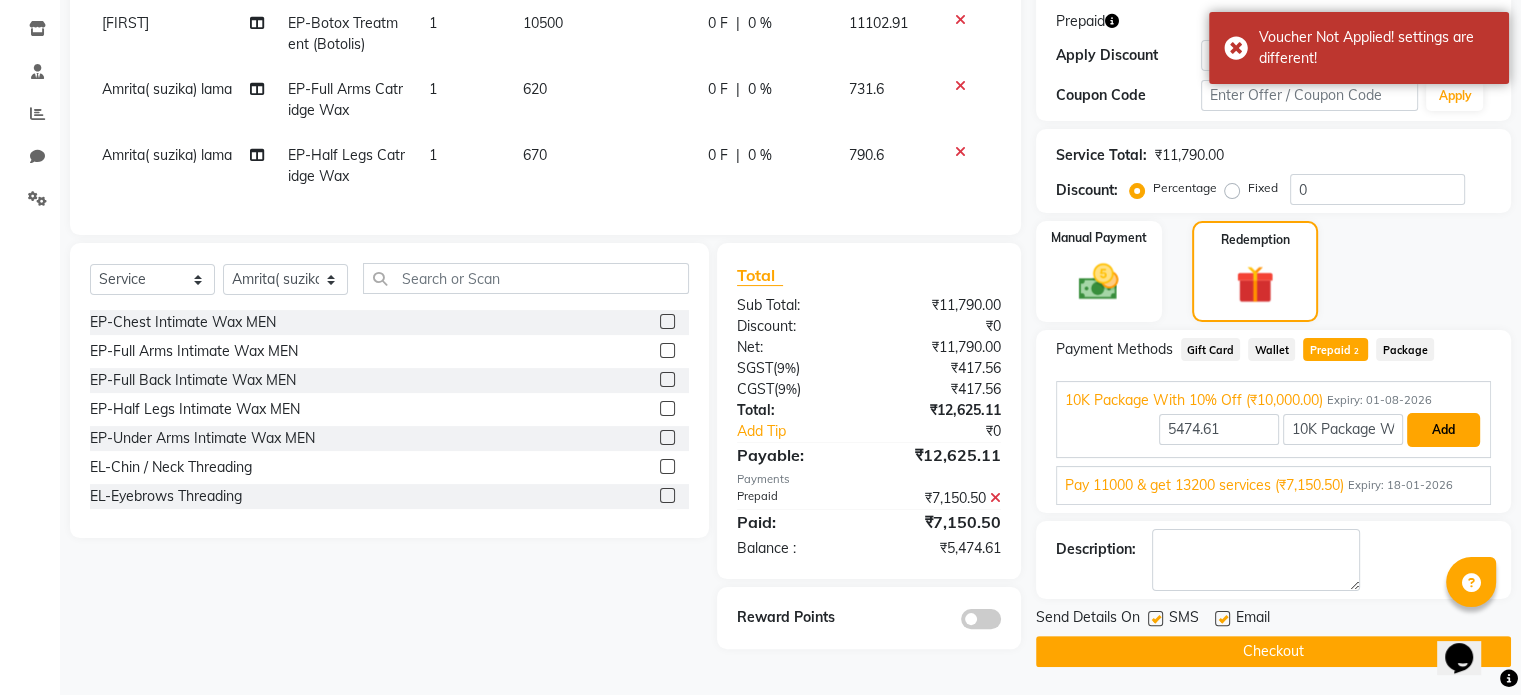 click on "Add" at bounding box center [1443, 430] 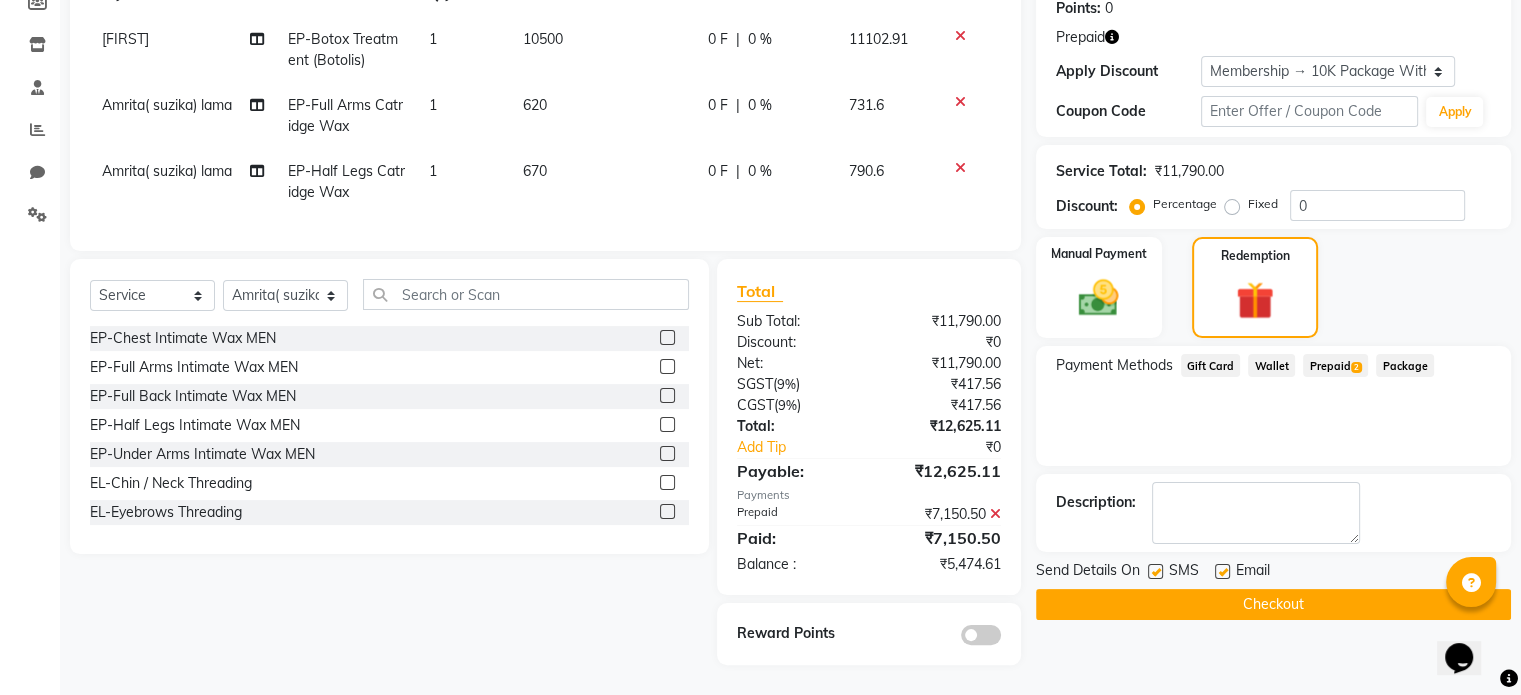 click 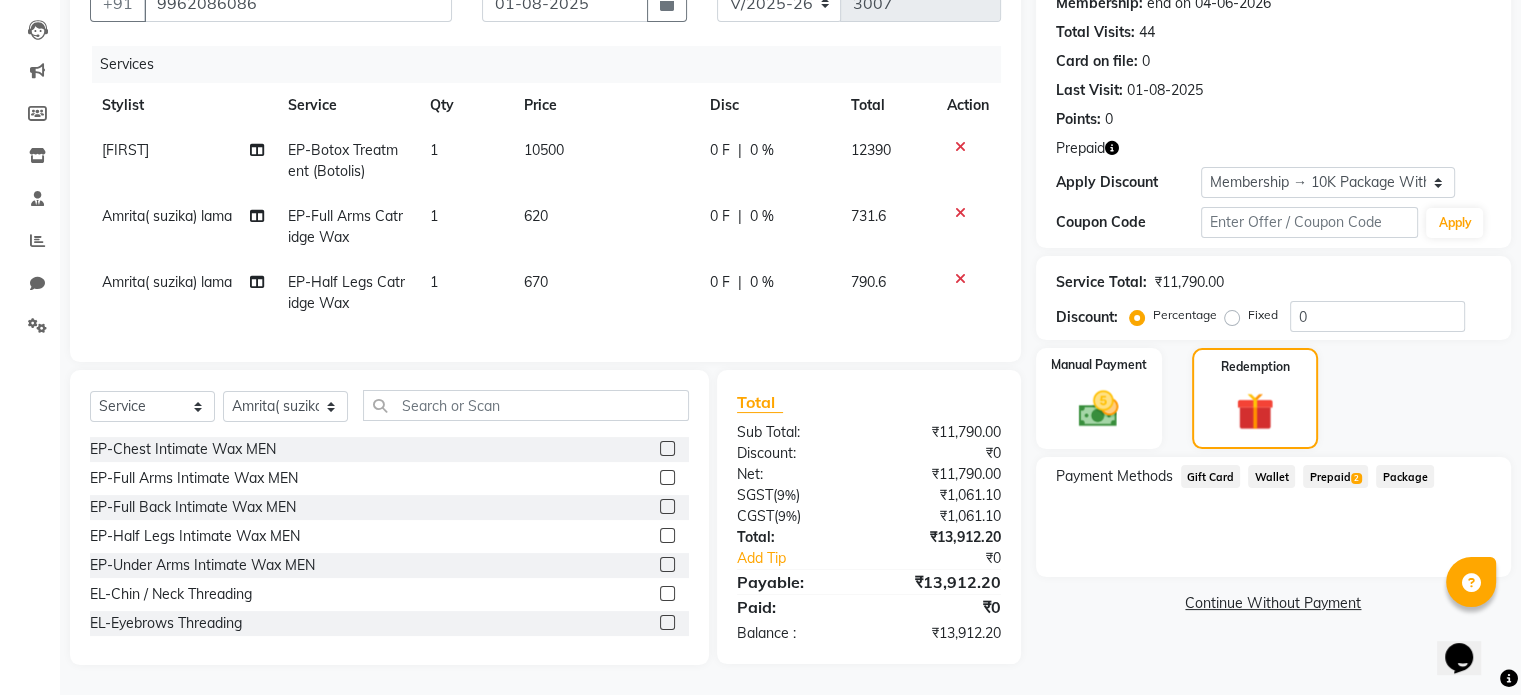 click on "Prepaid  2" 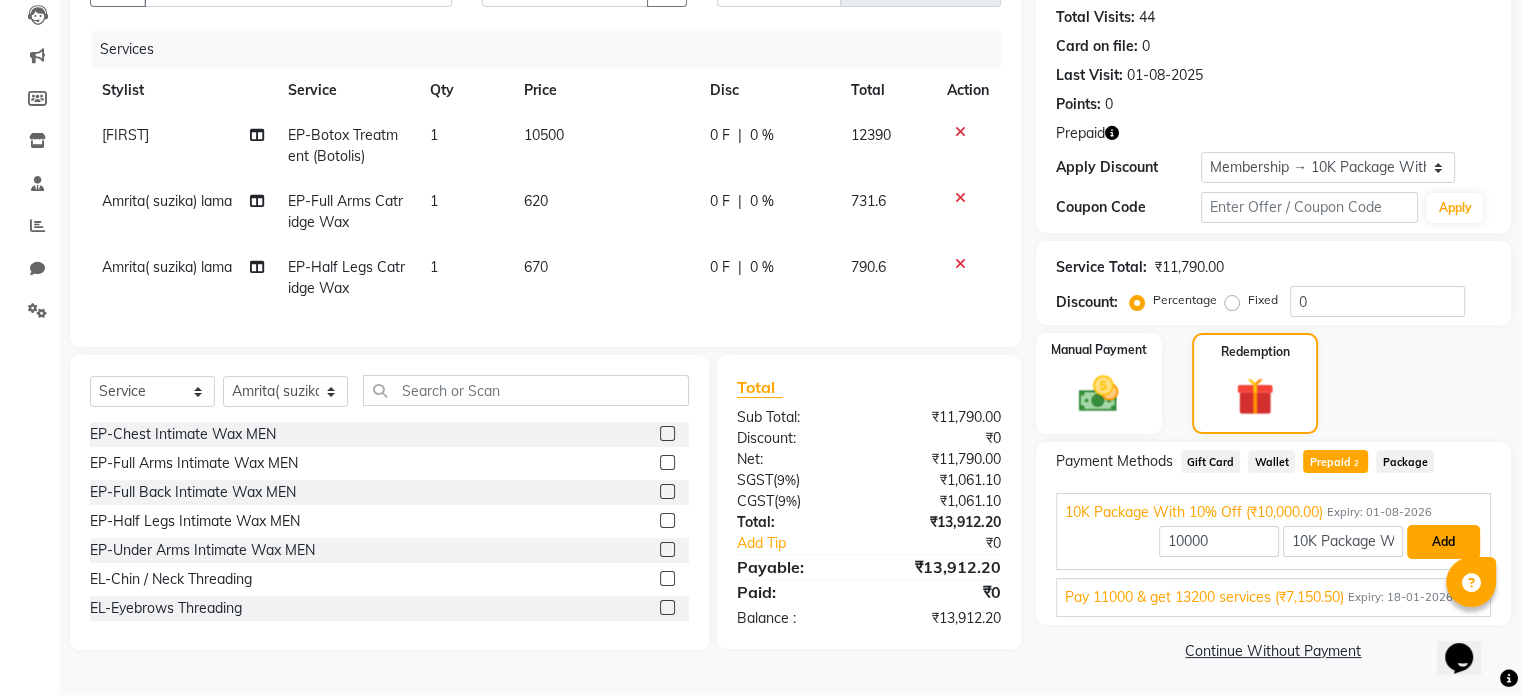 click on "Add" at bounding box center [1443, 542] 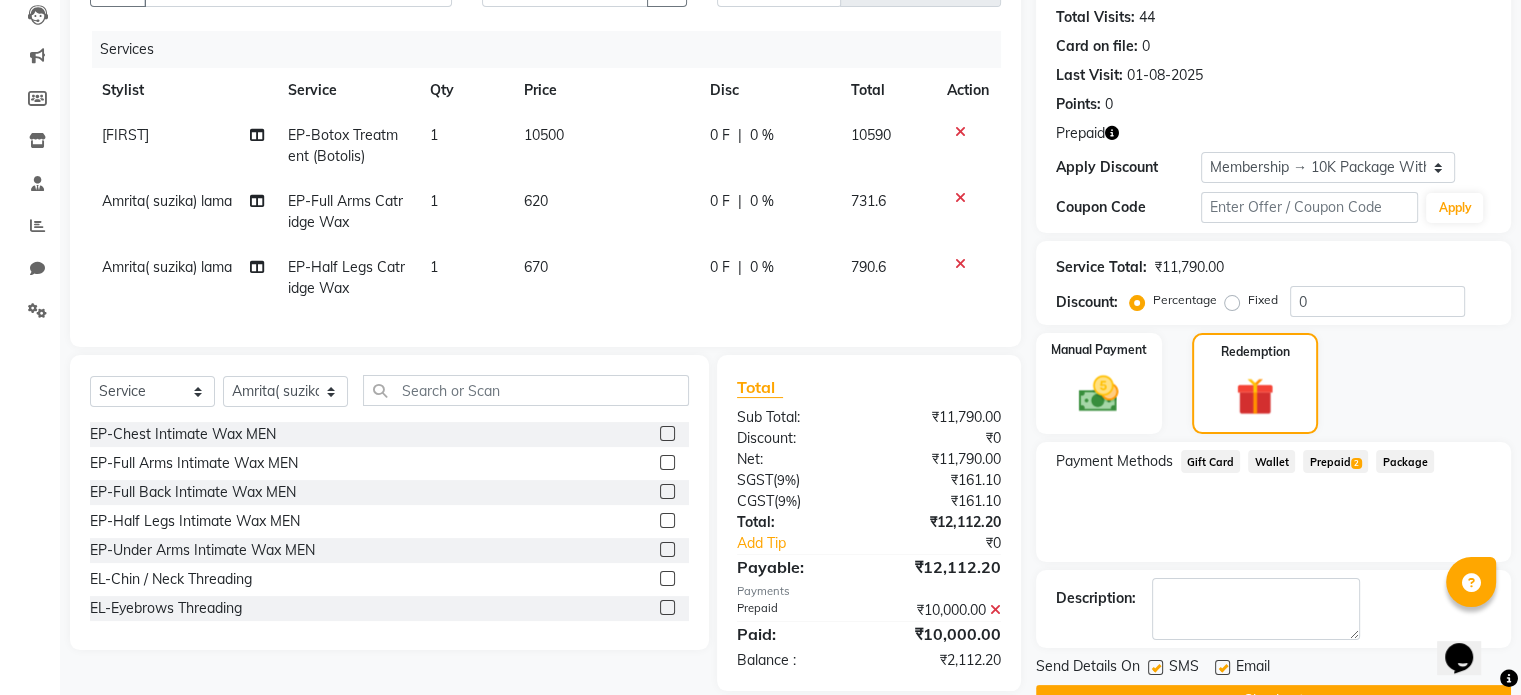 scroll, scrollTop: 329, scrollLeft: 0, axis: vertical 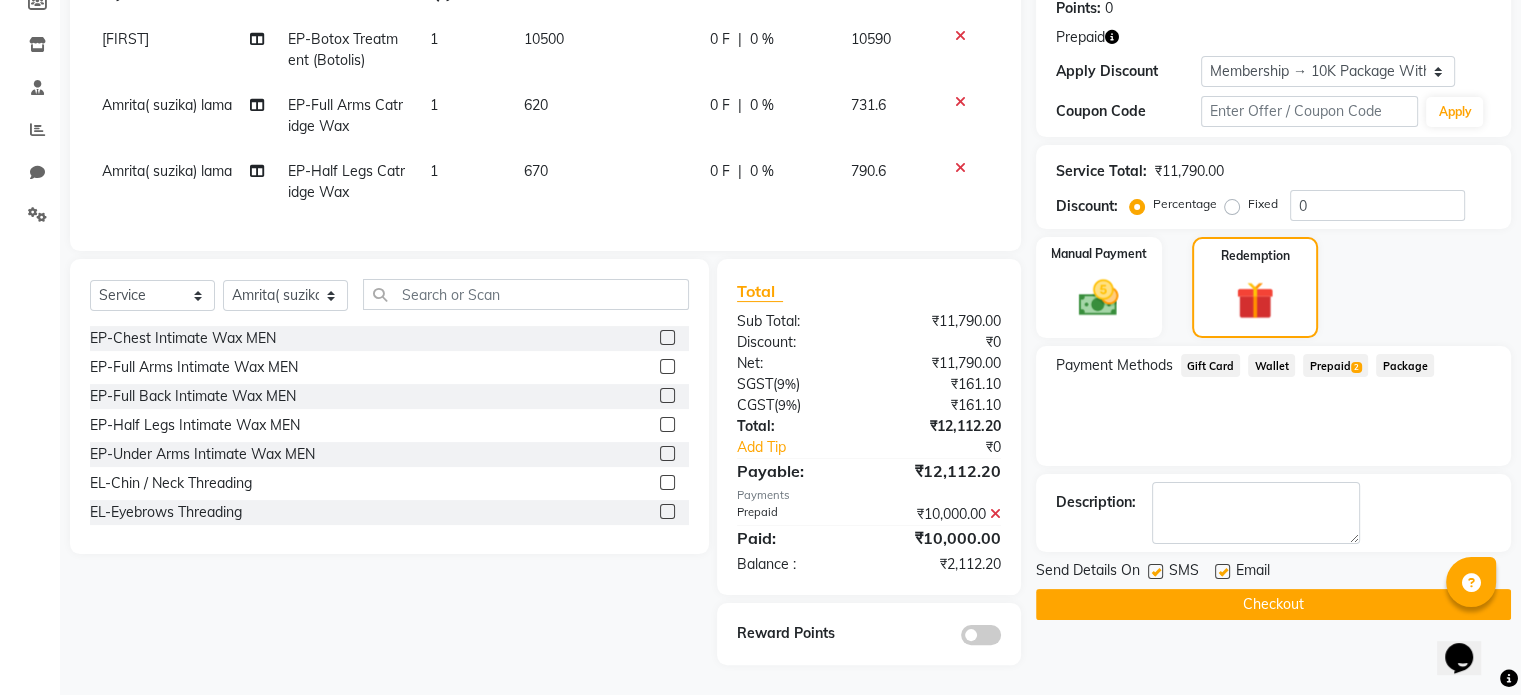 click 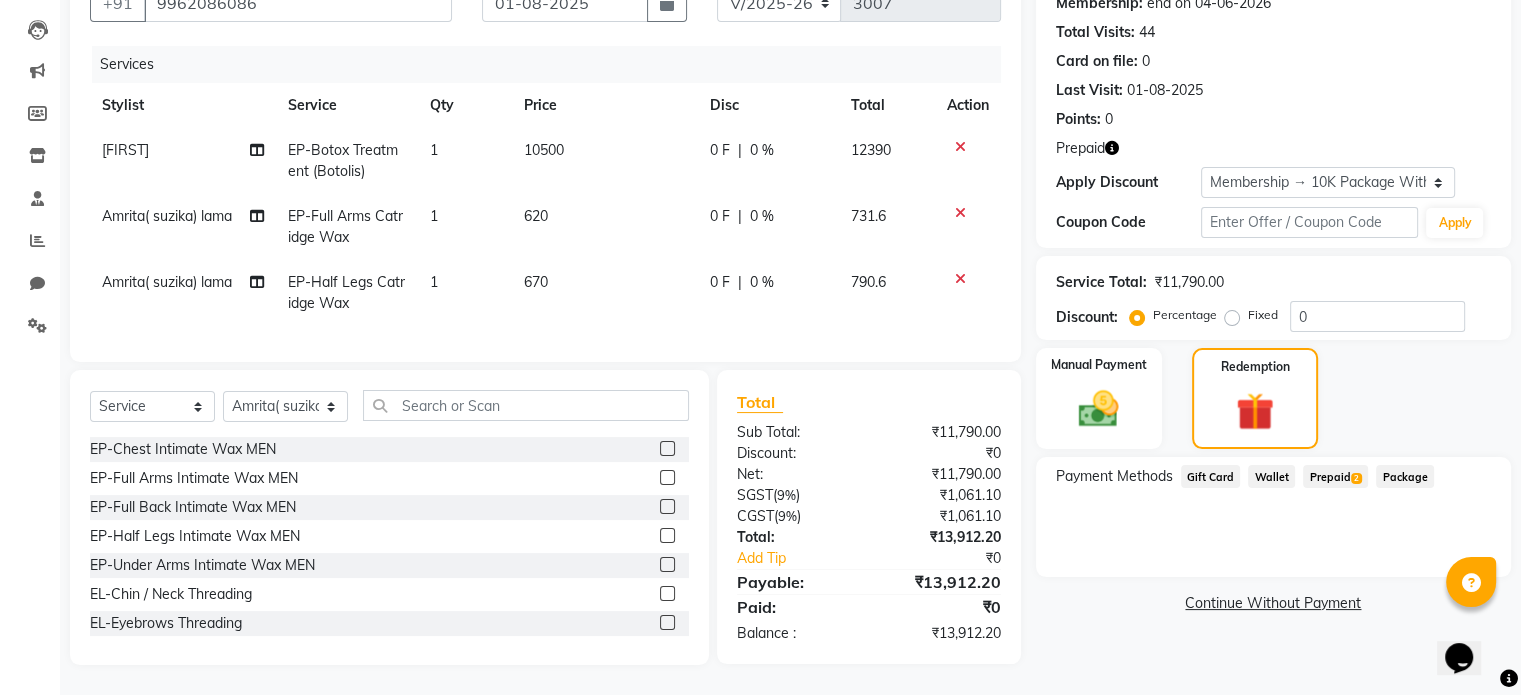 scroll, scrollTop: 0, scrollLeft: 0, axis: both 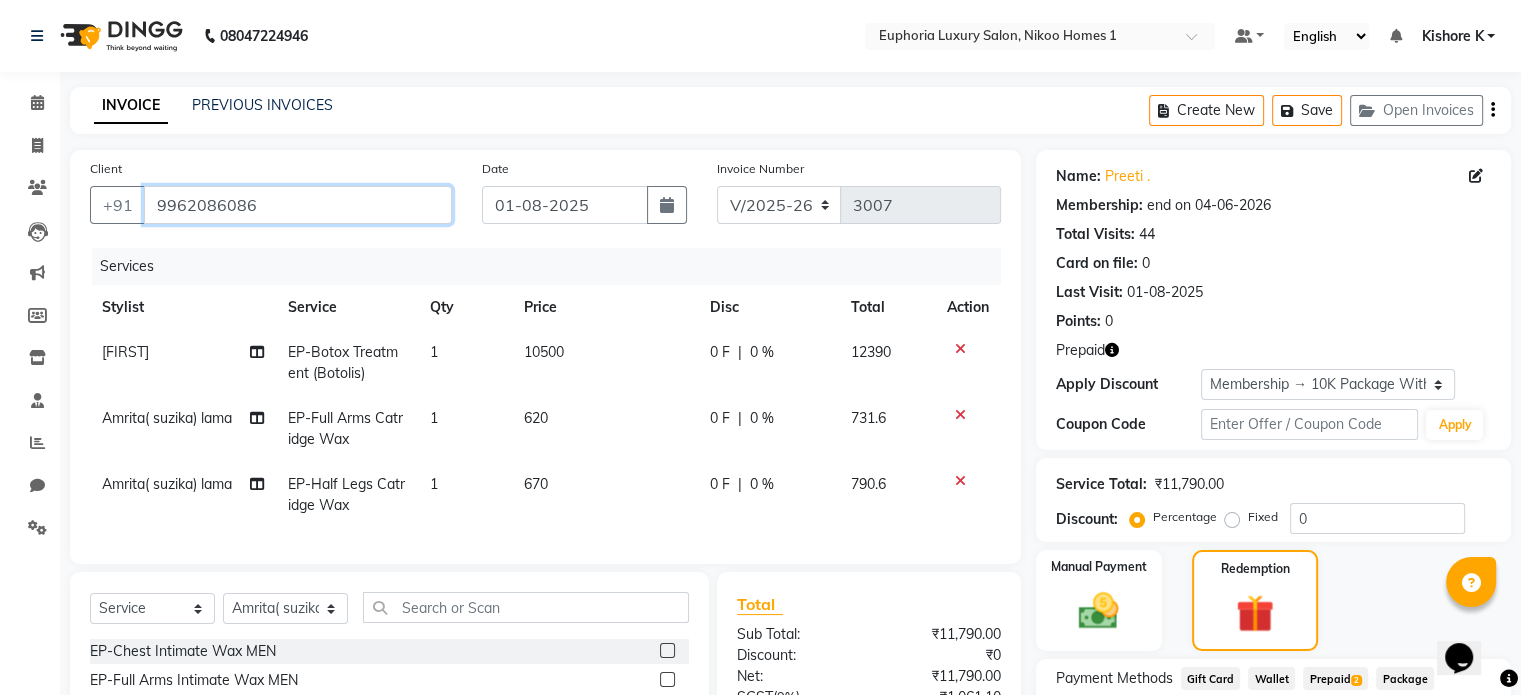 drag, startPoint x: 271, startPoint y: 203, endPoint x: 157, endPoint y: 199, distance: 114.07015 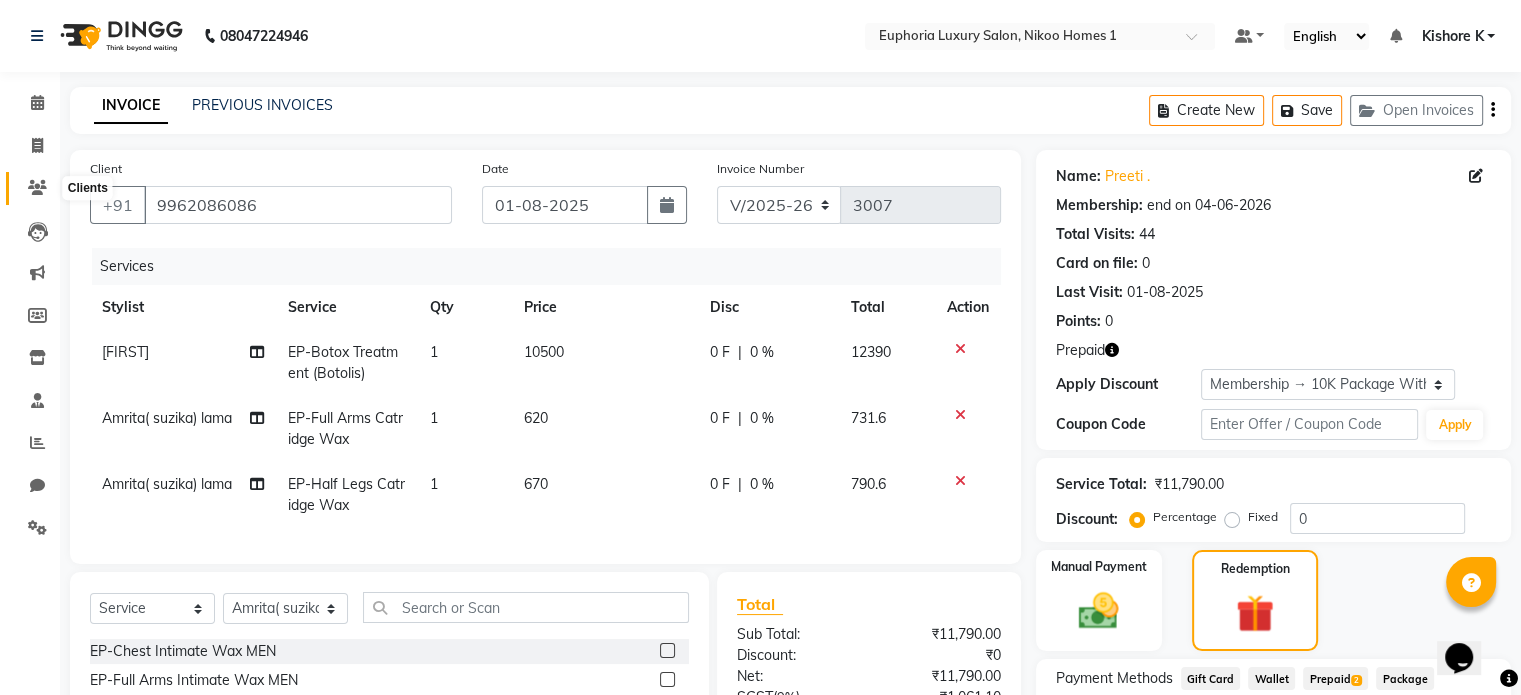 click 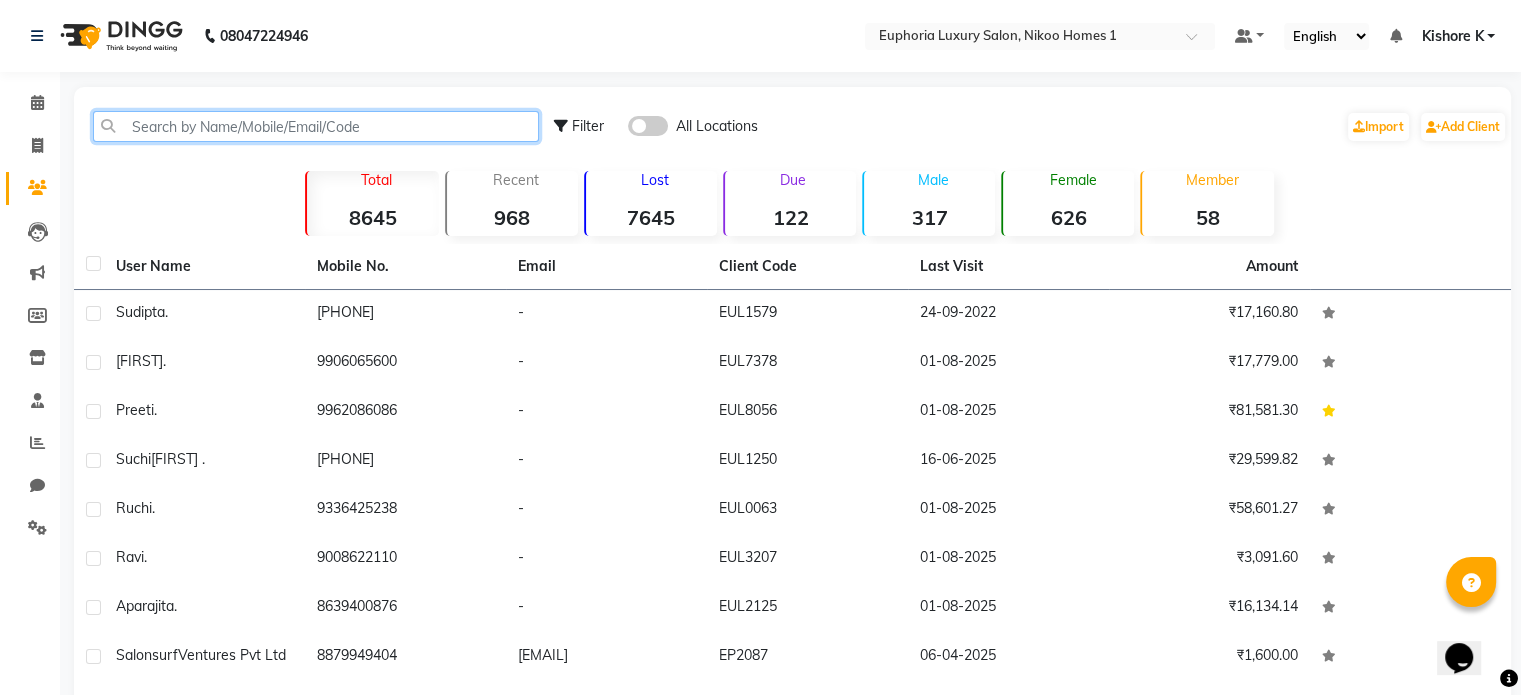 click 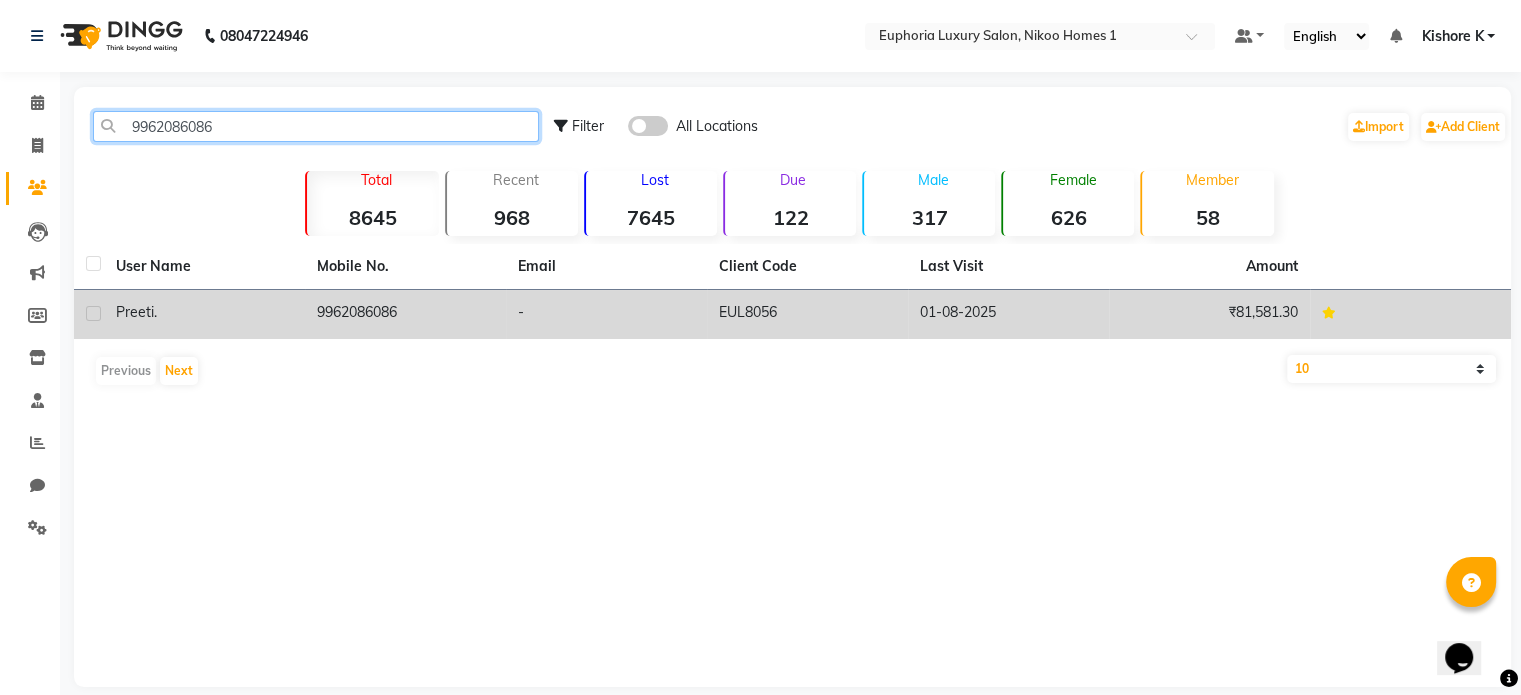 type on "9962086086" 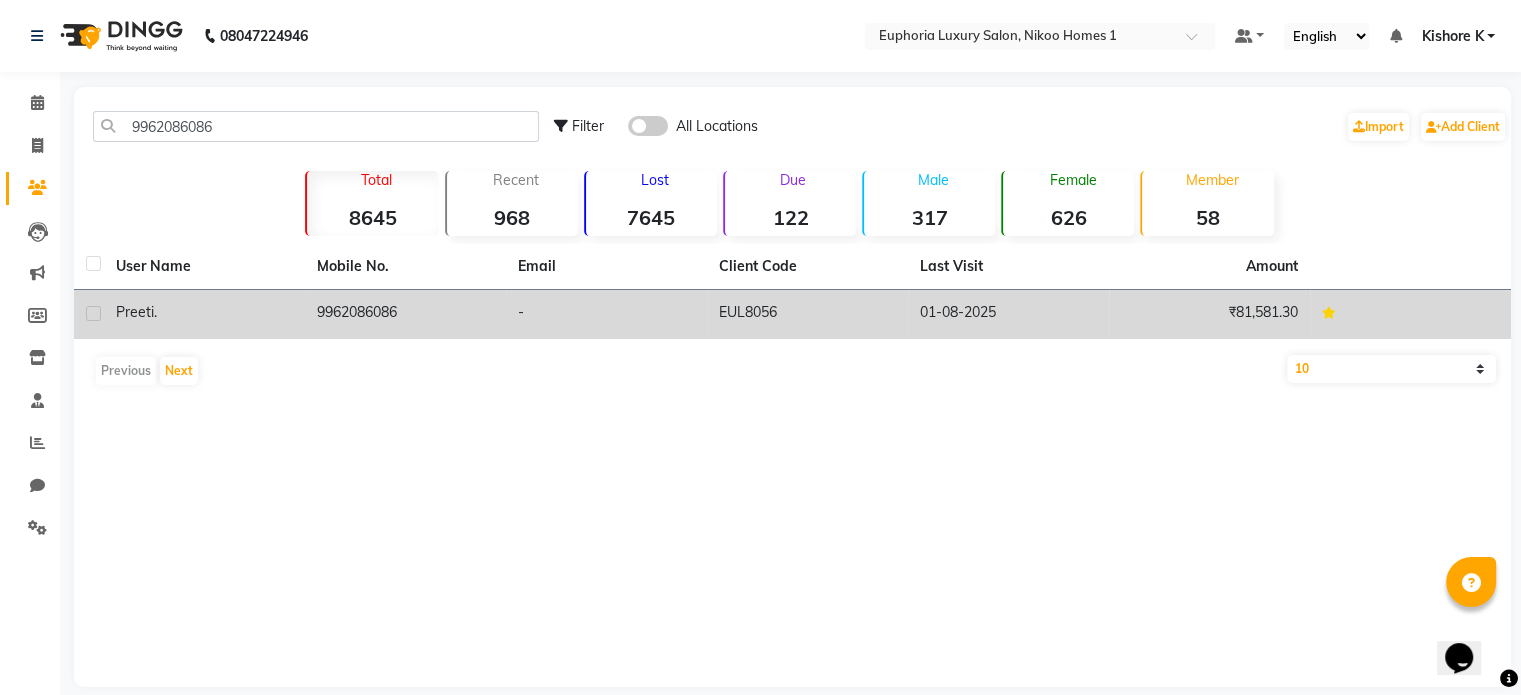 click on "9962086086" 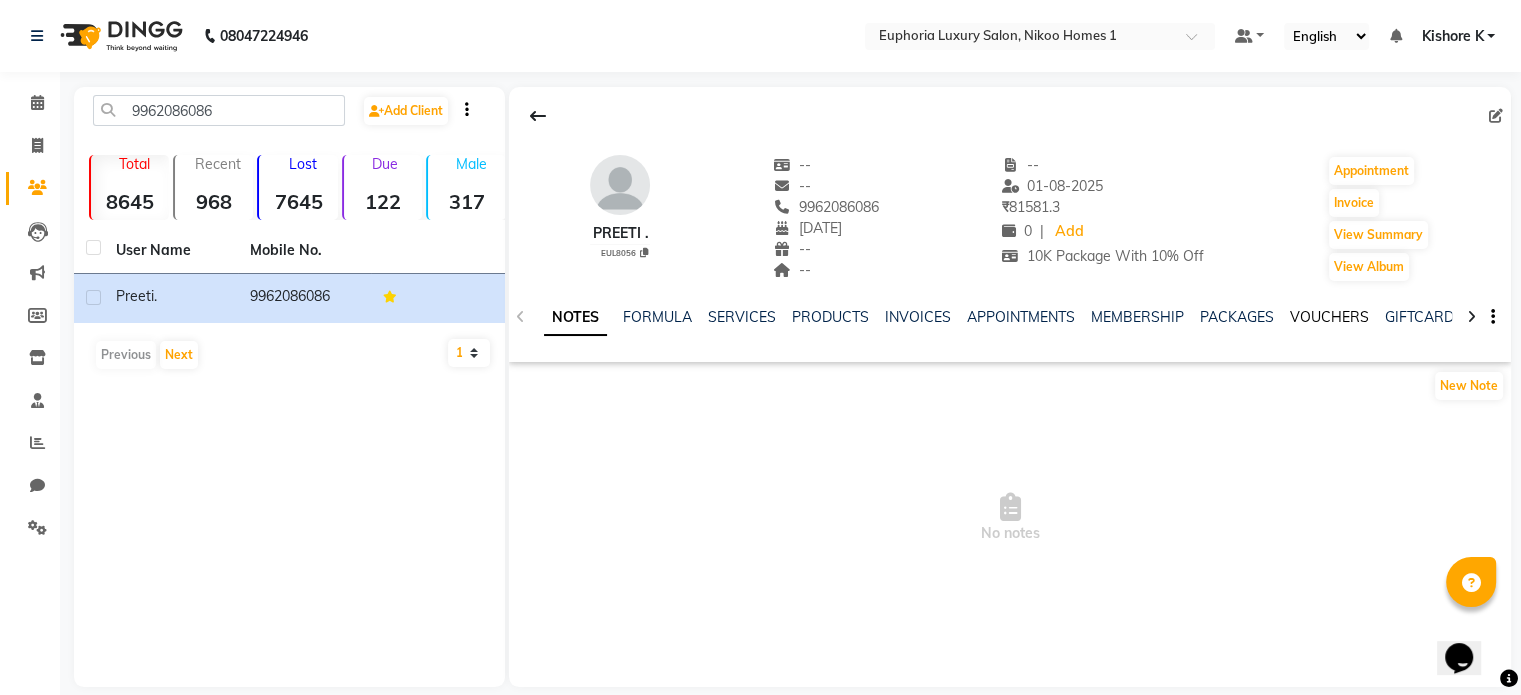 click on "VOUCHERS" 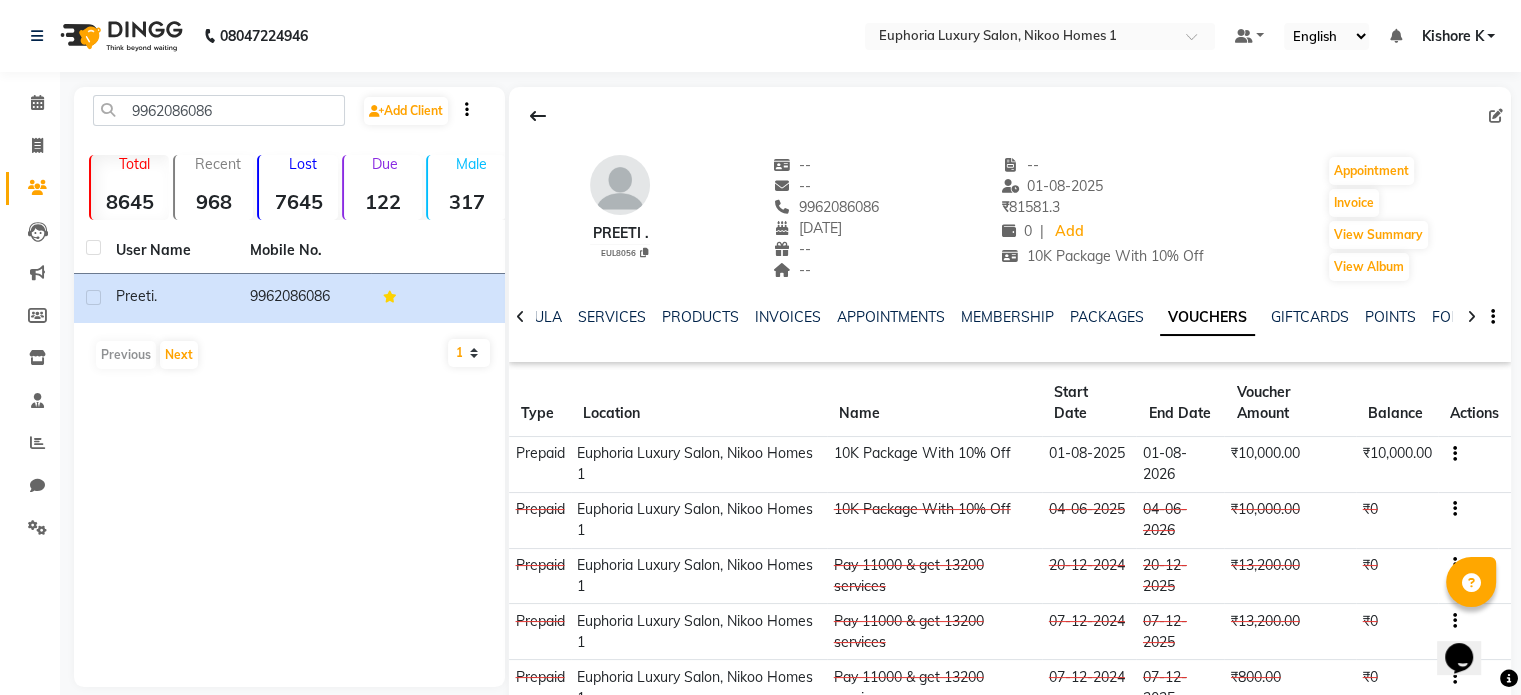 scroll, scrollTop: 116, scrollLeft: 0, axis: vertical 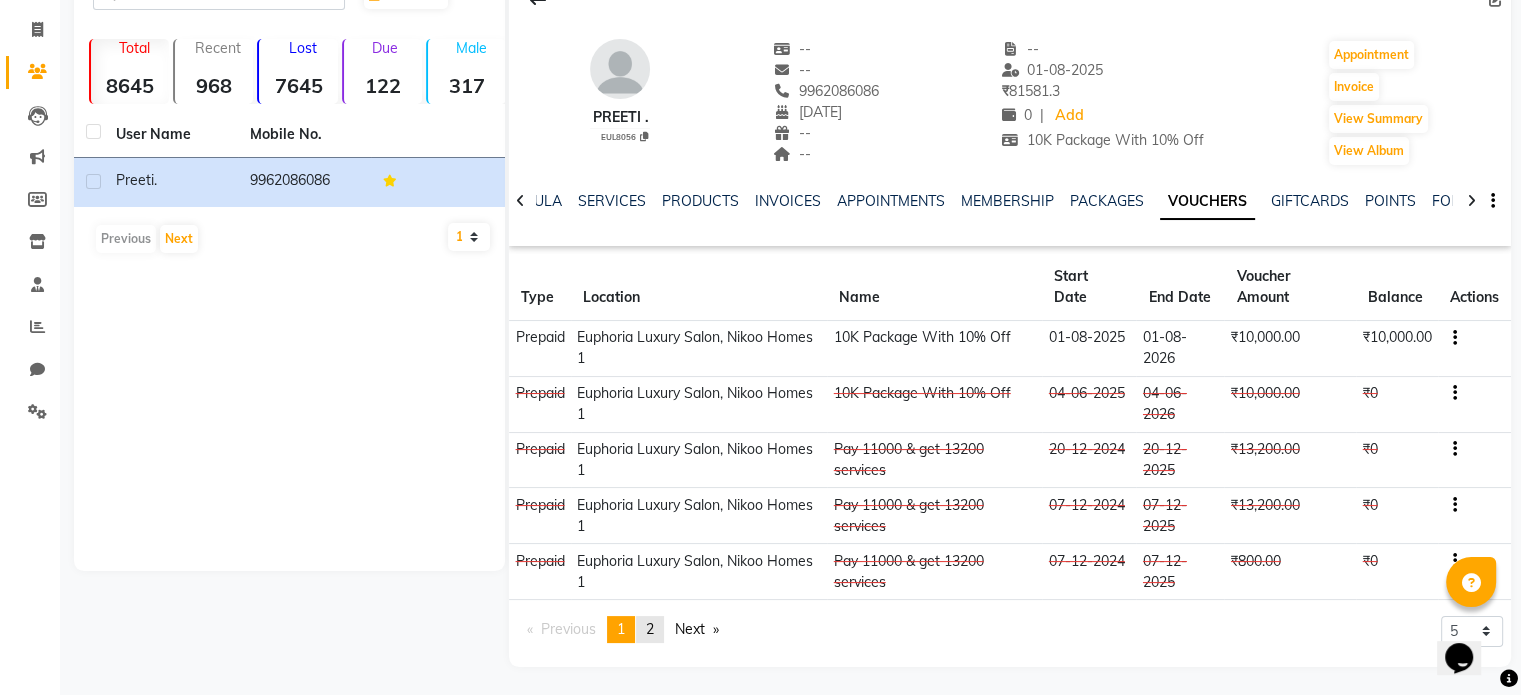 click on "2" 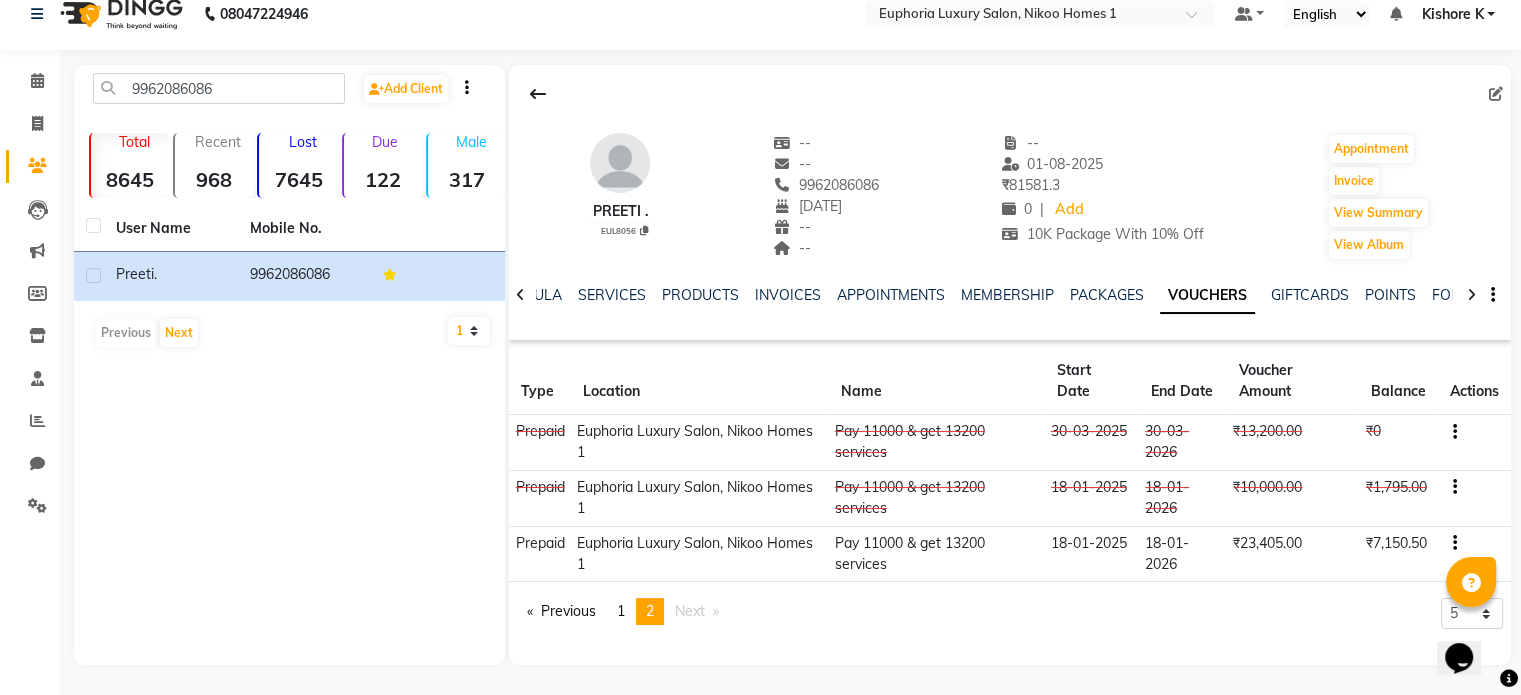 scroll, scrollTop: 21, scrollLeft: 0, axis: vertical 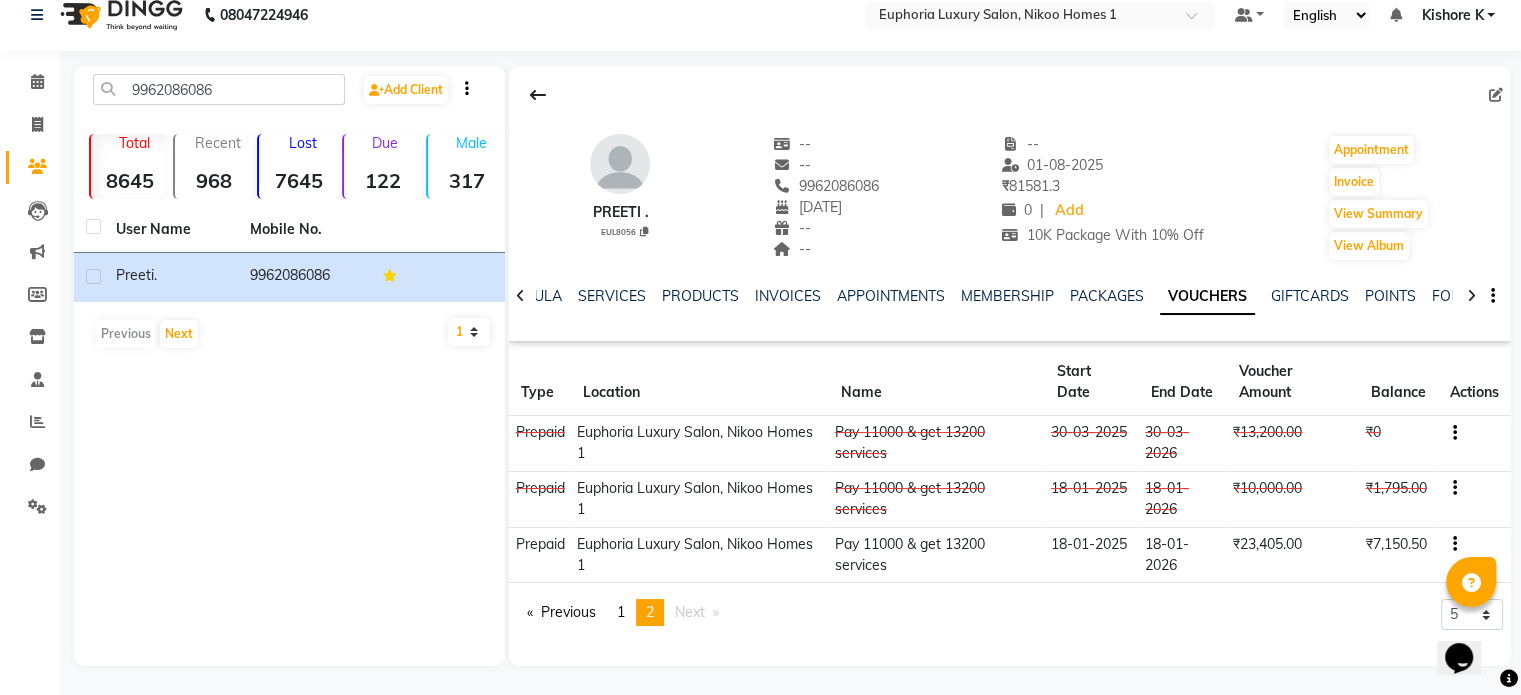click 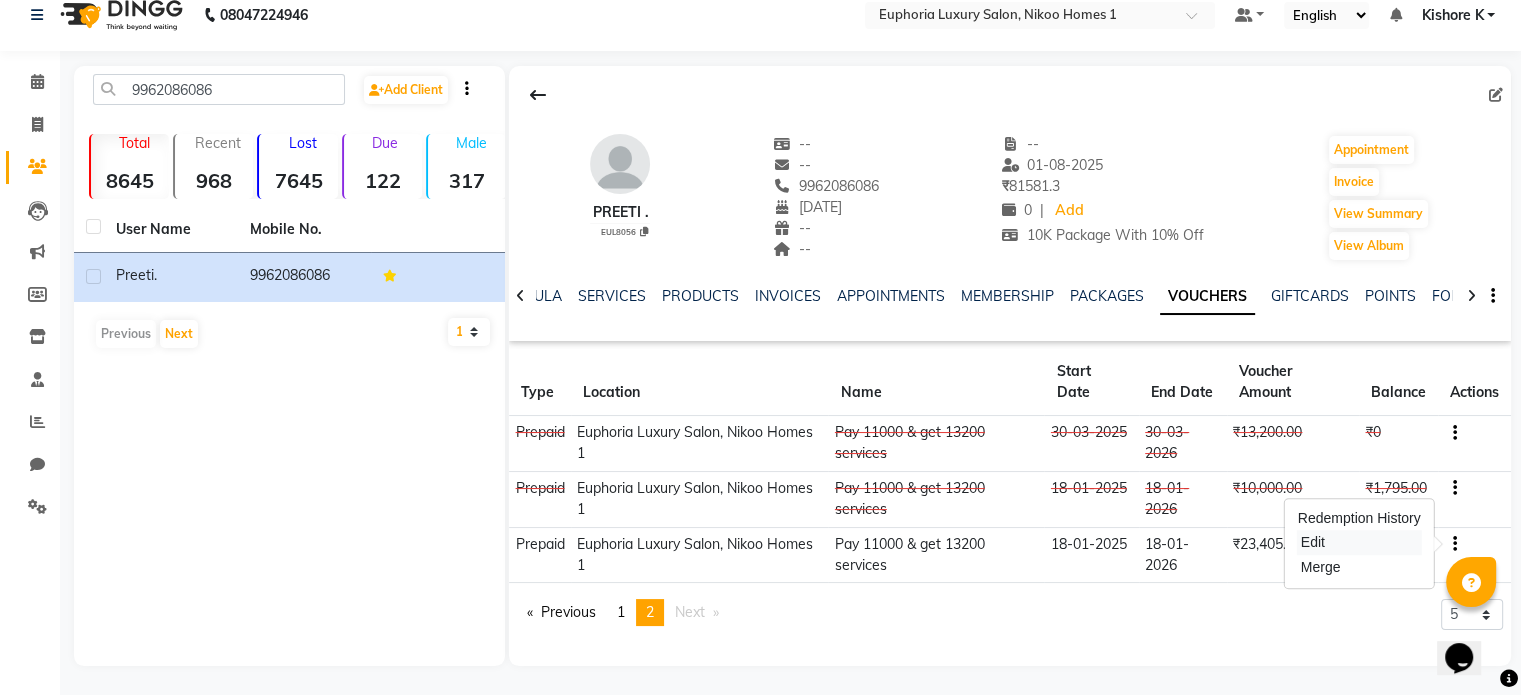 click on "Edit" at bounding box center [1359, 542] 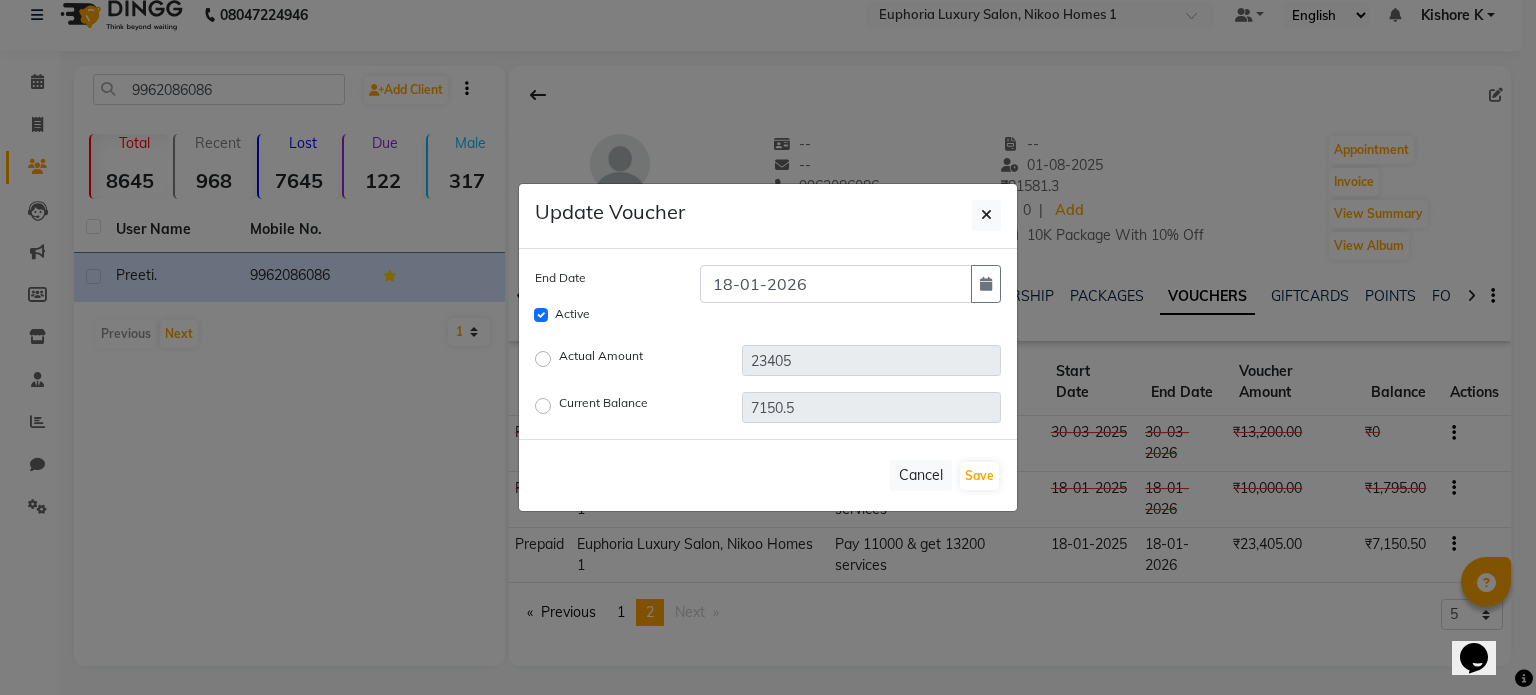 click on "Current Balance" 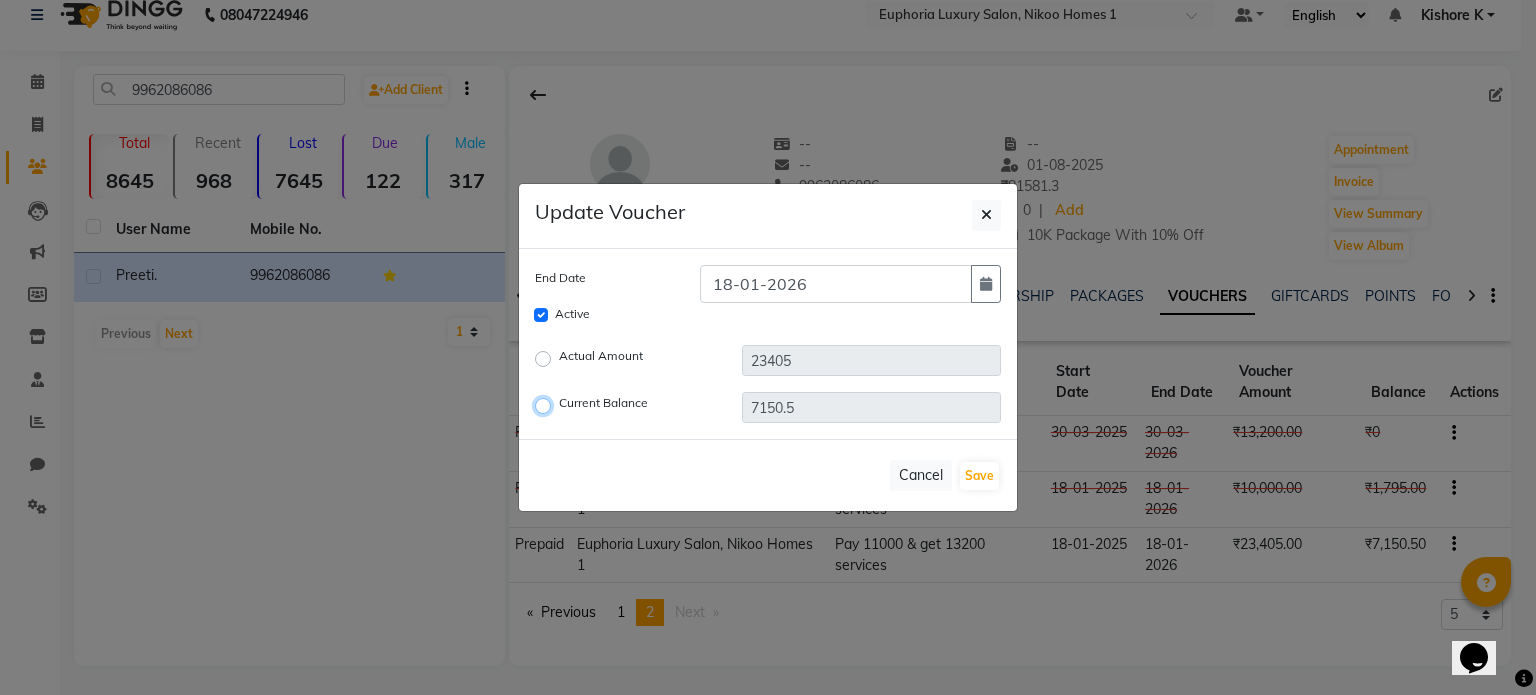 click on "Current Balance" at bounding box center [546, 406] 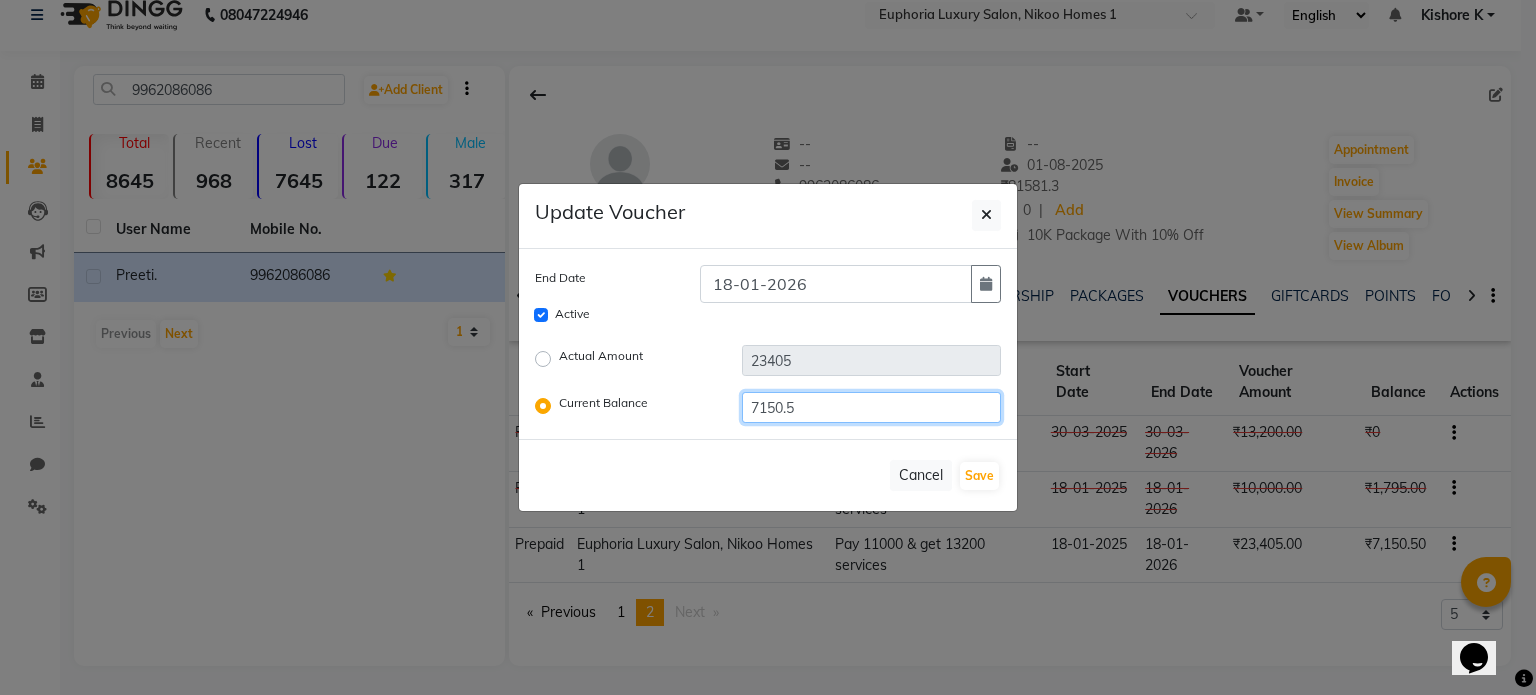 drag, startPoint x: 870, startPoint y: 415, endPoint x: 456, endPoint y: 408, distance: 414.05917 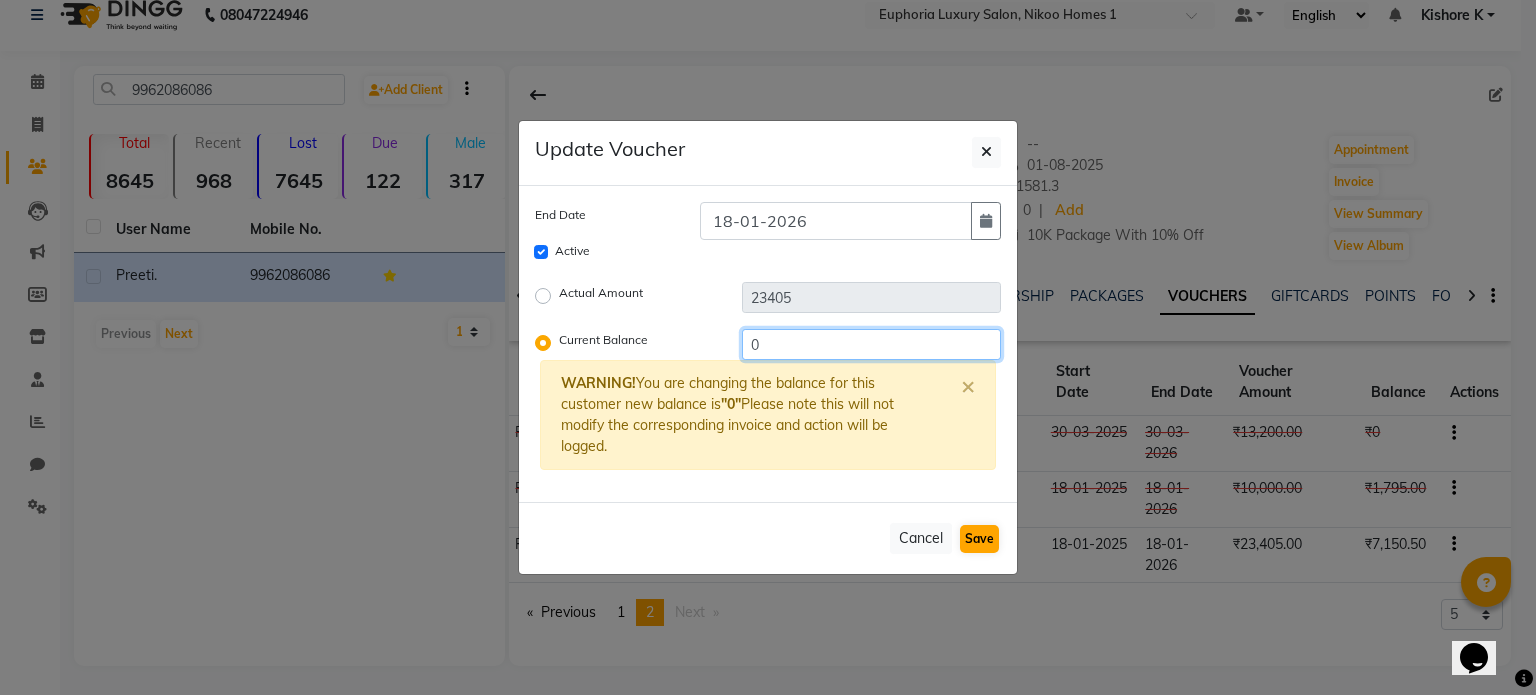 type on "0" 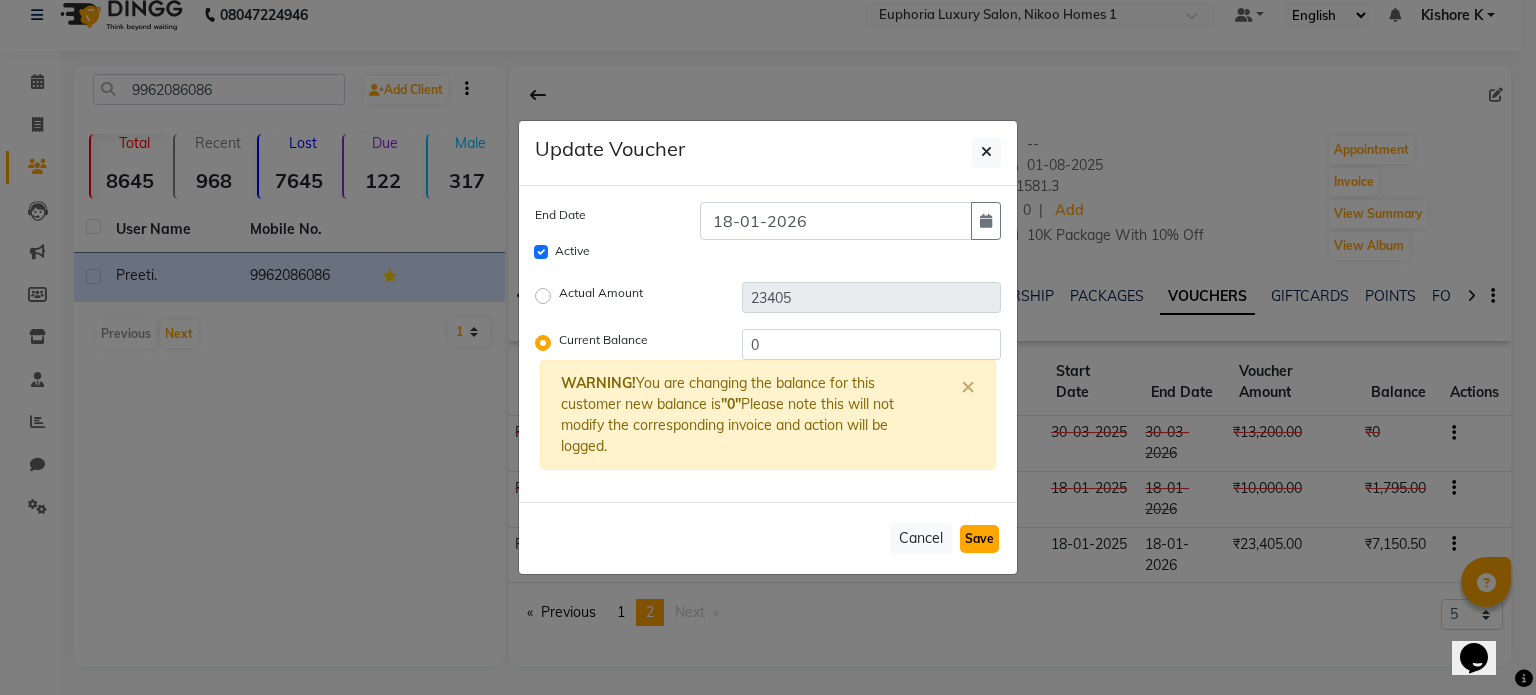 click on "Save" 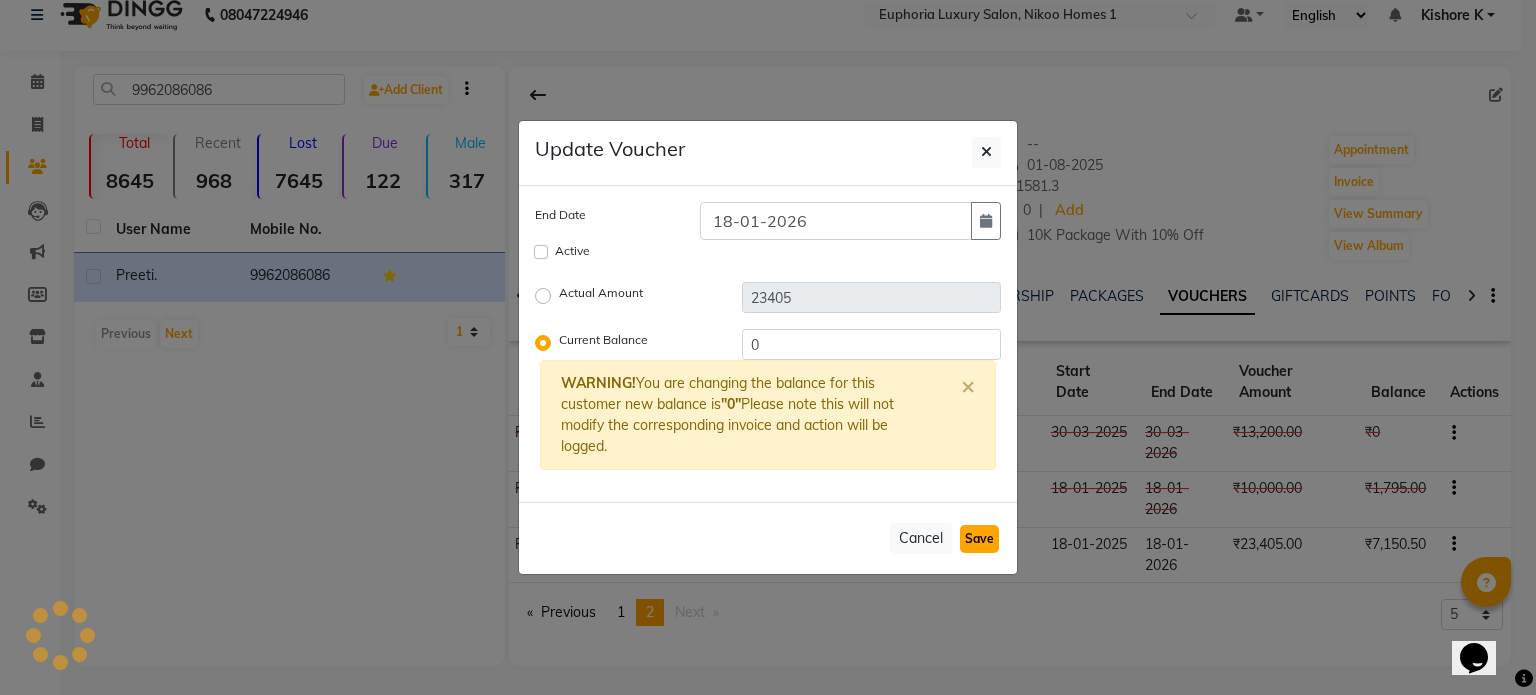 type 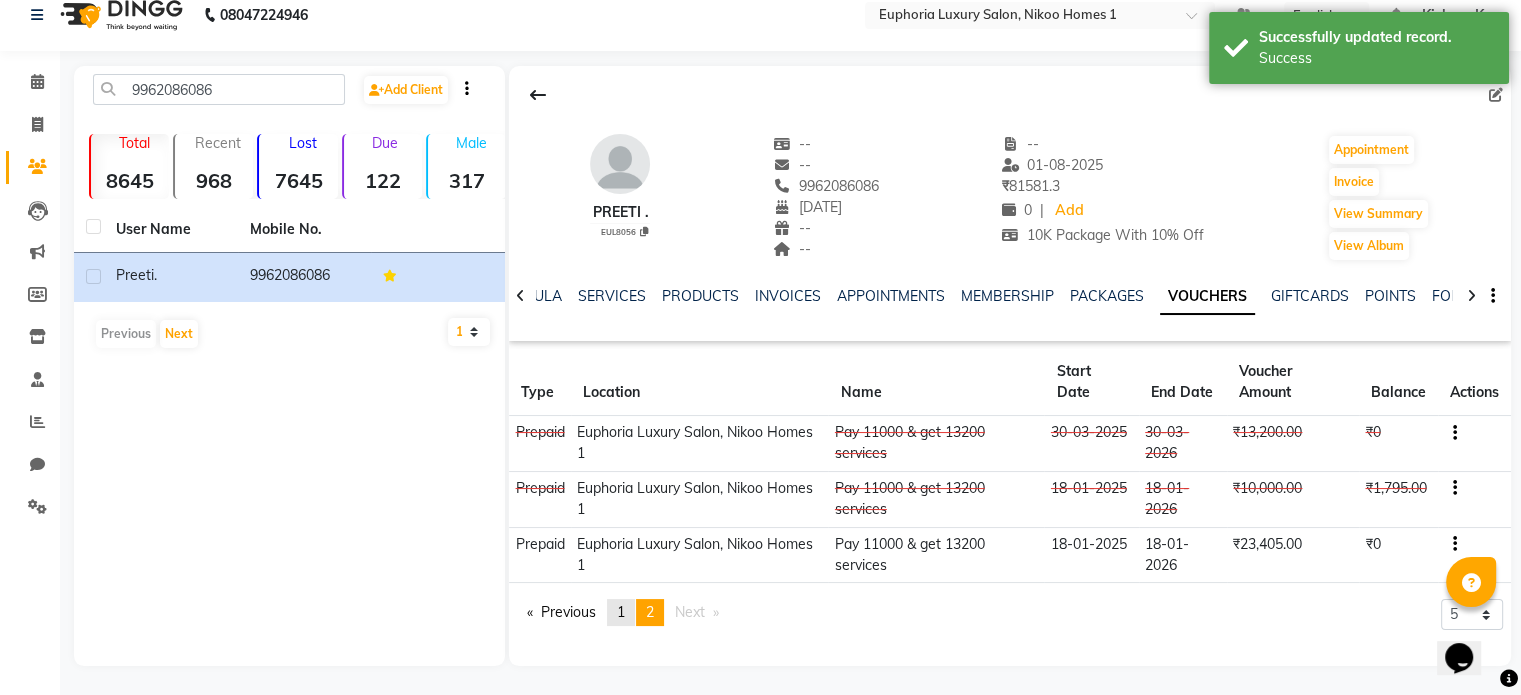 click on "page  1" 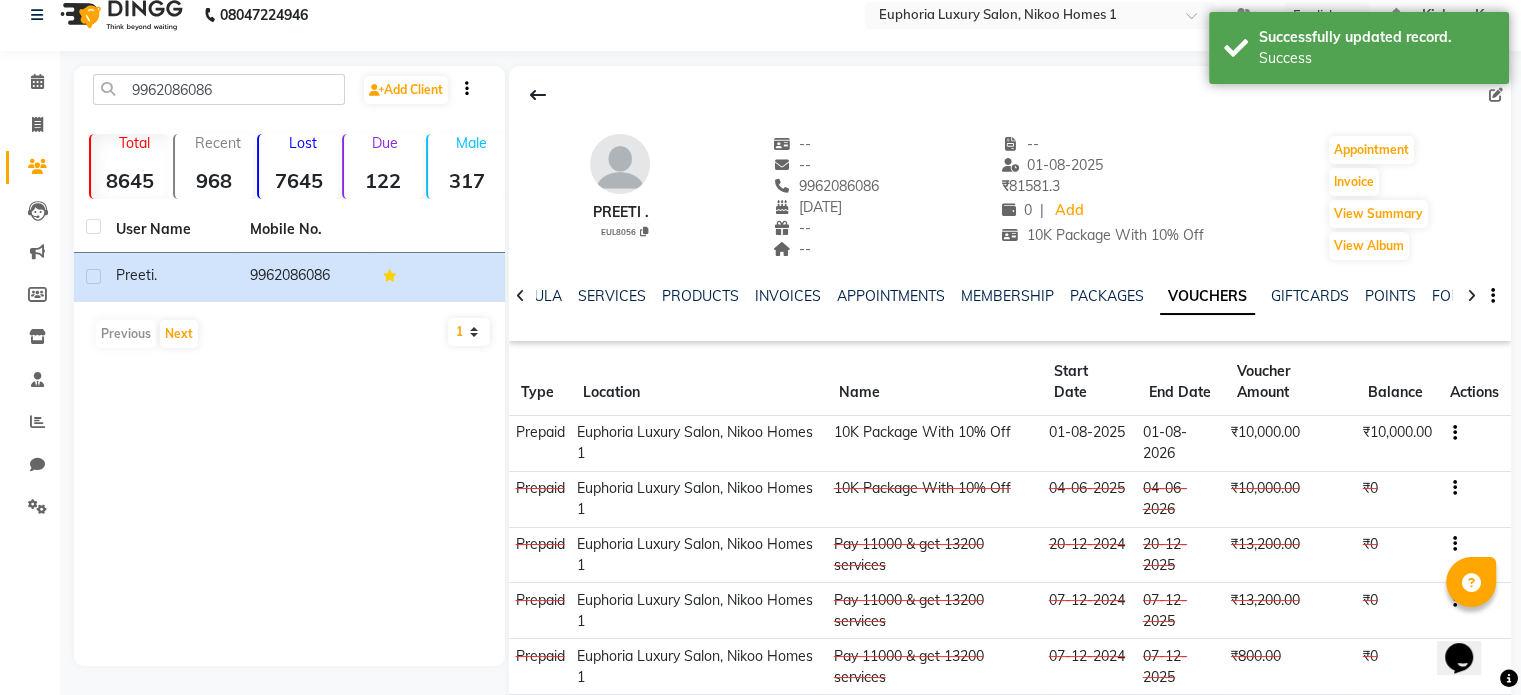 click 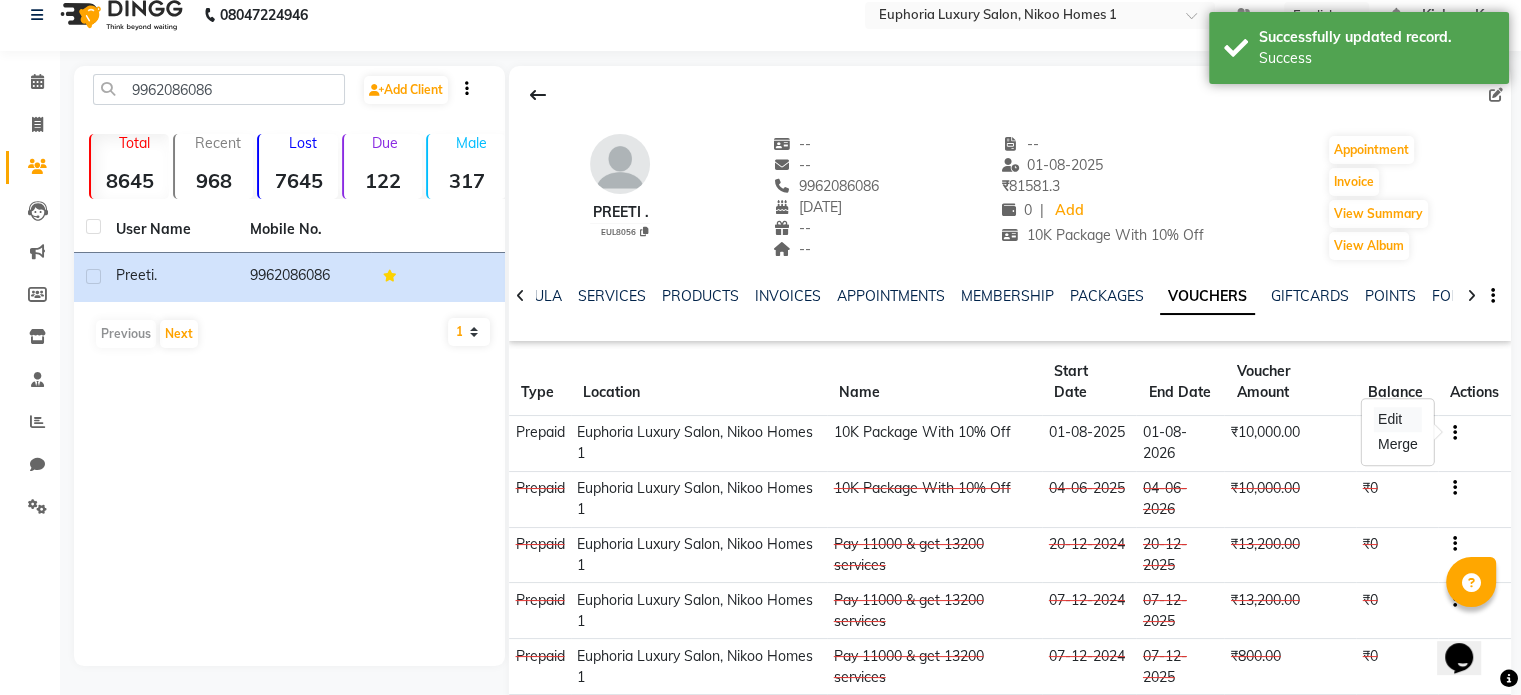 click on "Edit" at bounding box center [1398, 419] 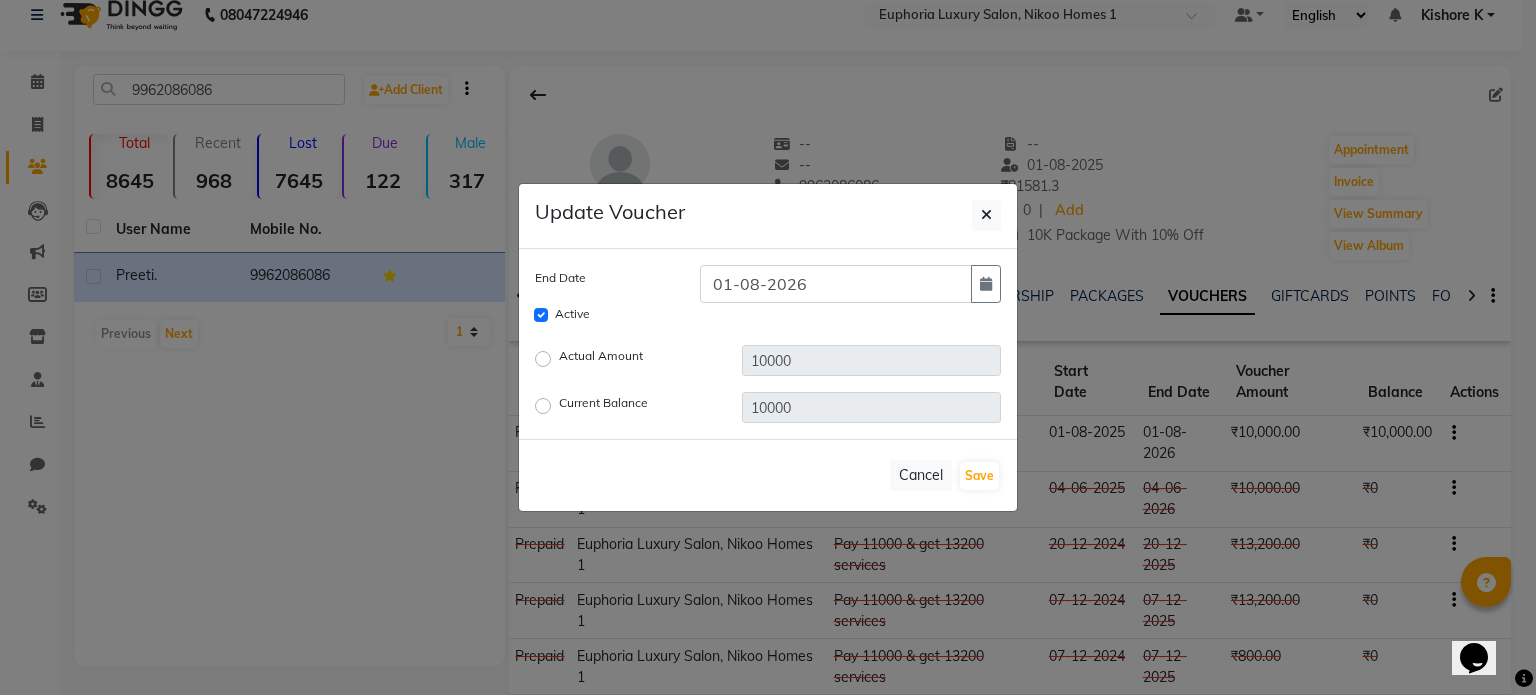 click on "Current Balance" 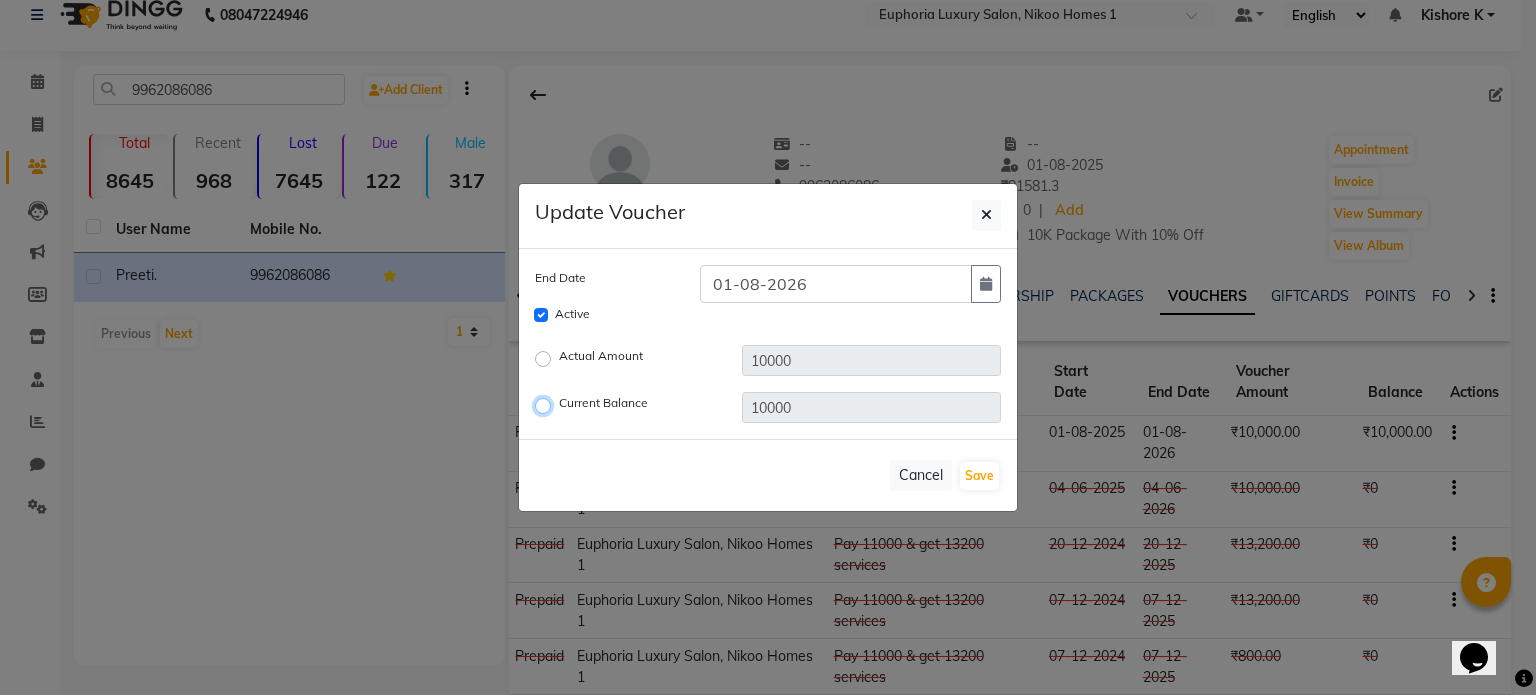 click on "Current Balance" at bounding box center [546, 406] 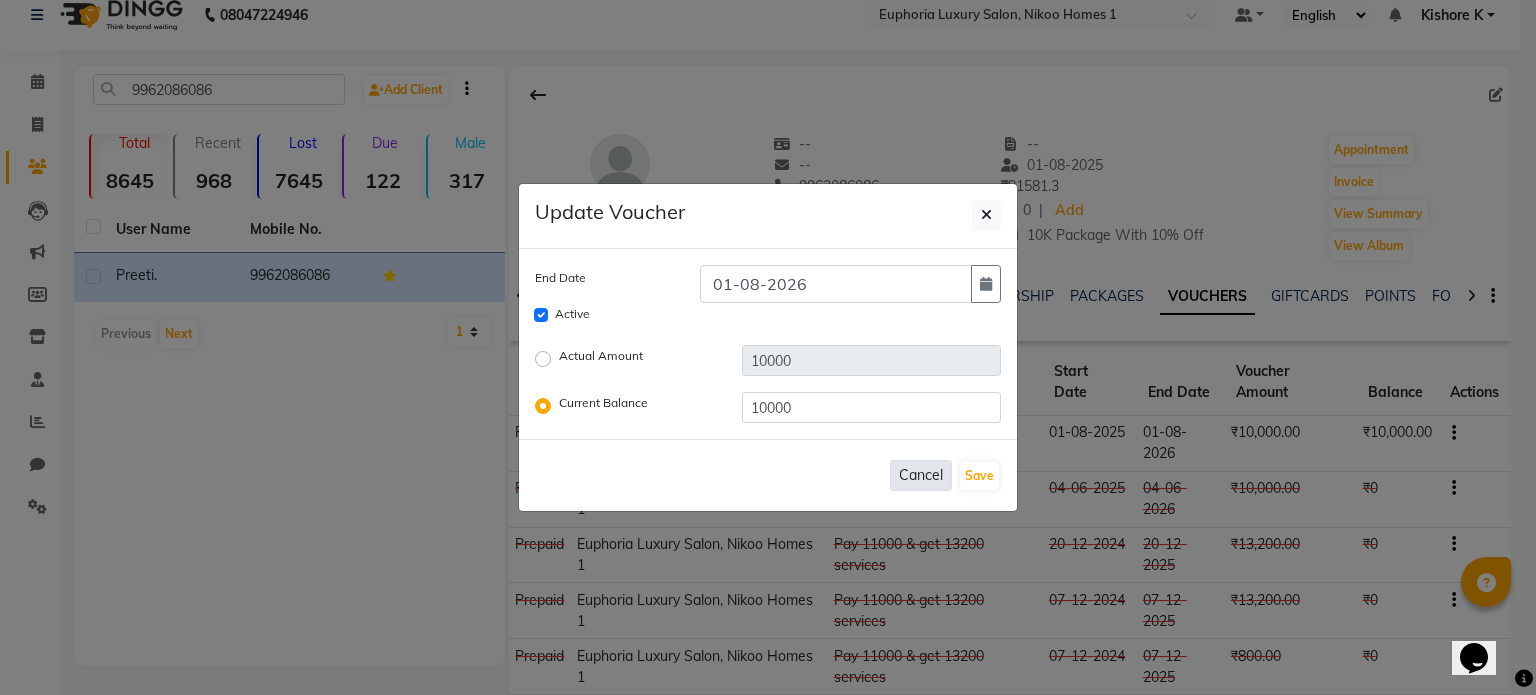 click on "Cancel" 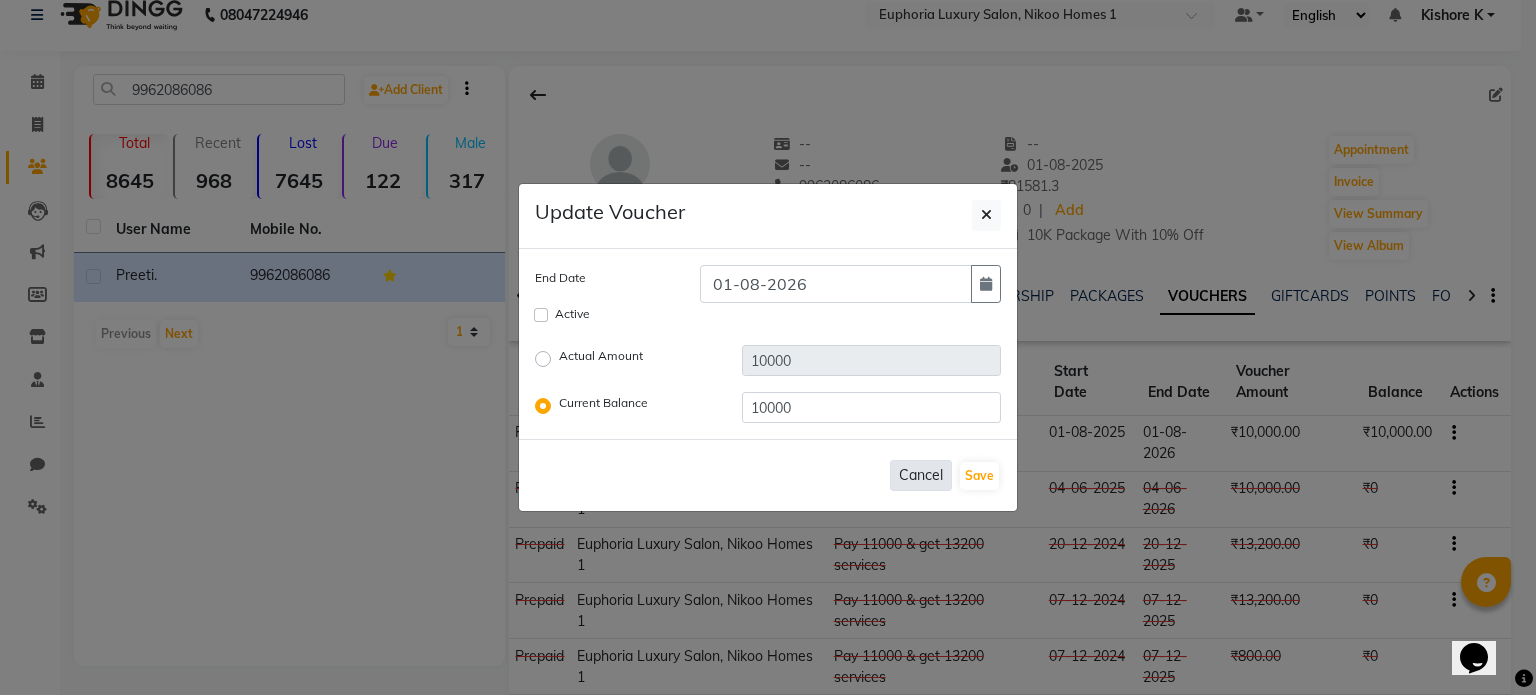 type 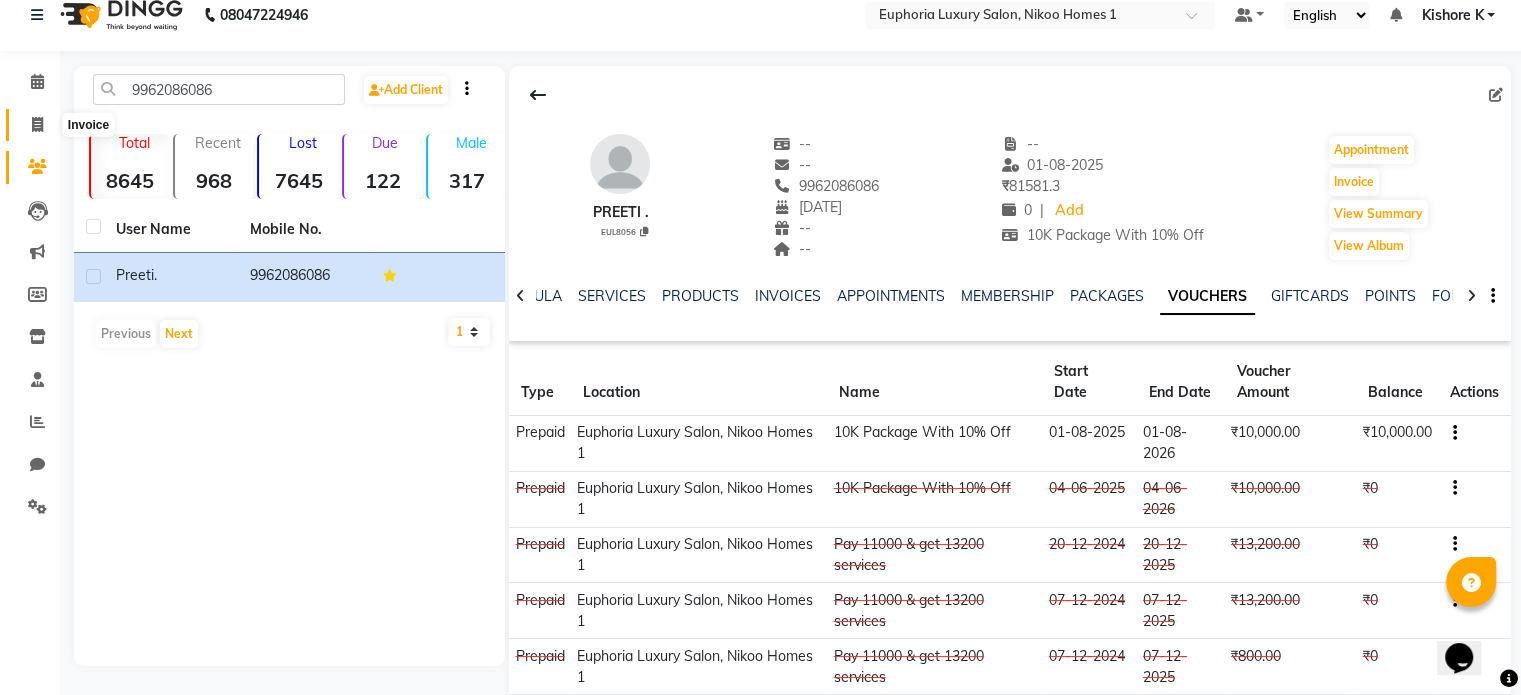 click 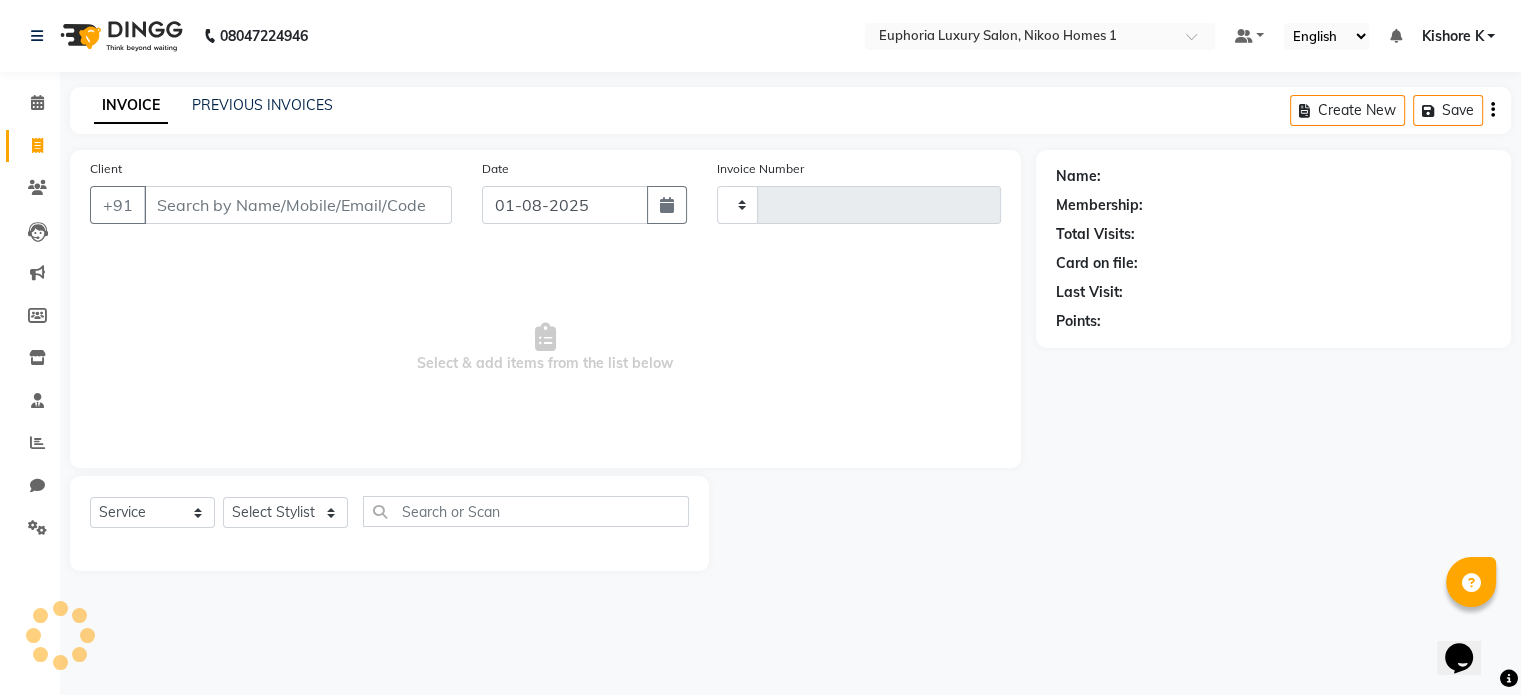 scroll, scrollTop: 0, scrollLeft: 0, axis: both 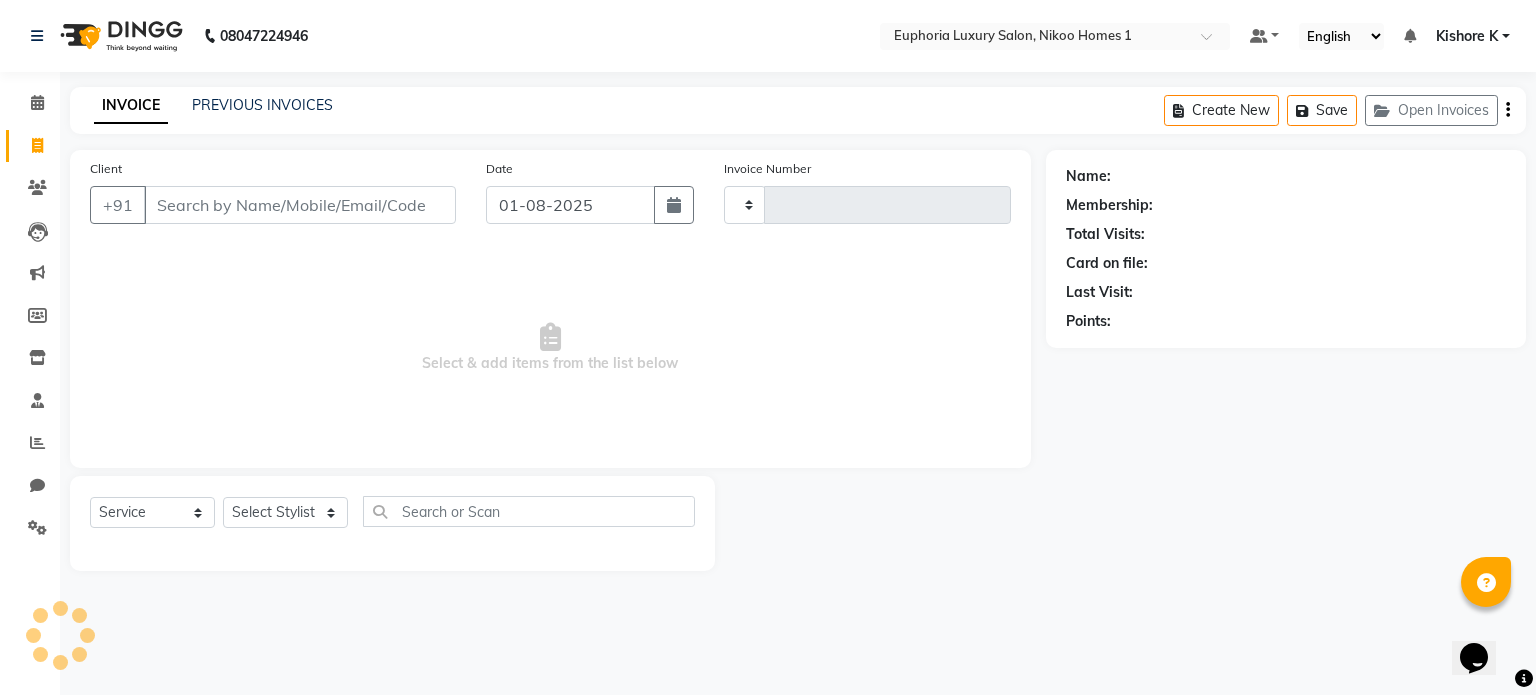type on "3007" 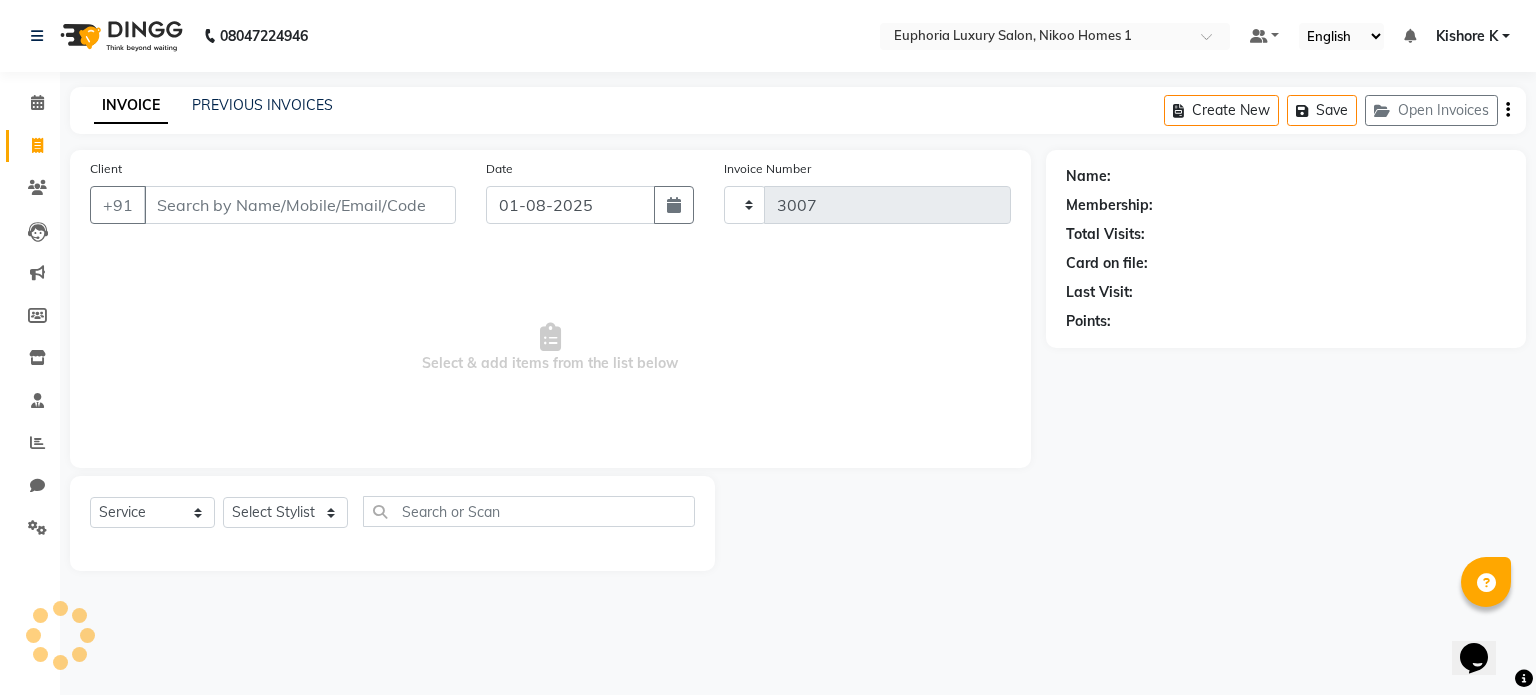 select on "7987" 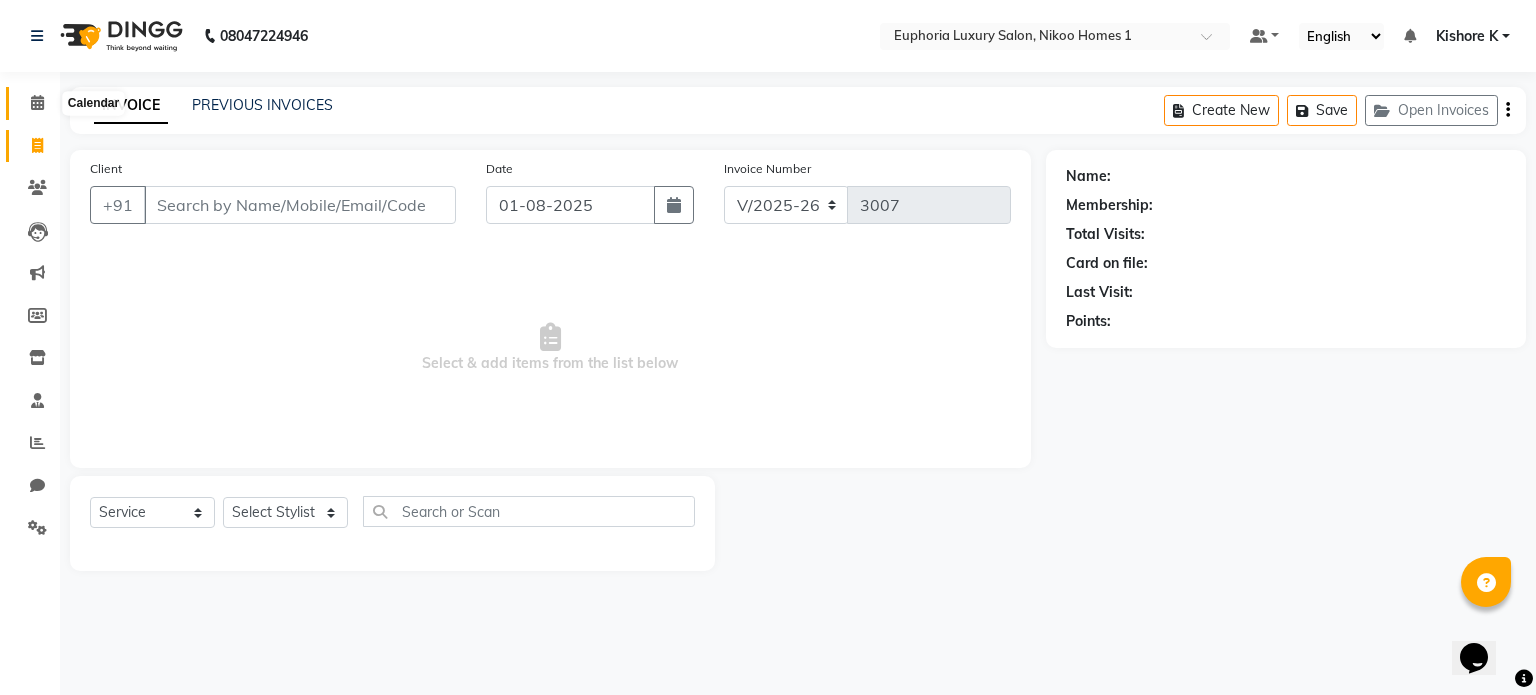click 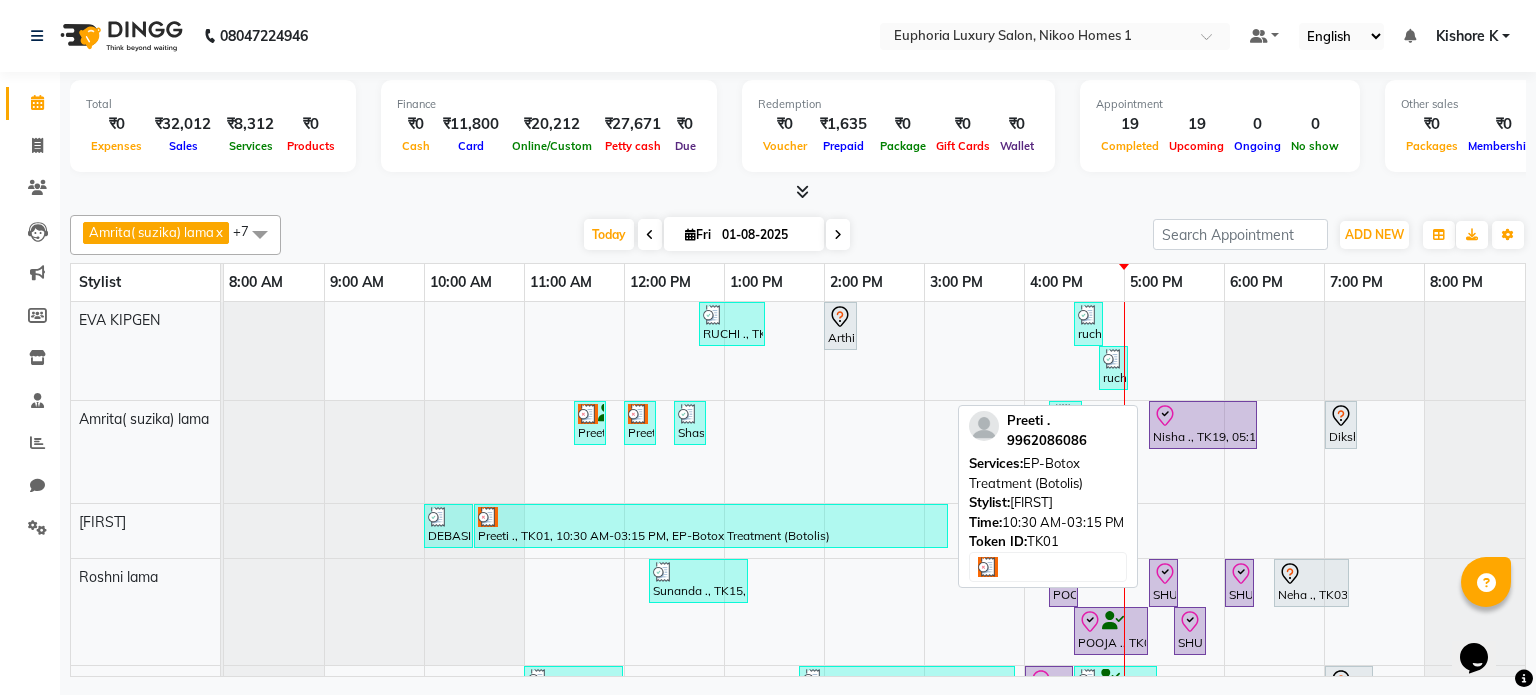 click on "Preeti ., TK01, 10:30 AM-03:15 PM, EP-Botox Treatment (Botolis)" at bounding box center (711, 526) 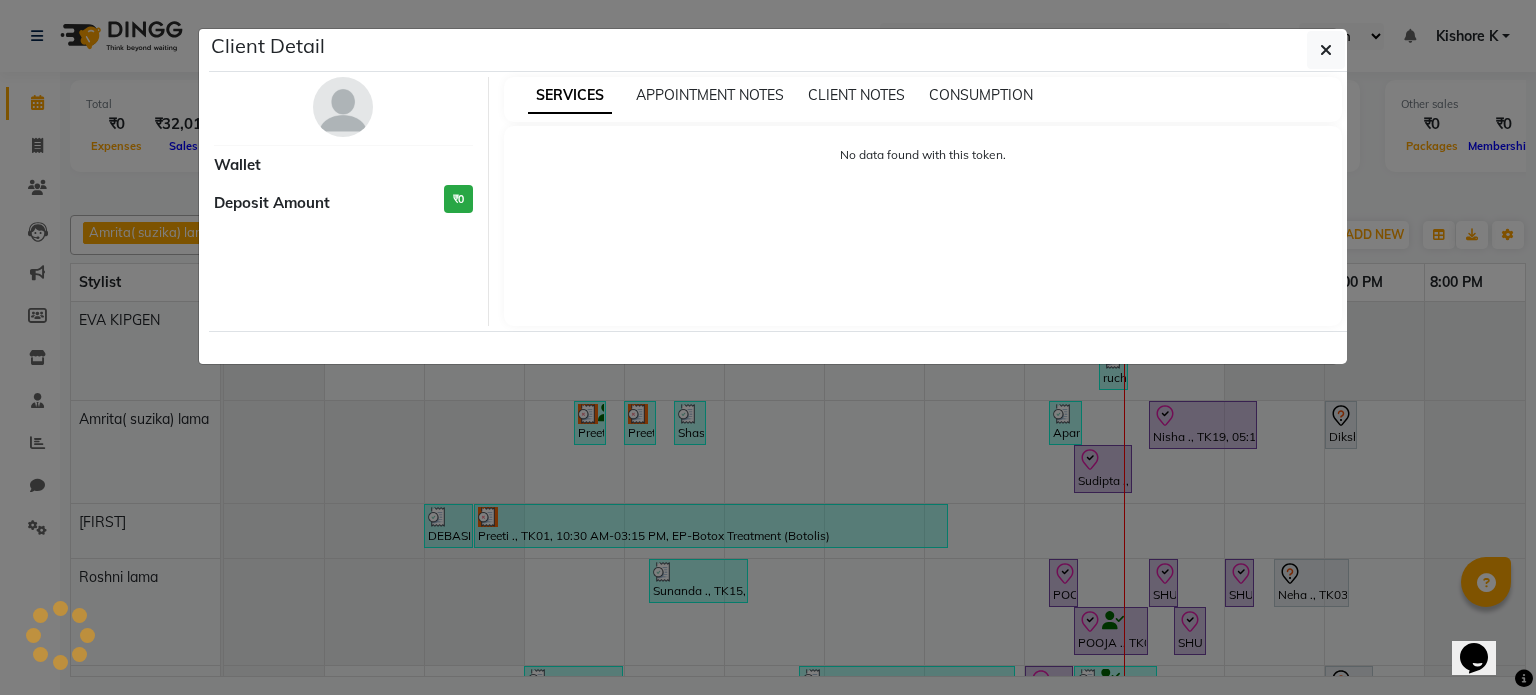 select on "3" 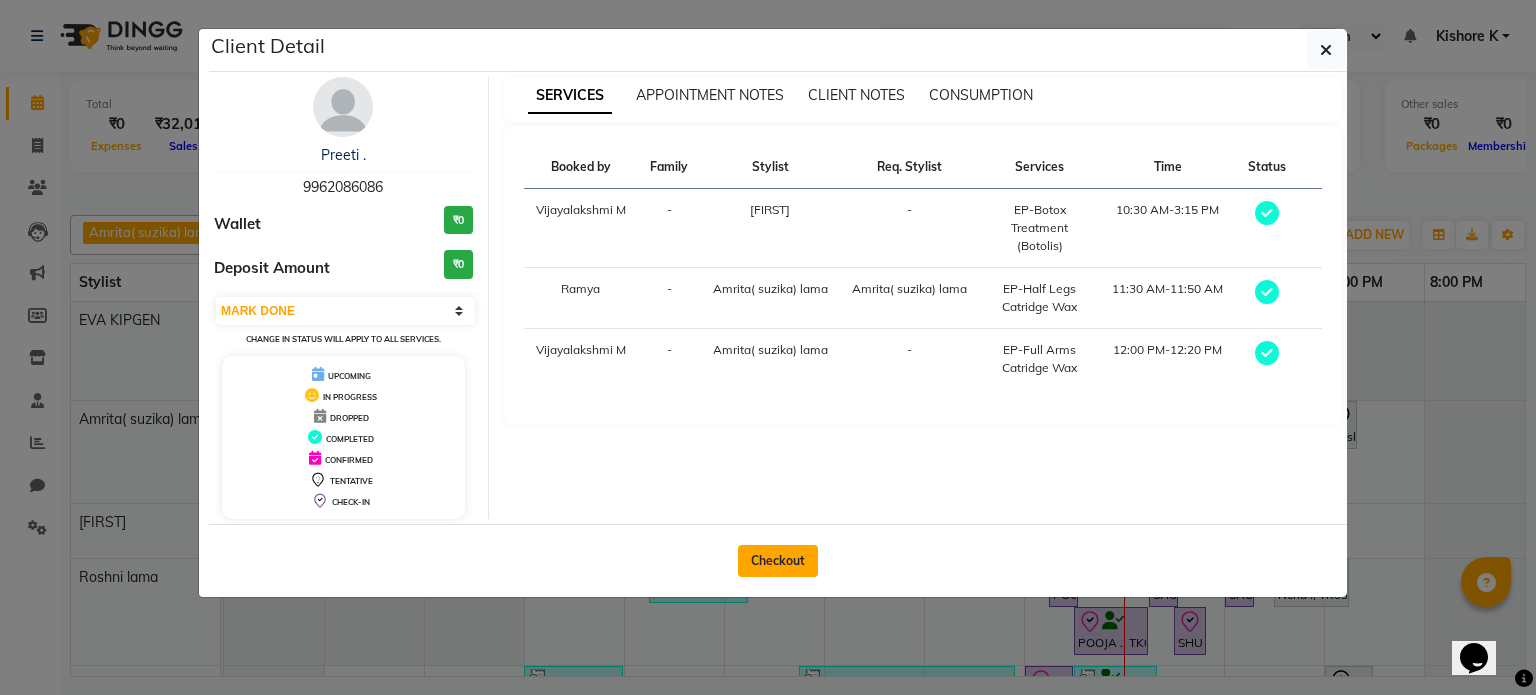 click on "Checkout" 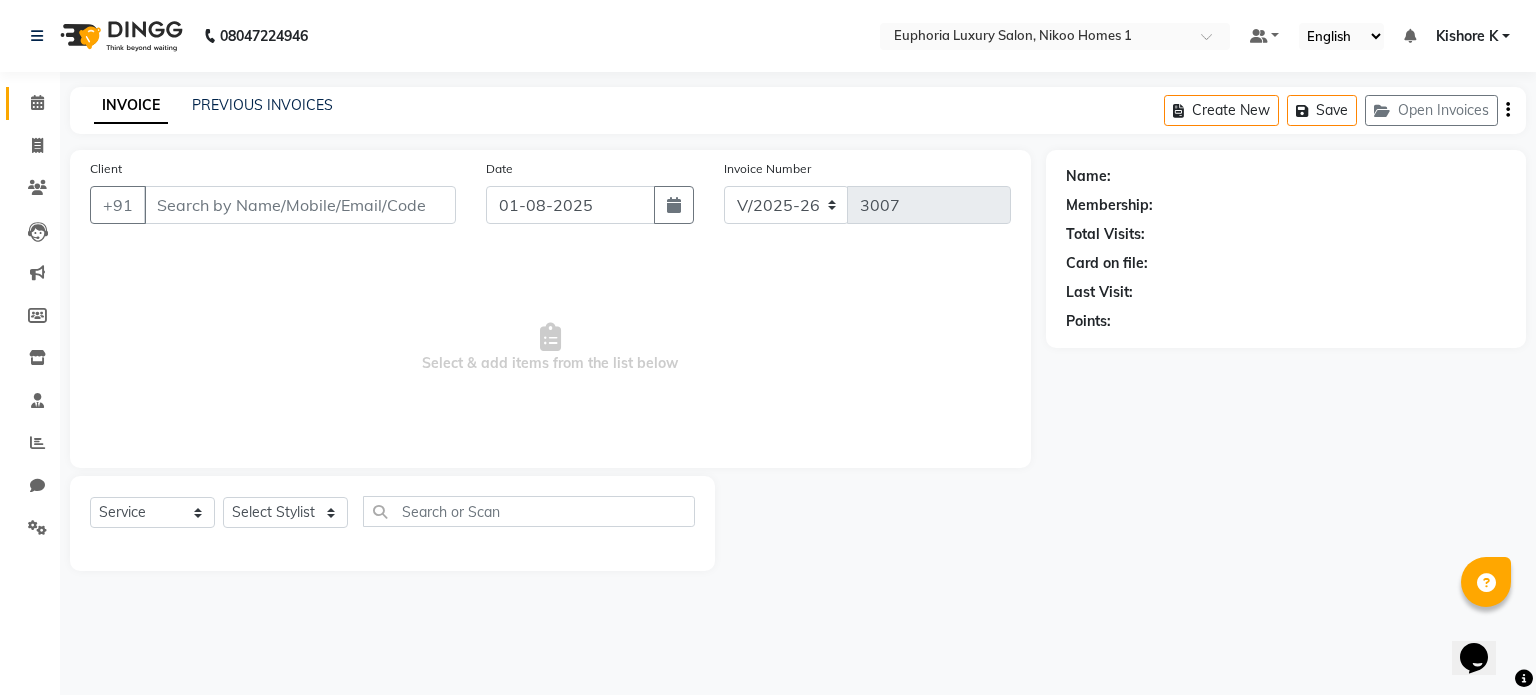 type on "9962086086" 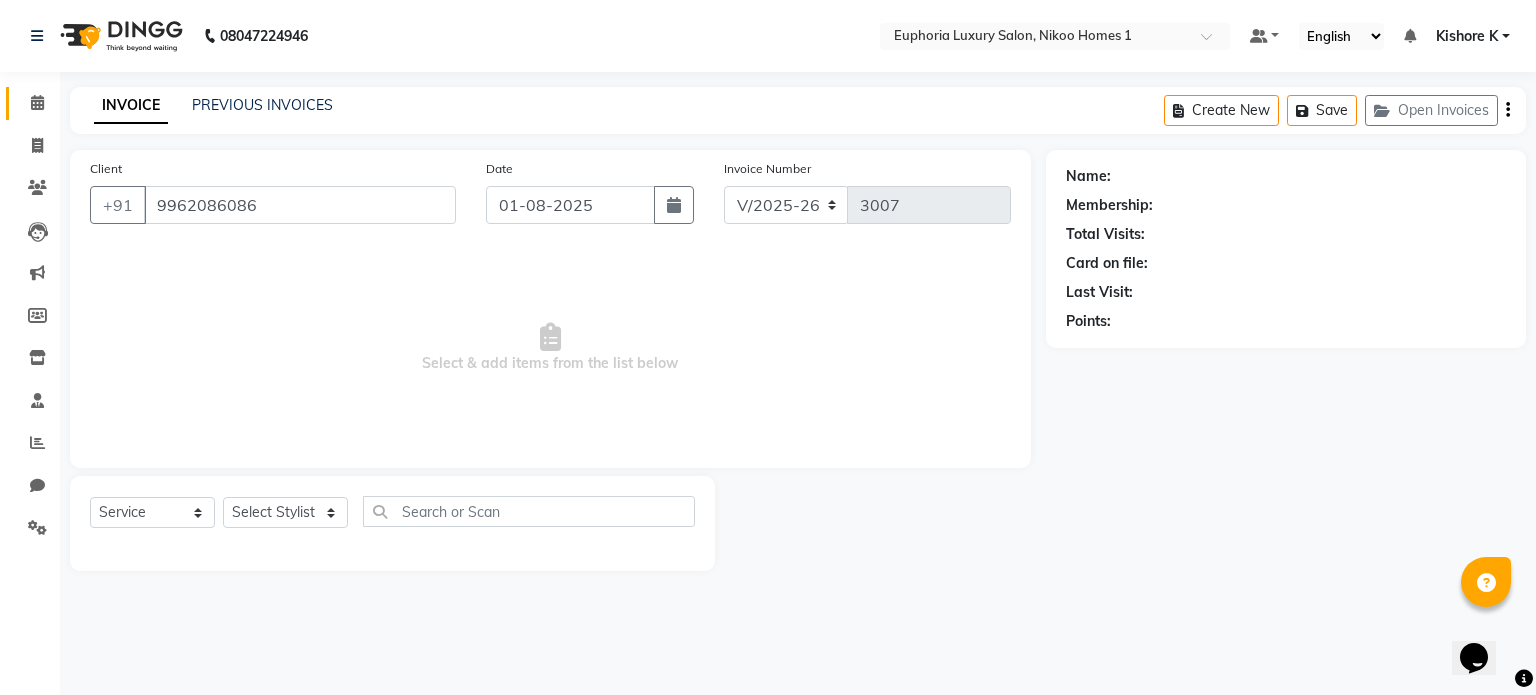 select on "74231" 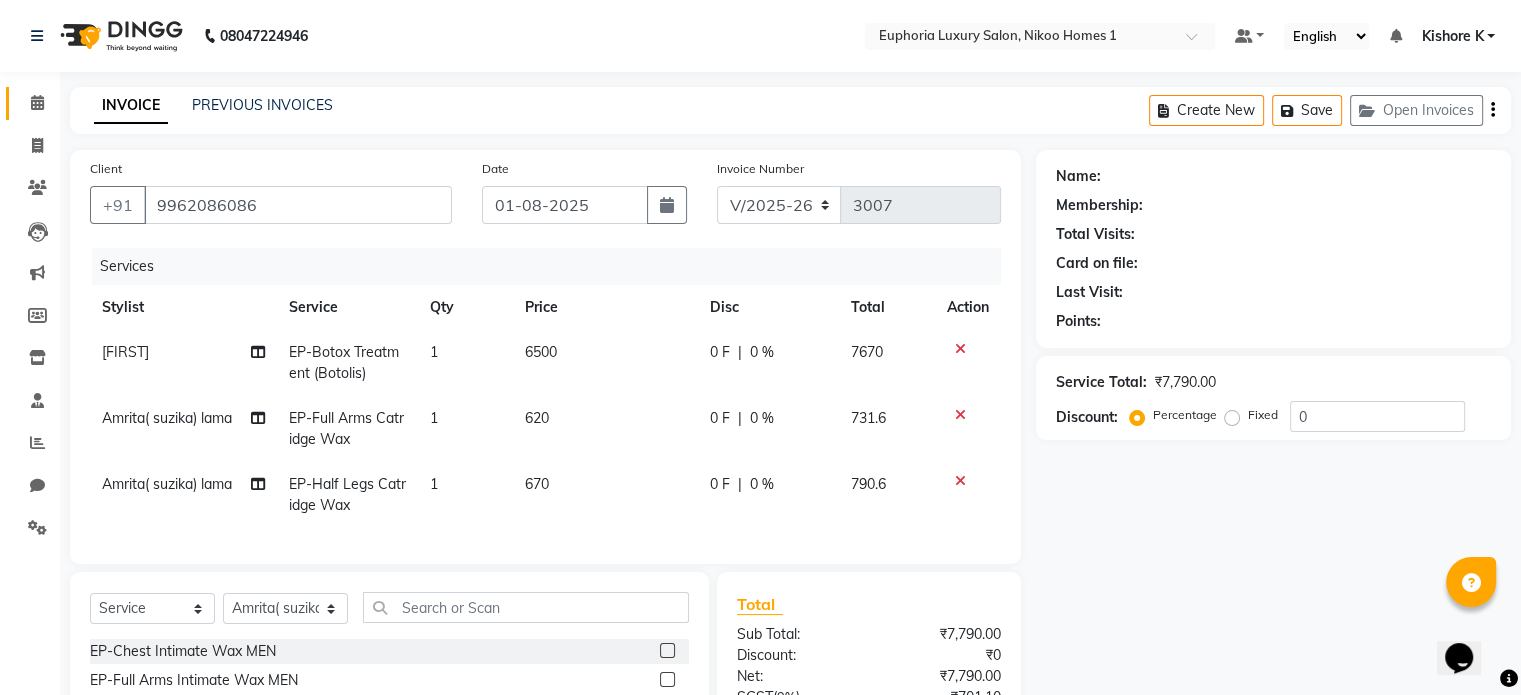 select on "2: Object" 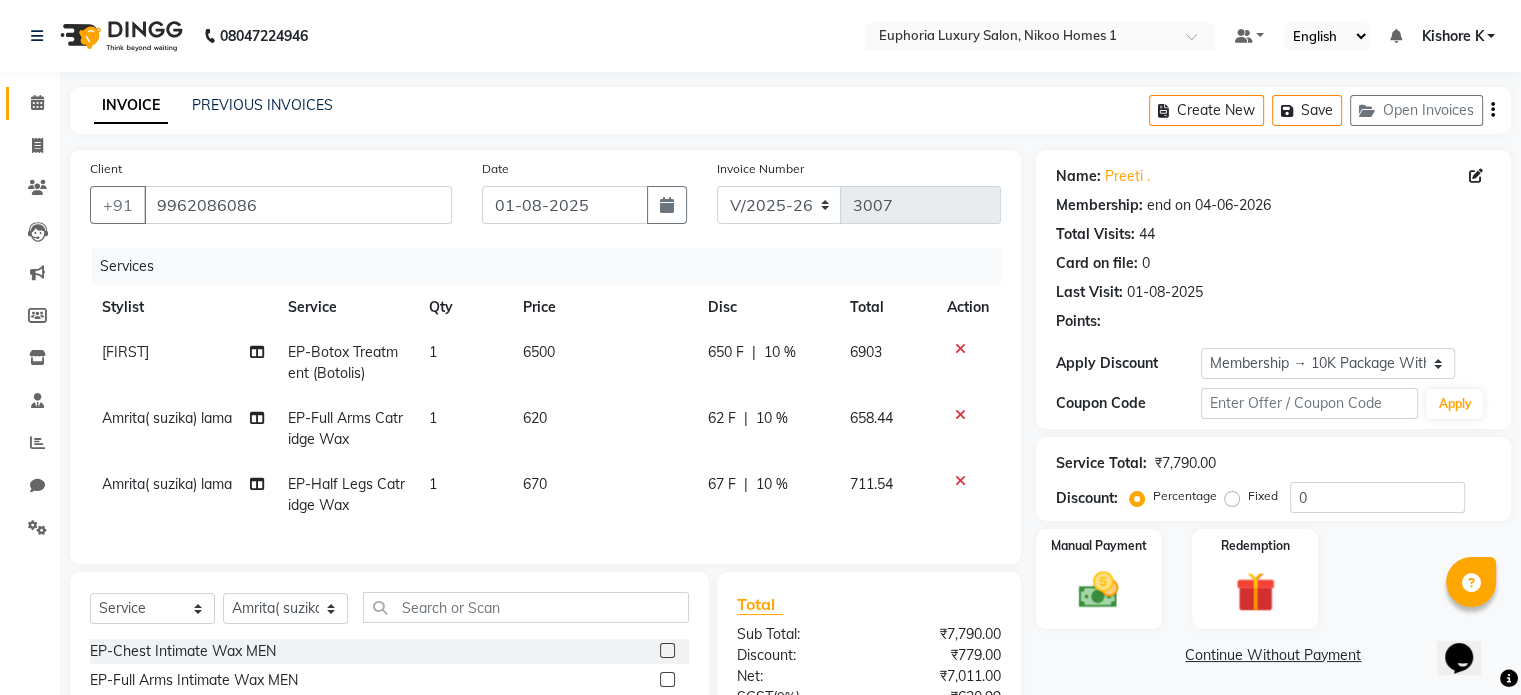 type on "10" 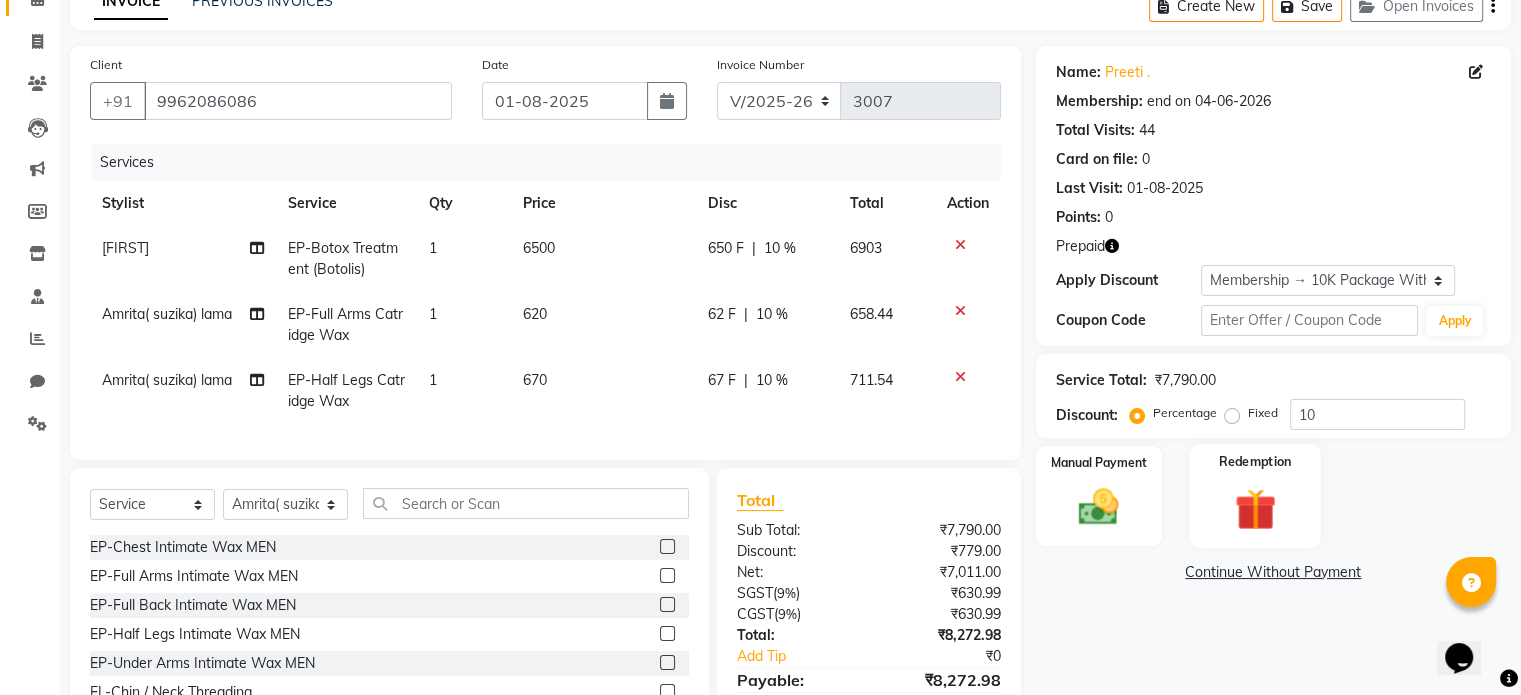 scroll, scrollTop: 217, scrollLeft: 0, axis: vertical 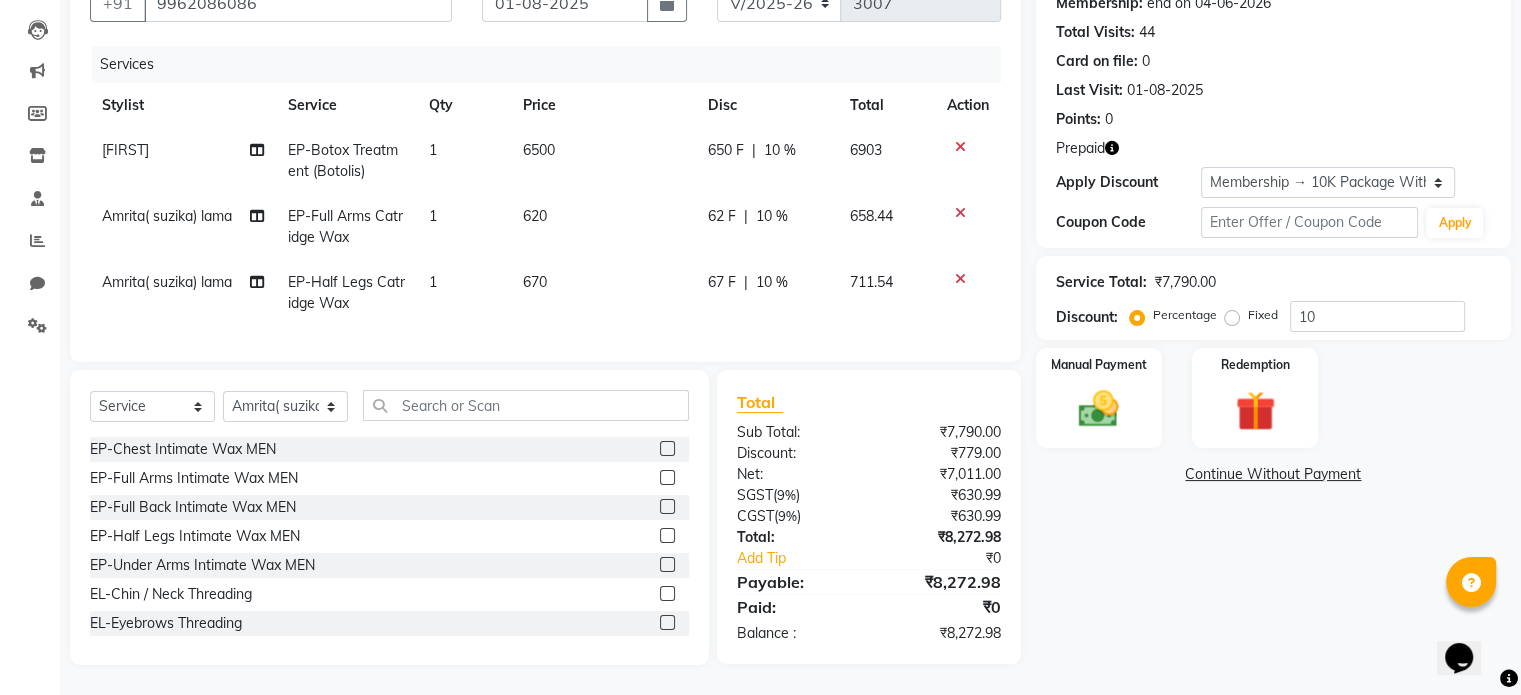 click on "6500" 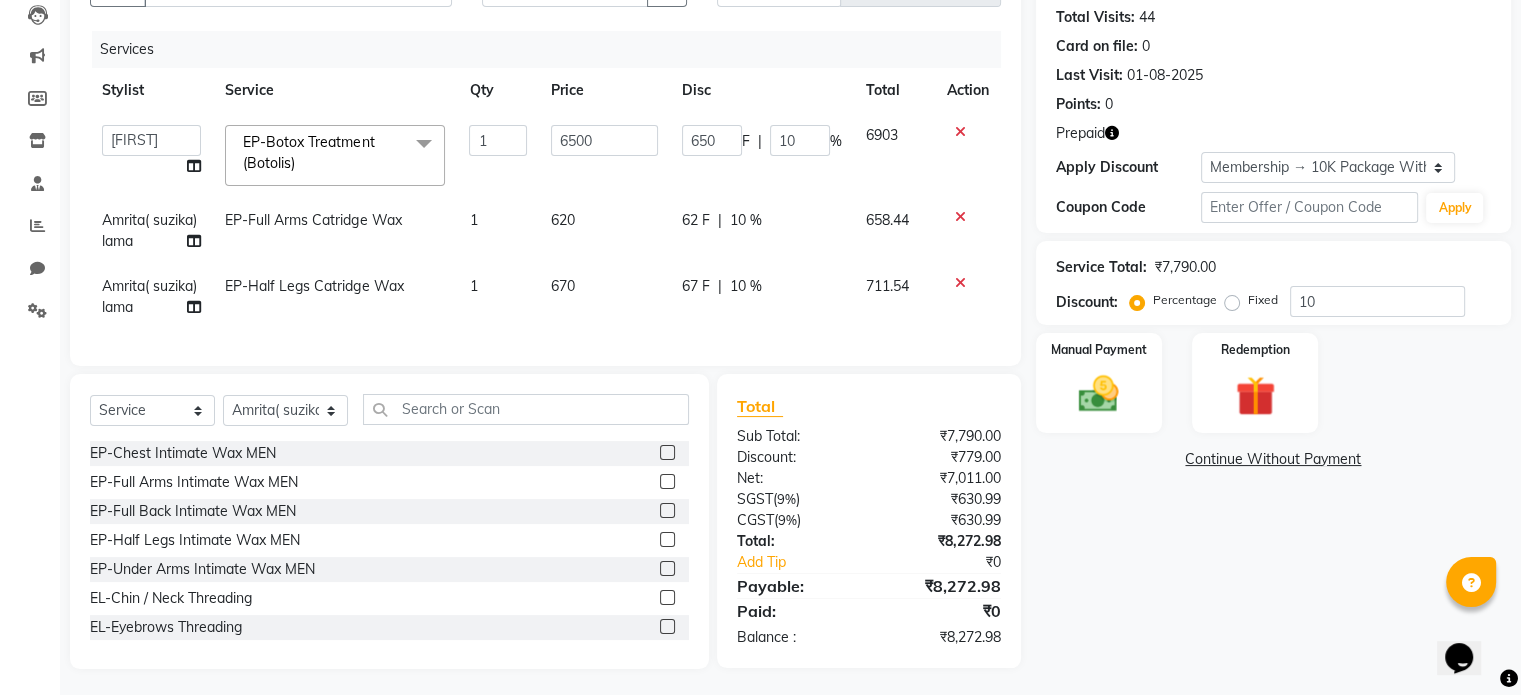 click on "6500" 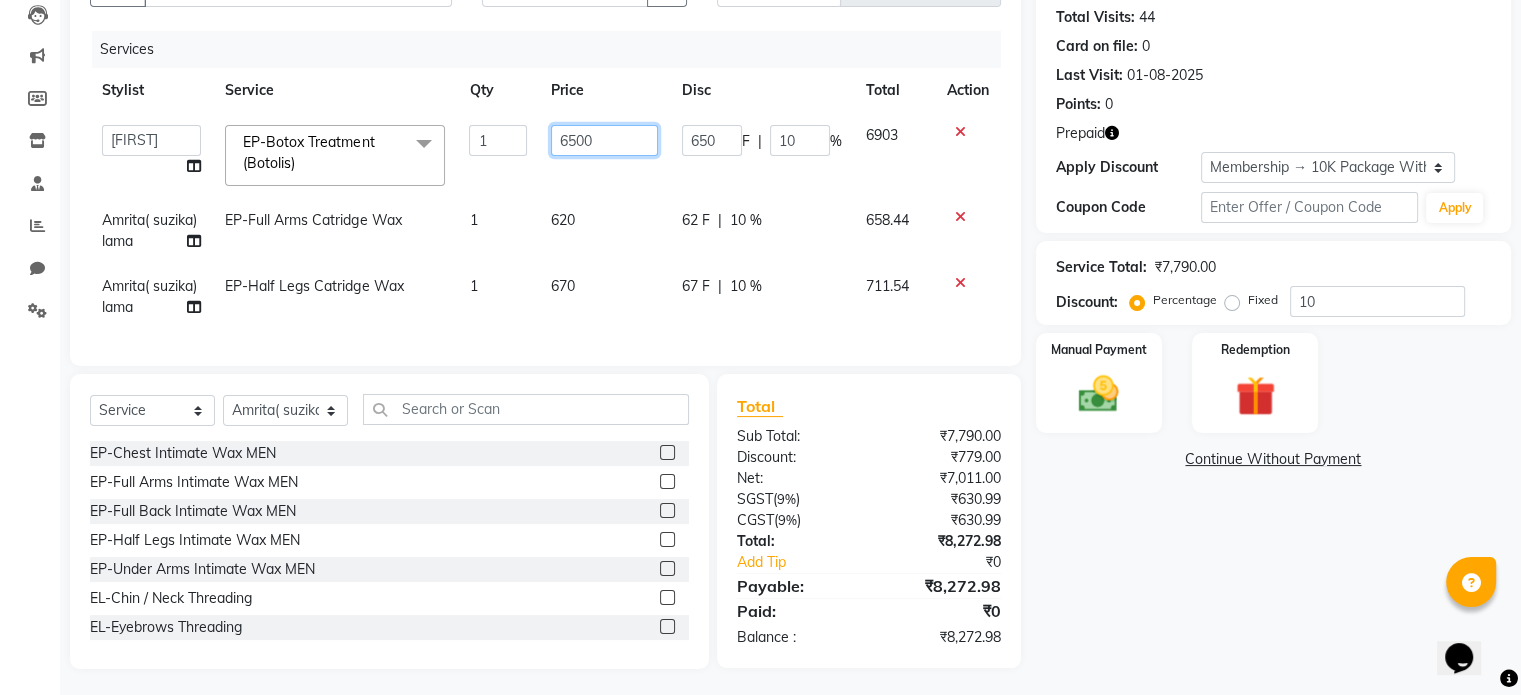 drag, startPoint x: 602, startPoint y: 143, endPoint x: 358, endPoint y: 139, distance: 244.03279 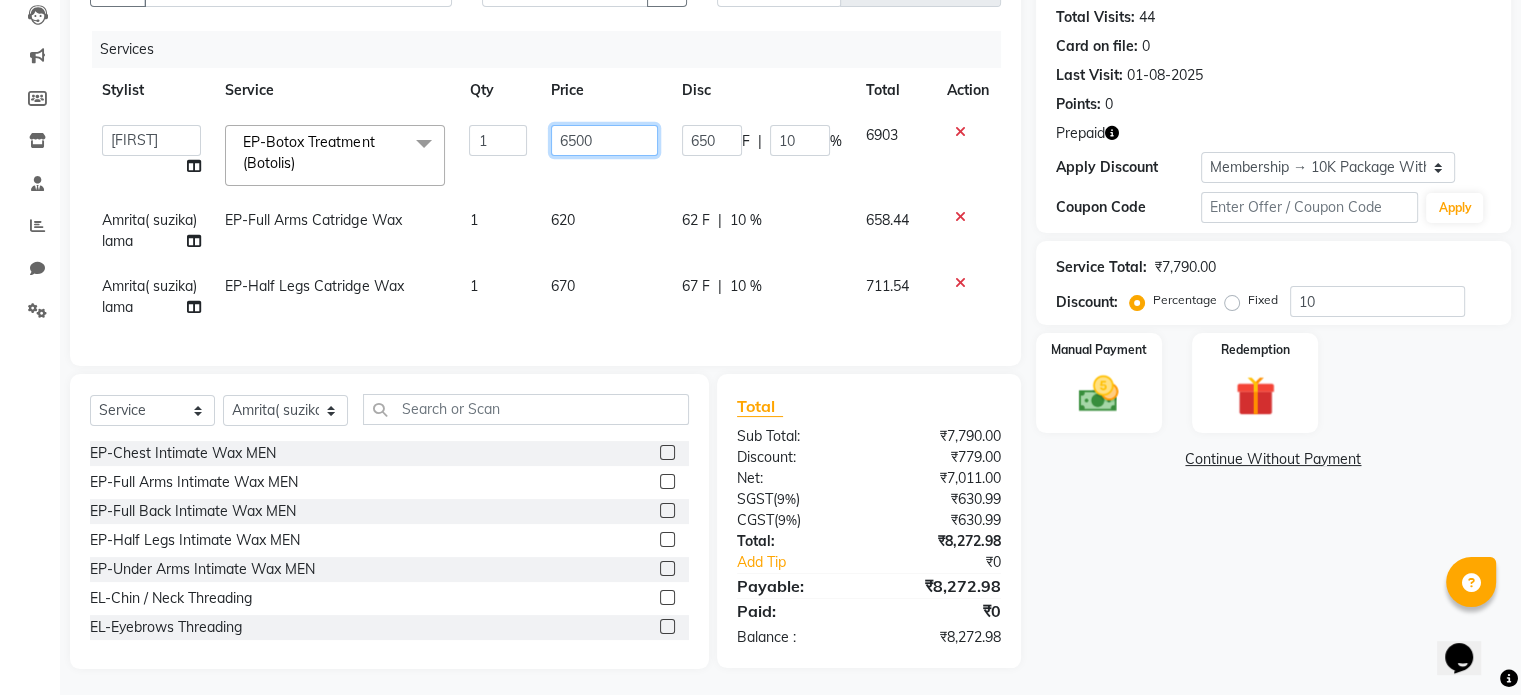 click on "Admin   Amrita( suzika) lama   Atif Ali   Azhar    Bharath   Bhumika   Binita Chhetri   Binoy    Danish   EVA KIPGEN   Insha pasha   Khushbu .   Kishore K    Narendra Babu   Pinki Das   Ramya   Roshni  lama   Shalini Deivasigamani   Shamshaad   Shishi   Shishi   Vijayalakshmi M   Zahid   Zaki  EP-Botox Treatment (Botolis)  x EP-Beard Trim/Design MEN EP-Beard Spa Includes Design MEN EP-Regular shave MEN EL-Moustache color MEN EL-Beard & Moustache color MEN EP-Color Fusion  MEN EP-Cover Fusion  MEN EP-Global Highlights MEN EP-Botox Treatment (2x shine) MEN EP-Botolis MEN EP-Standalone Intense Scalp Purifying MEN EP-Regenerate (Intense Alchemy) MEN EP-Root Deep Hair Fall Treatment MEN EP-Scalp Energy ADD ON MEN EP-Standalone Scalp Energy MEN EP-Intense Scalp Purifying ADD ON MEN EL-HAIR CUT (Junior Stylist) with hairwash MEN EL-HAIR CUT (Senior Stylist) with hairwash MEN EL-Hair Wash & Styling Dia MEN EL-Hair Wash & Styling Wella MEN EL-Head Shave (Shave) MEN EL-Head Shave (Trim)  MEN EL-Fringe Cut EP-Tone Me" 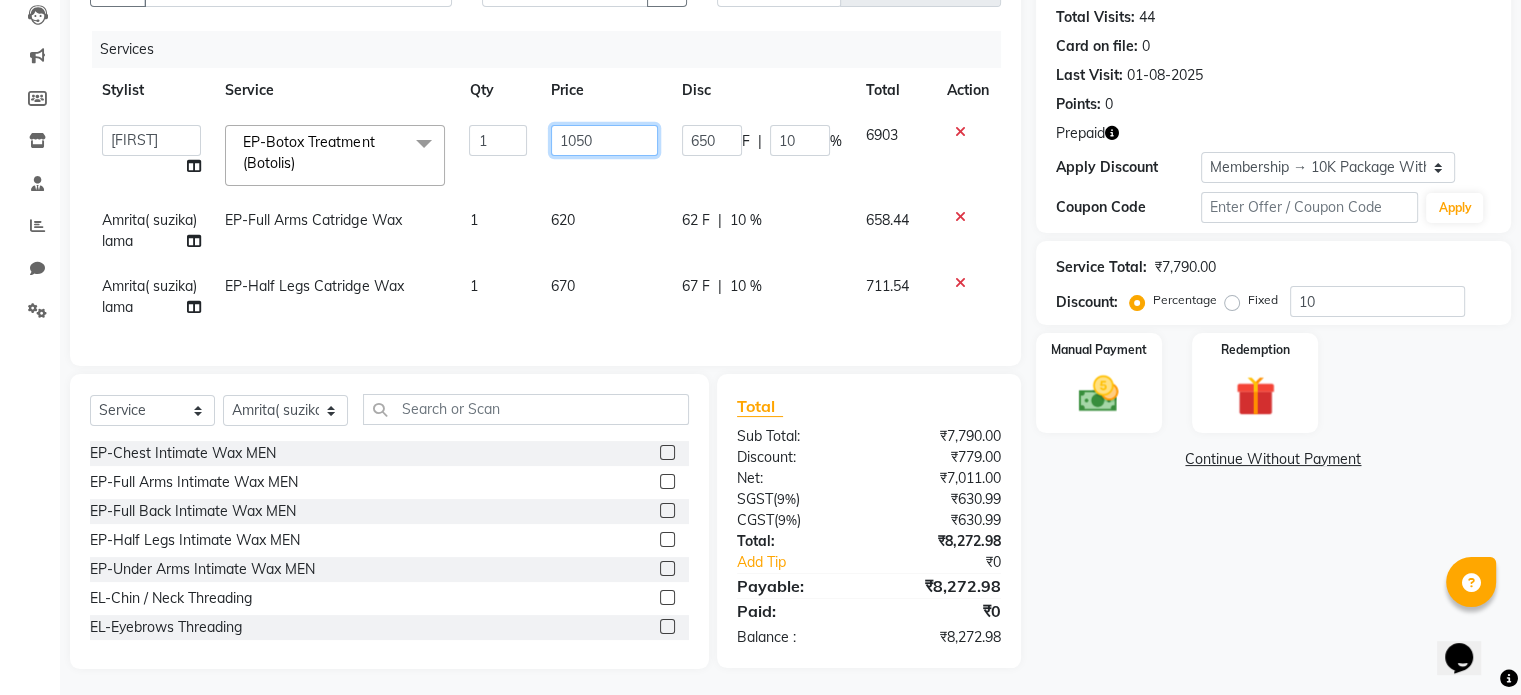 type on "10500" 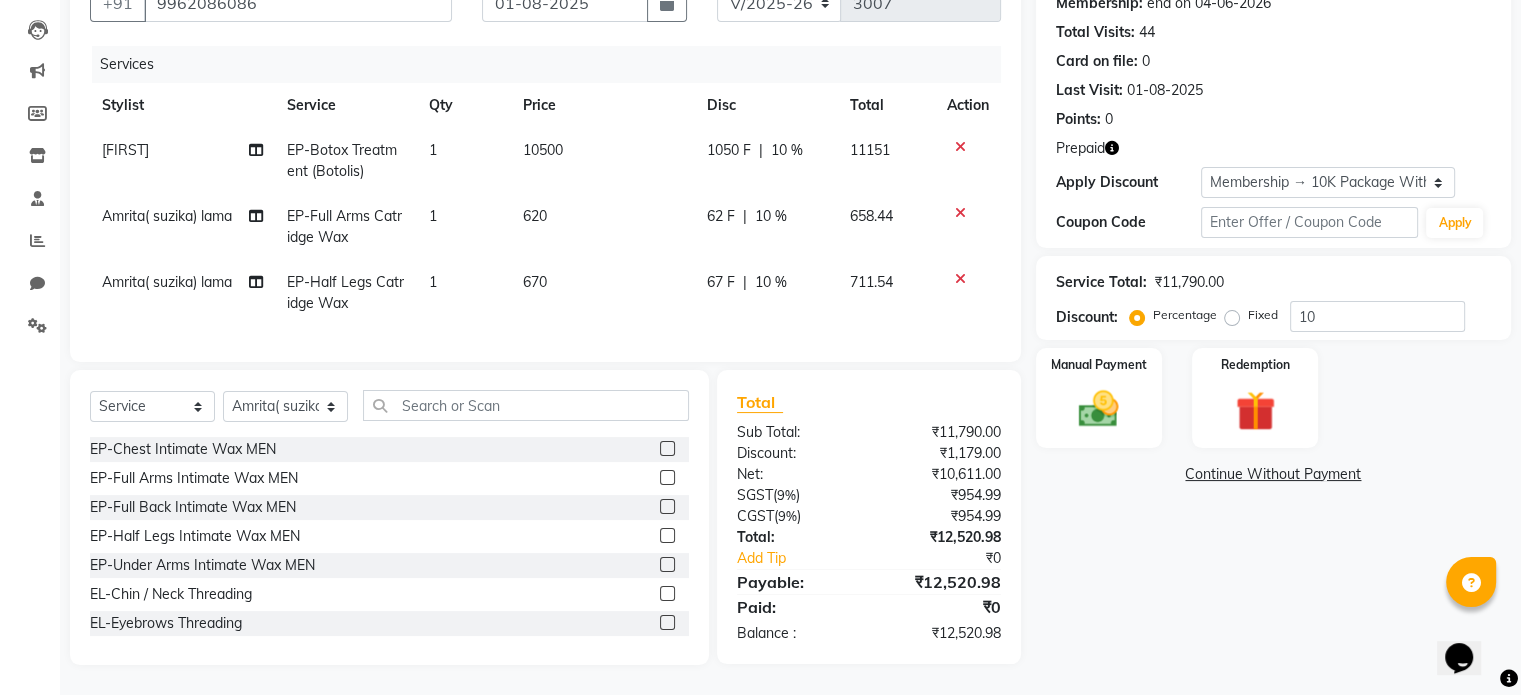 click on "Services Stylist Service Qty Price Disc Total Action Azhar  EP-Botox Treatment (Botolis) 1 10500 1050 F | 10 % 11151 Amrita( suzika) lama EP-Full Arms Catridge Wax 1 620 62 F | 10 % 658.44 Amrita( suzika) lama EP-Half Legs Catridge Wax 1 670 67 F | 10 % 711.54" 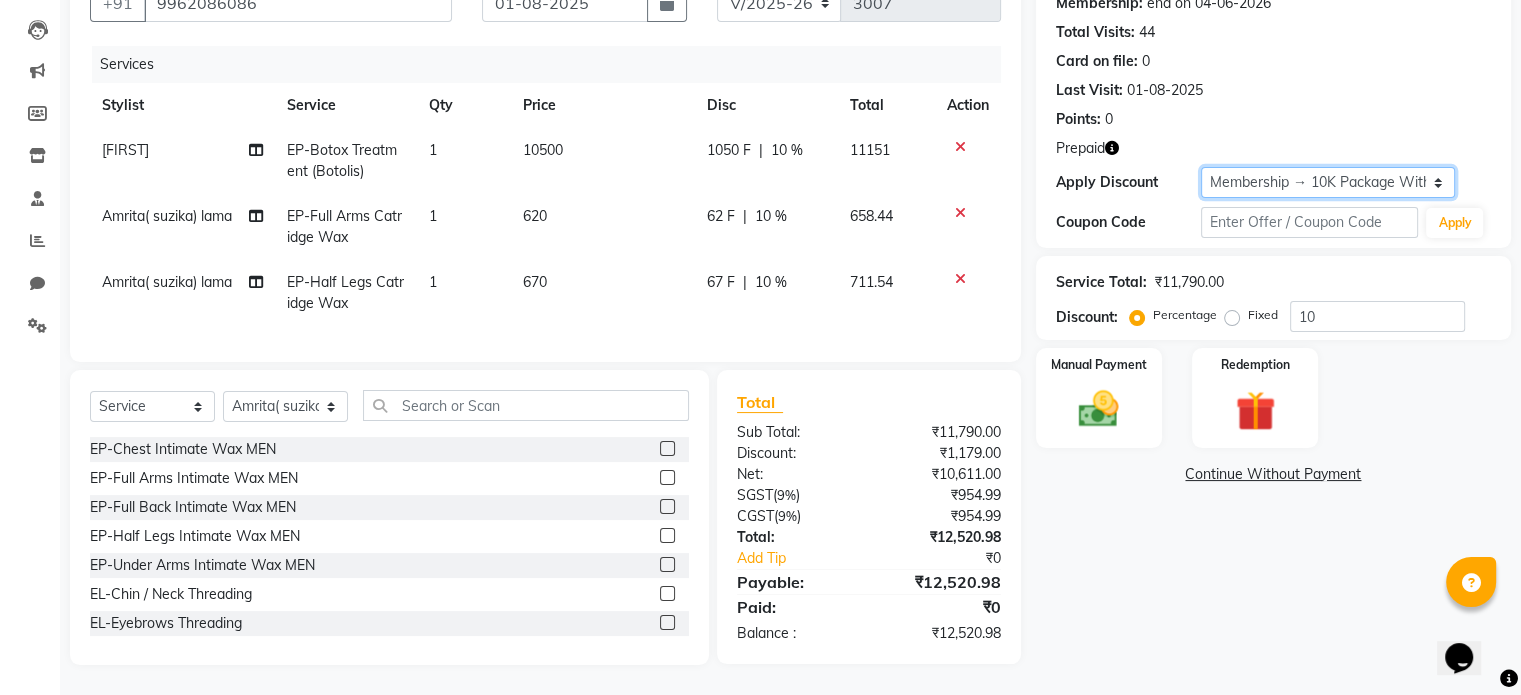 click on "Select Membership → 10K Package With 10% Off  Loyalty → Loyality level 1" 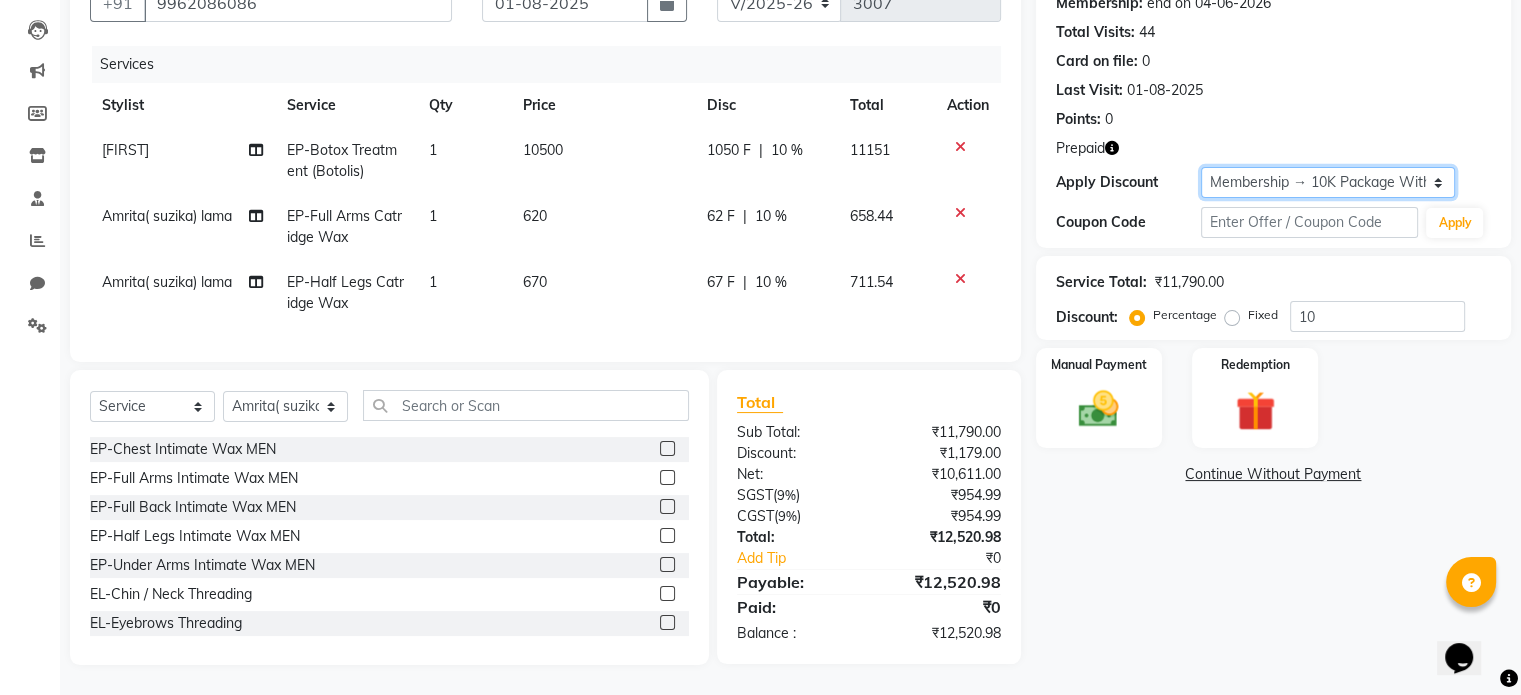 click on "Select Membership → 10K Package With 10% Off  Loyalty → Loyality level 1" 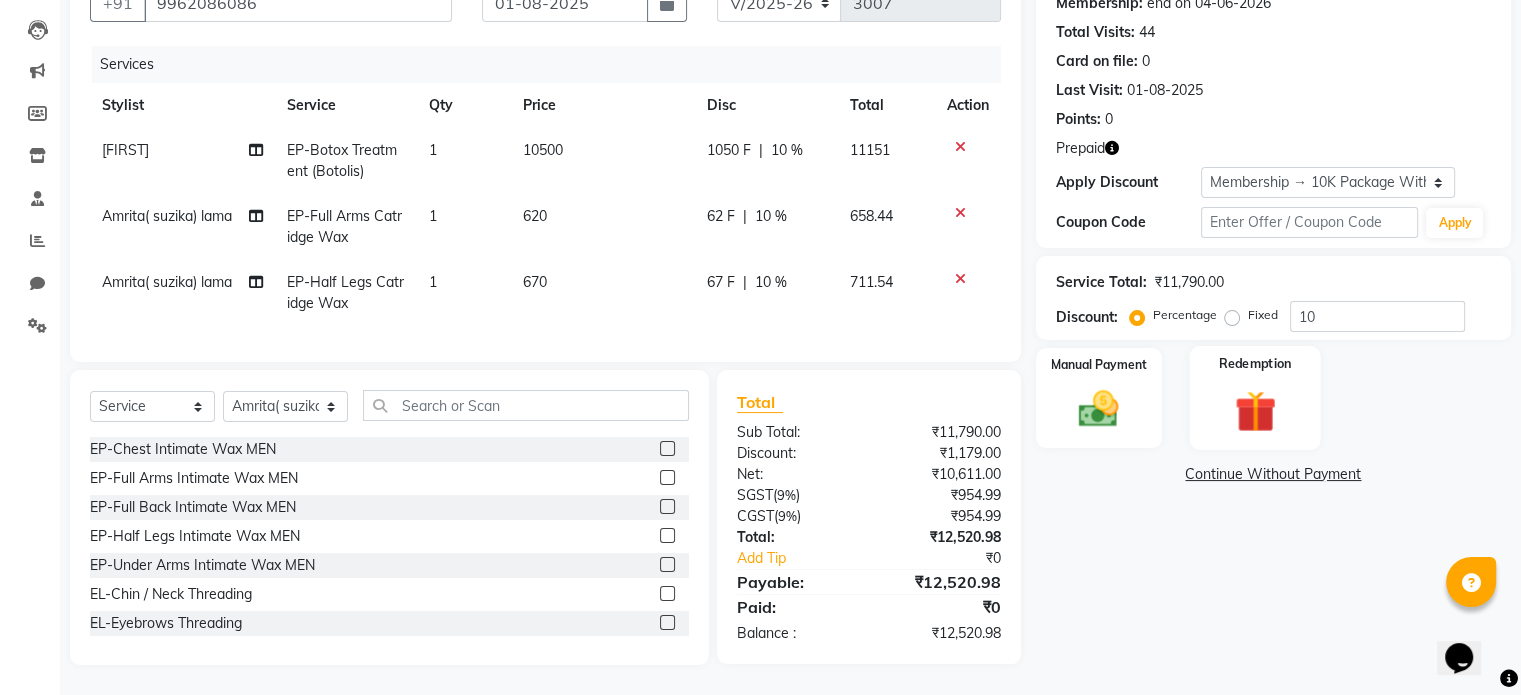 click on "Redemption" 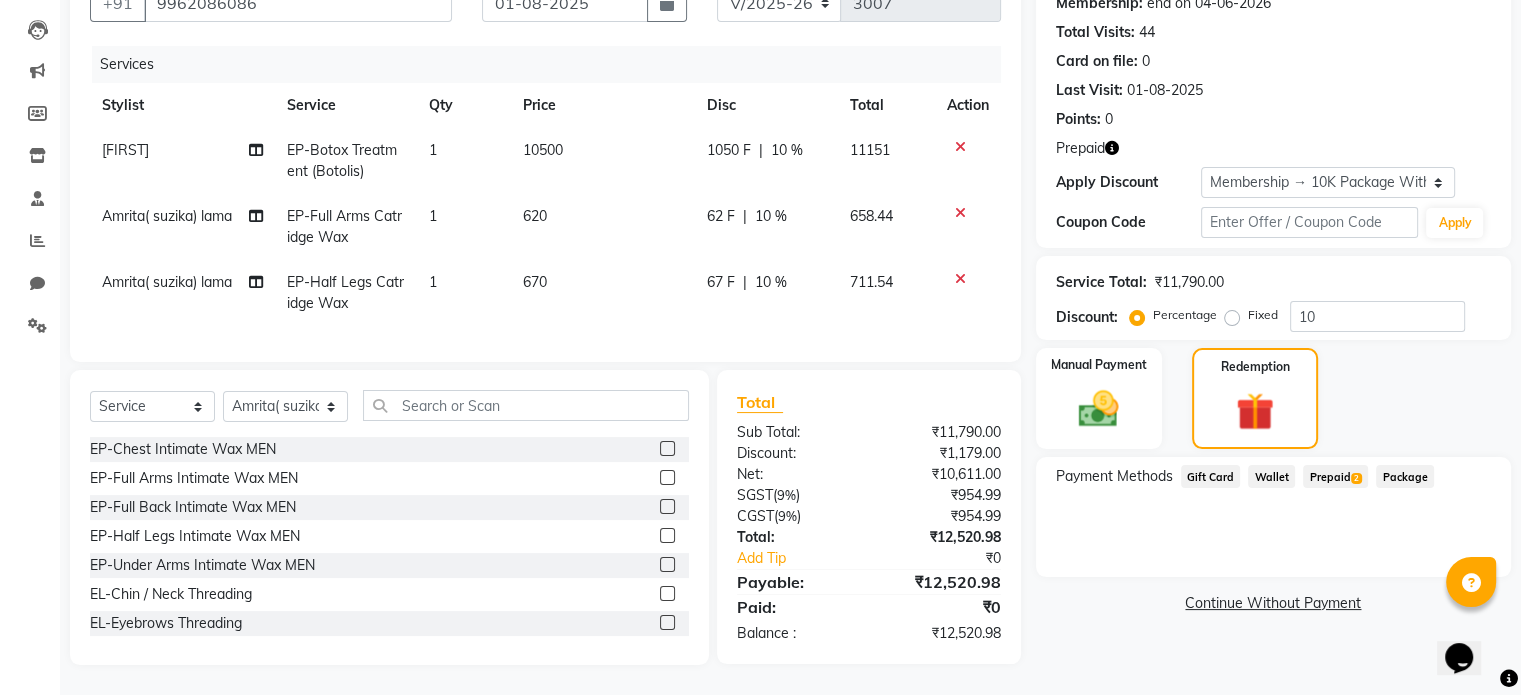 click on "Prepaid  2" 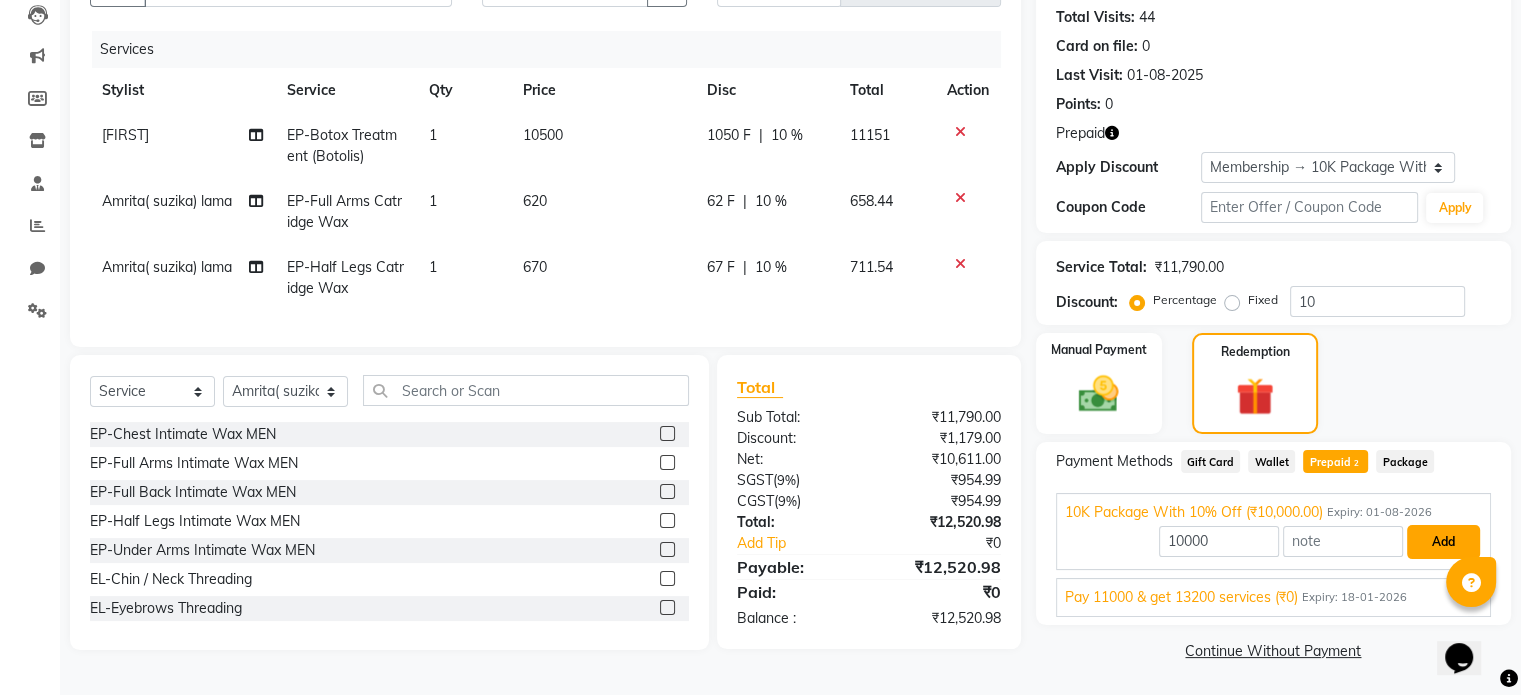 click on "Add" at bounding box center [1443, 542] 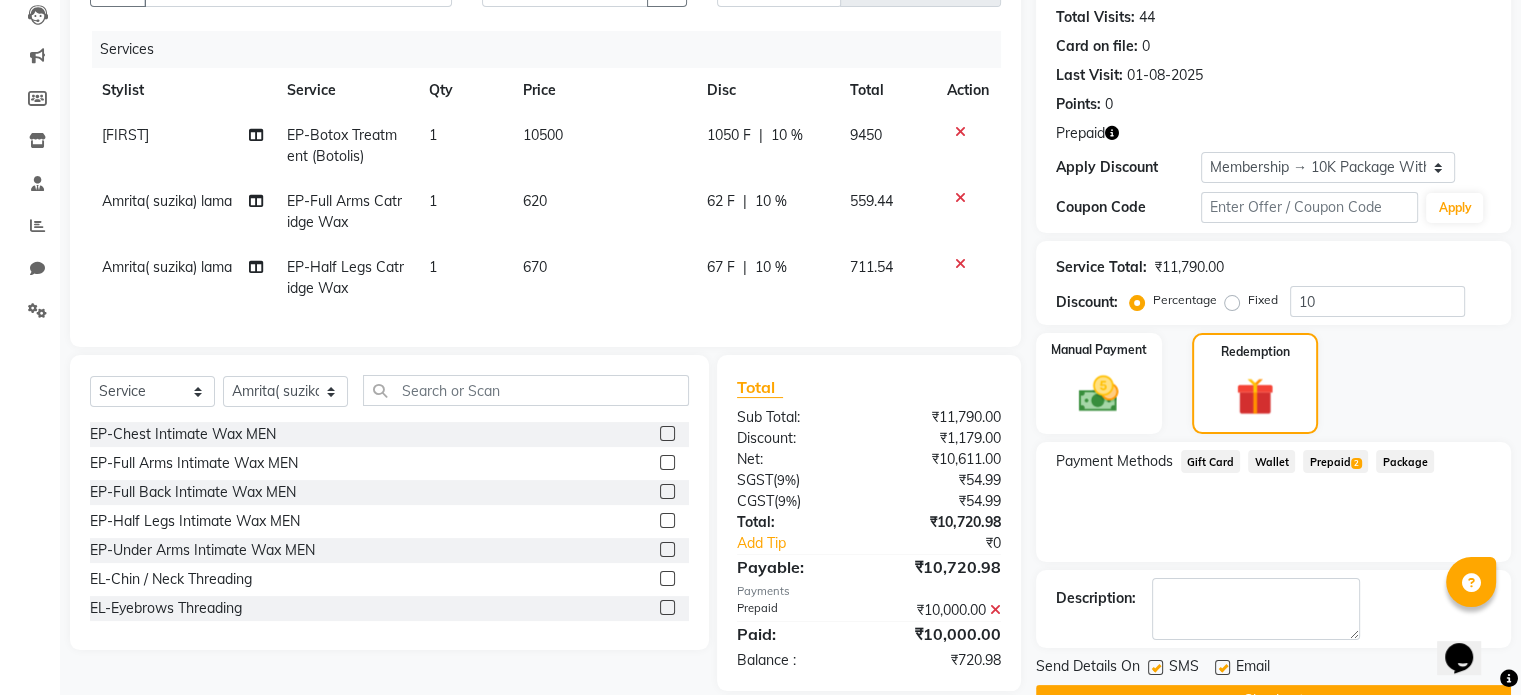 scroll, scrollTop: 329, scrollLeft: 0, axis: vertical 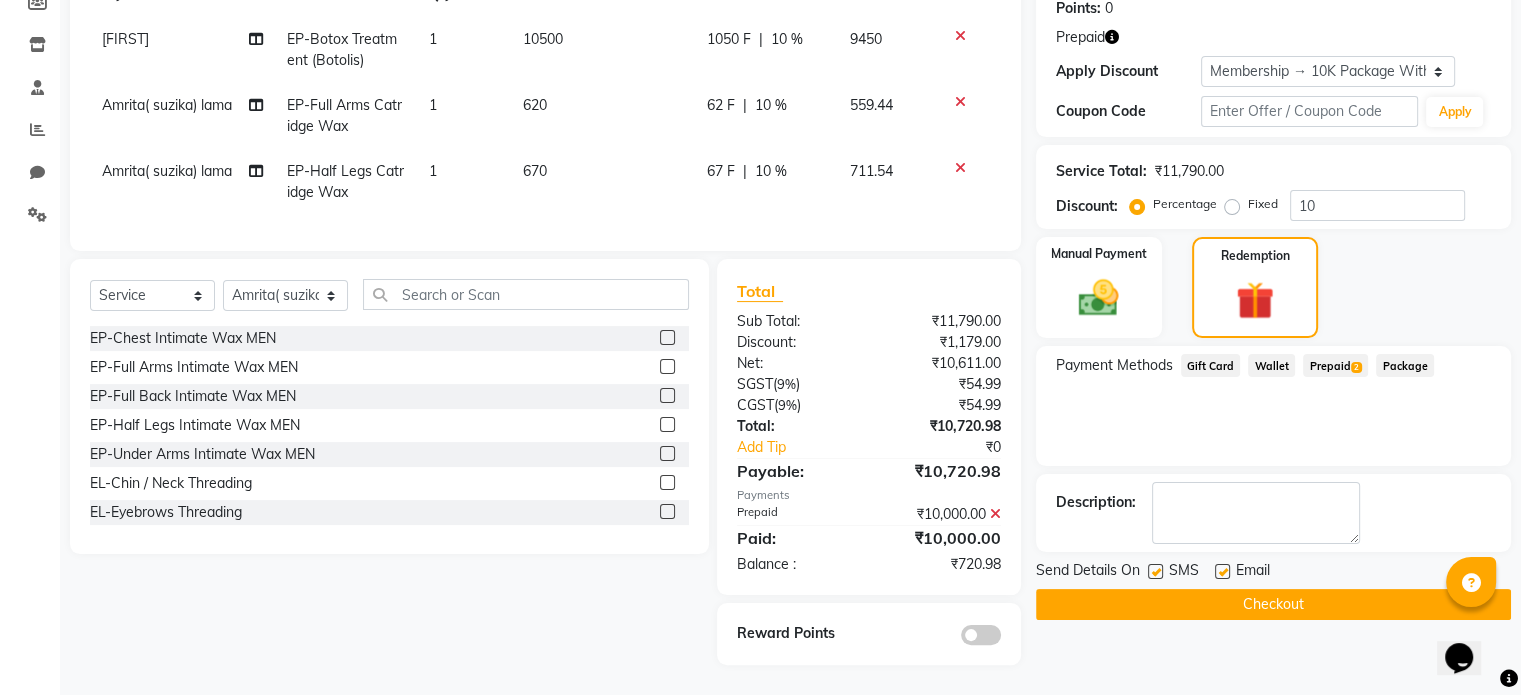 click on "Prepaid  2" 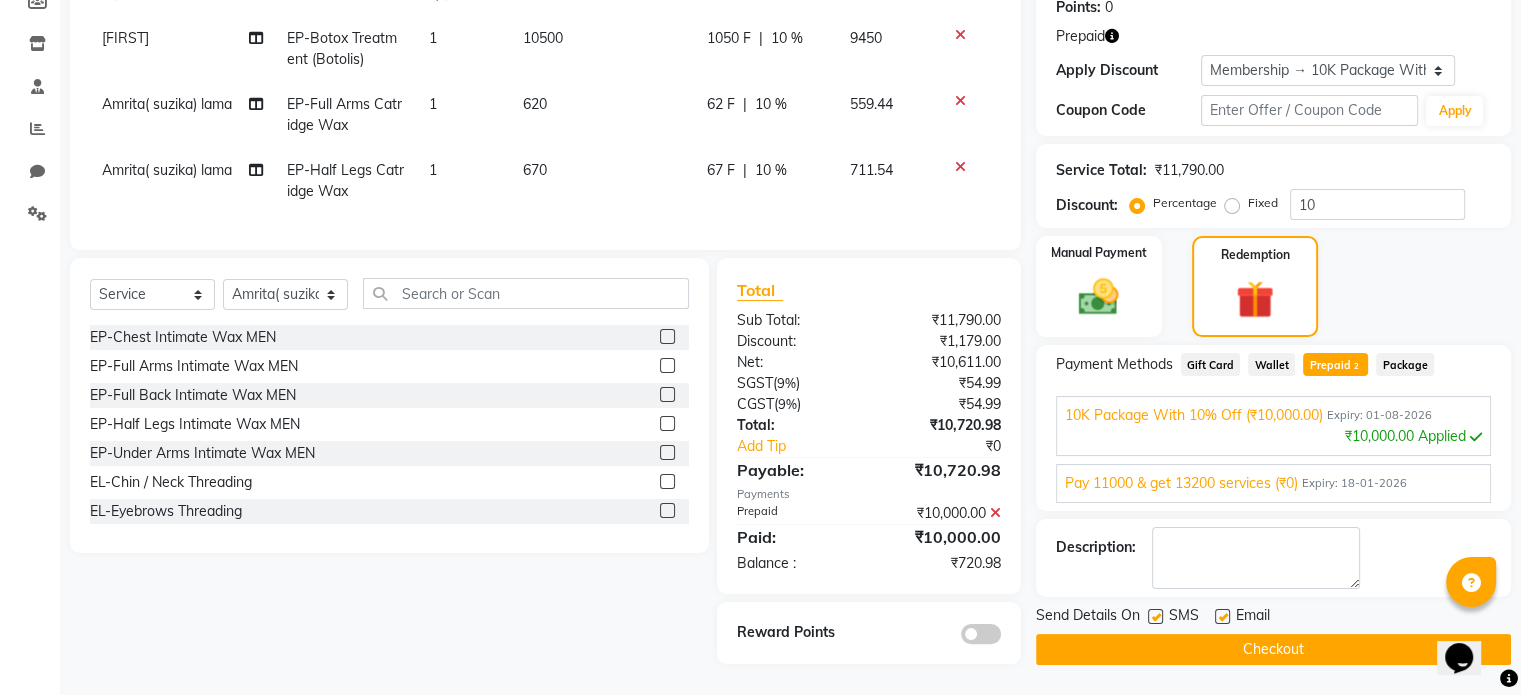 scroll, scrollTop: 0, scrollLeft: 0, axis: both 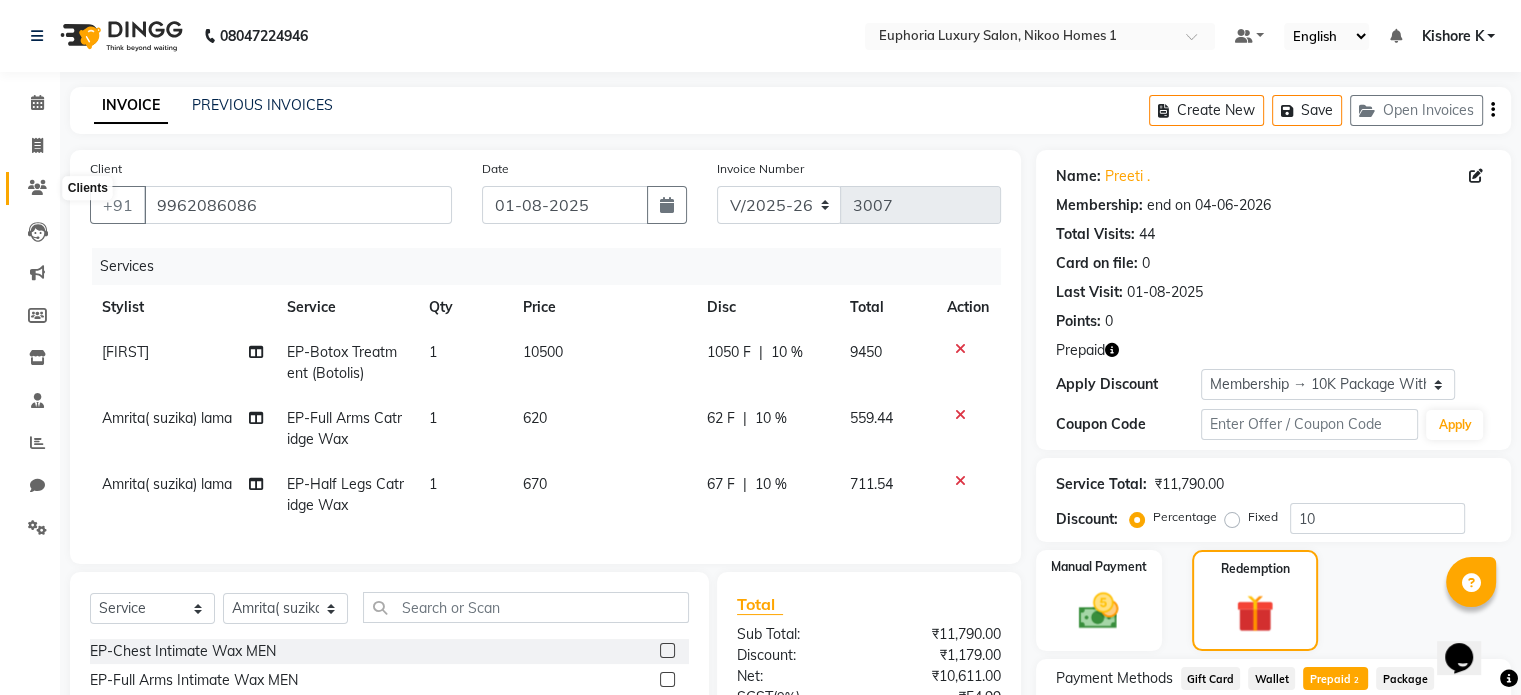 click 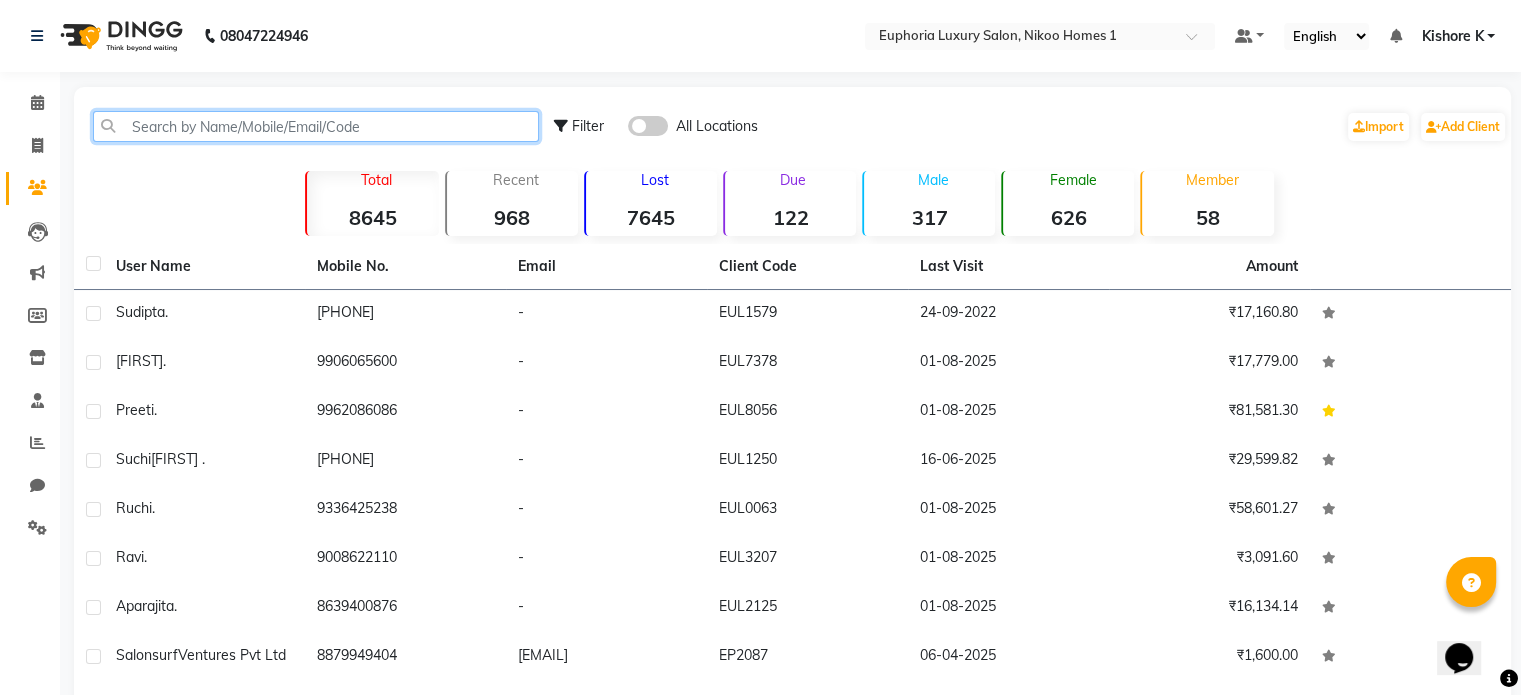 click 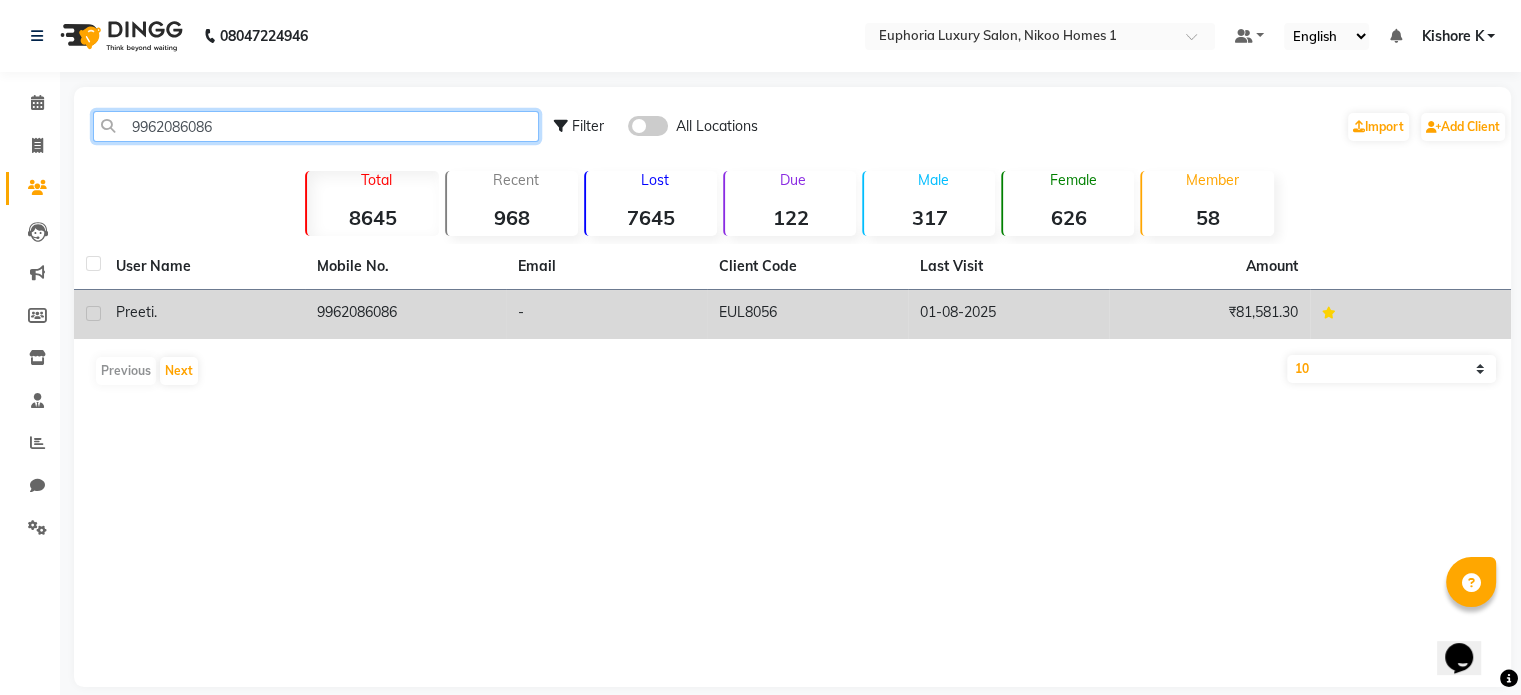 type on "9962086086" 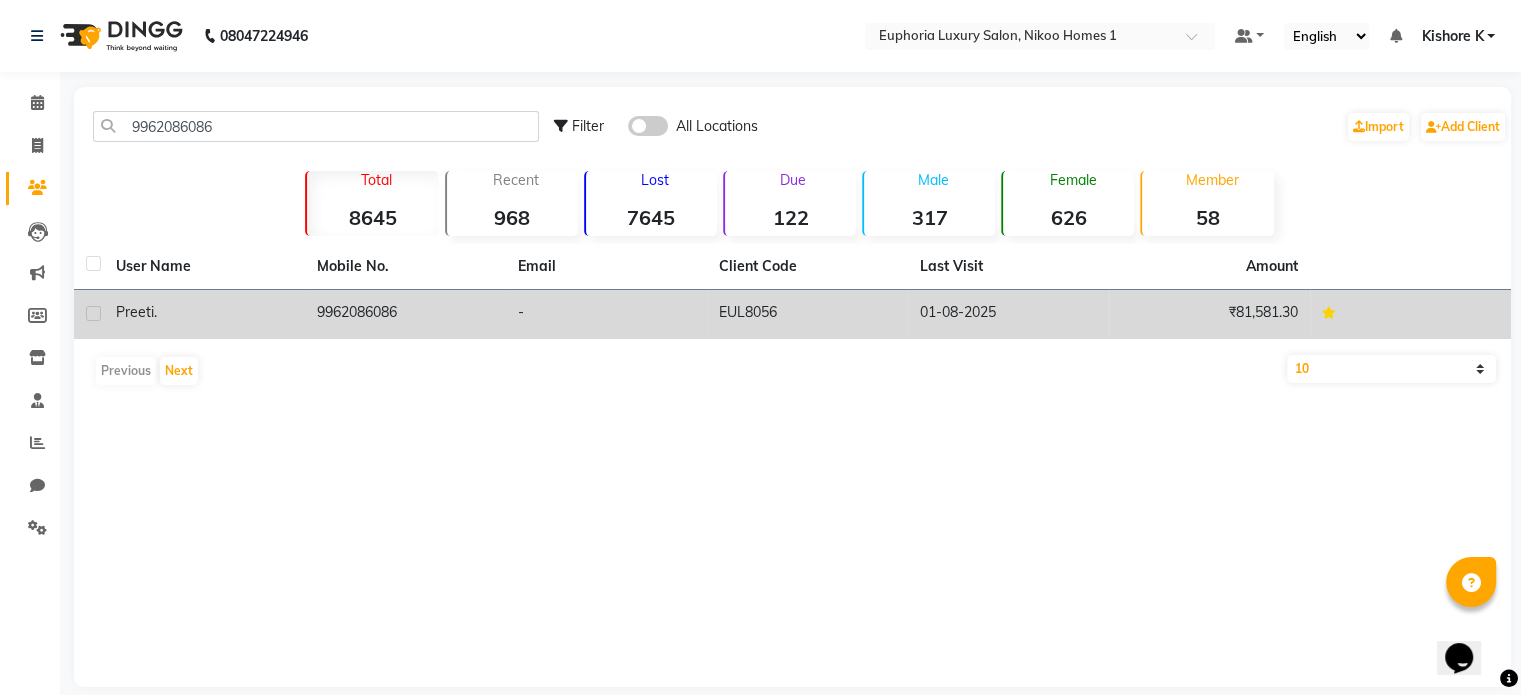 click on "9962086086" 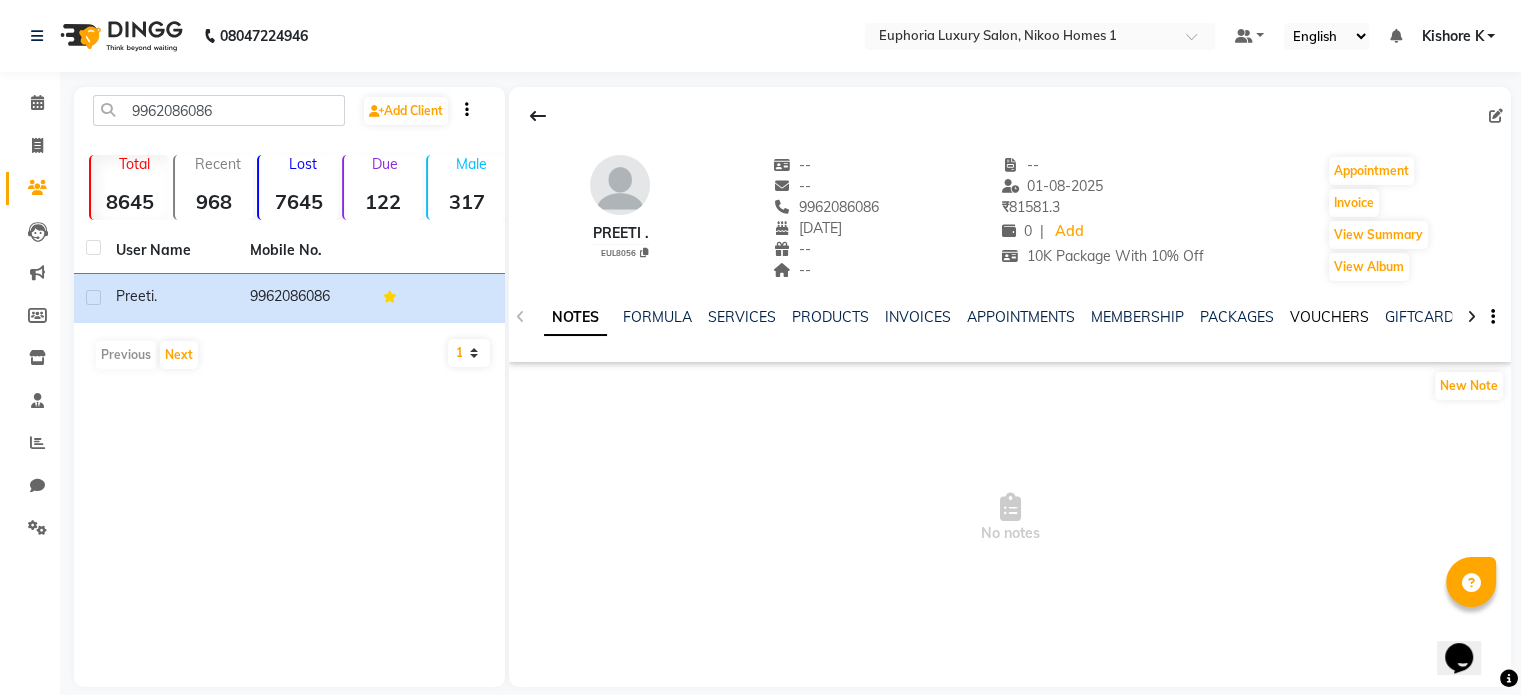 click on "VOUCHERS" 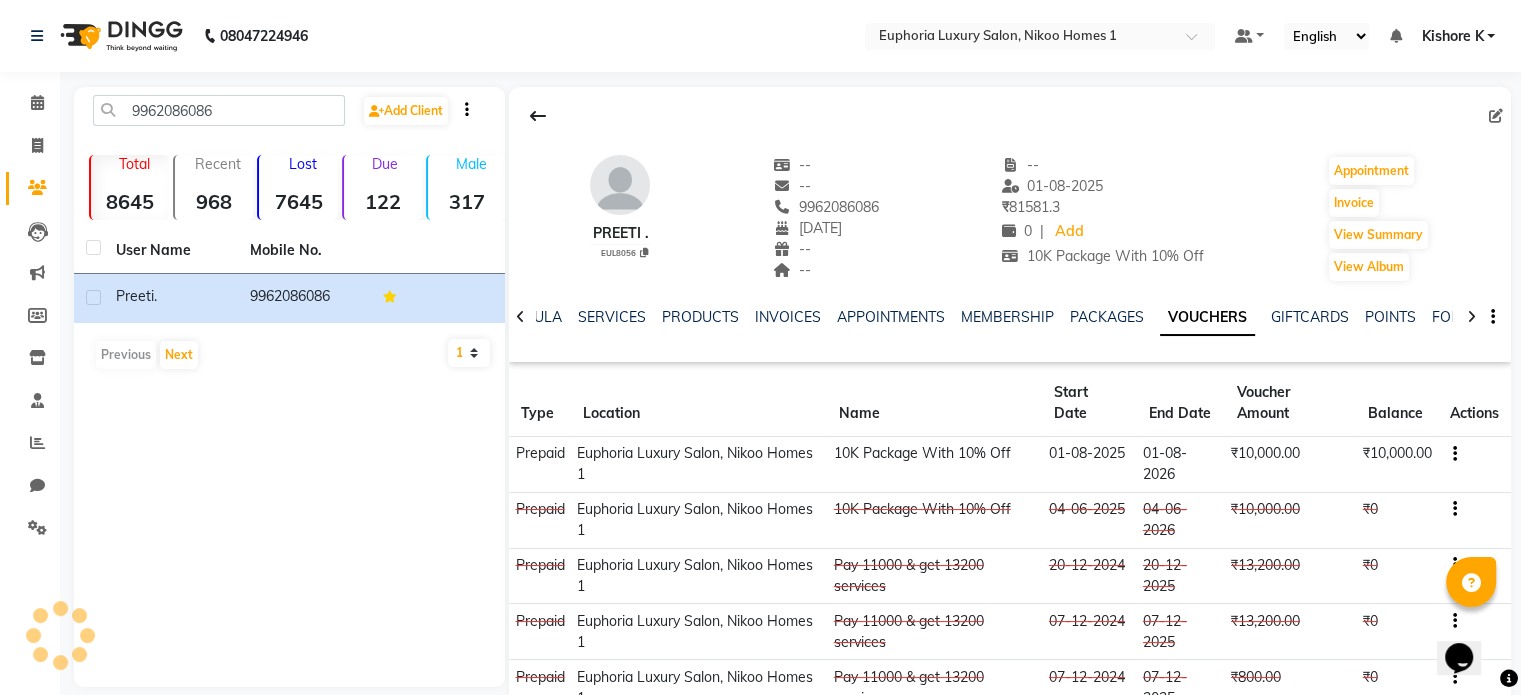 click 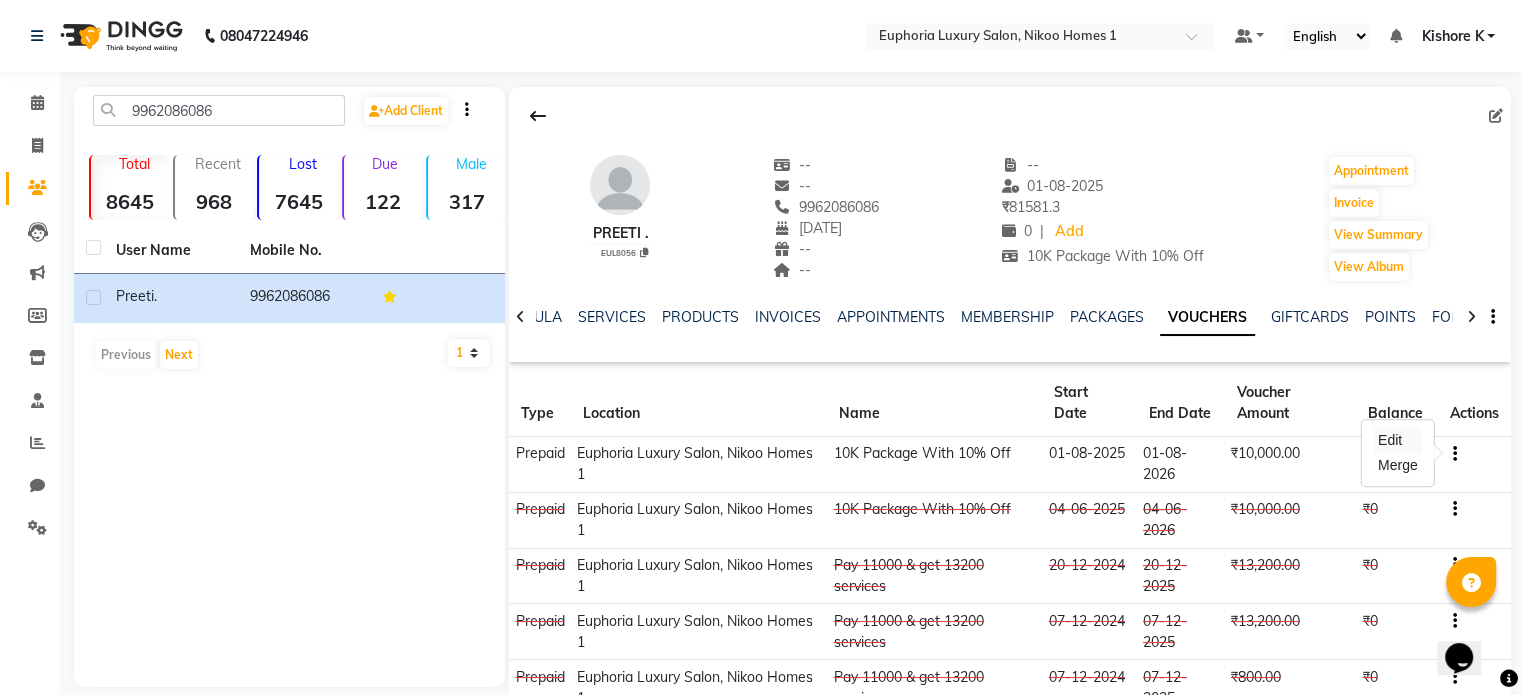 click on "Edit" at bounding box center [1398, 440] 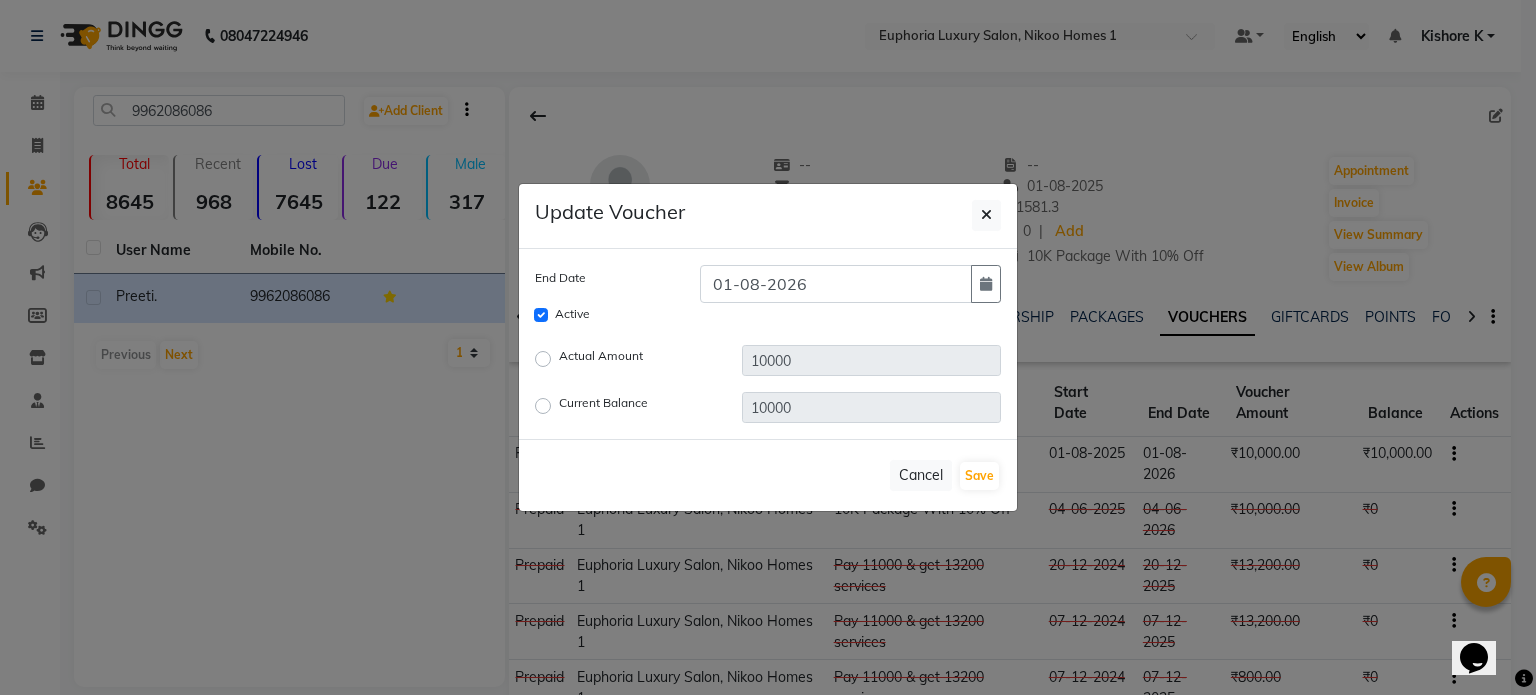 click on "Current Balance" 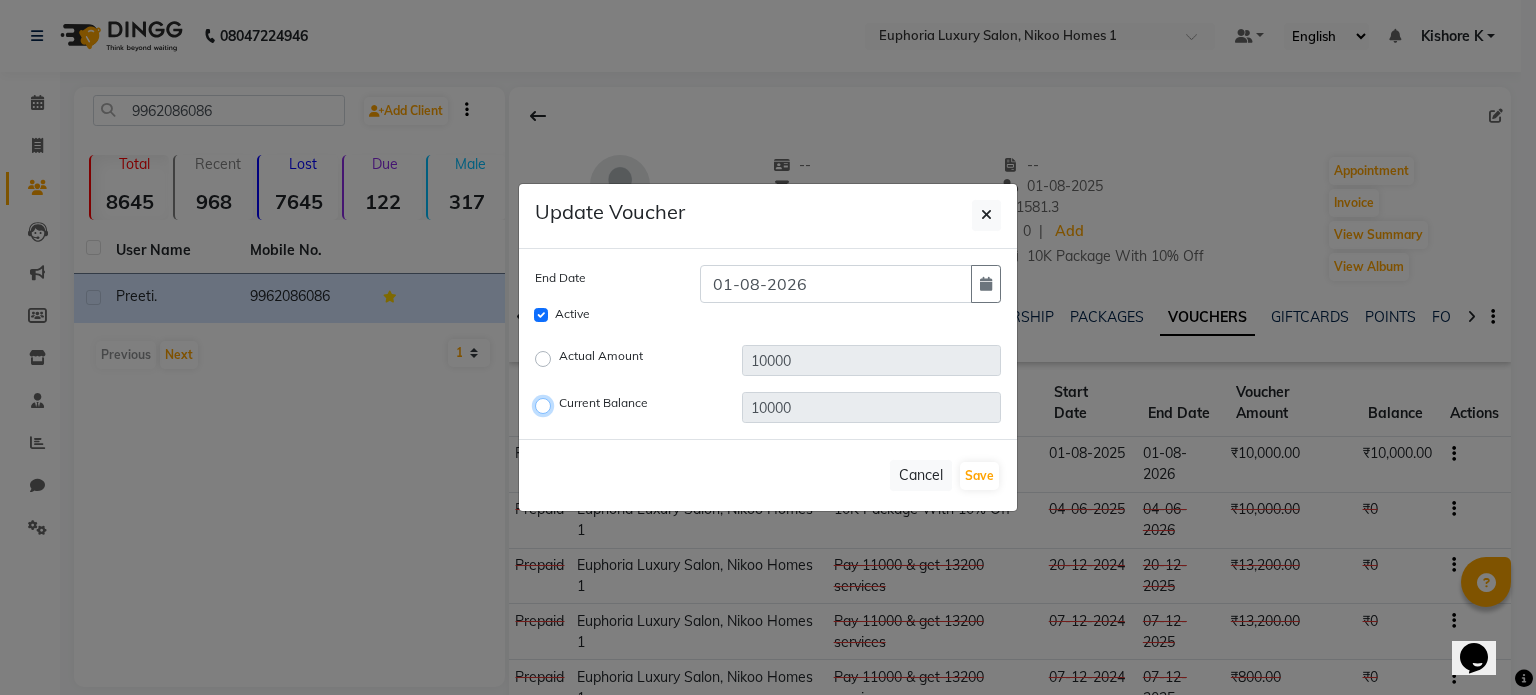 click on "Current Balance" at bounding box center (546, 406) 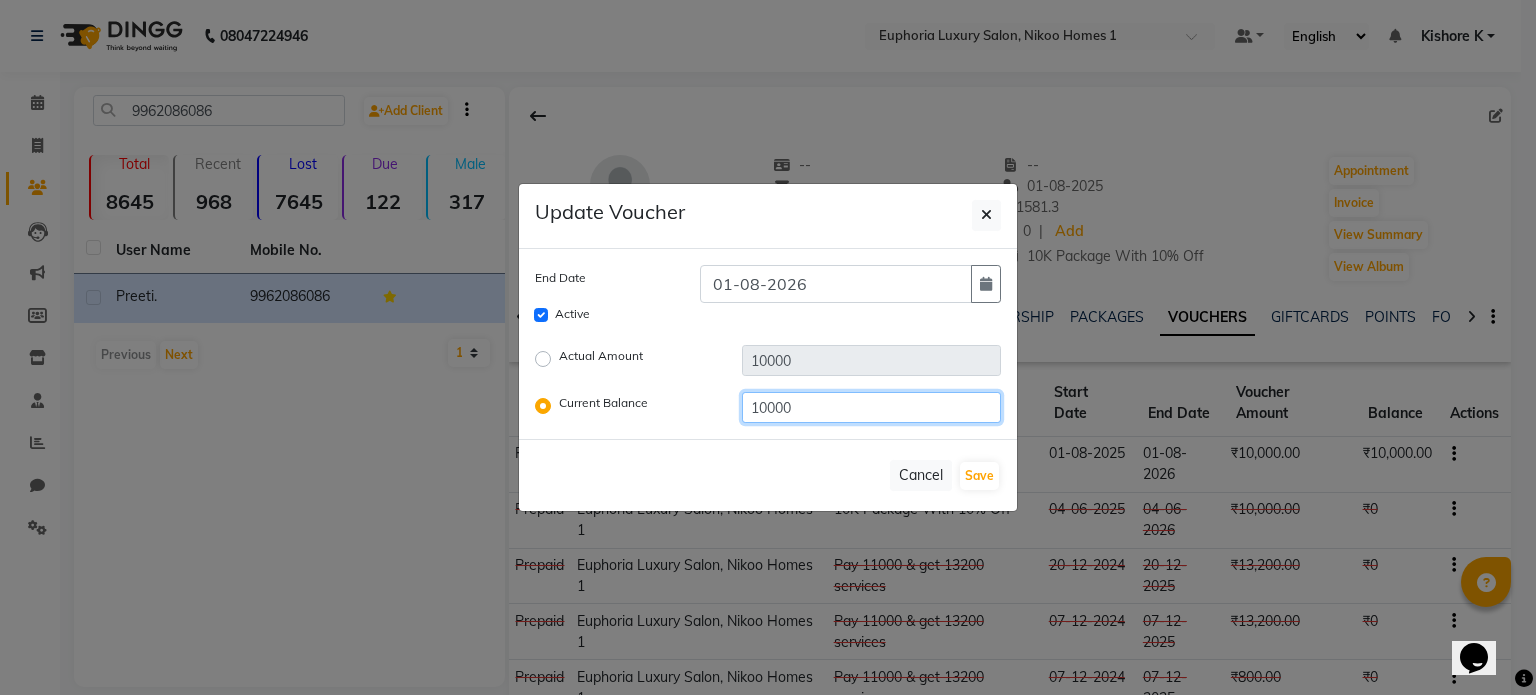 drag, startPoint x: 826, startPoint y: 407, endPoint x: 586, endPoint y: 419, distance: 240.29982 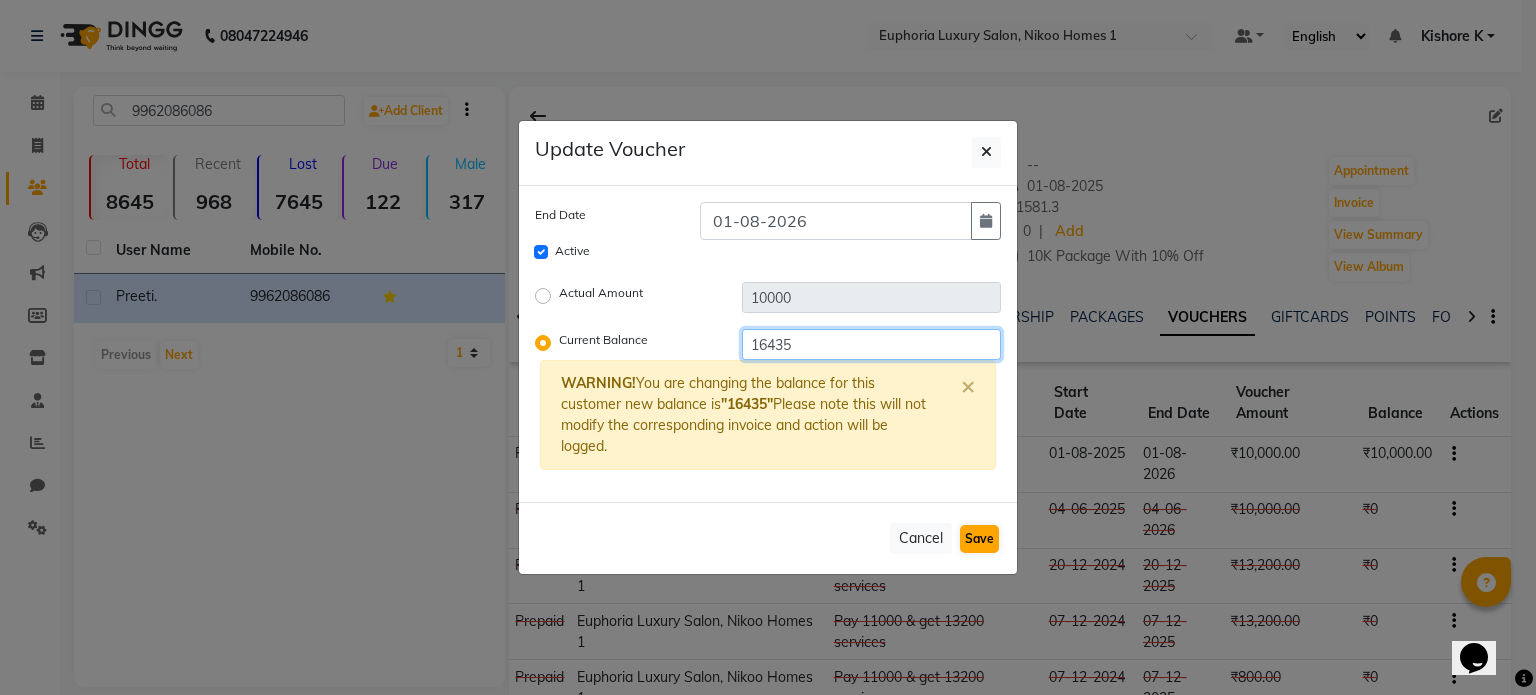 type on "16435" 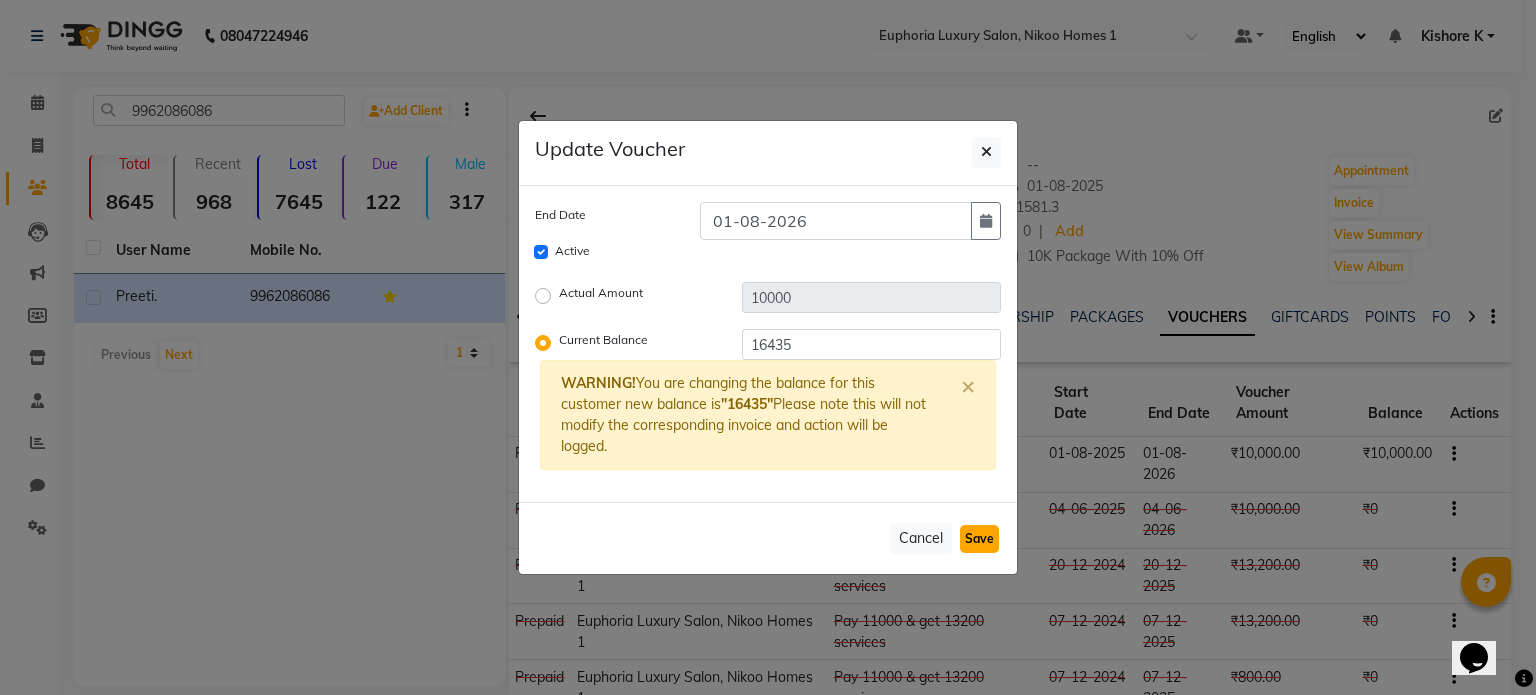 click on "Save" 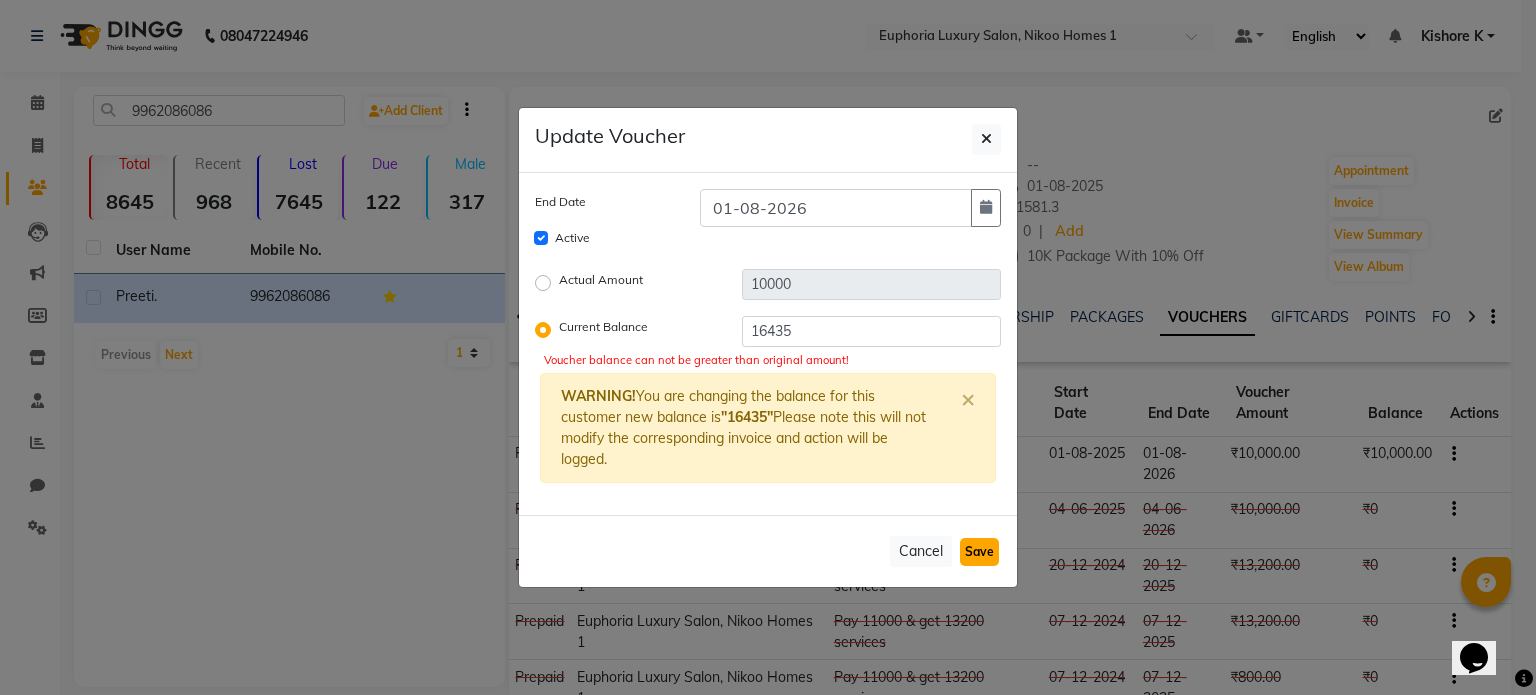 click on "Save" 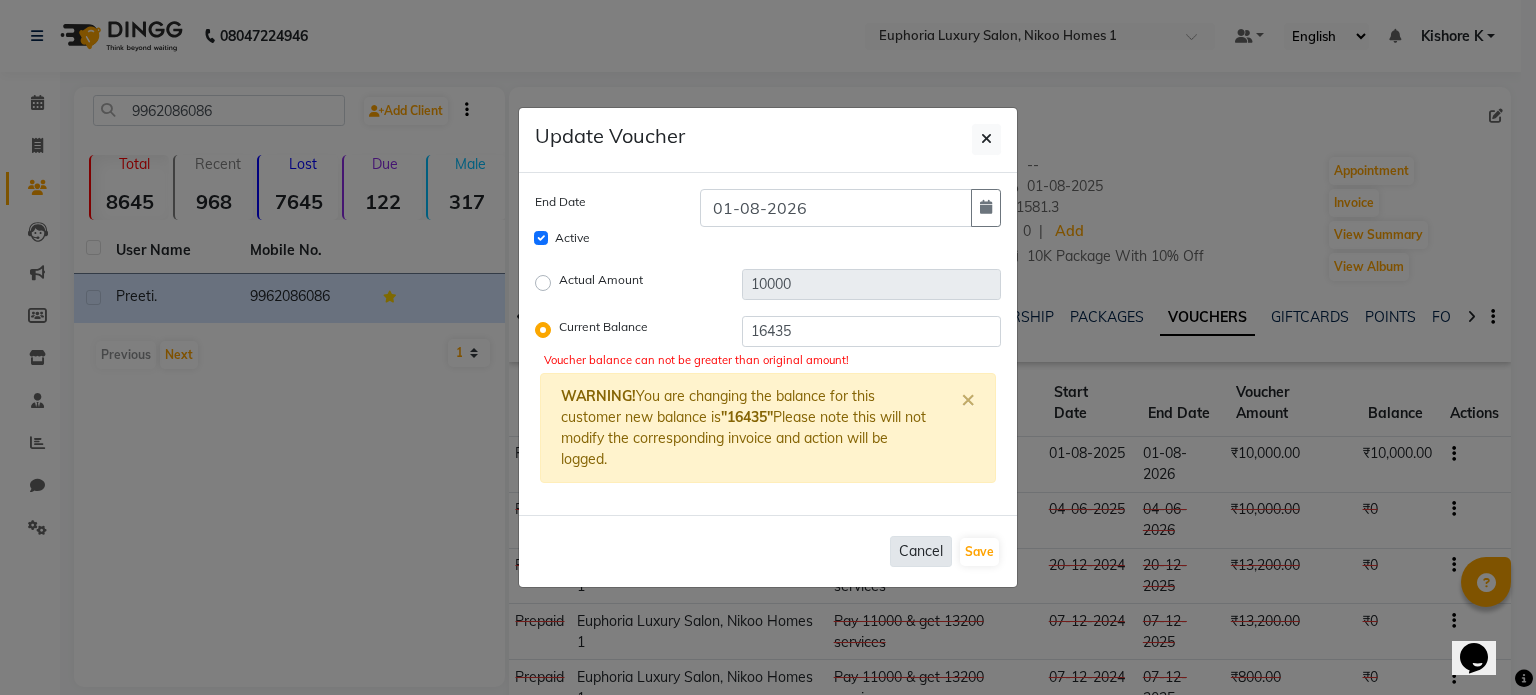 click on "Cancel" 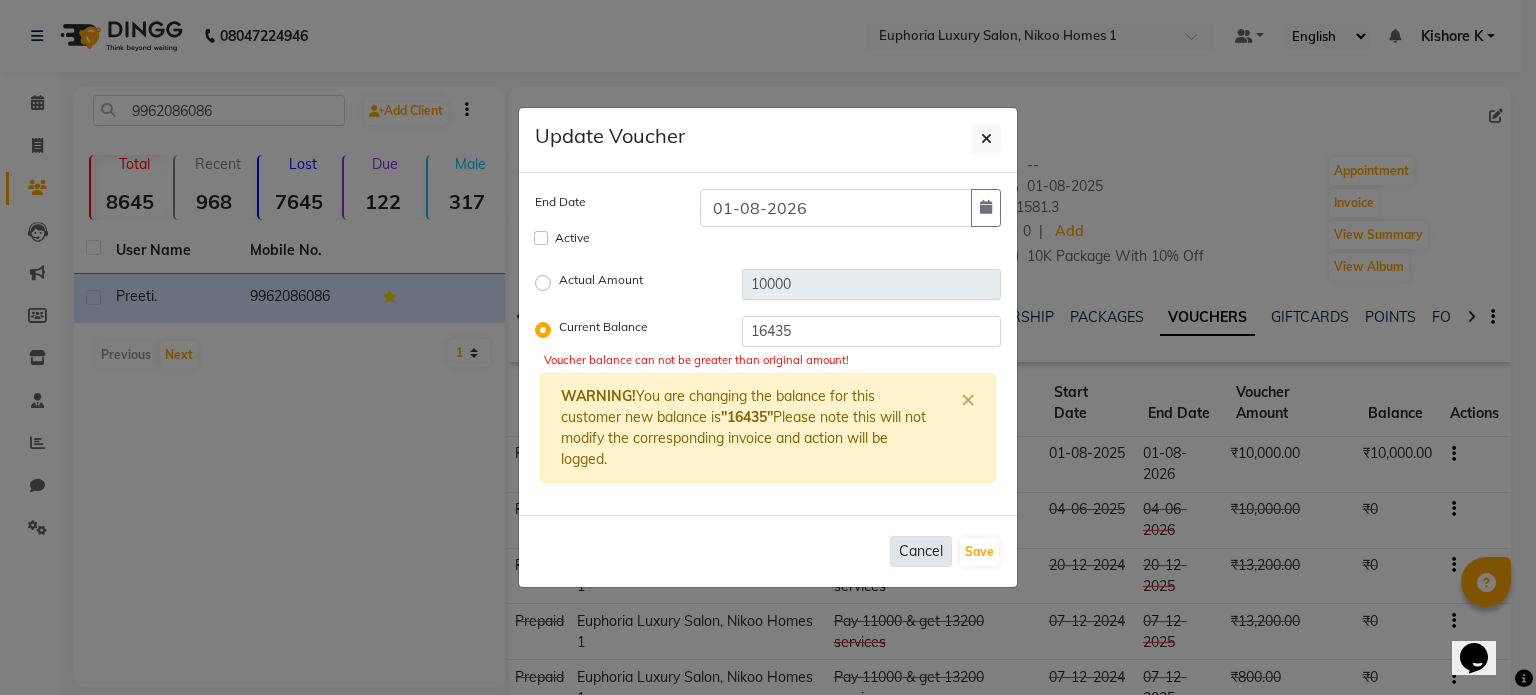 type 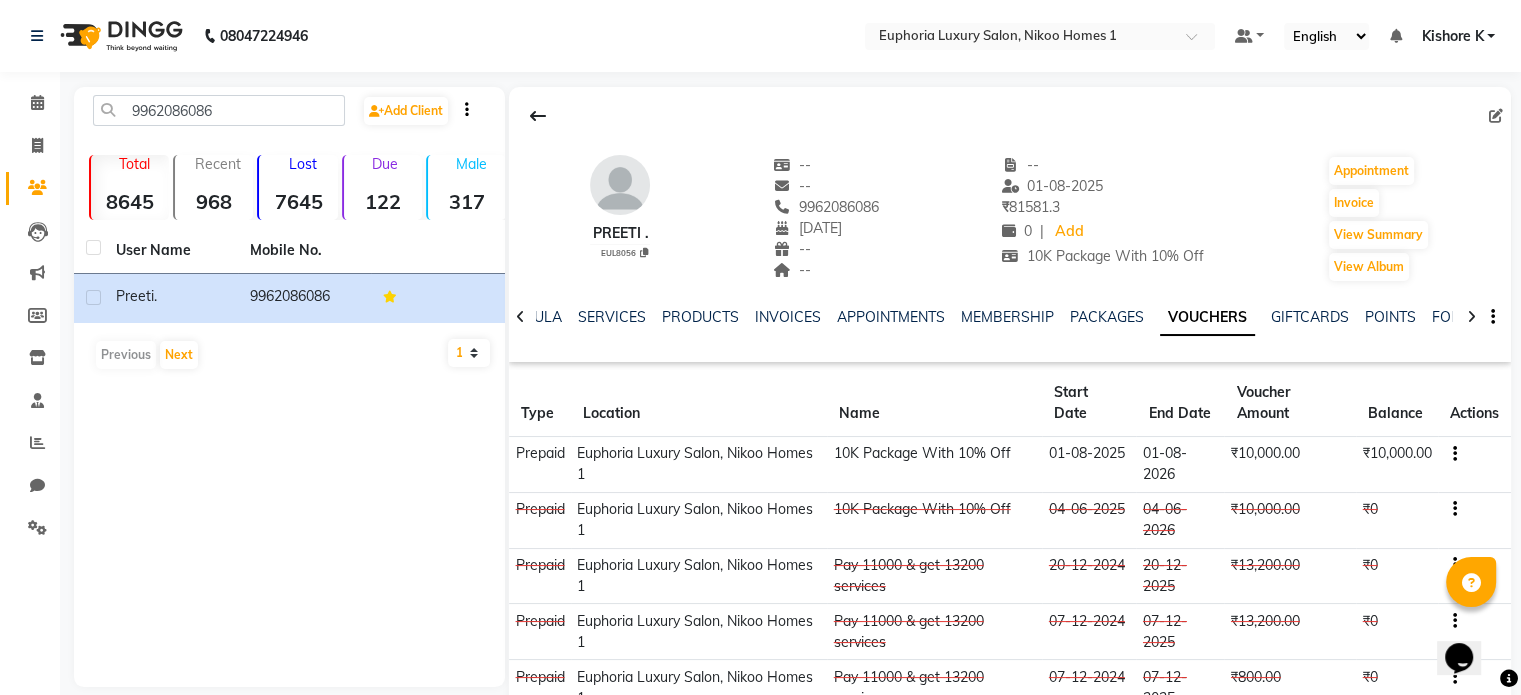 click on "PACKAGES" 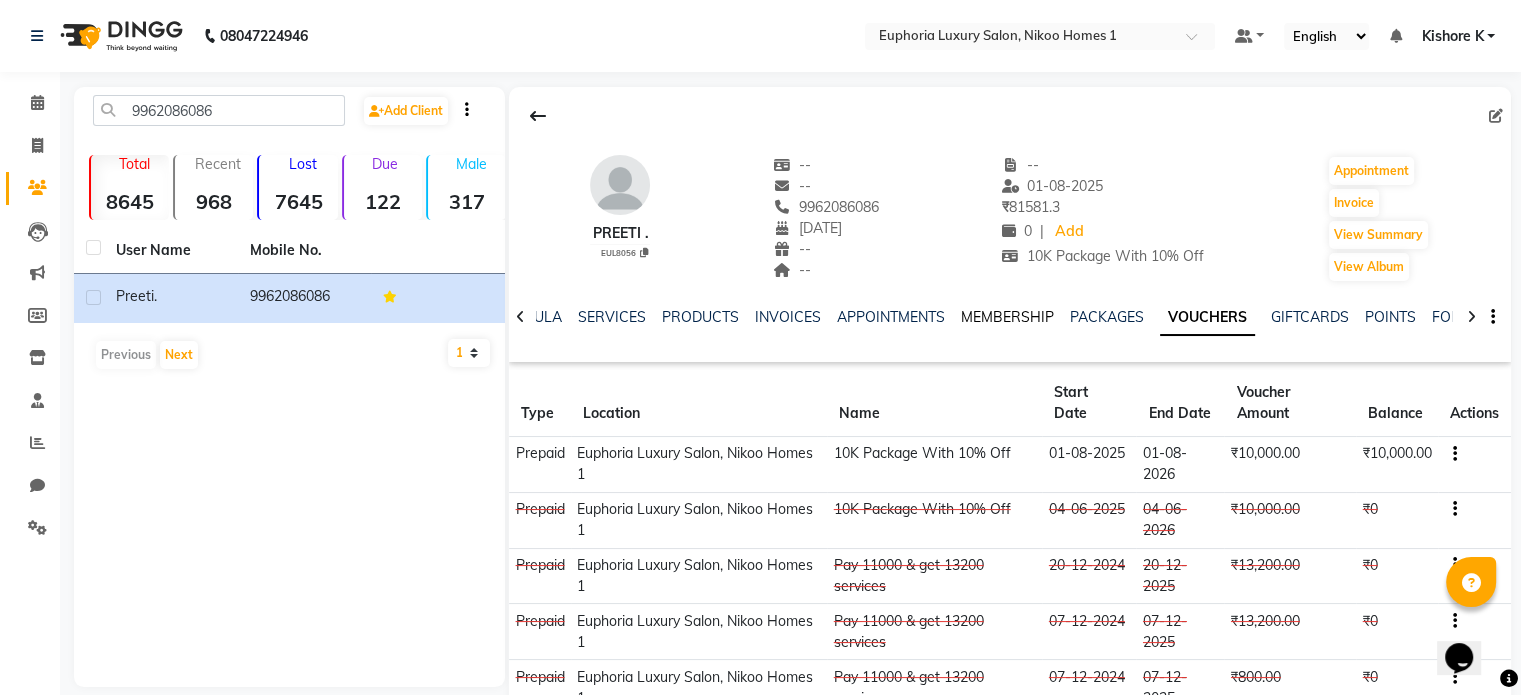 click on "MEMBERSHIP" 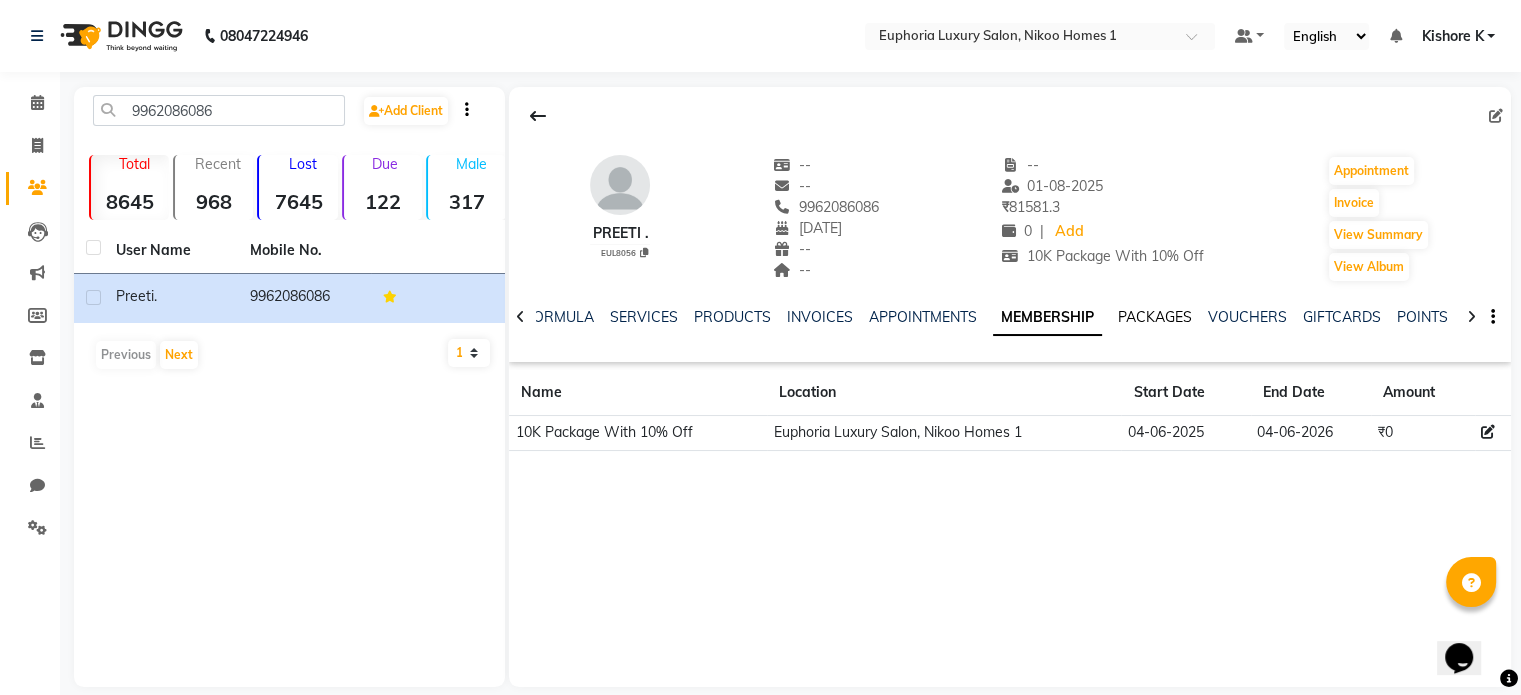 click on "PACKAGES" 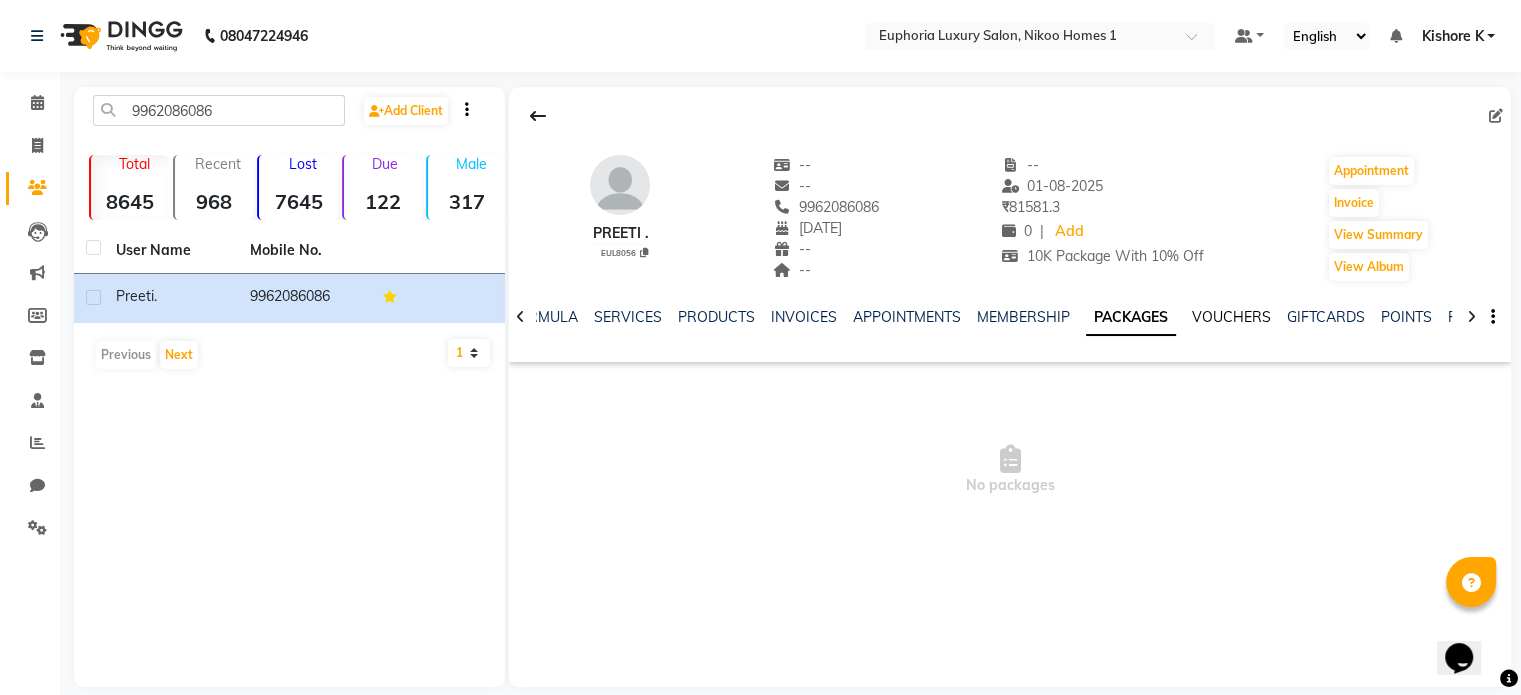 click on "VOUCHERS" 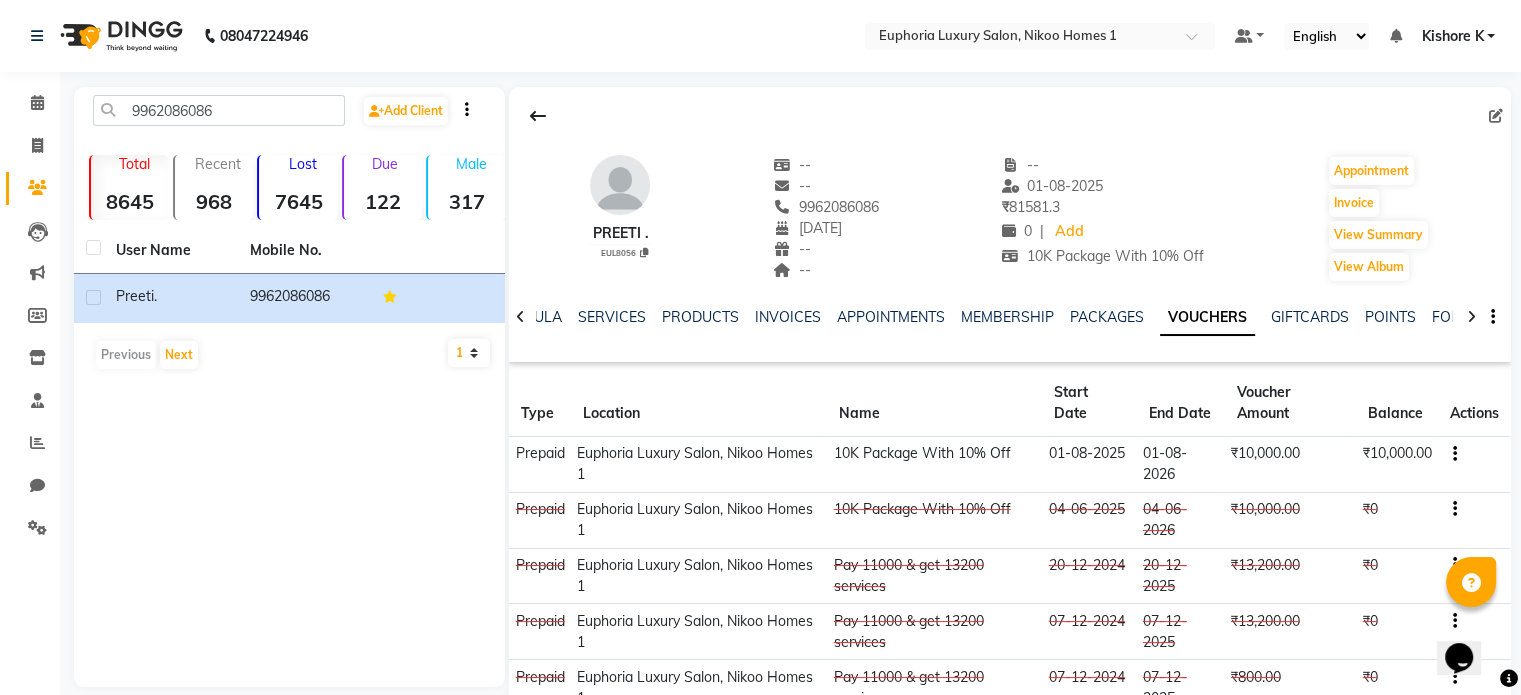 click 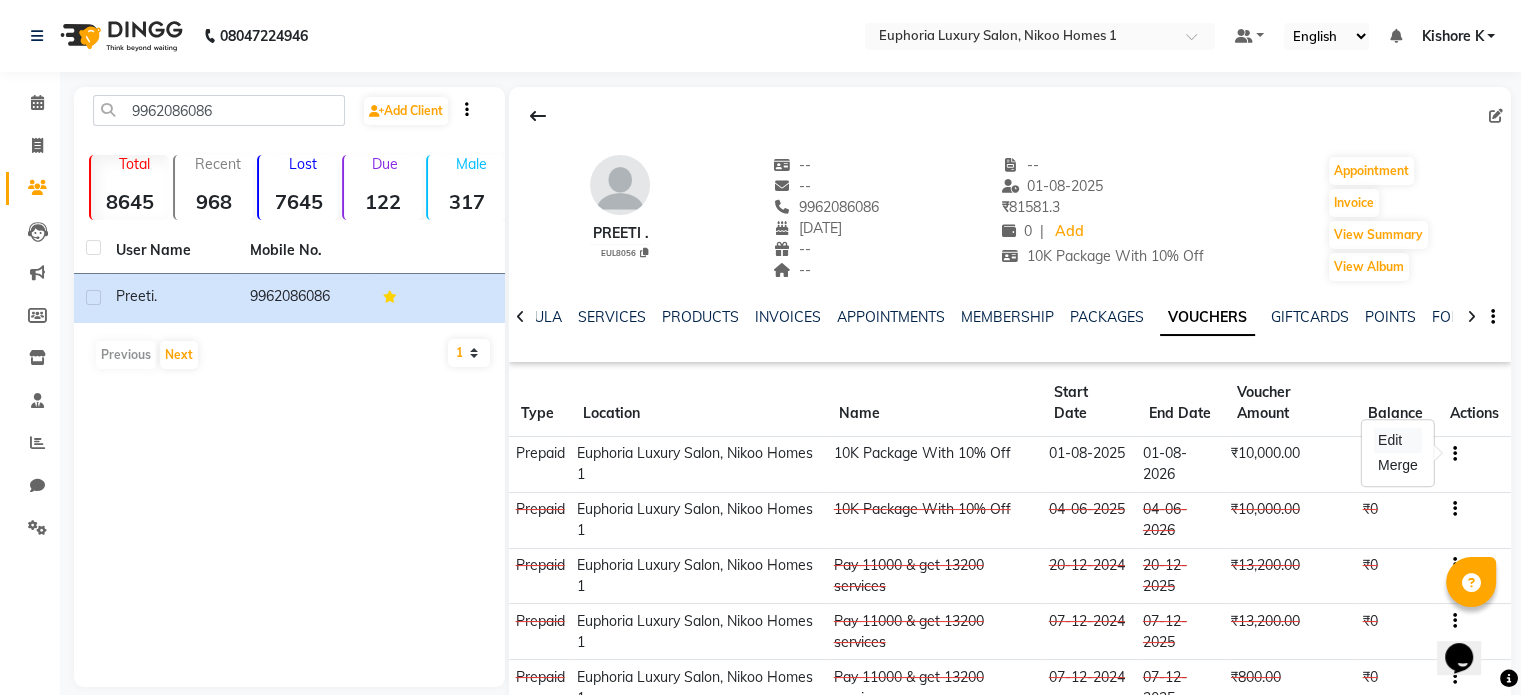 click on "Edit" at bounding box center (1398, 440) 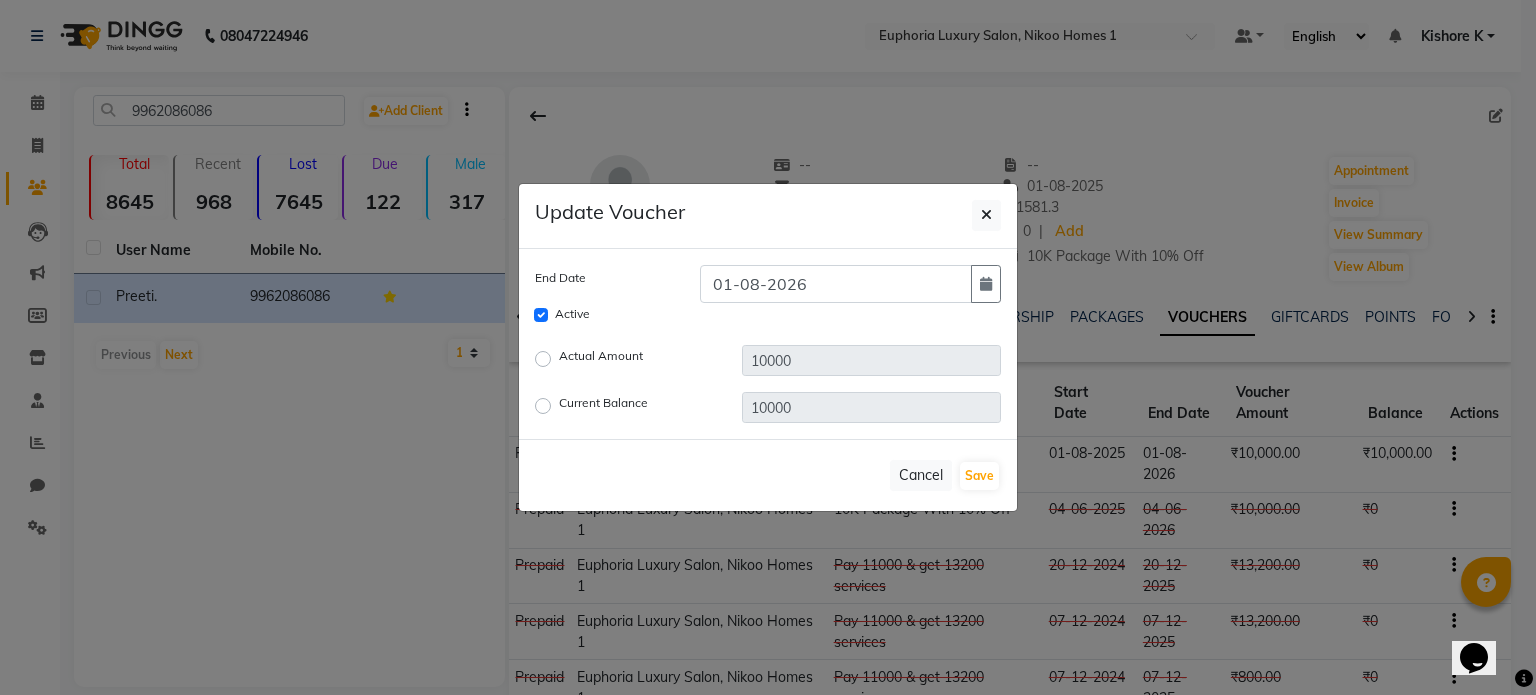 click on "Current Balance" 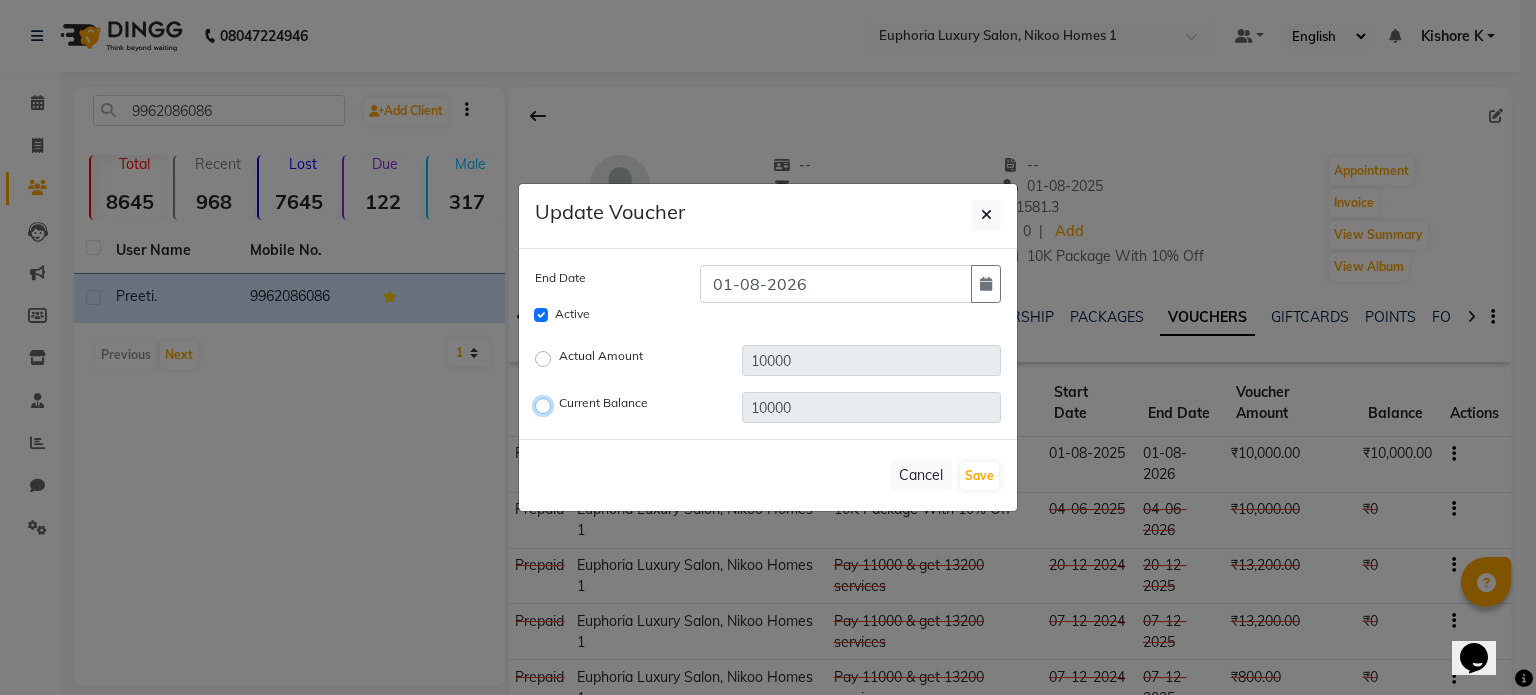 click on "Current Balance" at bounding box center (546, 406) 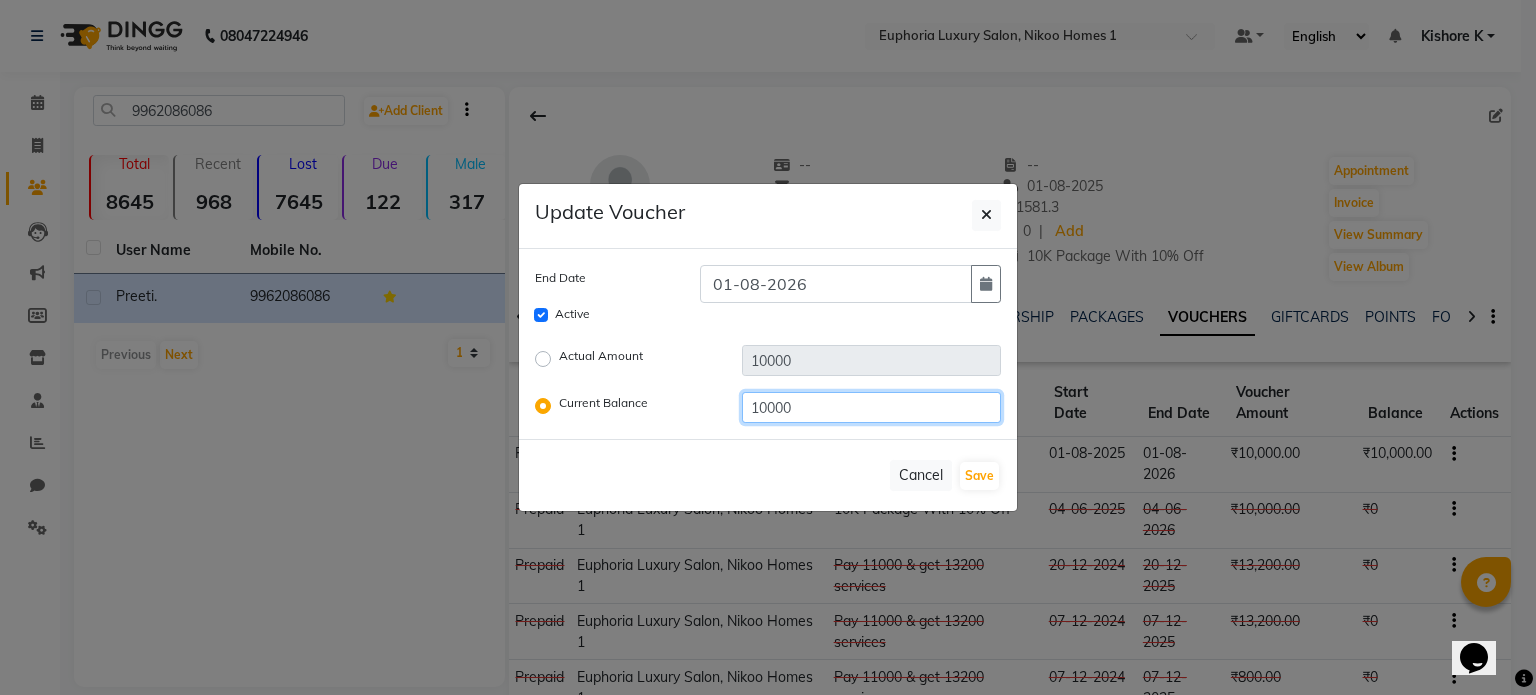 drag, startPoint x: 812, startPoint y: 411, endPoint x: 744, endPoint y: 406, distance: 68.18358 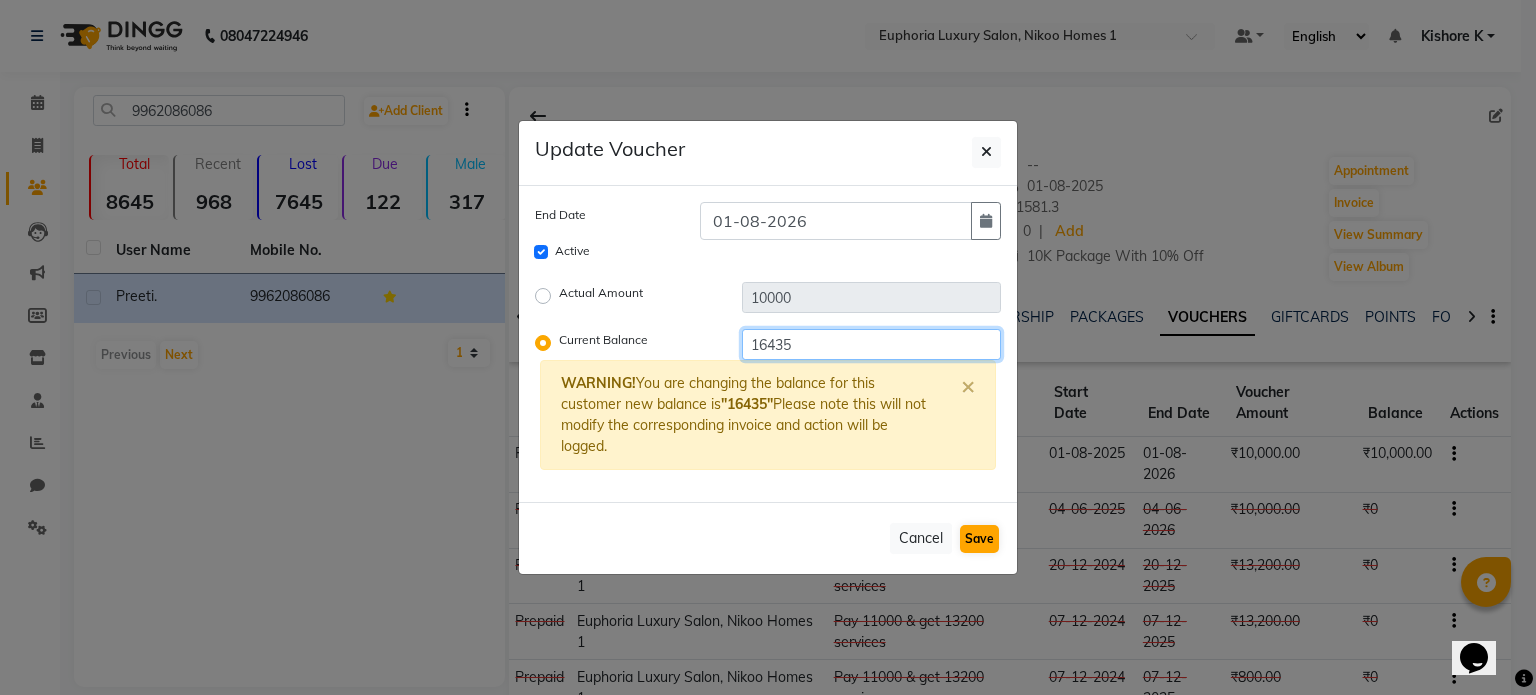 type on "16435" 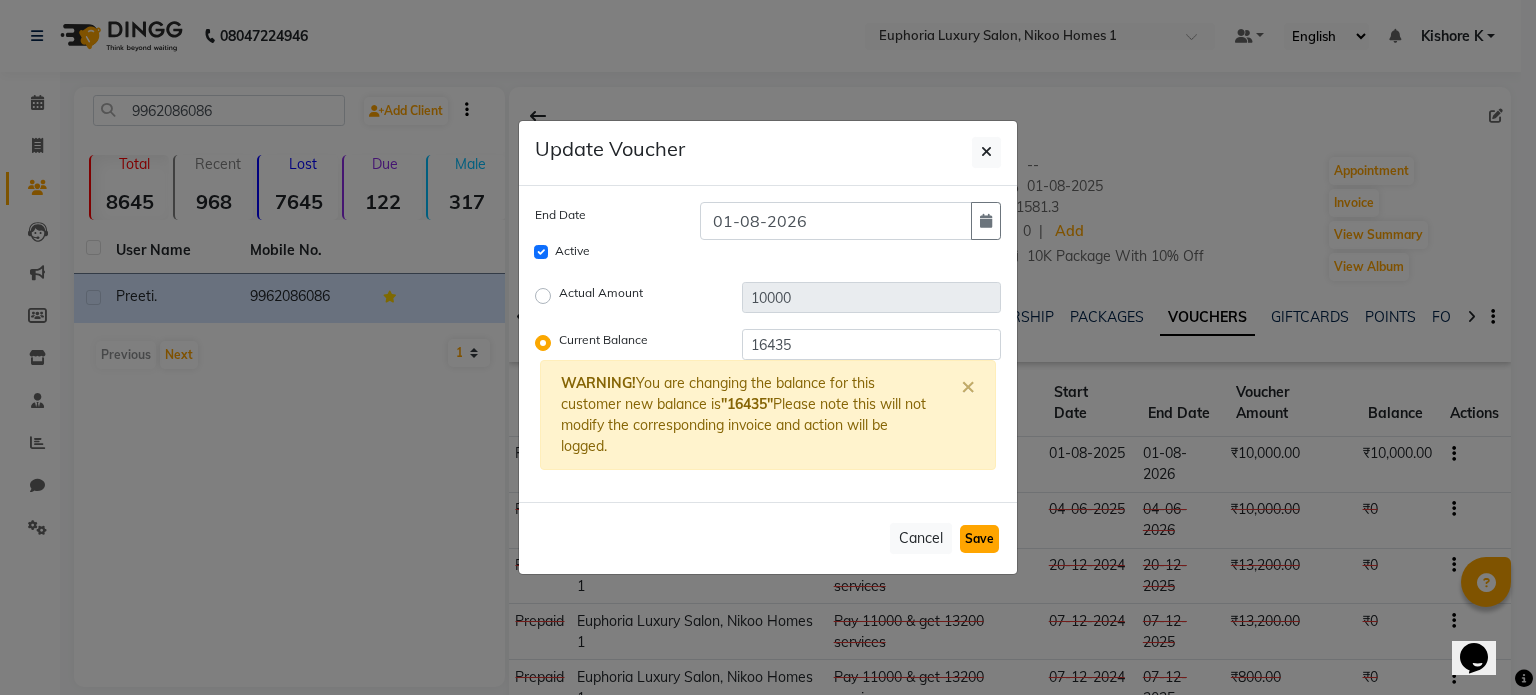 click on "Save" 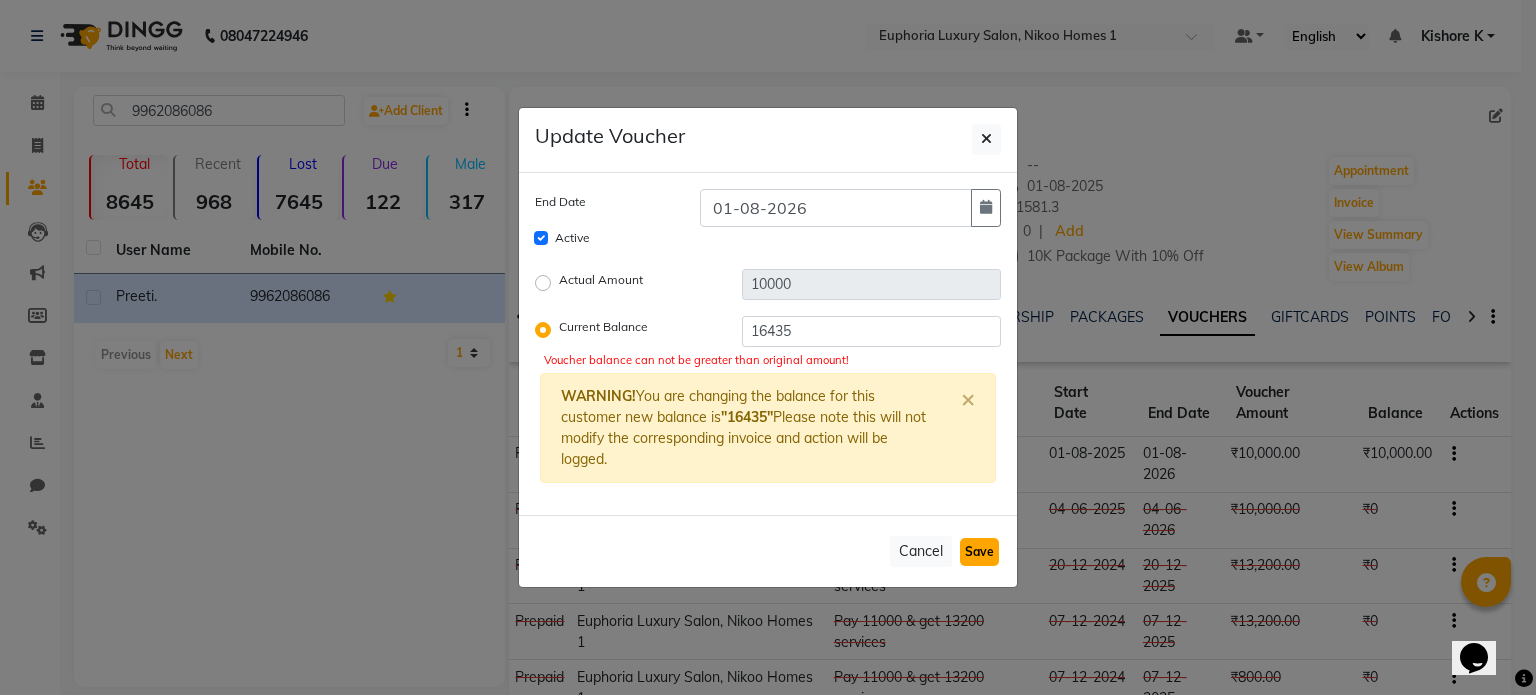 click on "Save" 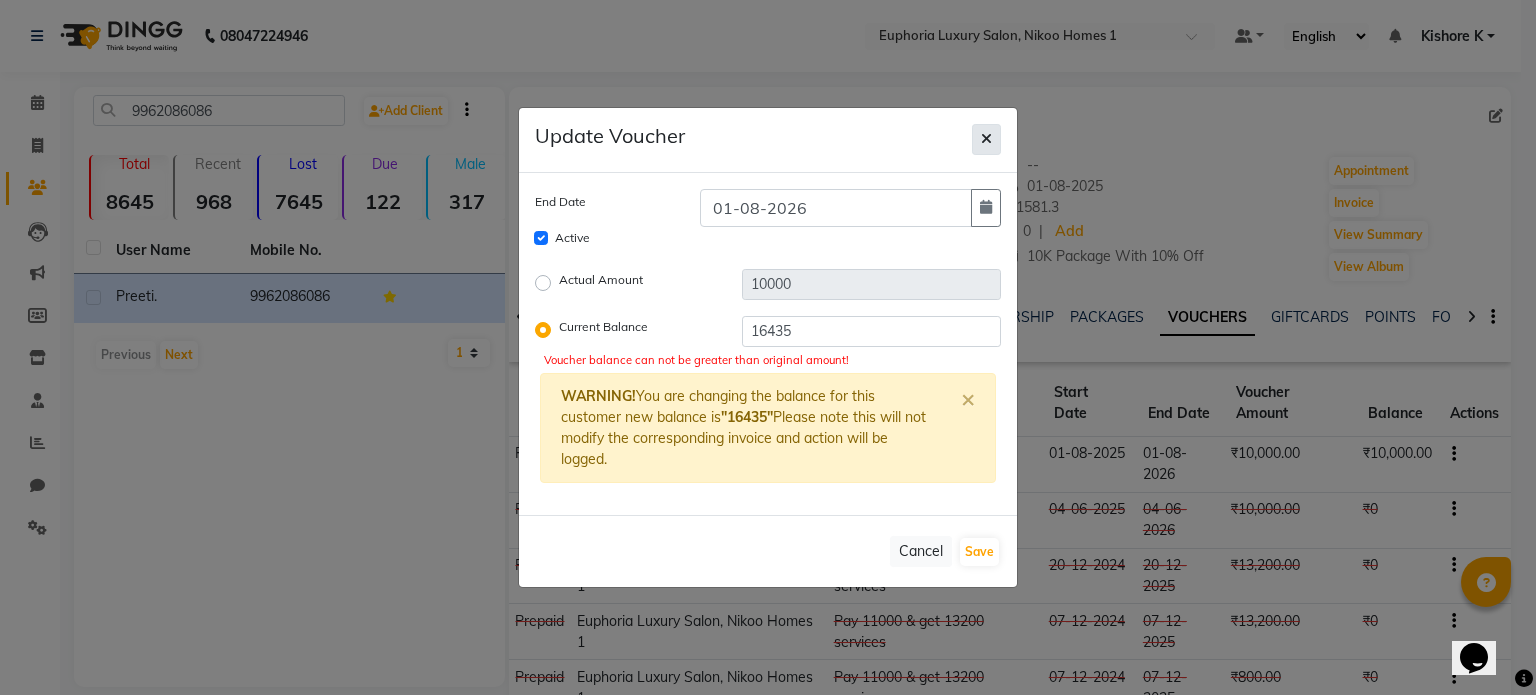 click 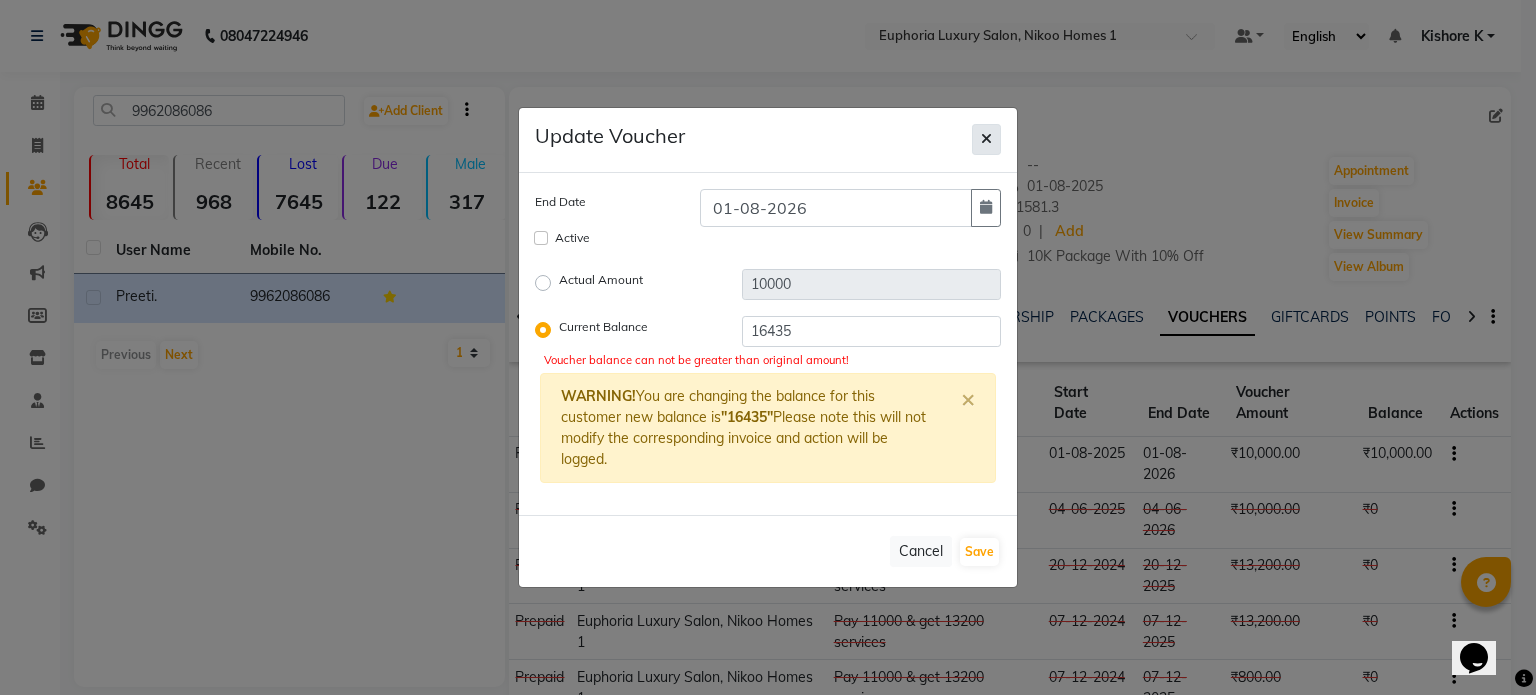 type 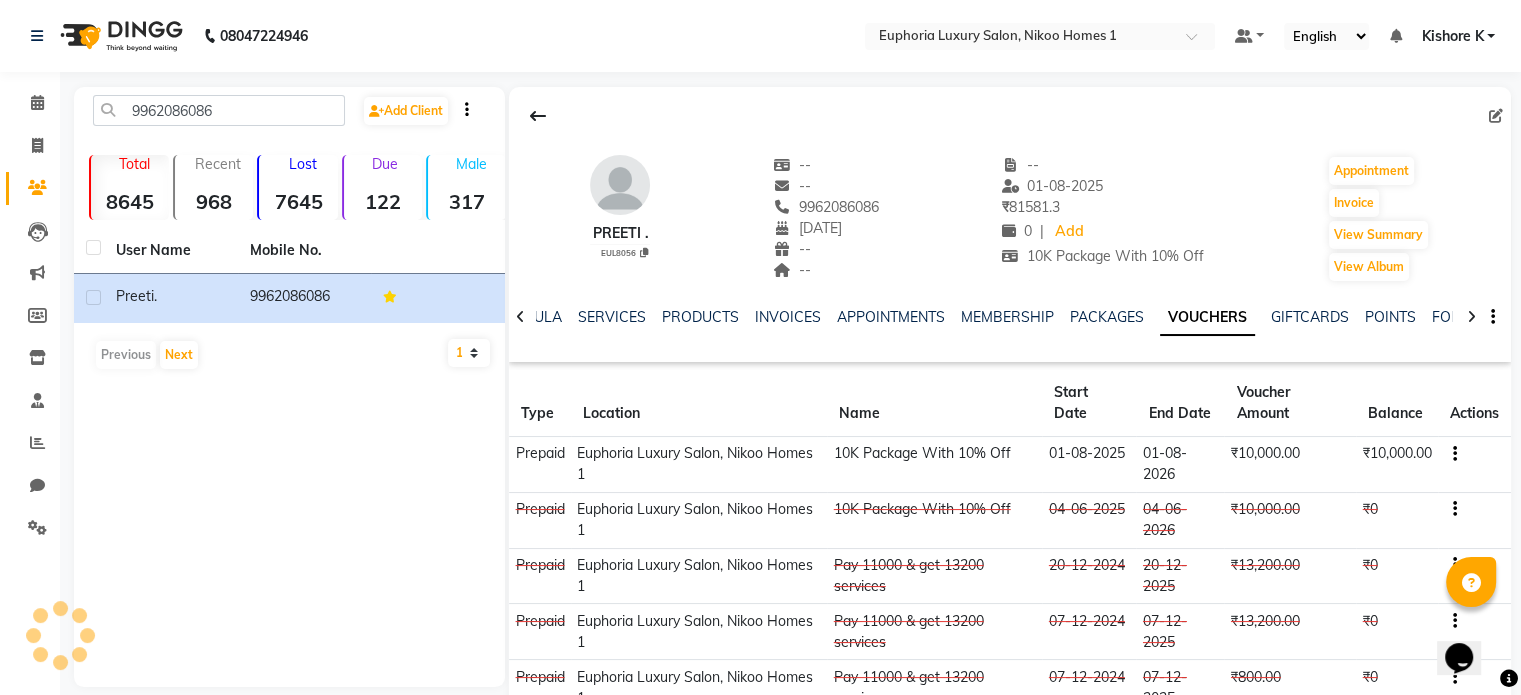 scroll, scrollTop: 116, scrollLeft: 0, axis: vertical 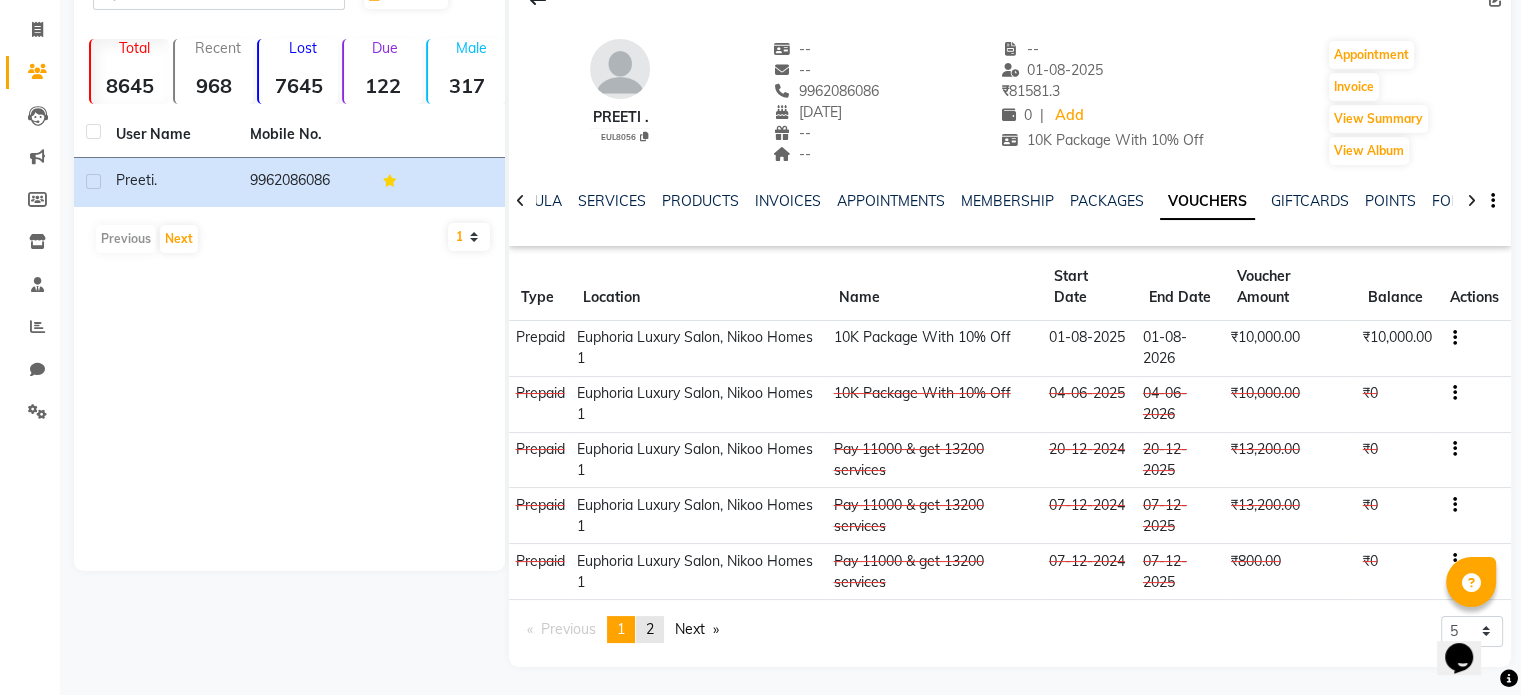 click on "2" 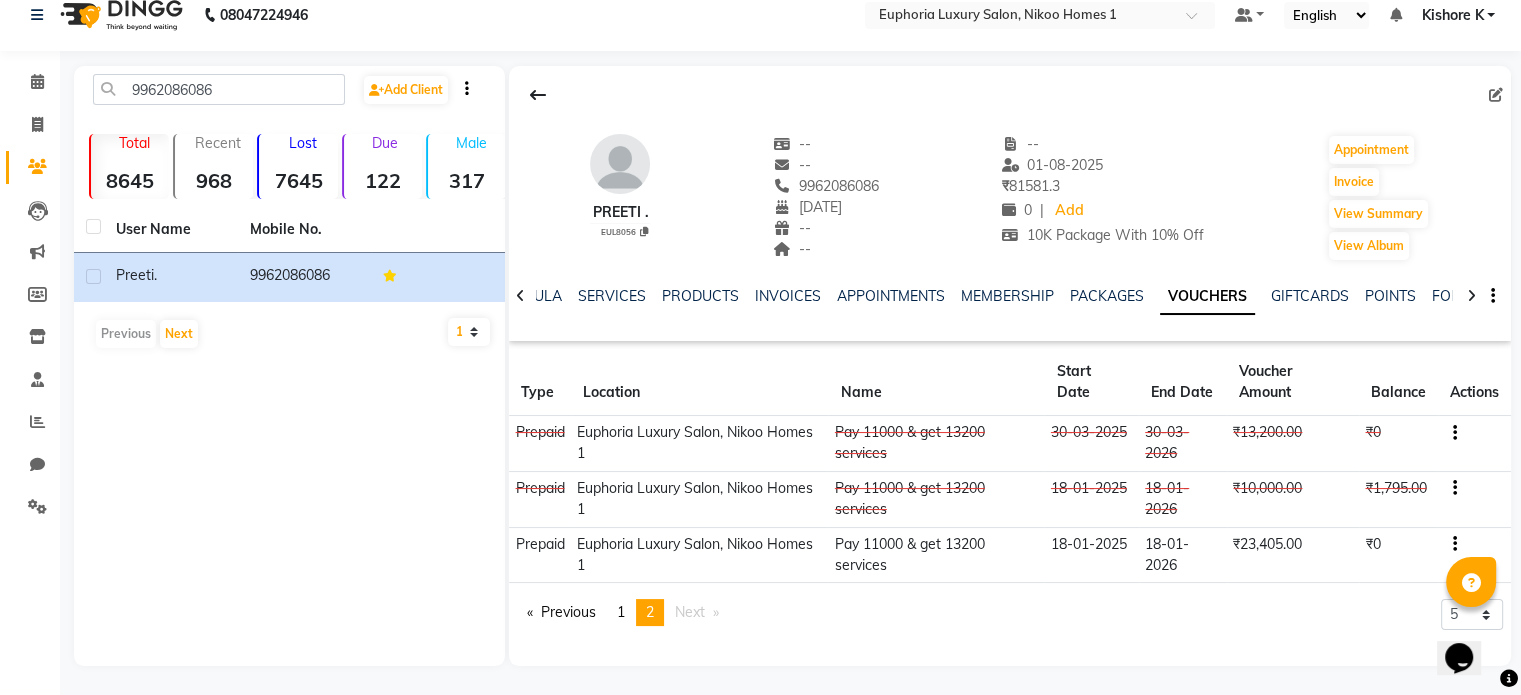 click 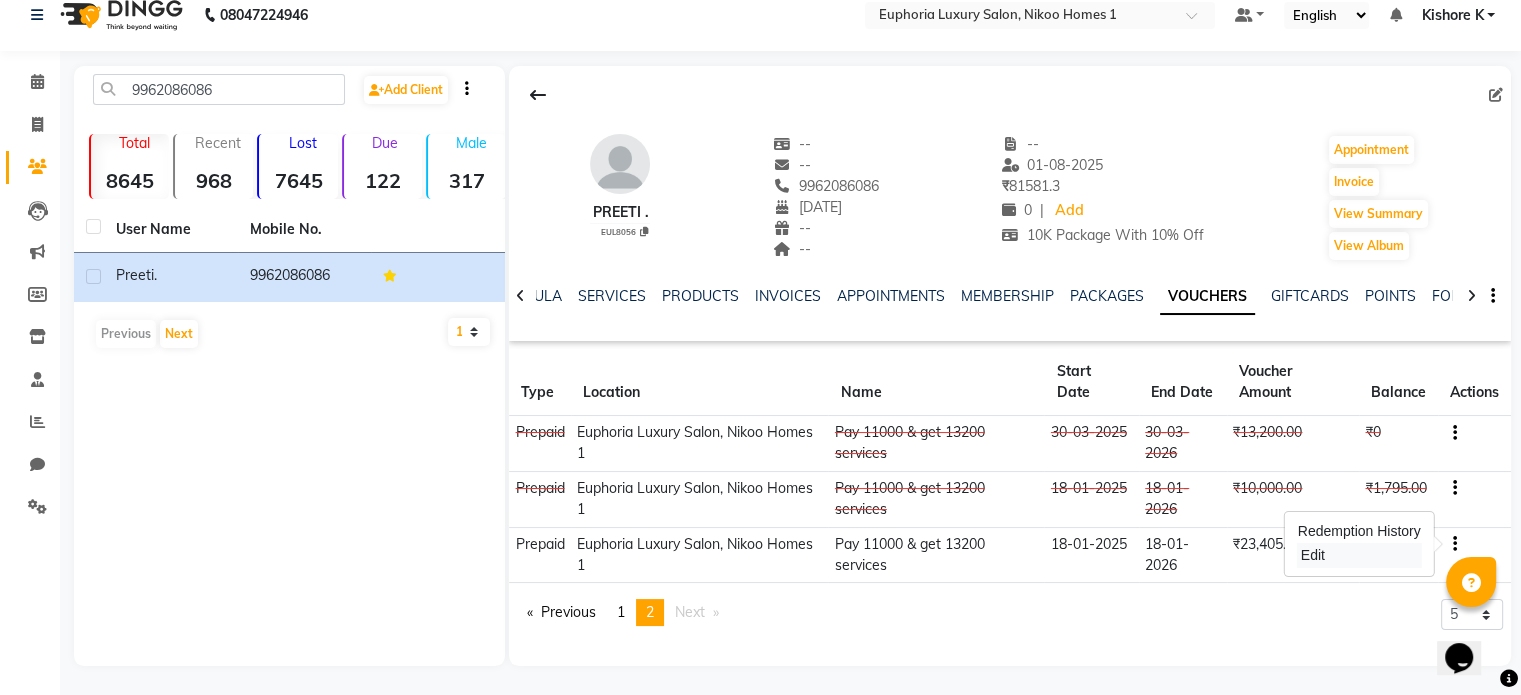 click on "Edit" at bounding box center (1359, 555) 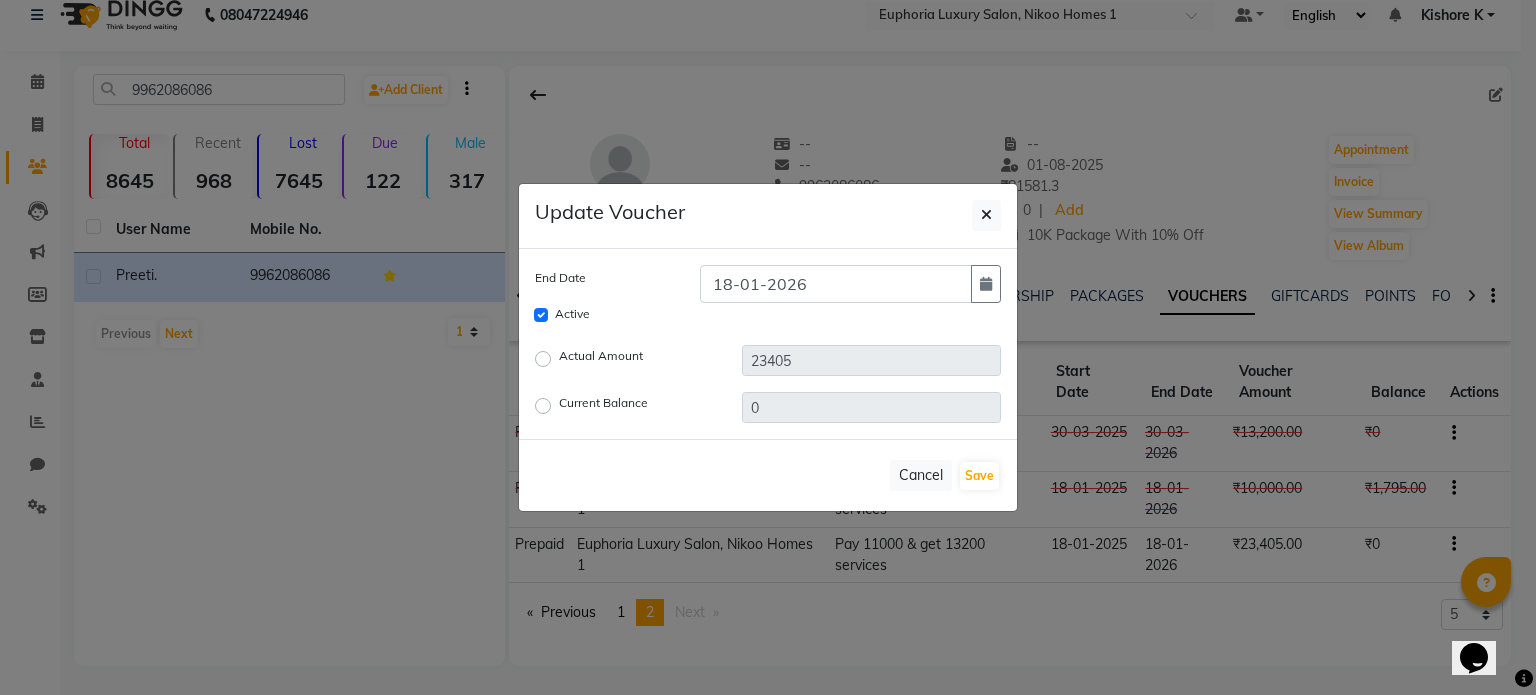click on "Current Balance" 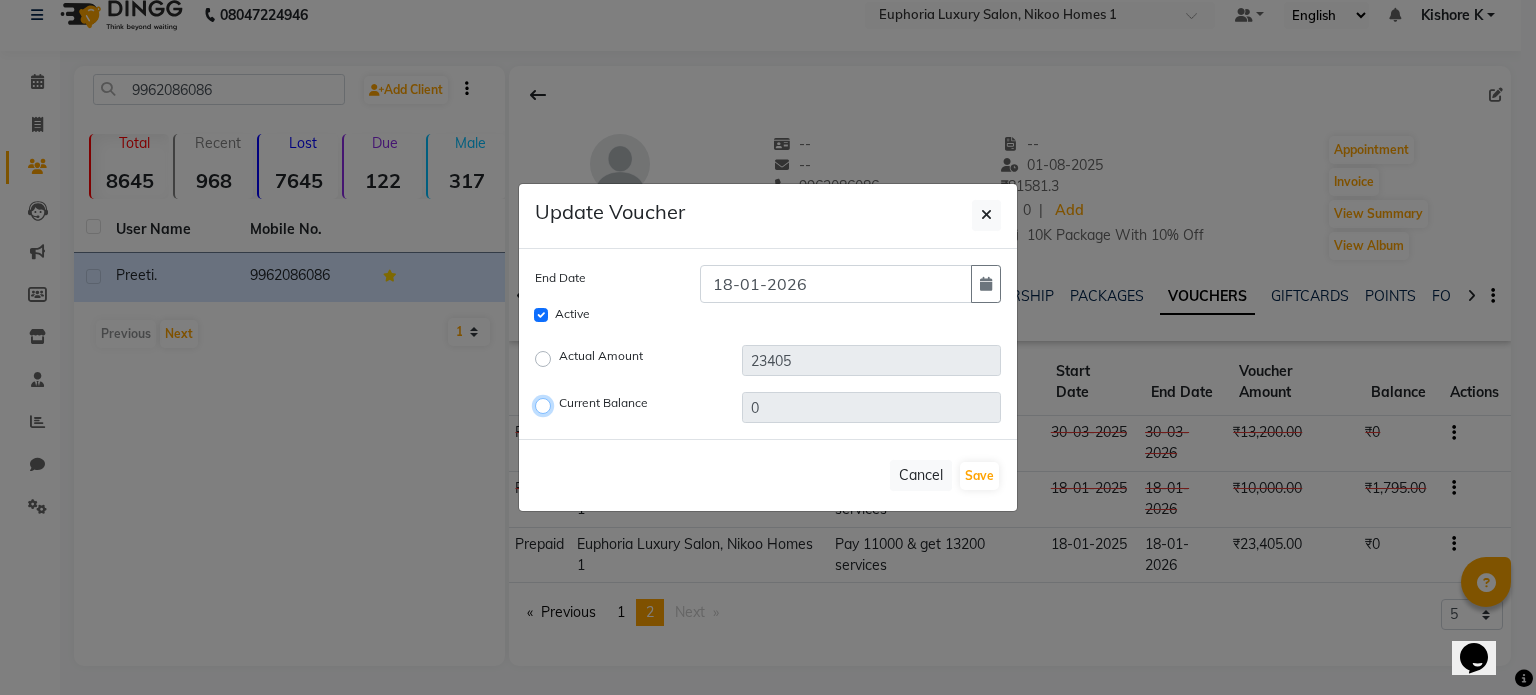 click on "Current Balance" at bounding box center (546, 406) 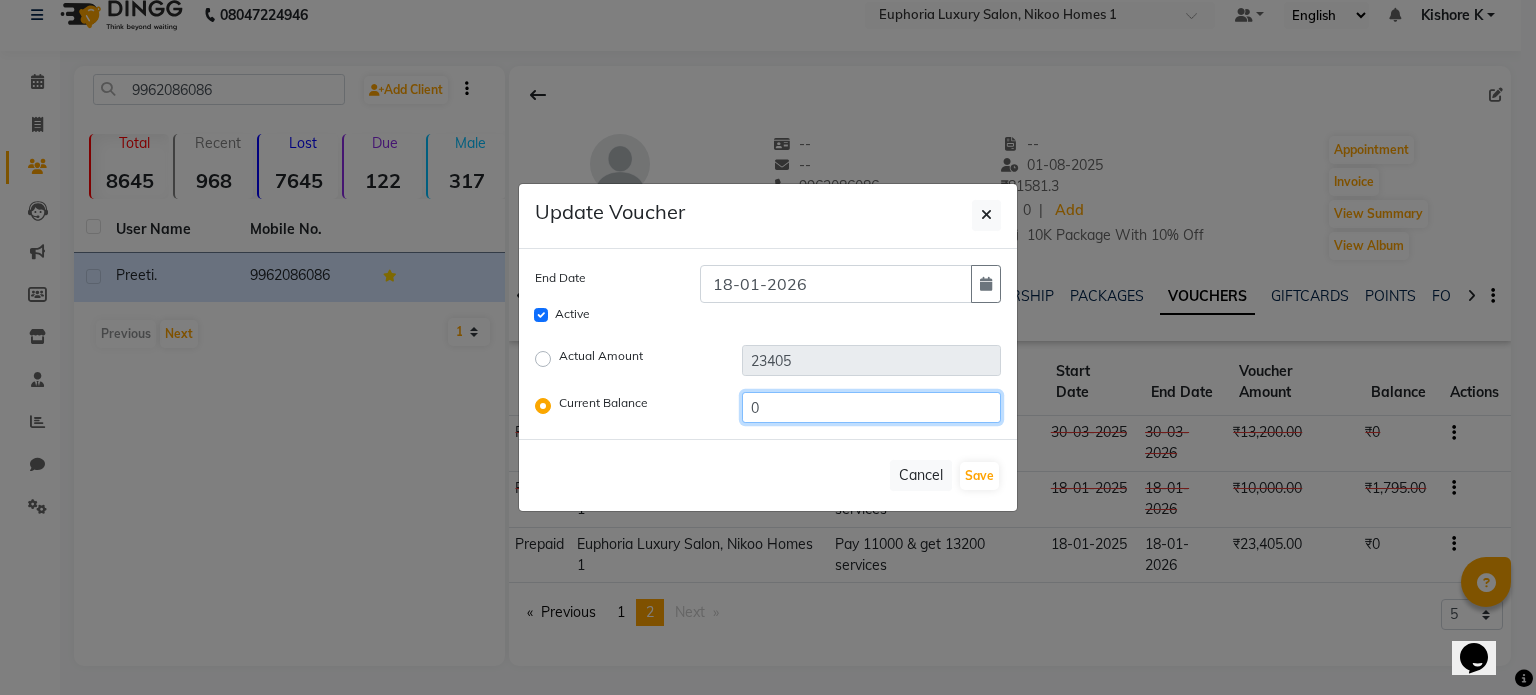 drag, startPoint x: 793, startPoint y: 403, endPoint x: 639, endPoint y: 427, distance: 155.85892 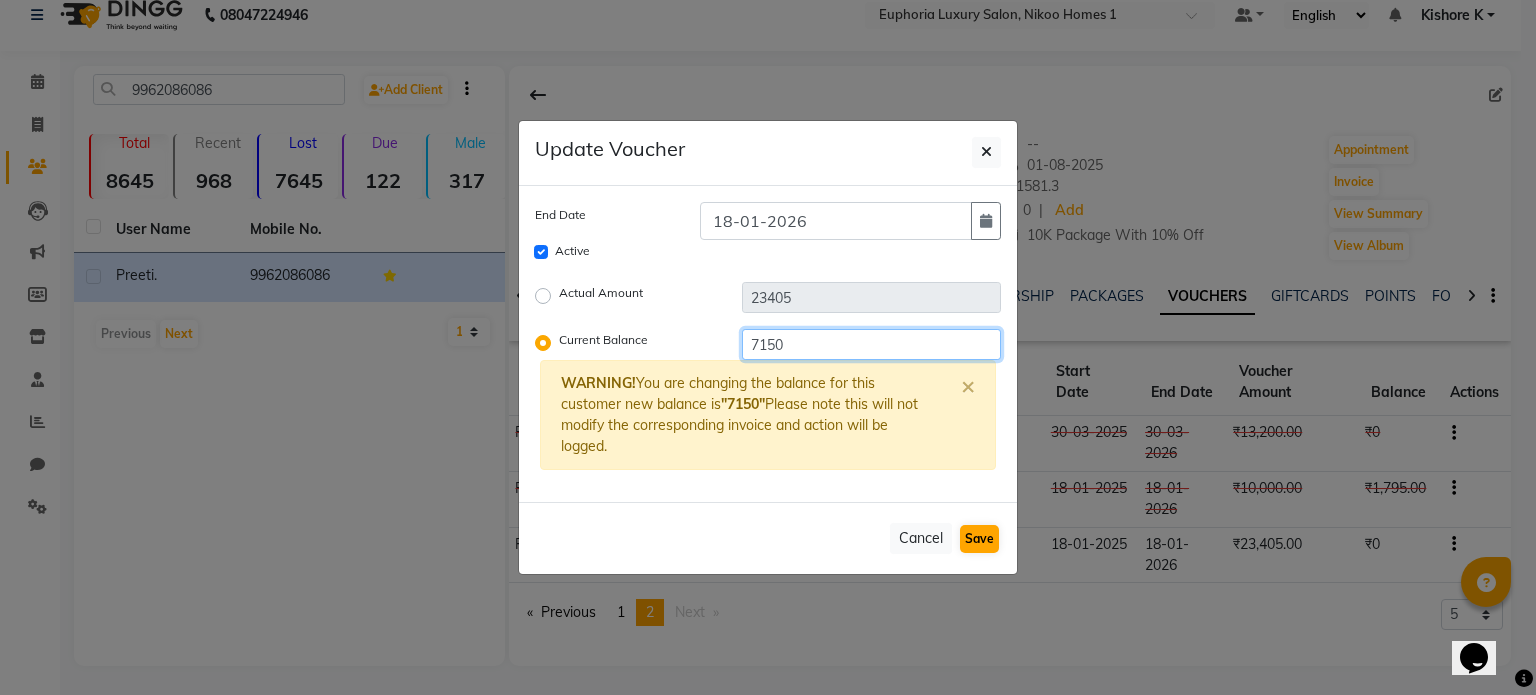 type on "7150" 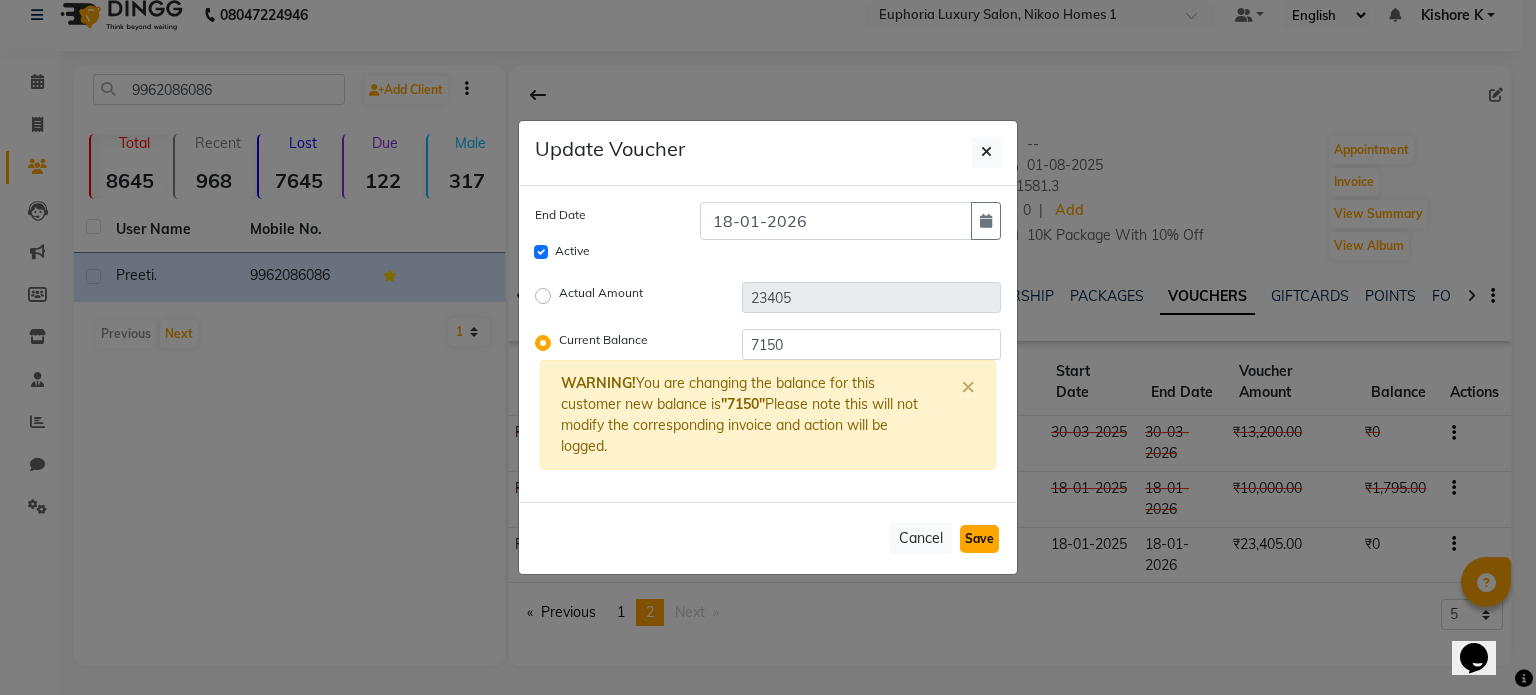 click on "Save" 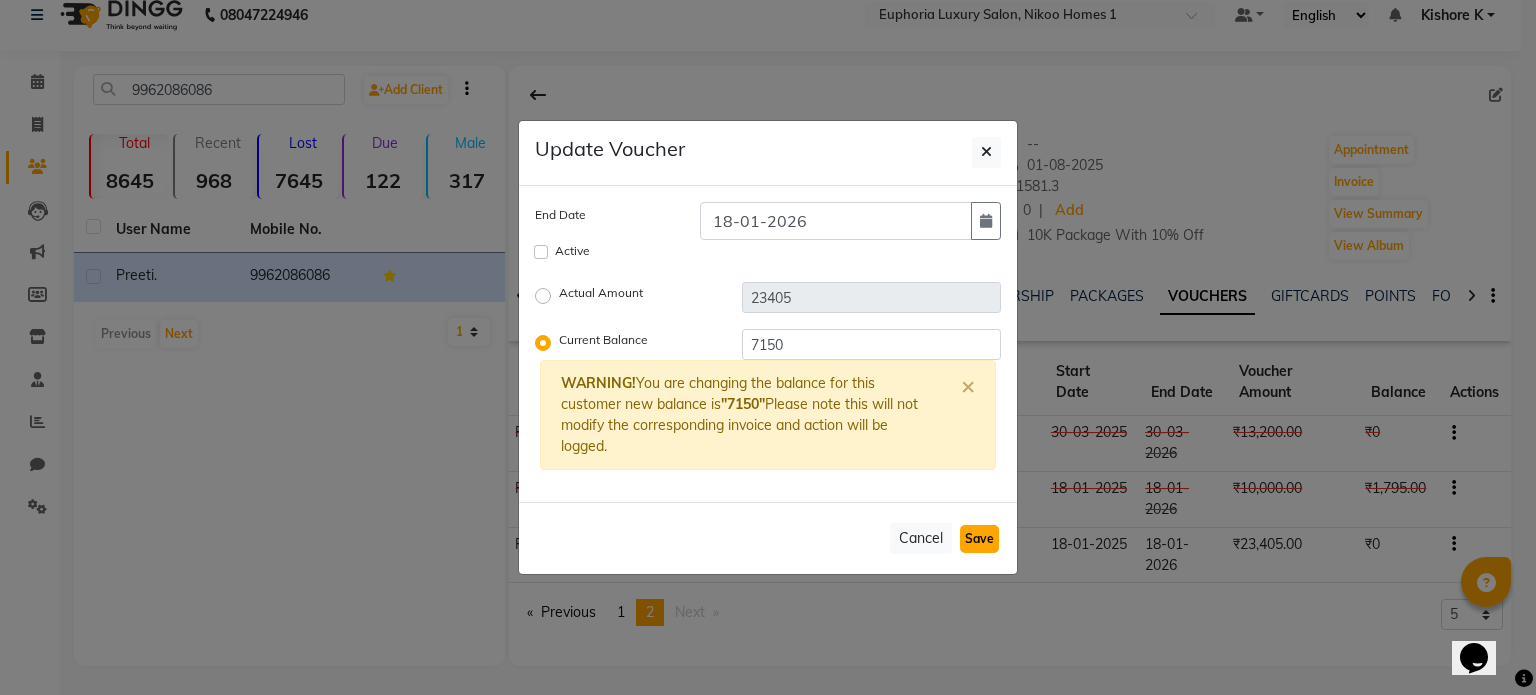 type 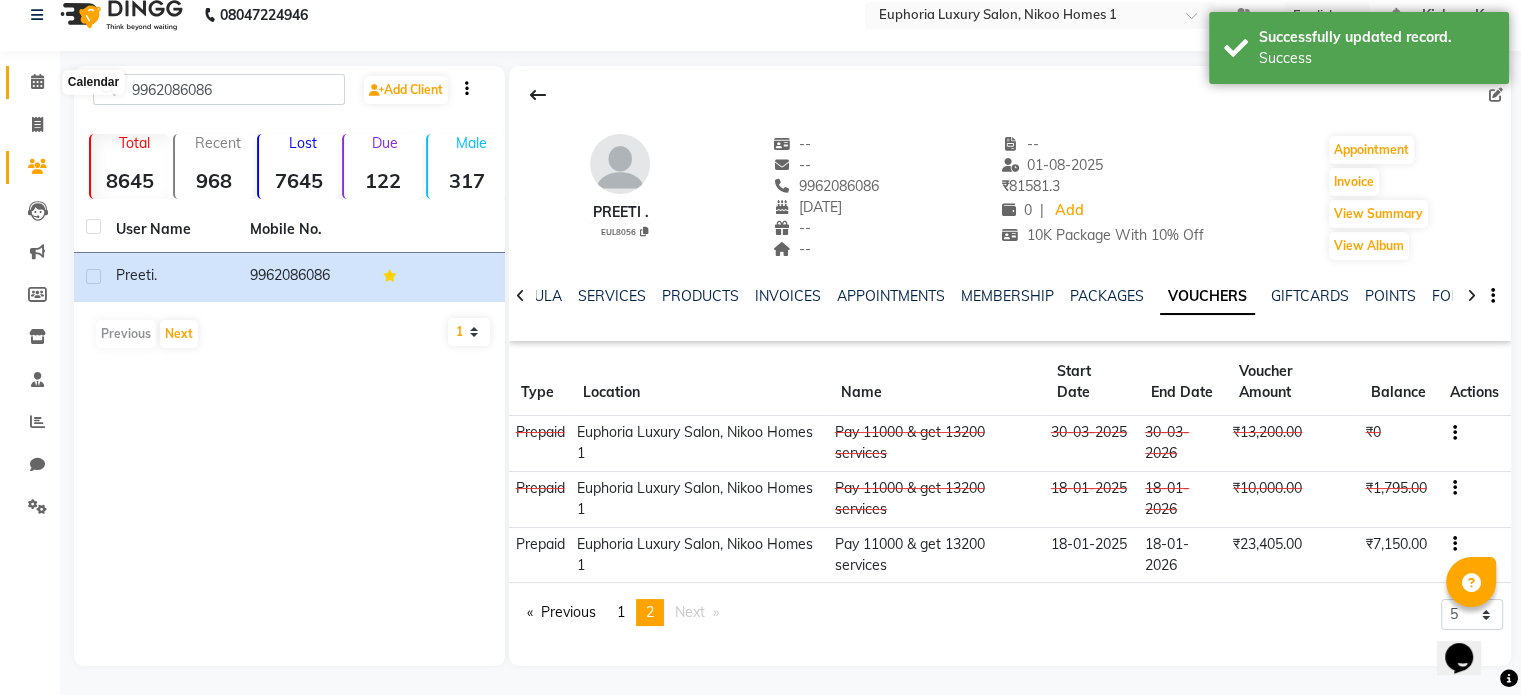 click 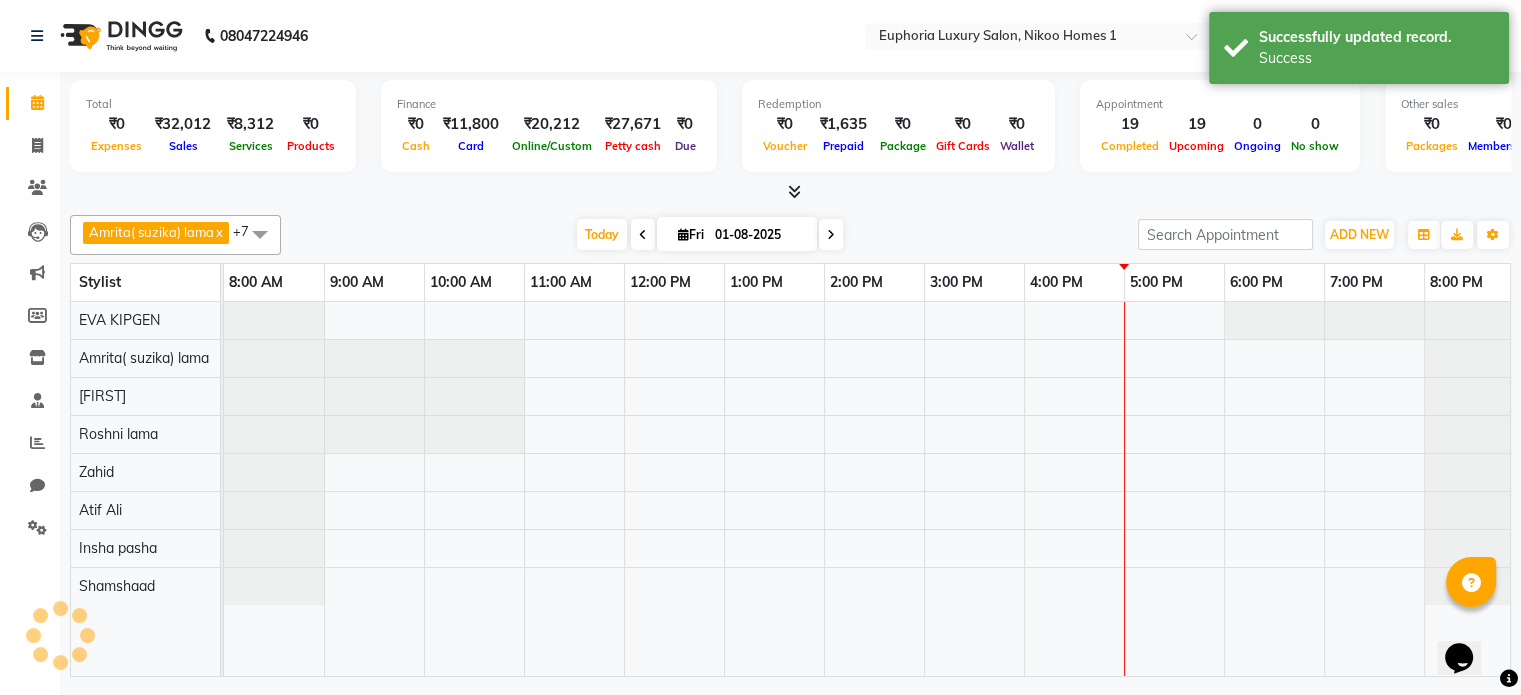 scroll, scrollTop: 0, scrollLeft: 0, axis: both 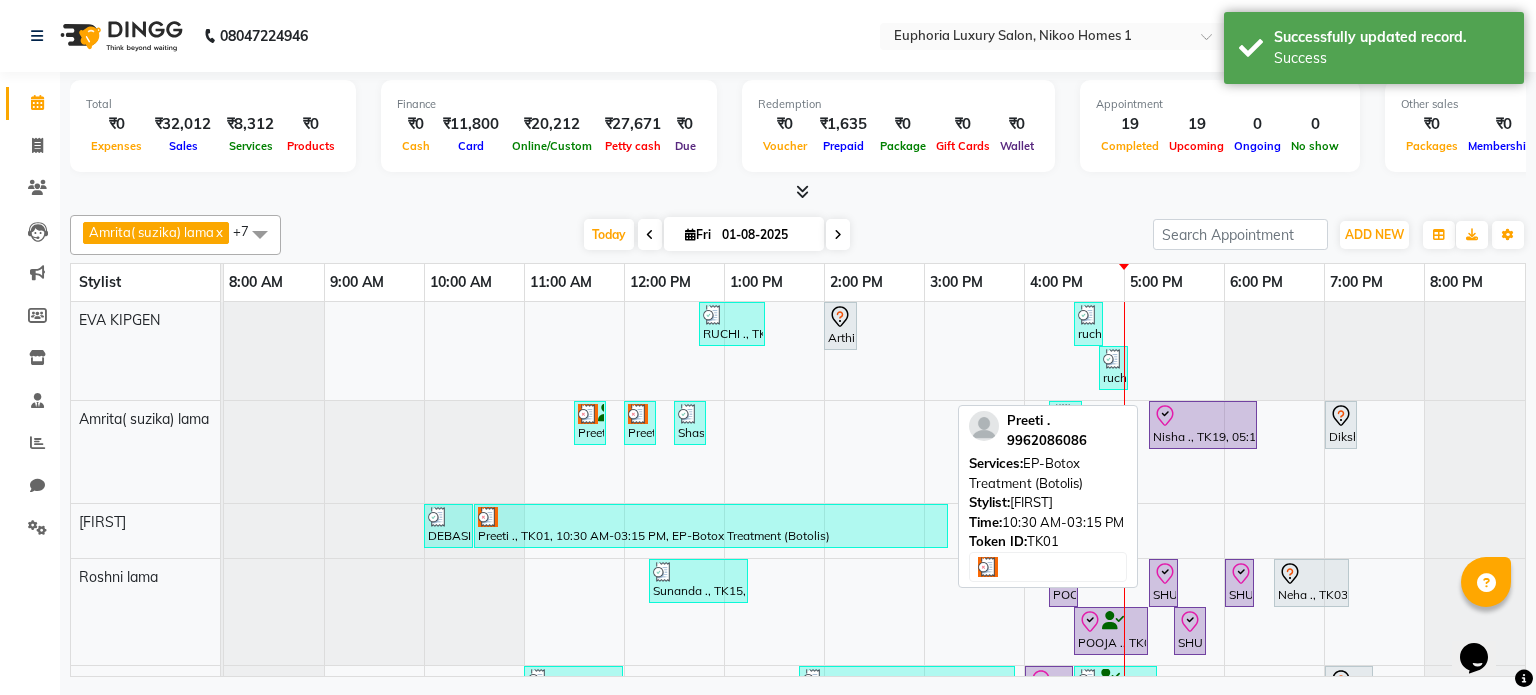 click at bounding box center (711, 517) 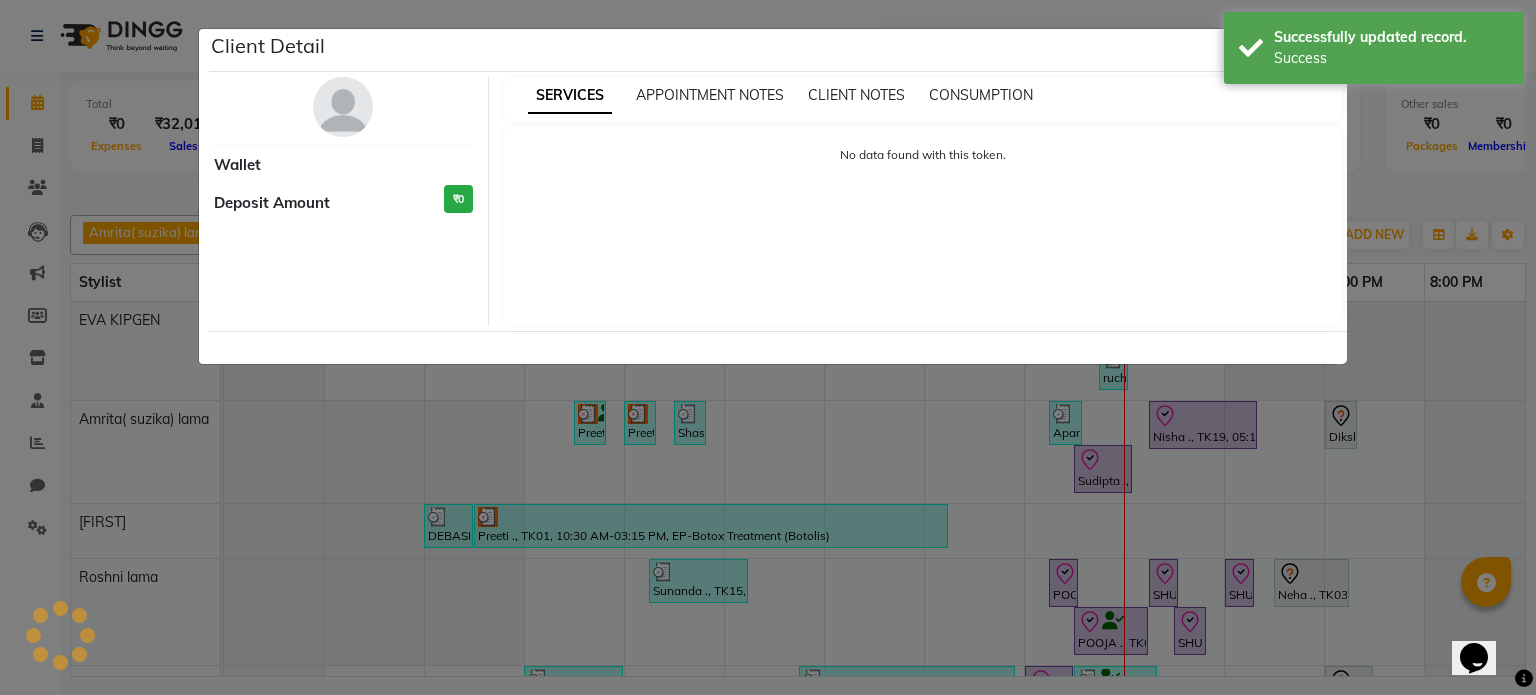 select on "3" 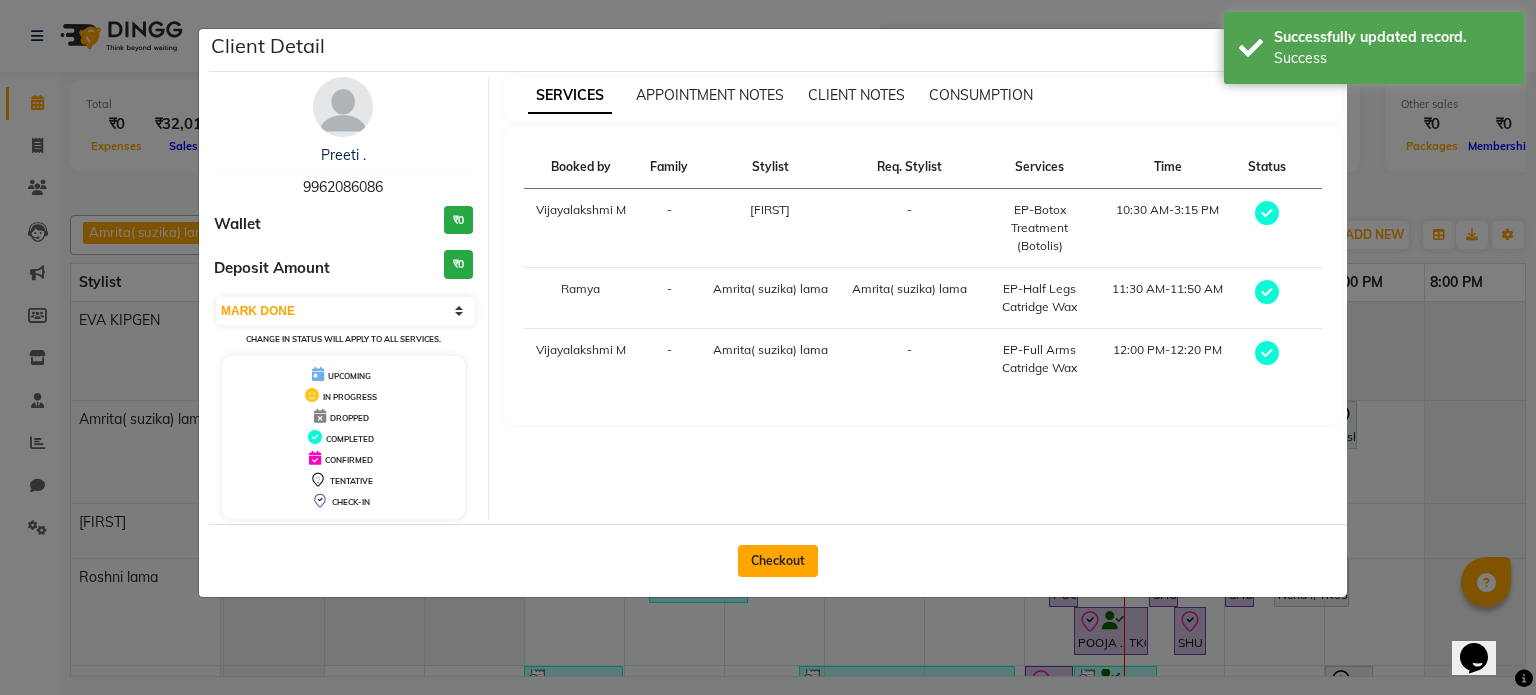 click on "Checkout" 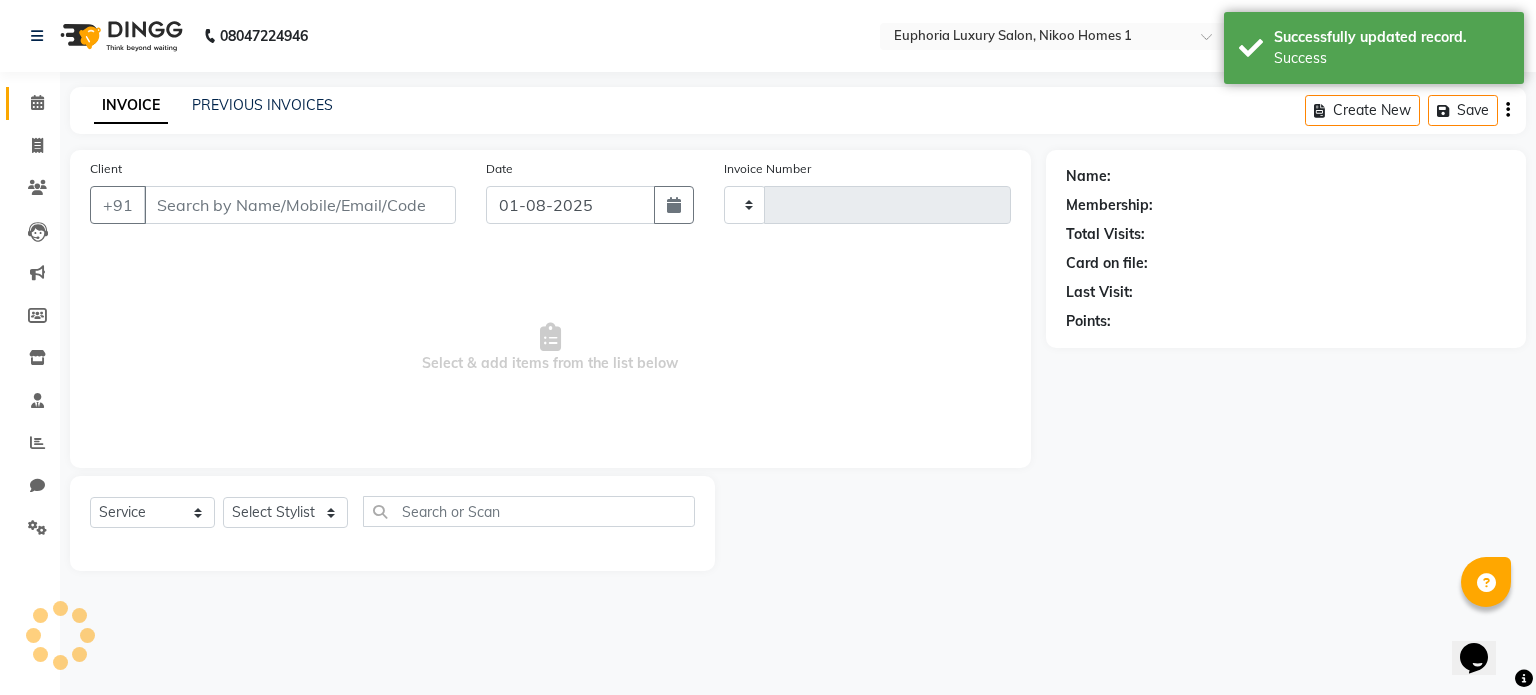 type on "3007" 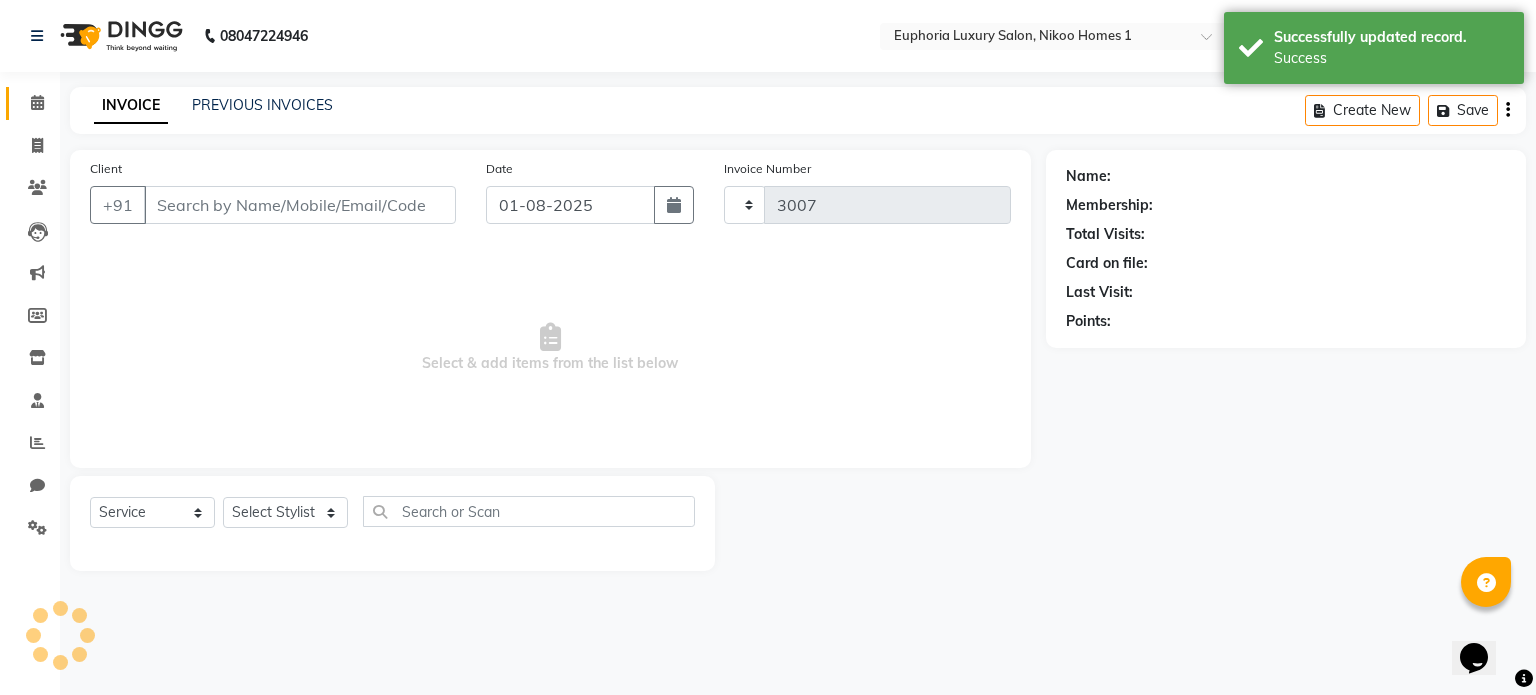 select on "7987" 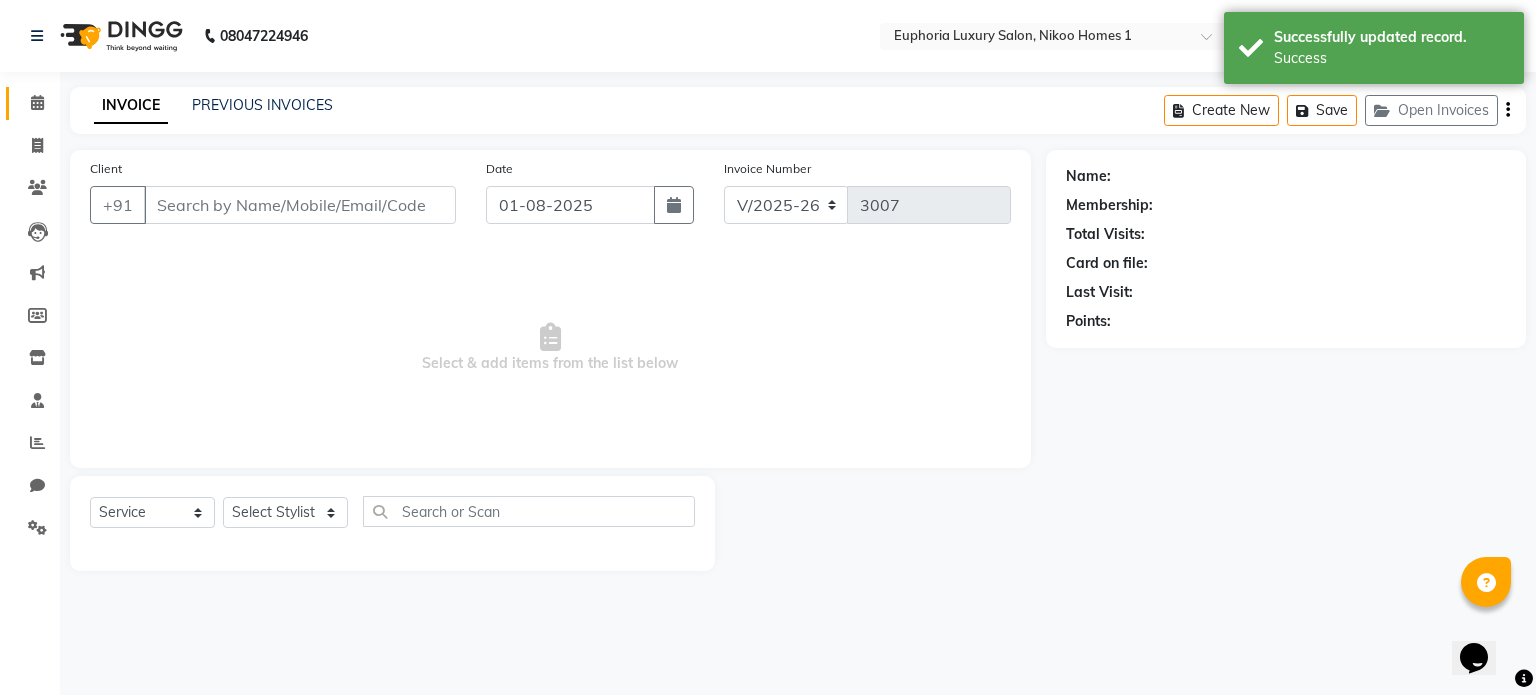type on "9962086086" 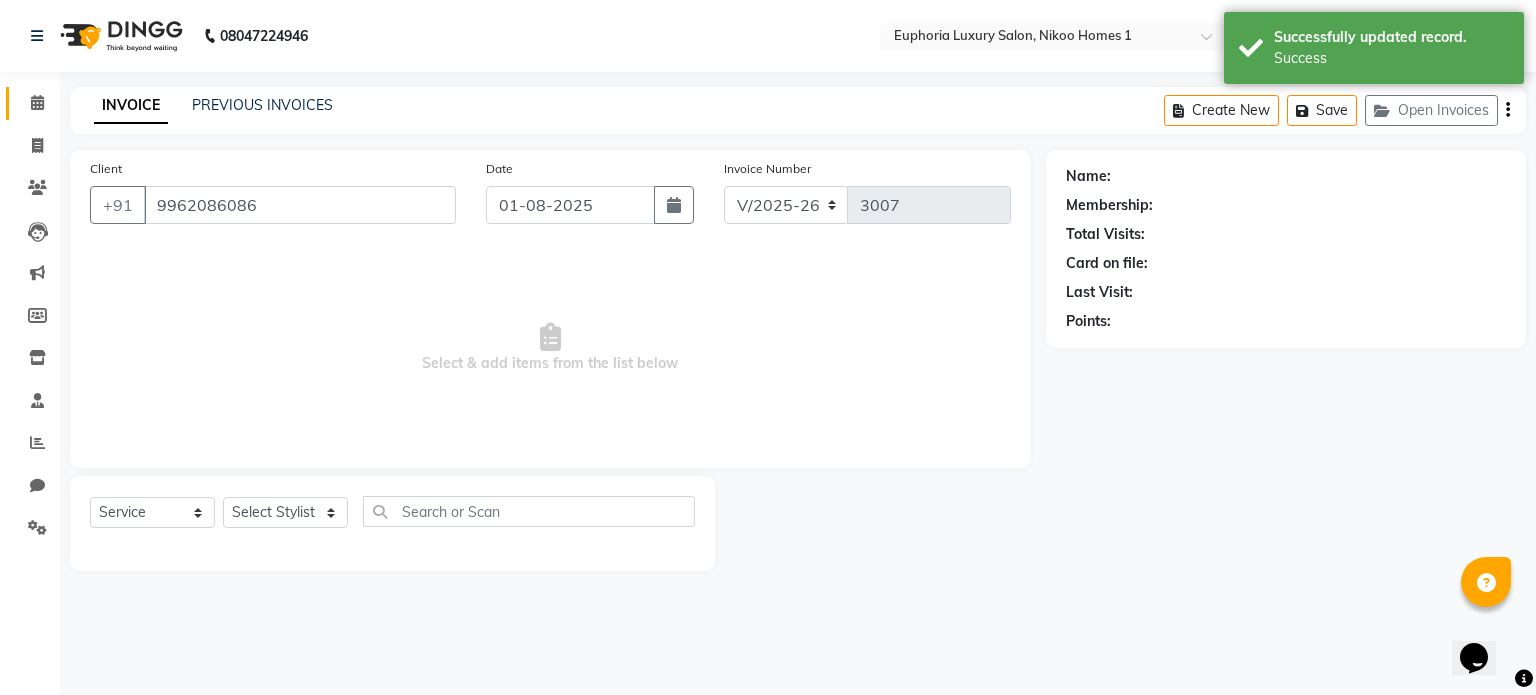 select on "74231" 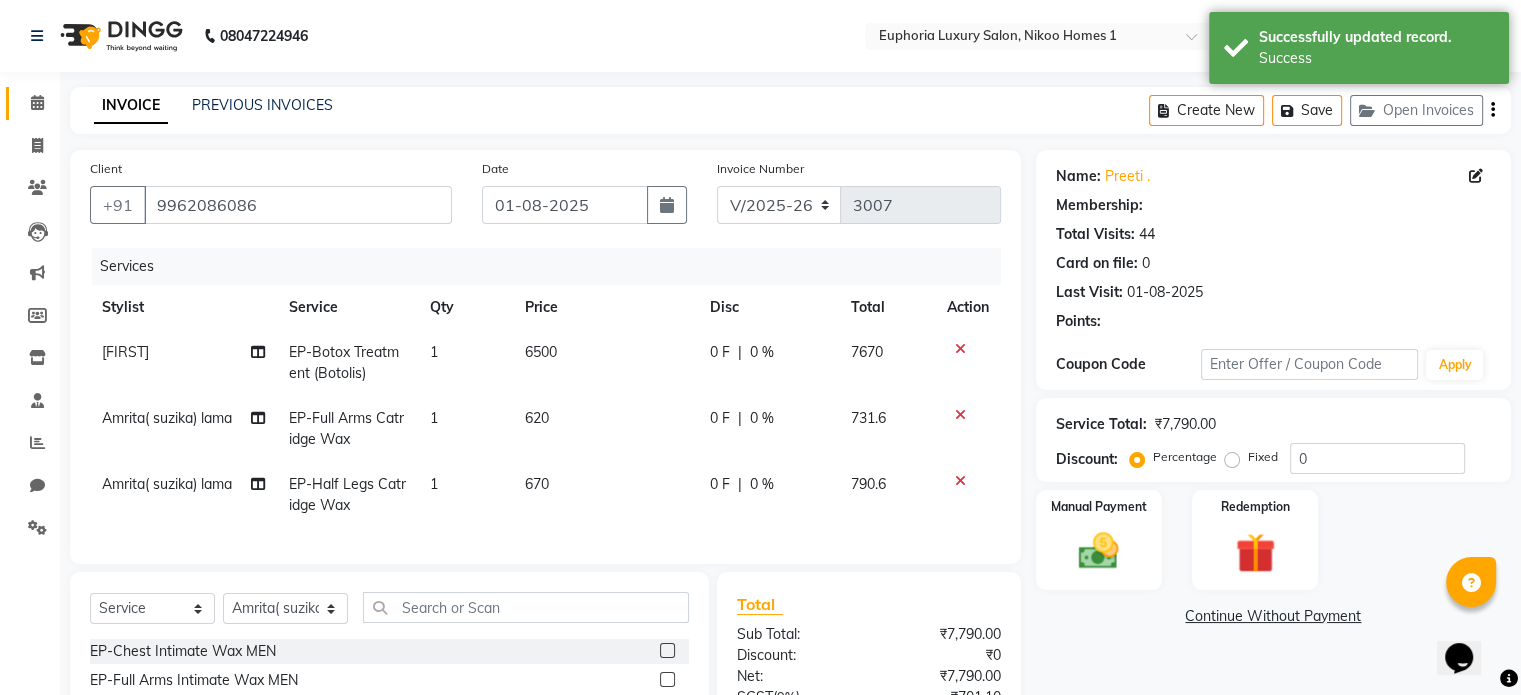select on "2: Object" 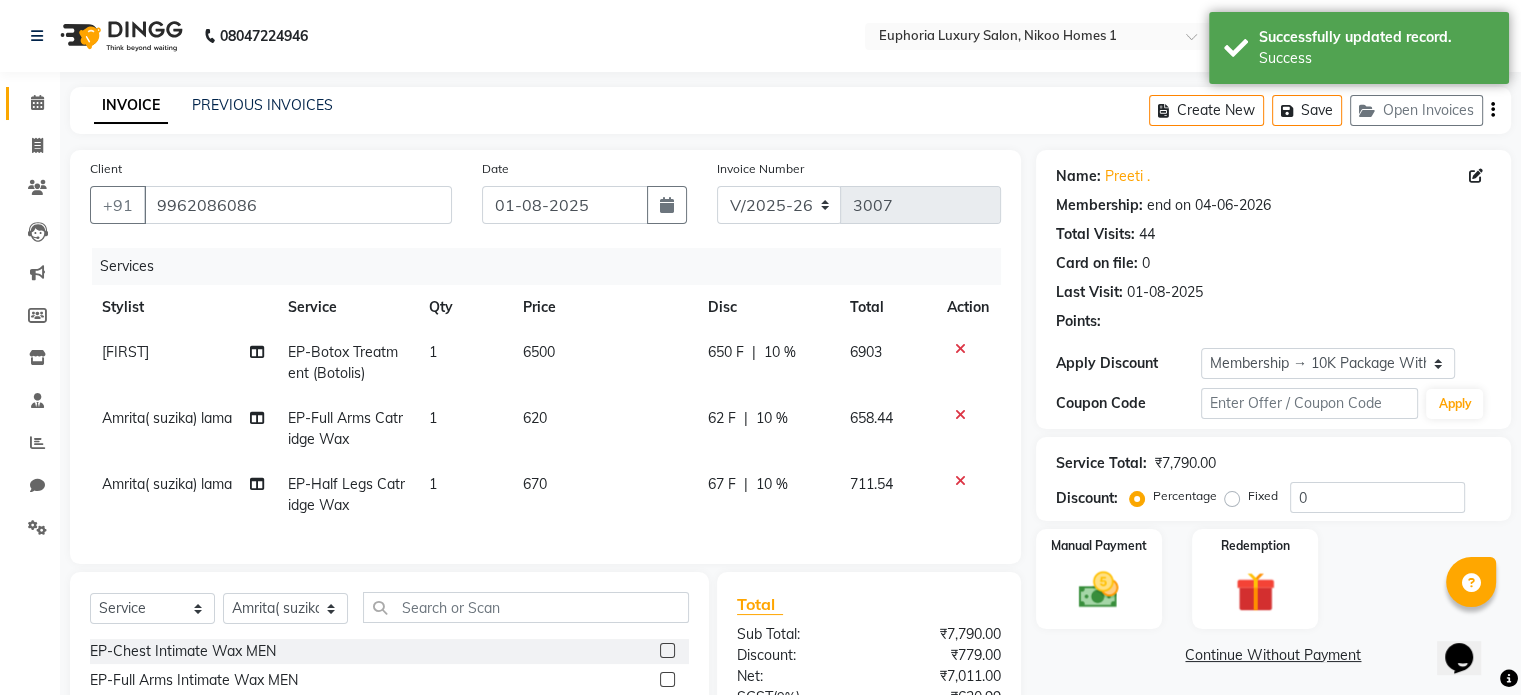 type on "10" 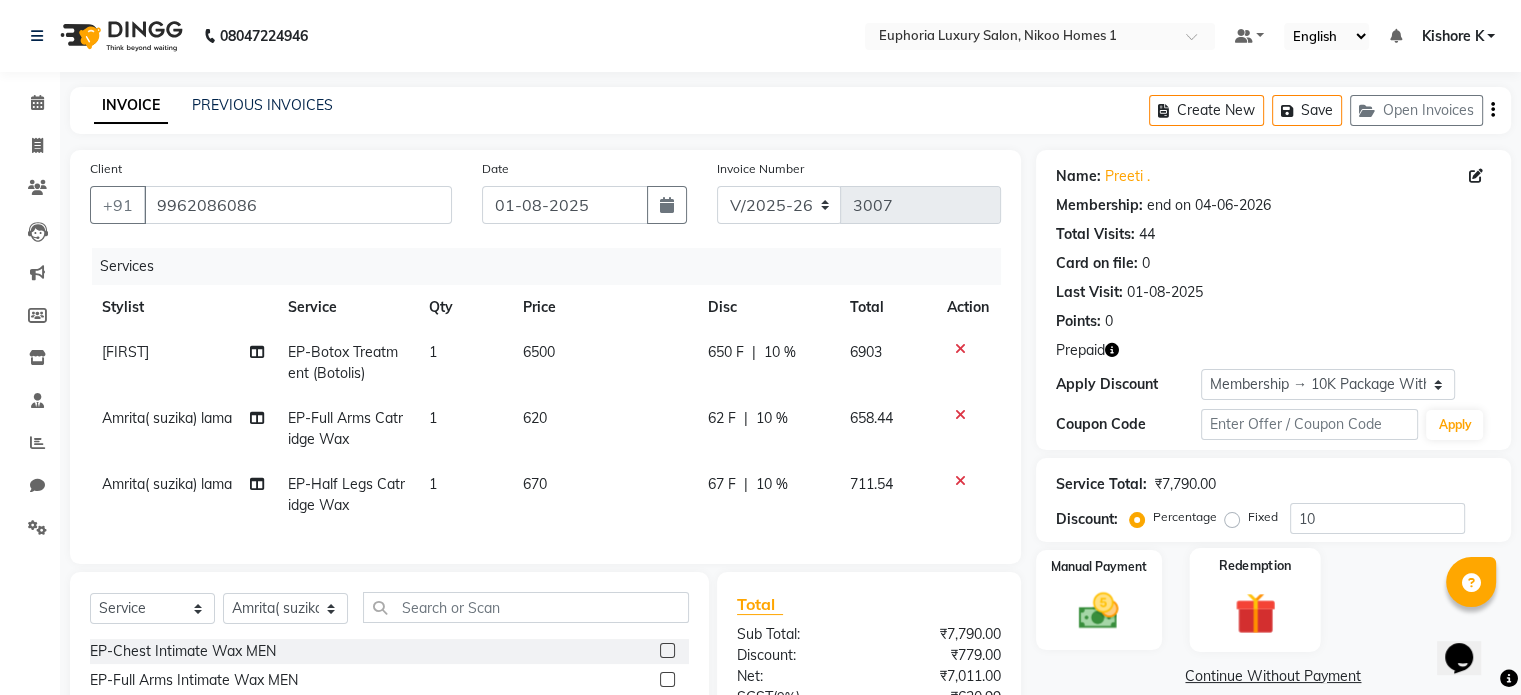 click 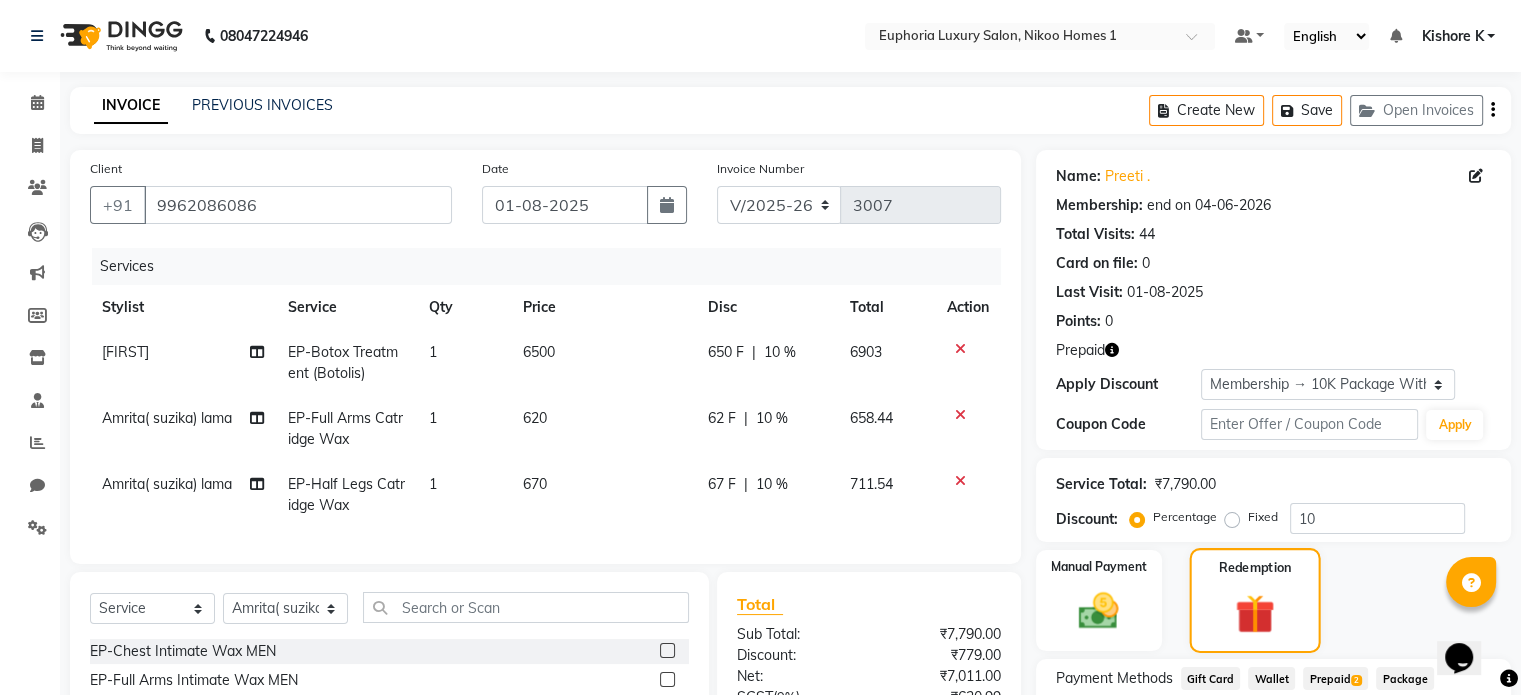 scroll, scrollTop: 217, scrollLeft: 0, axis: vertical 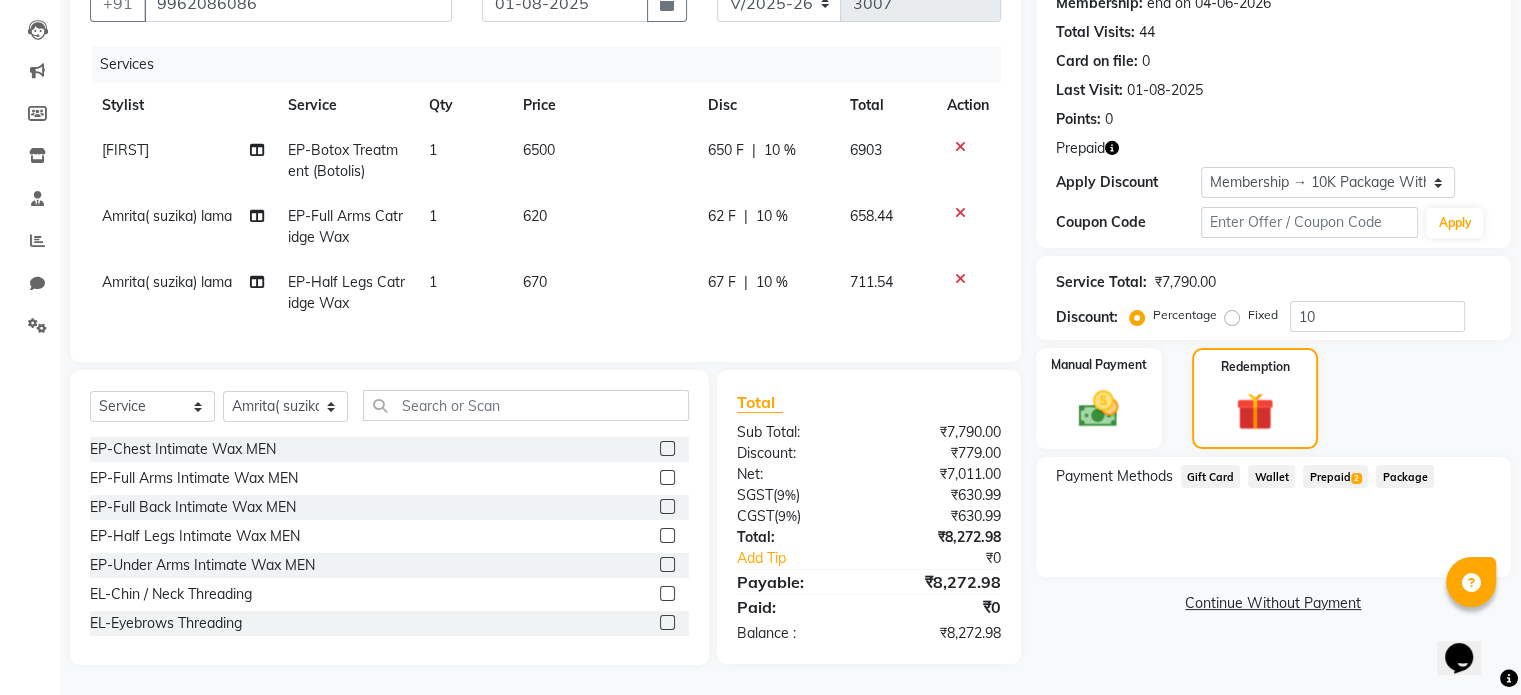 click on "Prepaid  2" 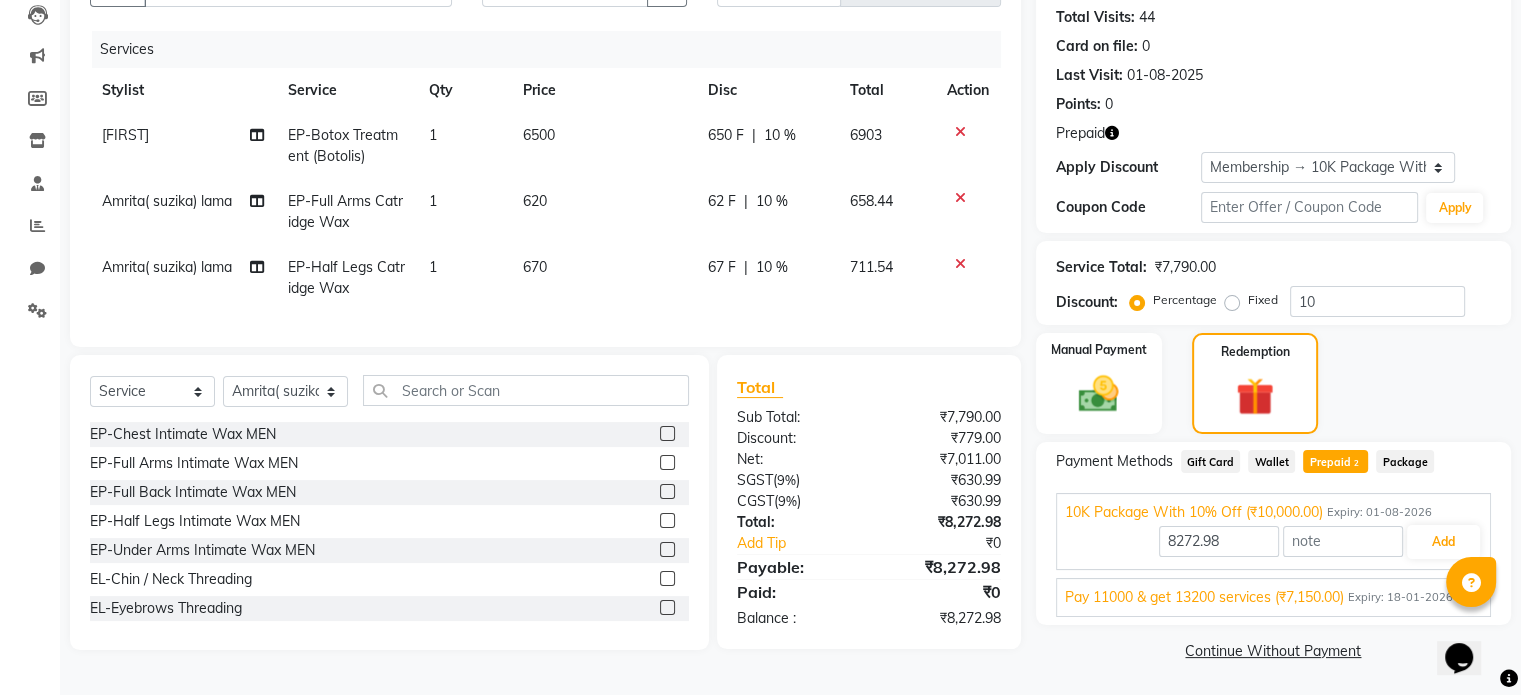 click on "6500" 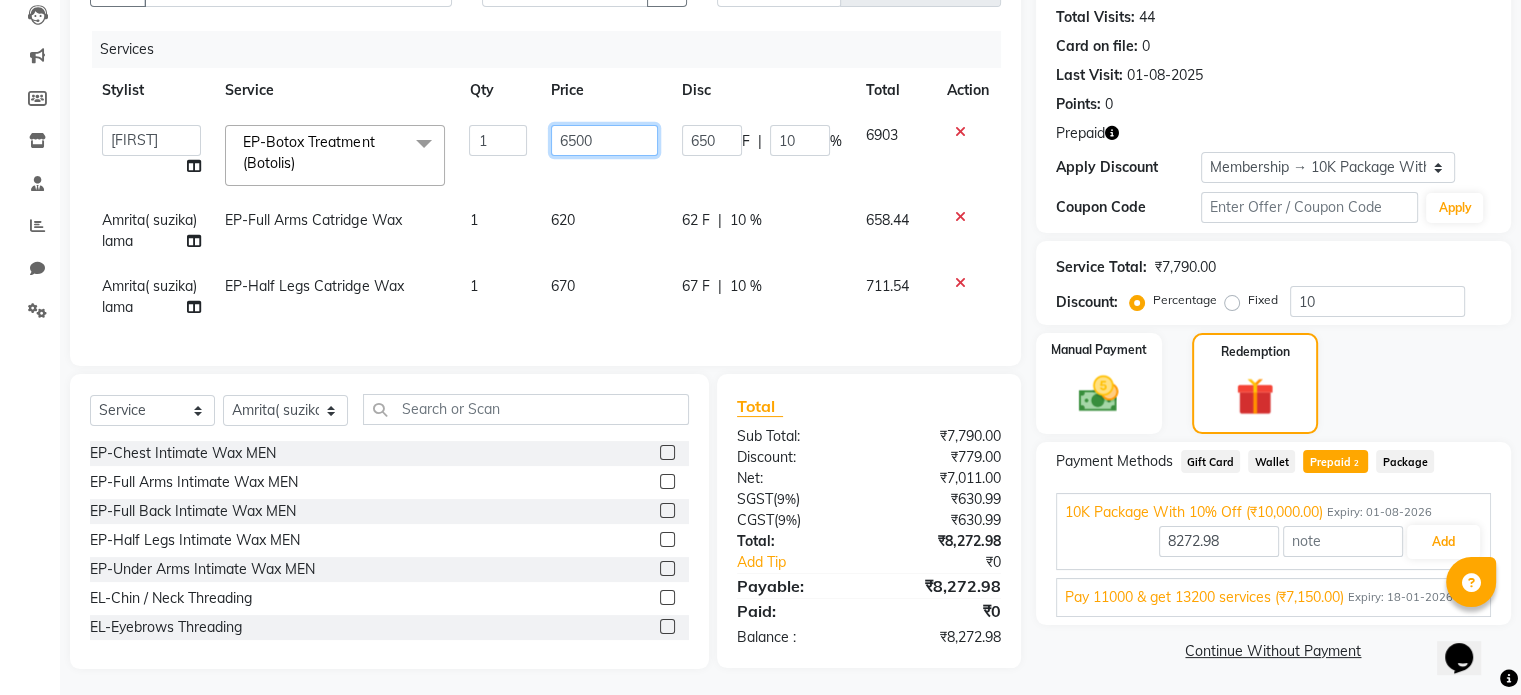 click on "6500" 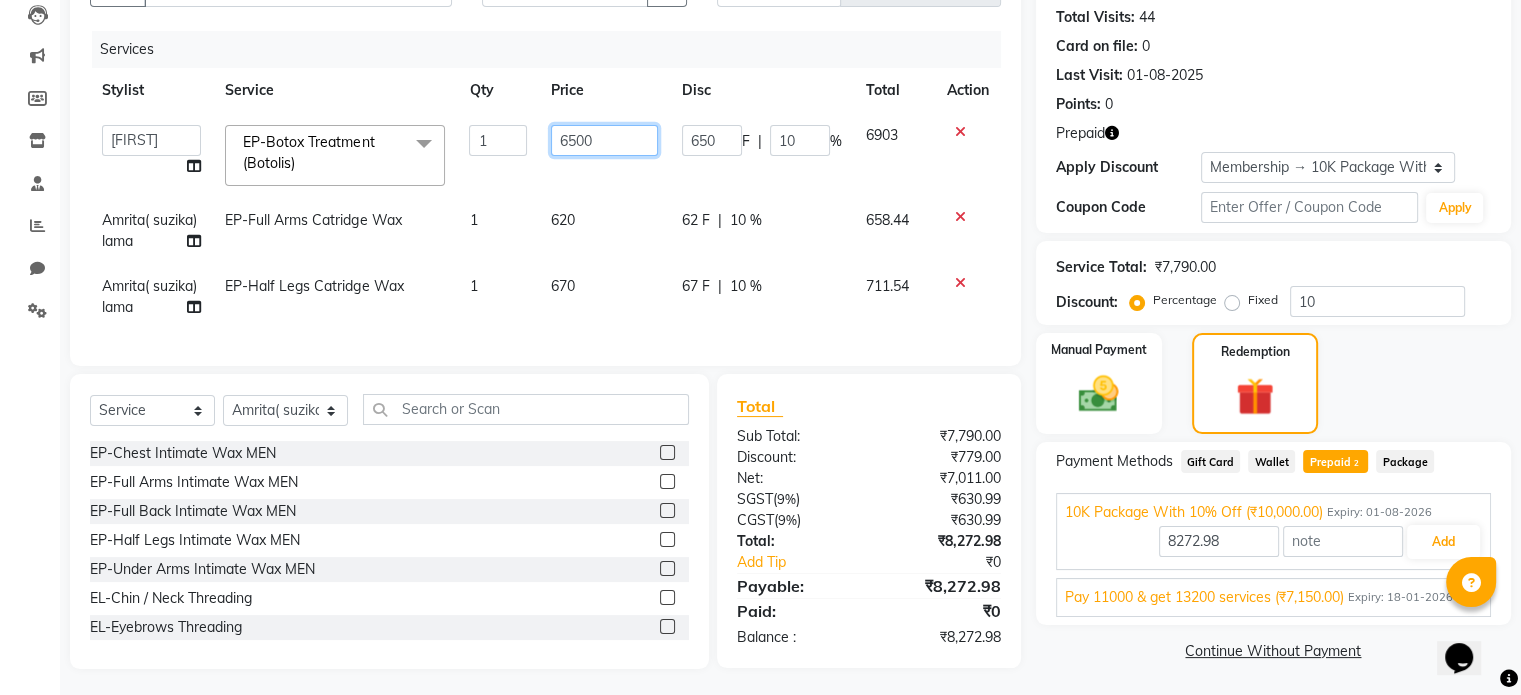 click on "6500" 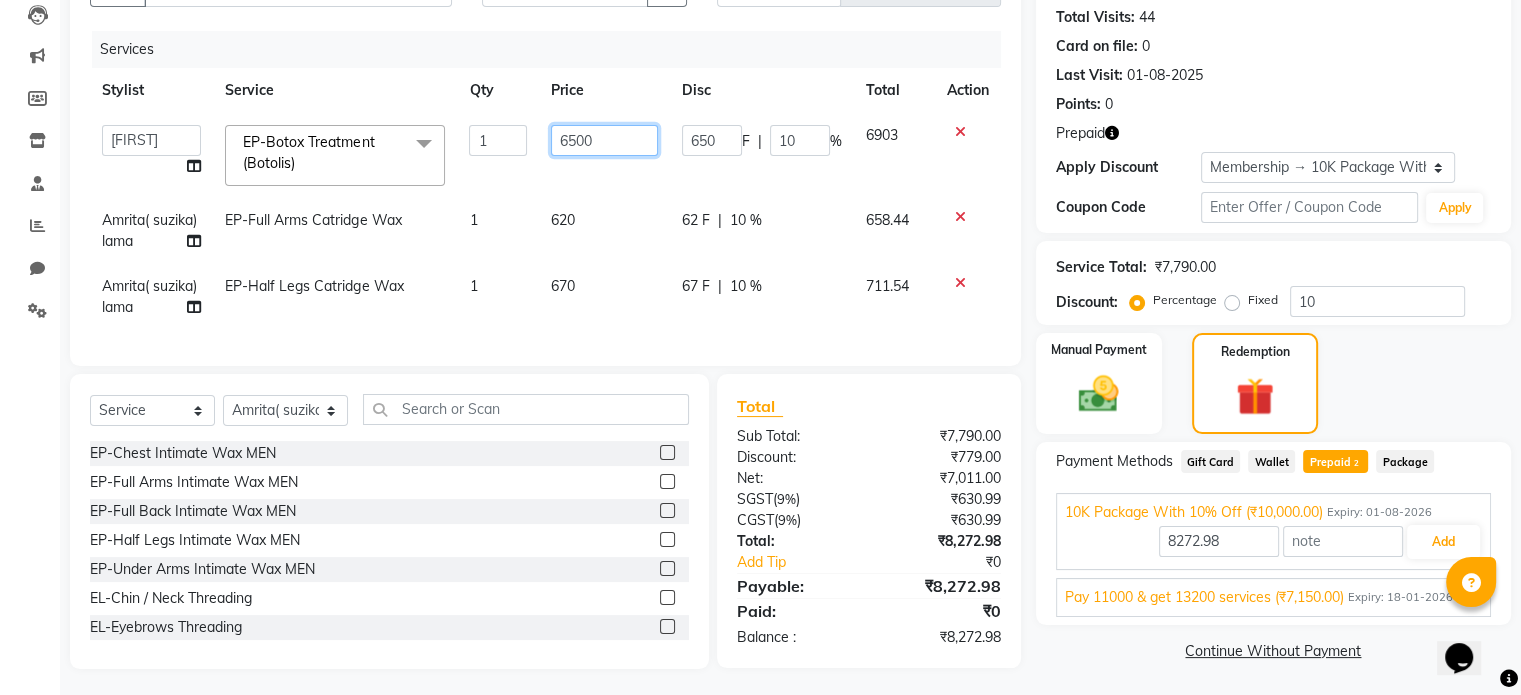 click on "Admin   Amrita( suzika) lama   Atif Ali   Azhar    Bharath   Bhumika   Binita Chhetri   Binoy    Danish   EVA KIPGEN   Insha pasha   Khushbu .   Kishore K    Narendra Babu   Pinki Das   Ramya   Roshni  lama   Shalini Deivasigamani   Shamshaad   Shishi   Shishi   Vijayalakshmi M   Zahid   Zaki  EP-Botox Treatment (Botolis)  x EP-Beard Trim/Design MEN EP-Beard Spa Includes Design MEN EP-Regular shave MEN EL-Moustache color MEN EL-Beard & Moustache color MEN EP-Color Fusion  MEN EP-Cover Fusion  MEN EP-Global Highlights MEN EP-Botox Treatment (2x shine) MEN EP-Botolis MEN EP-Standalone Intense Scalp Purifying MEN EP-Regenerate (Intense Alchemy) MEN EP-Root Deep Hair Fall Treatment MEN EP-Scalp Energy ADD ON MEN EP-Standalone Scalp Energy MEN EP-Intense Scalp Purifying ADD ON MEN EL-HAIR CUT (Junior Stylist) with hairwash MEN EL-HAIR CUT (Senior Stylist) with hairwash MEN EL-Hair Wash & Styling Dia MEN EL-Hair Wash & Styling Wella MEN EL-Head Shave (Shave) MEN EL-Head Shave (Trim)  MEN EL-Fringe Cut EP-Tone Me" 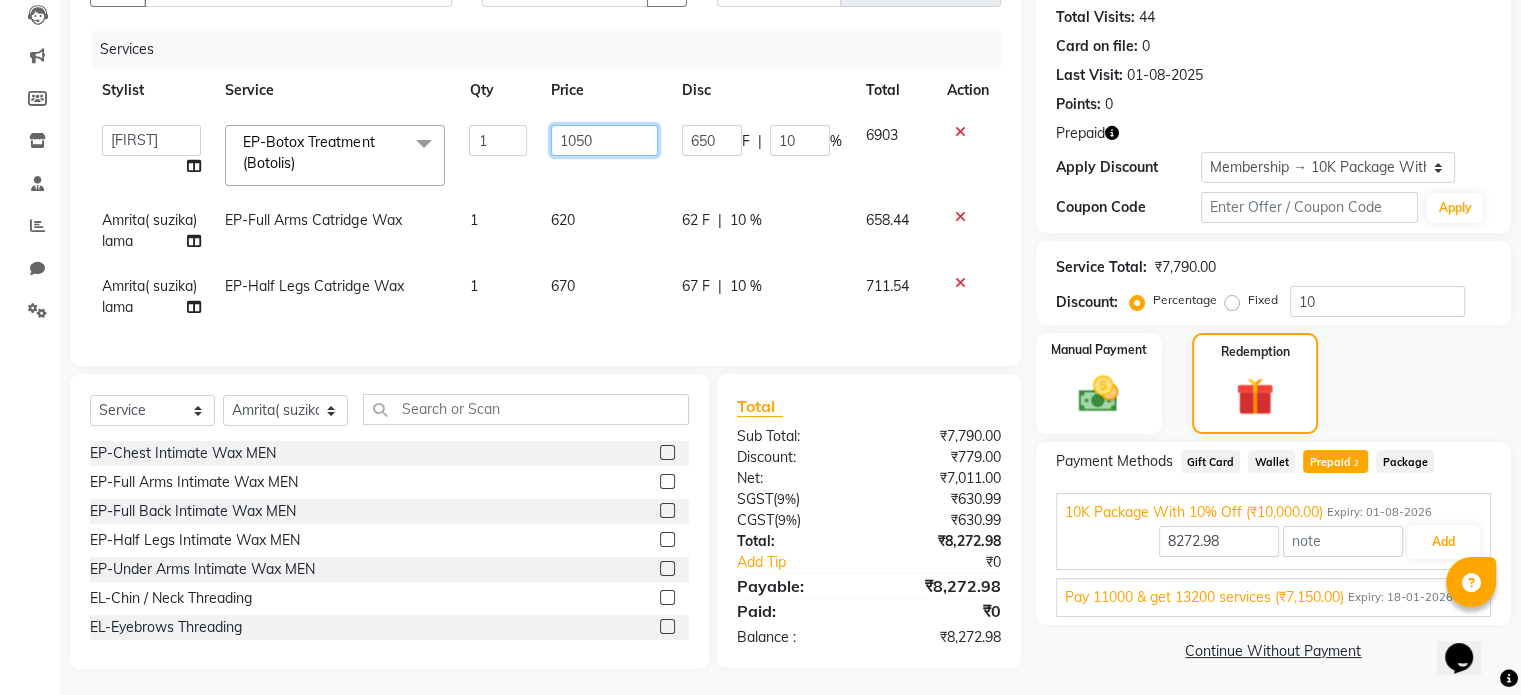 type on "10500" 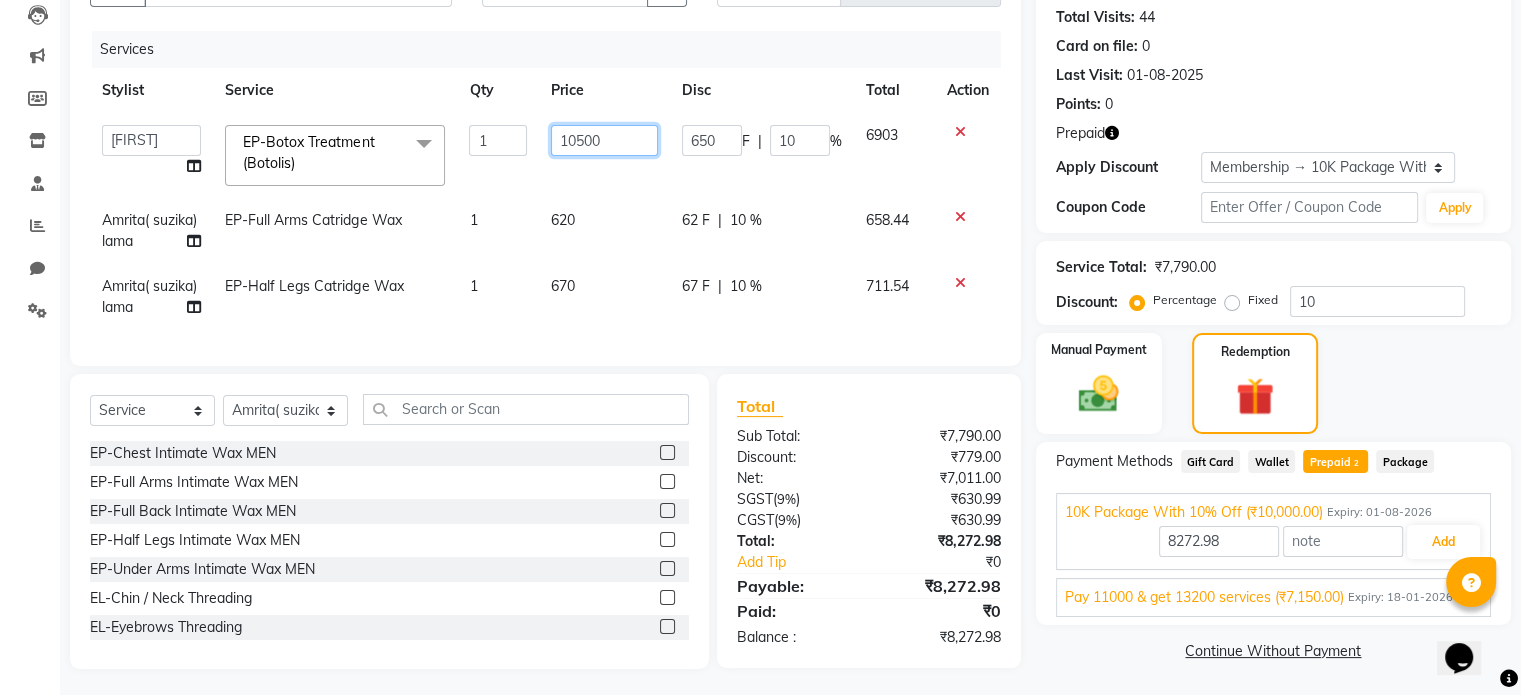 scroll, scrollTop: 236, scrollLeft: 0, axis: vertical 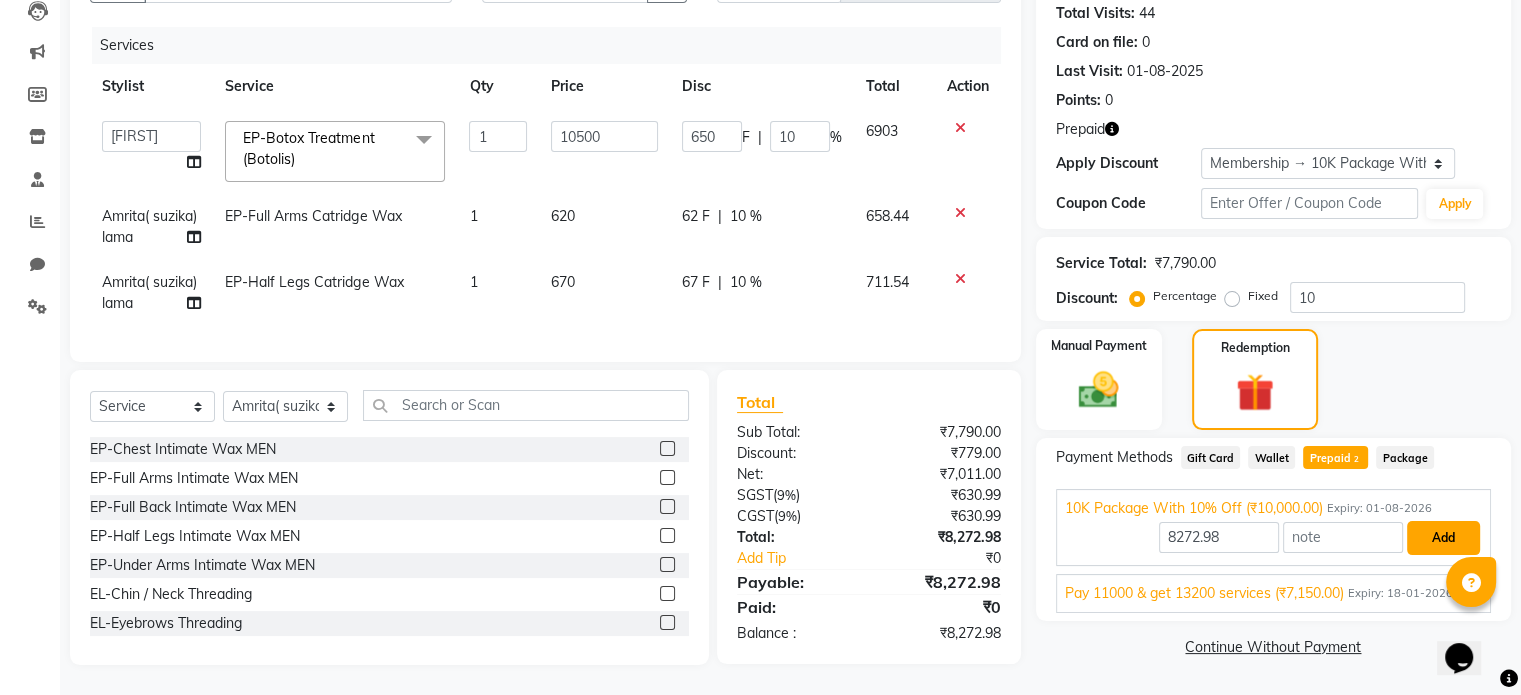 type on "10000" 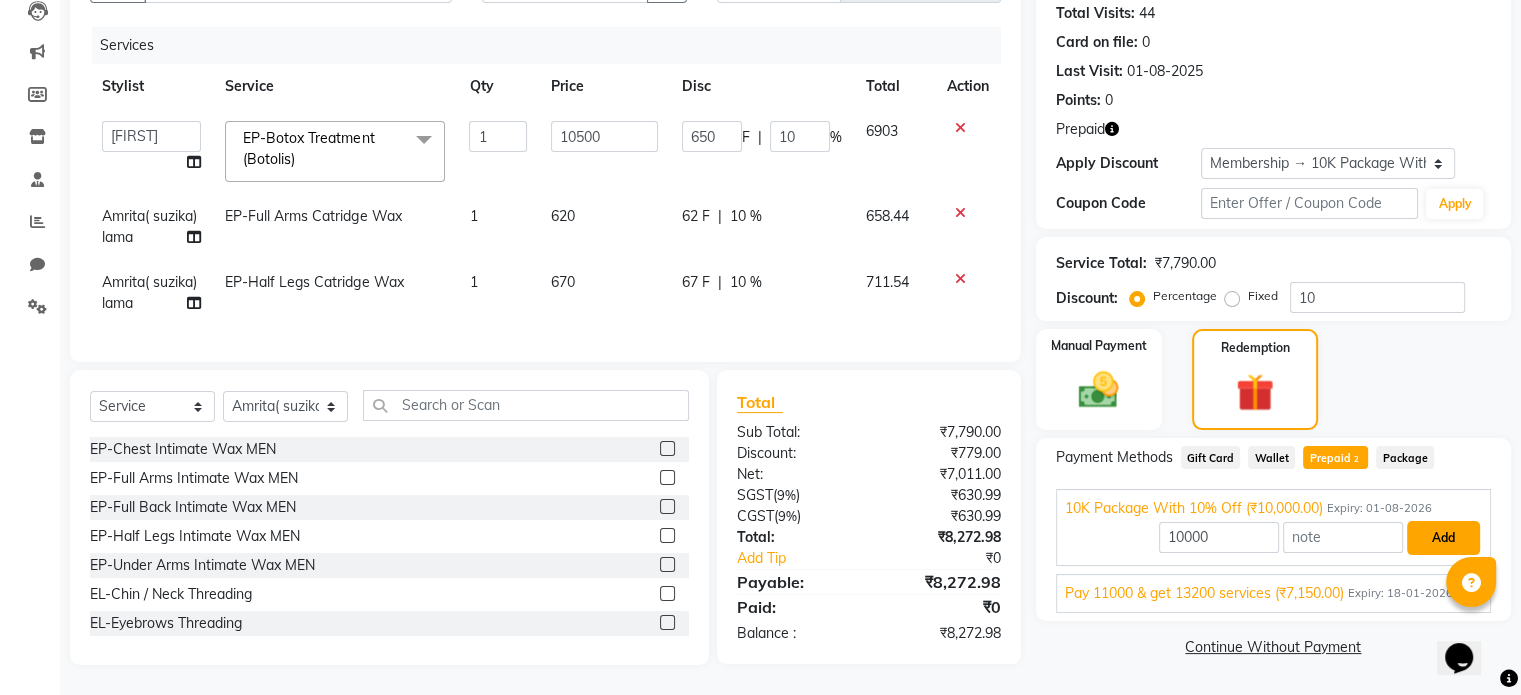 scroll, scrollTop: 217, scrollLeft: 0, axis: vertical 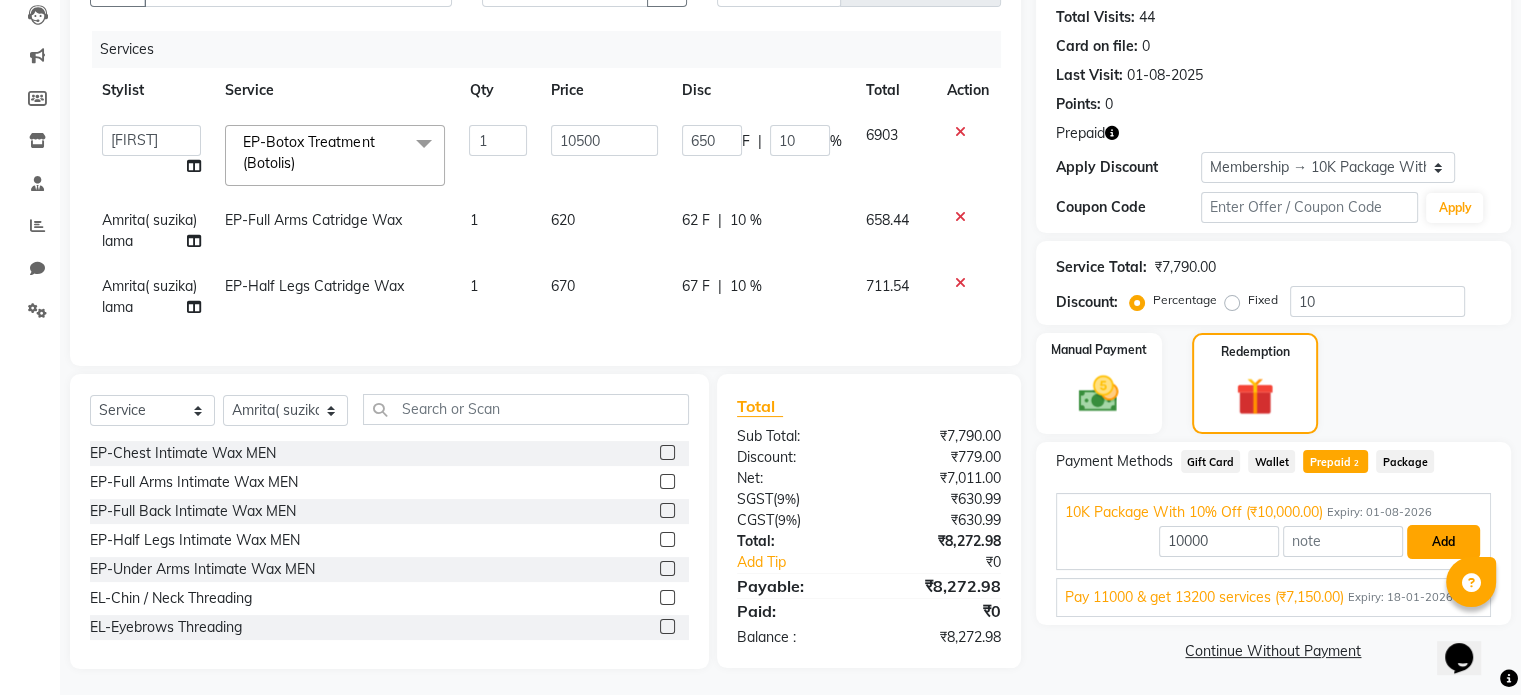 click on "Add" at bounding box center [1443, 542] 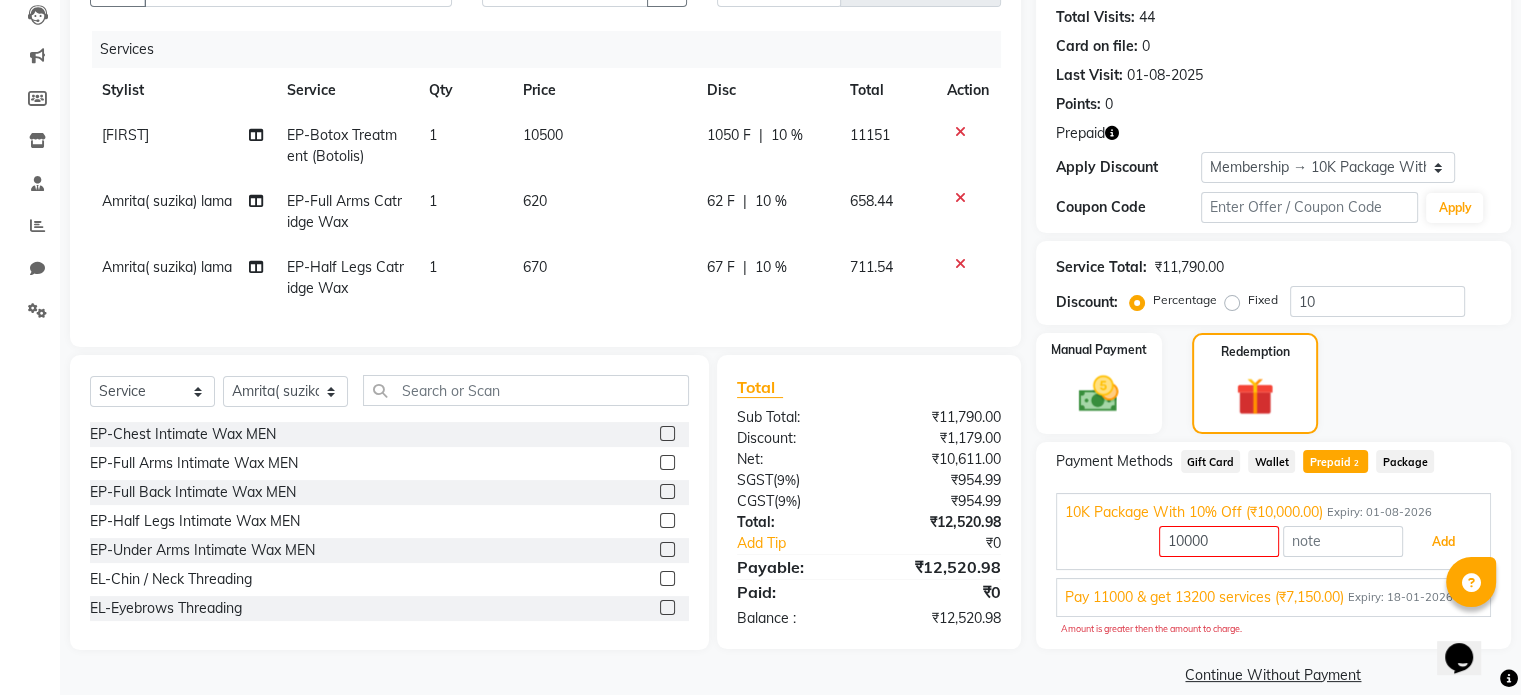 scroll, scrollTop: 240, scrollLeft: 0, axis: vertical 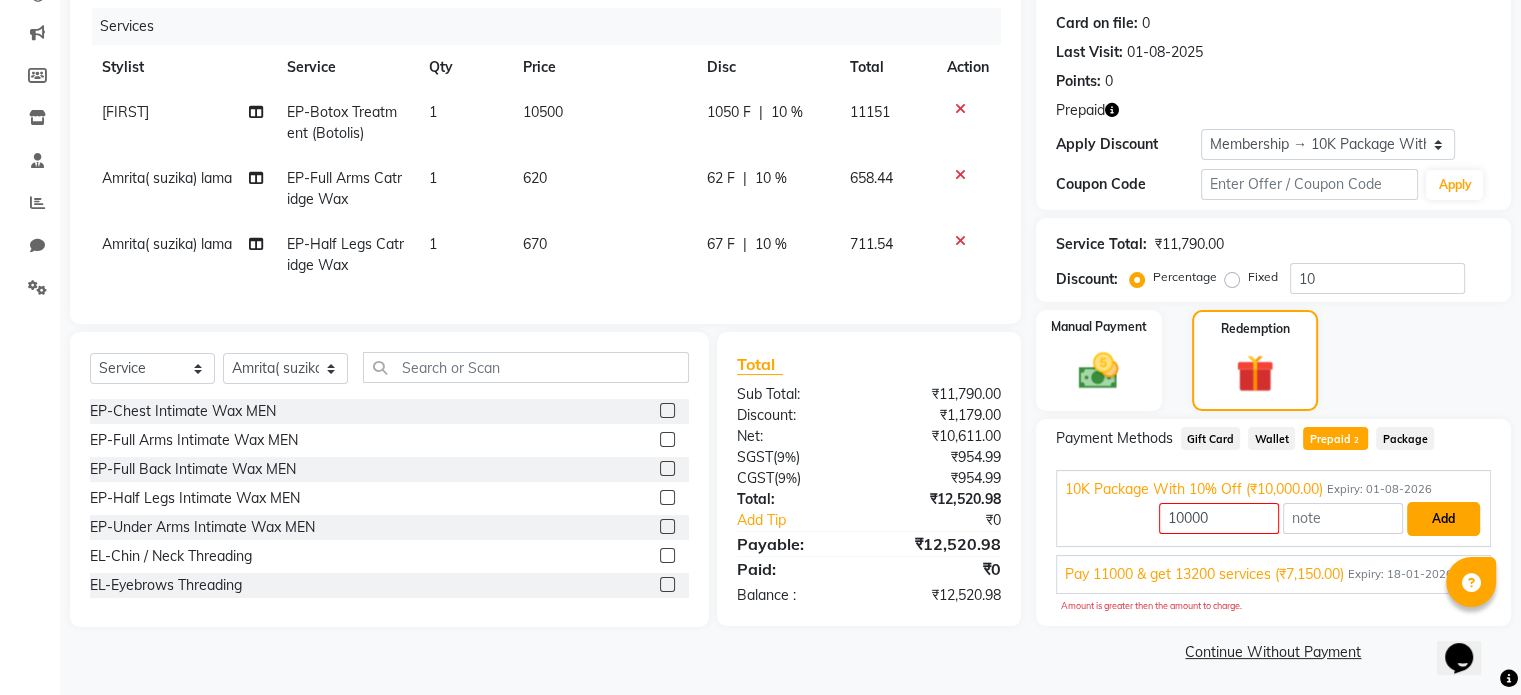 click on "Add" at bounding box center (1443, 519) 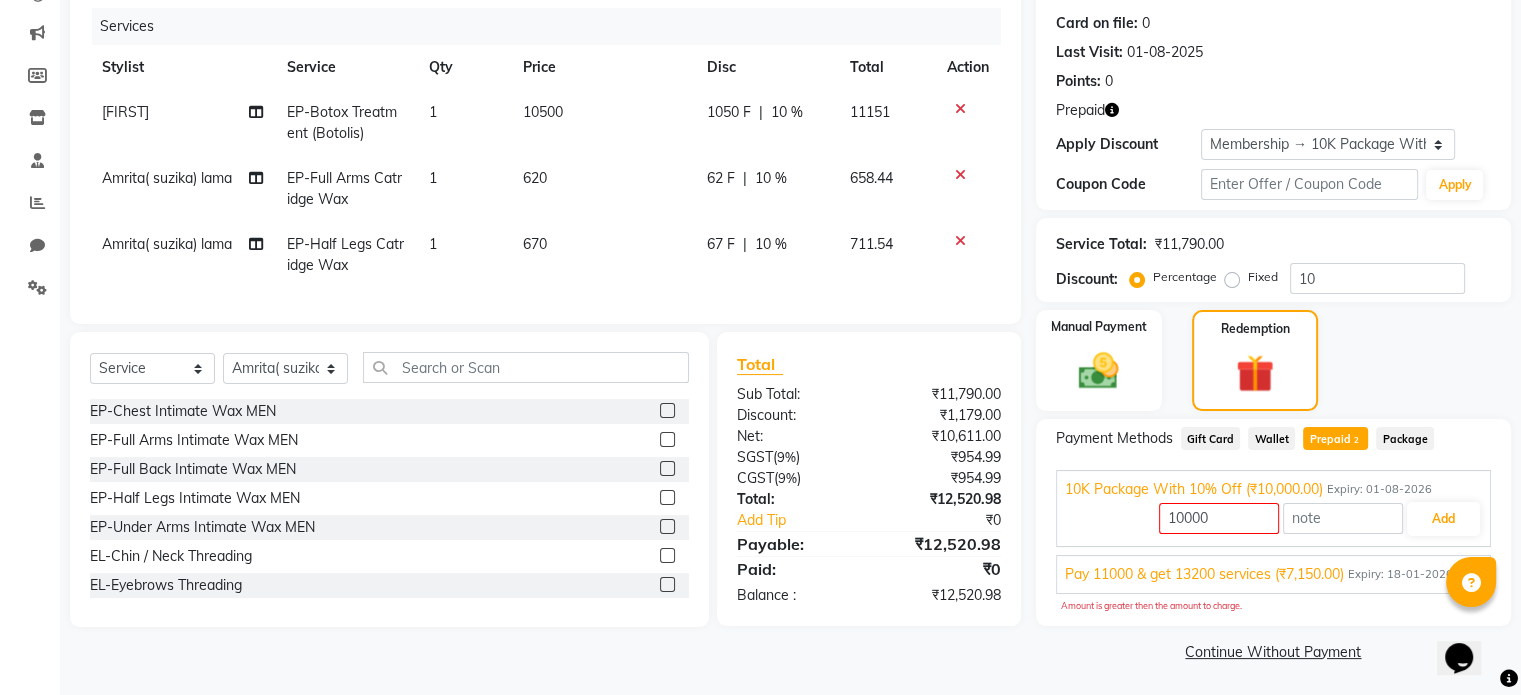 click on "Expiry: 01-08-2026" at bounding box center [1379, 489] 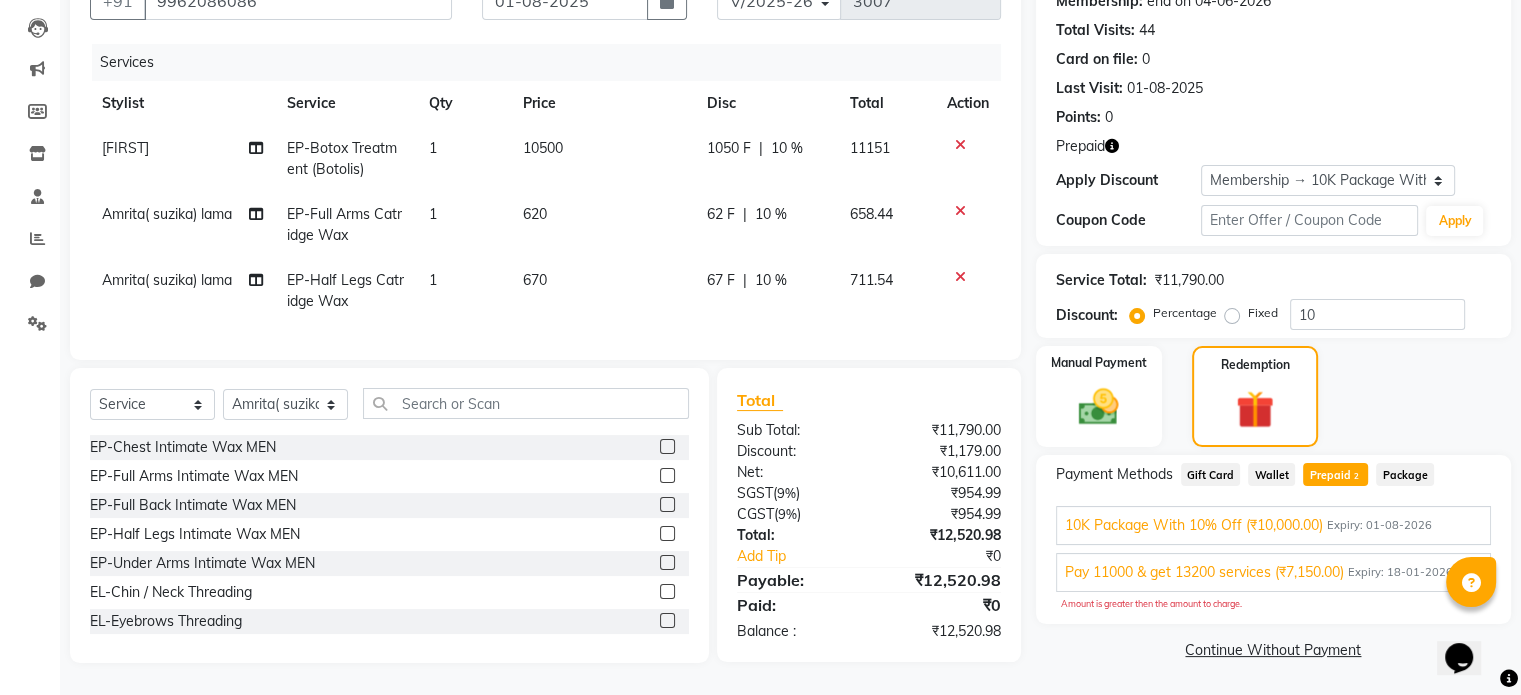 scroll, scrollTop: 217, scrollLeft: 0, axis: vertical 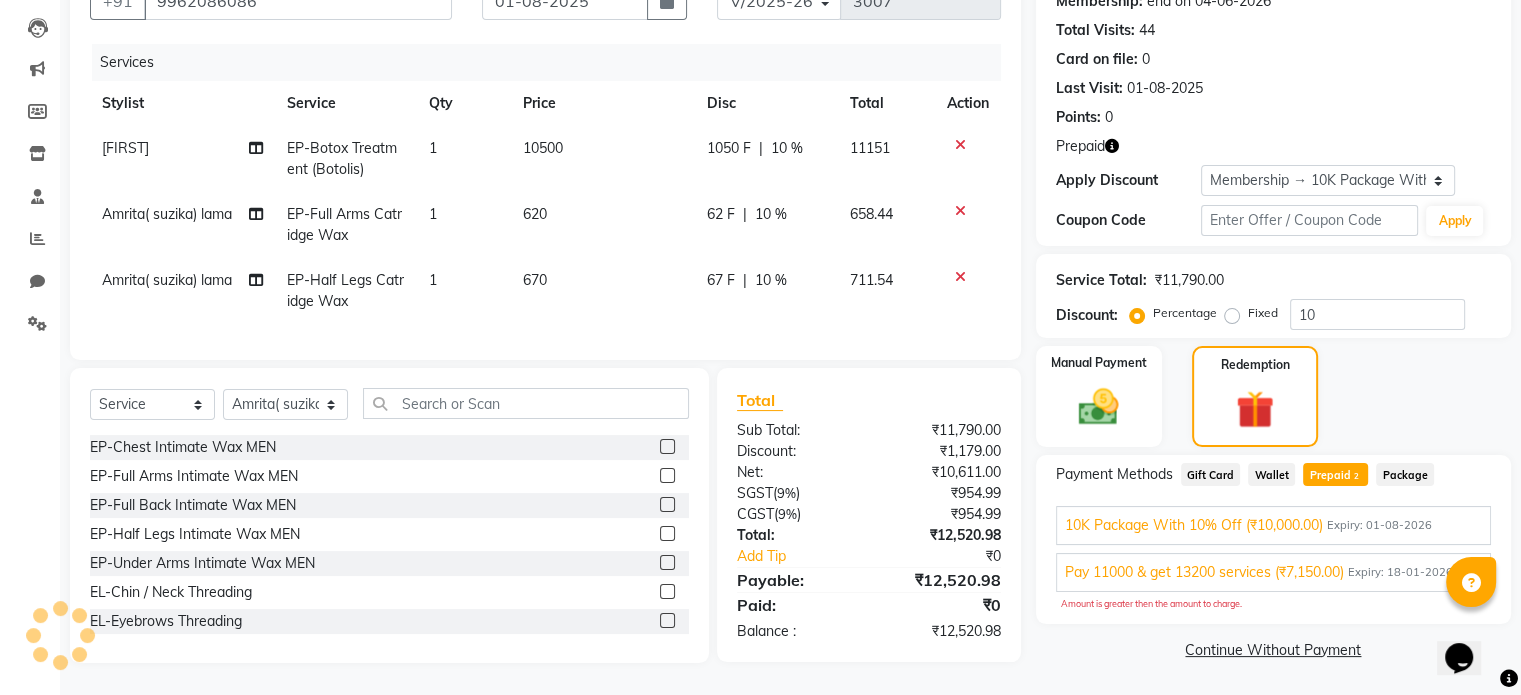 click on "Expiry: 18-01-2026" at bounding box center [1400, 572] 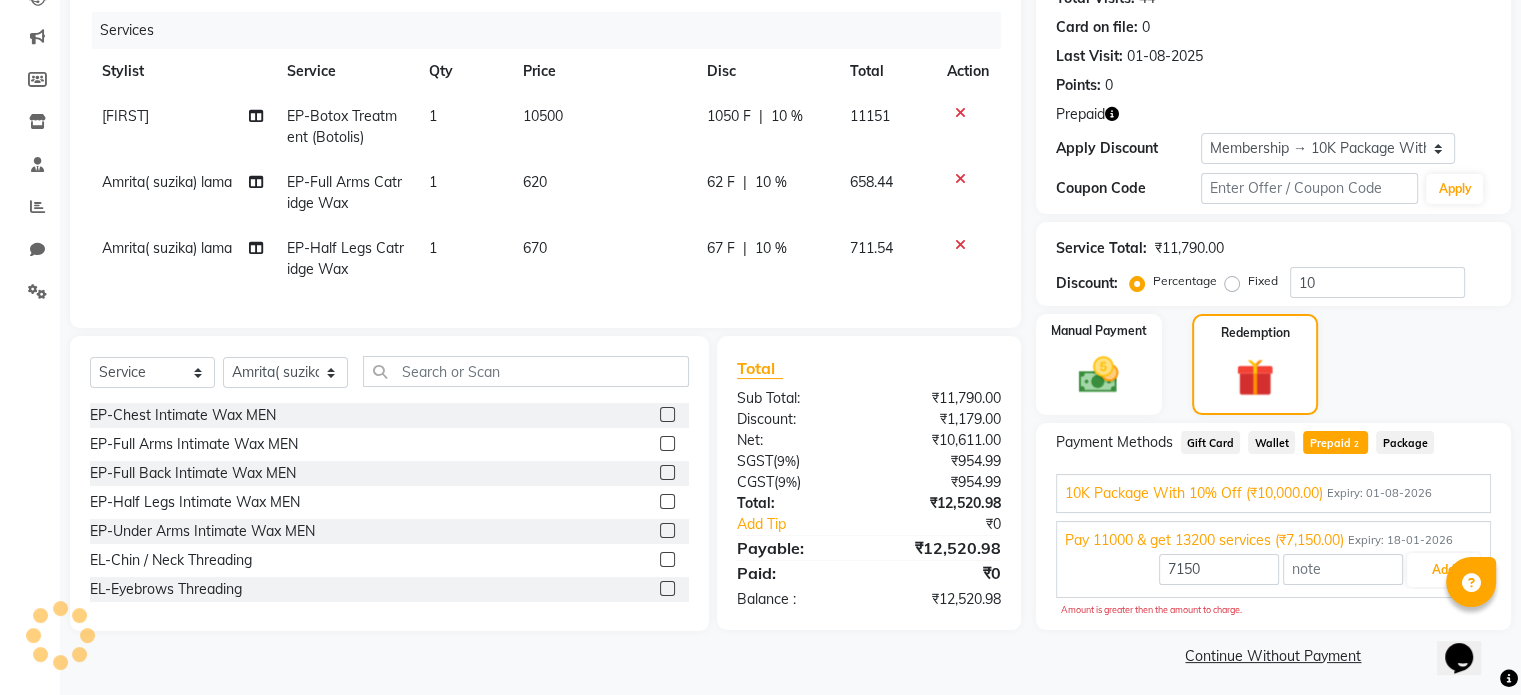 scroll, scrollTop: 240, scrollLeft: 0, axis: vertical 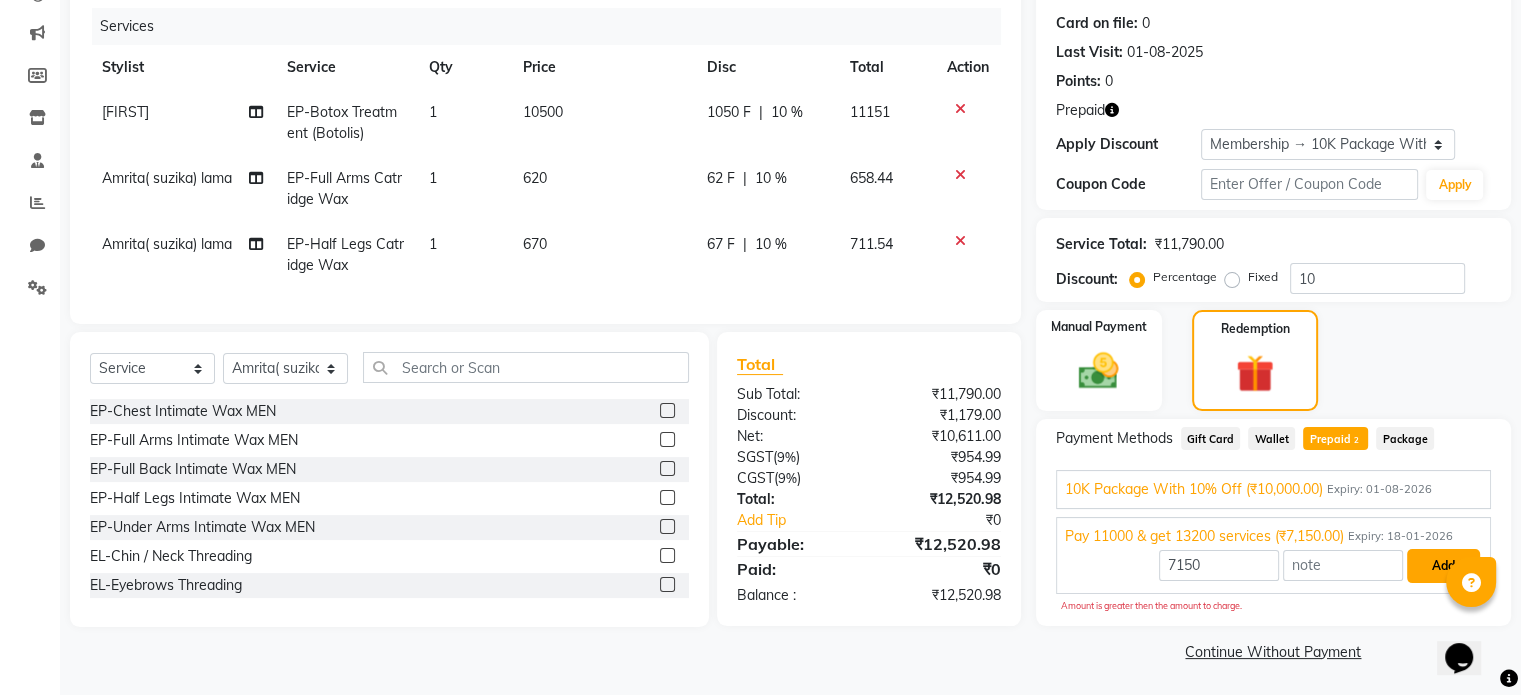 click on "Add" at bounding box center [1443, 566] 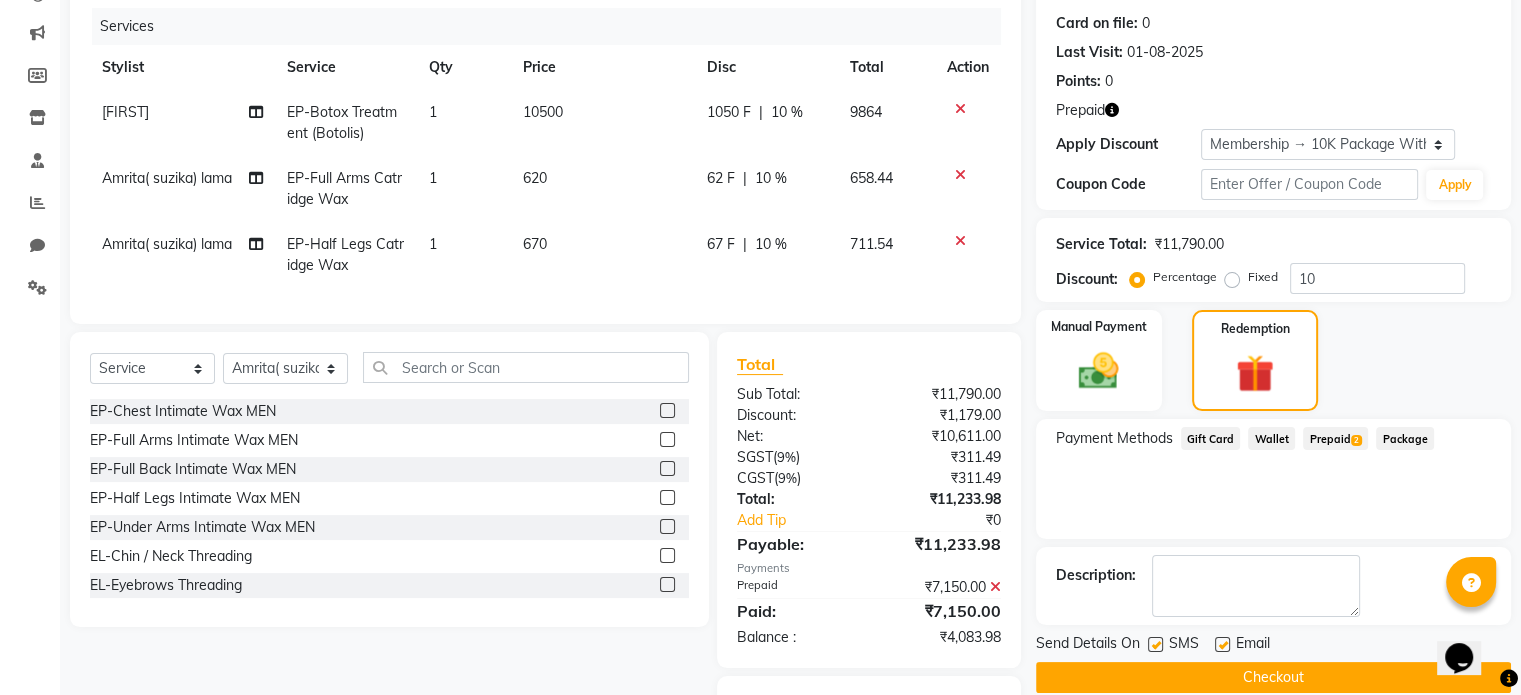 click on "Prepaid  2" 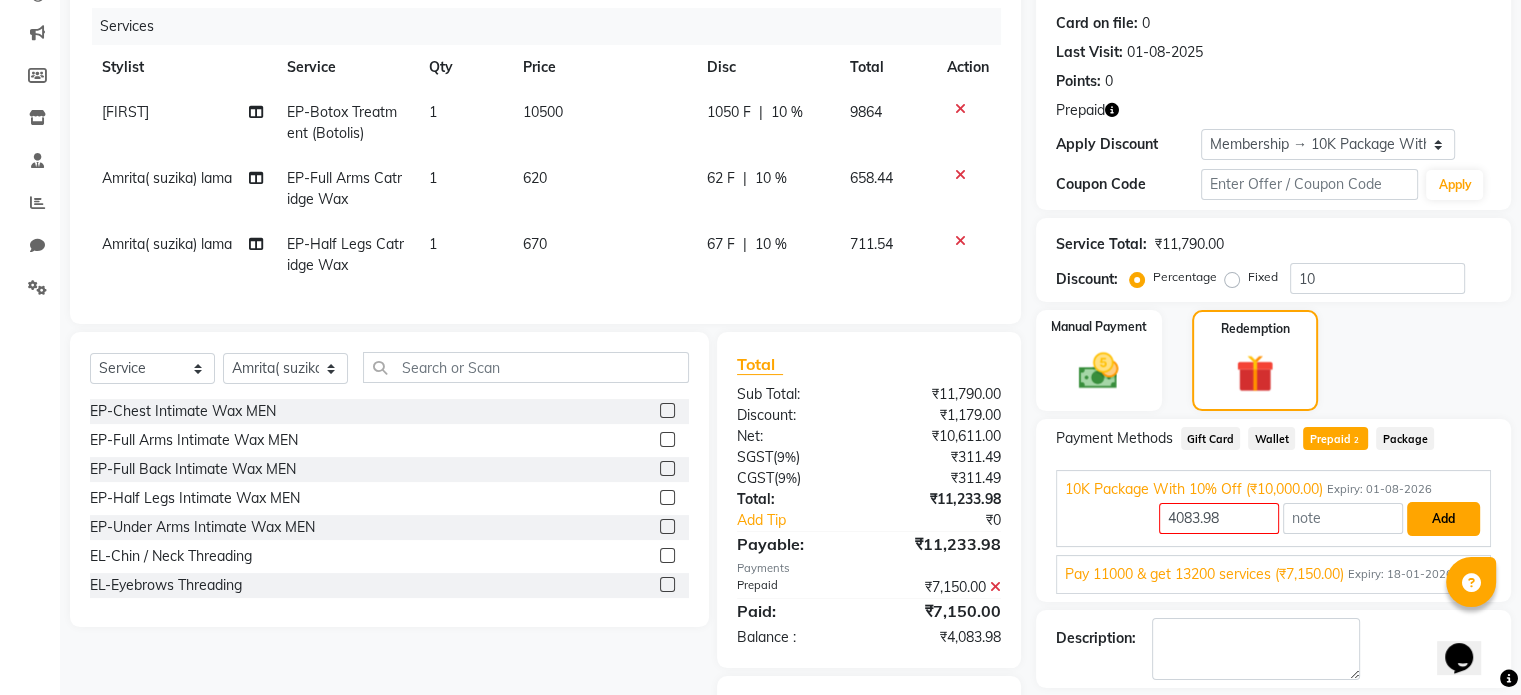 click on "Add" at bounding box center [1443, 519] 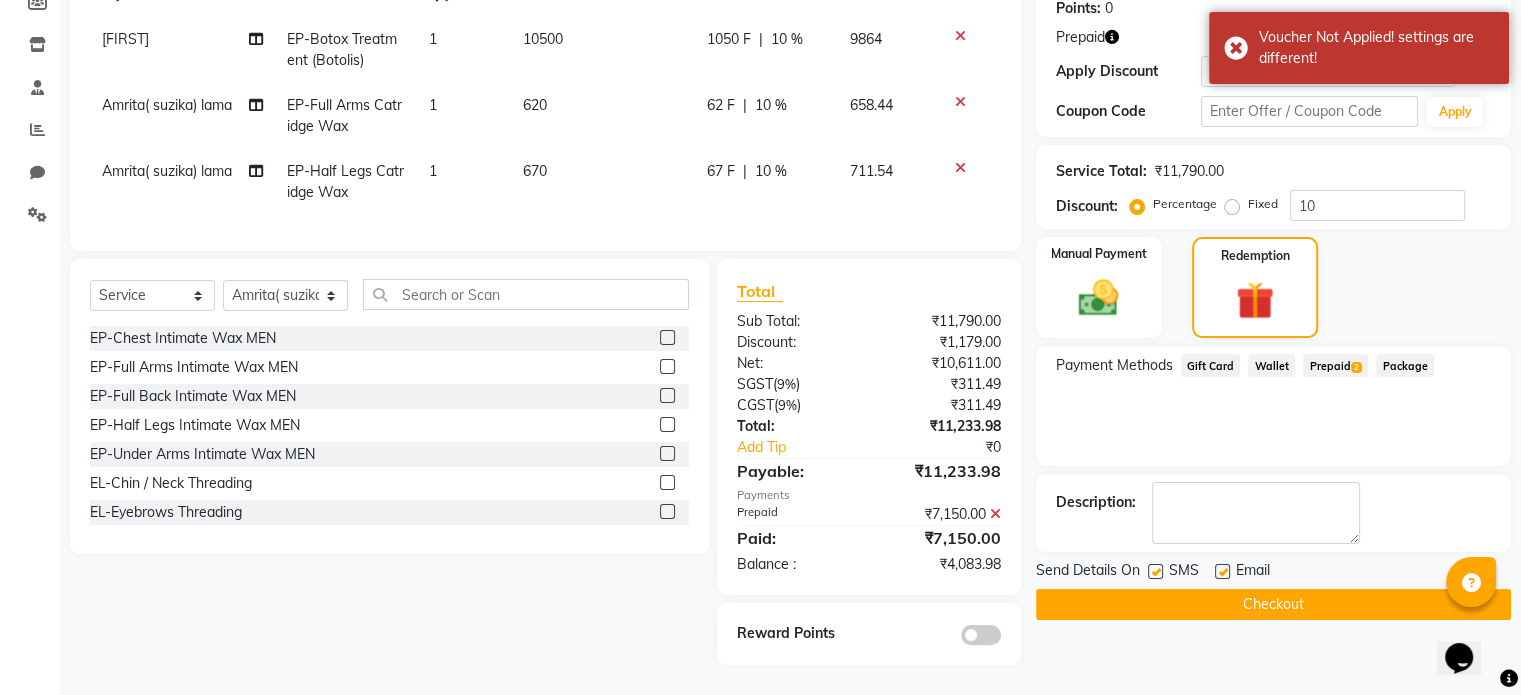 scroll, scrollTop: 329, scrollLeft: 0, axis: vertical 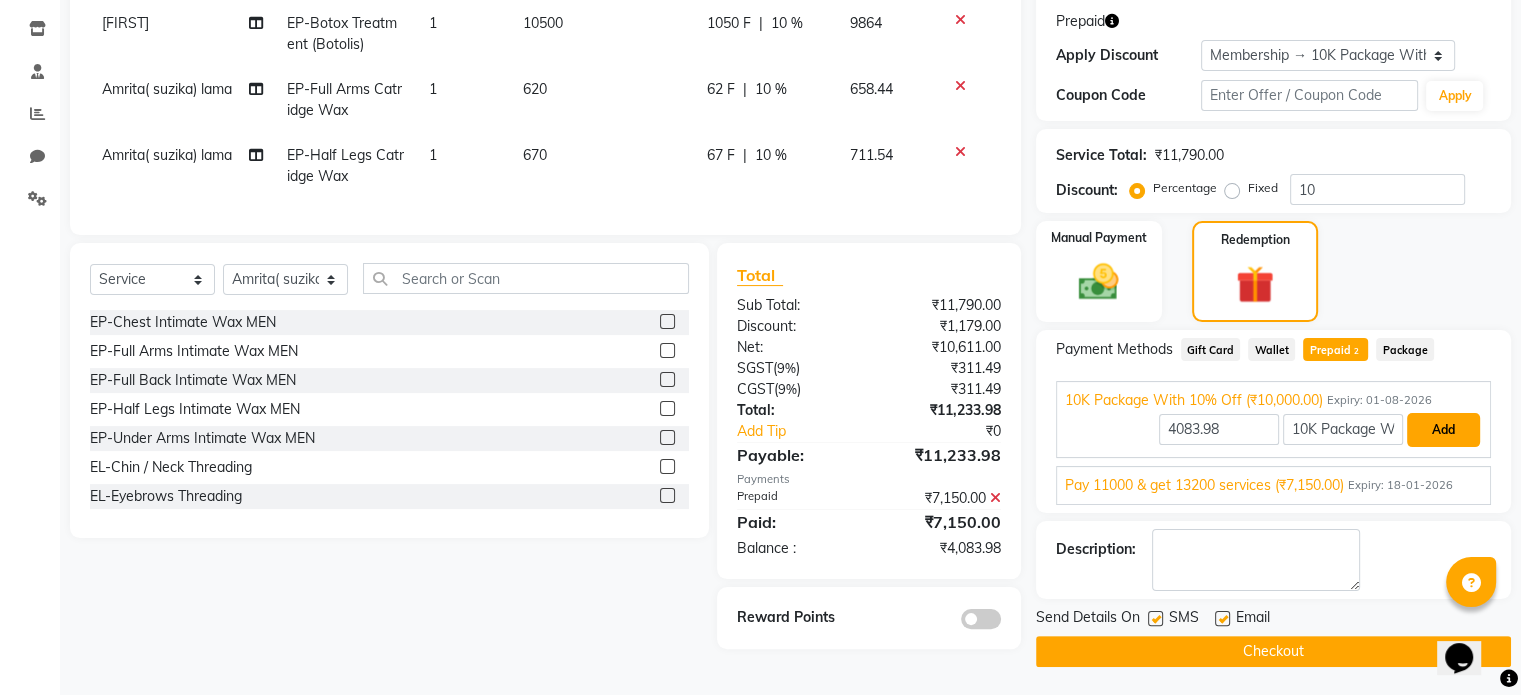 click on "Add" at bounding box center (1443, 430) 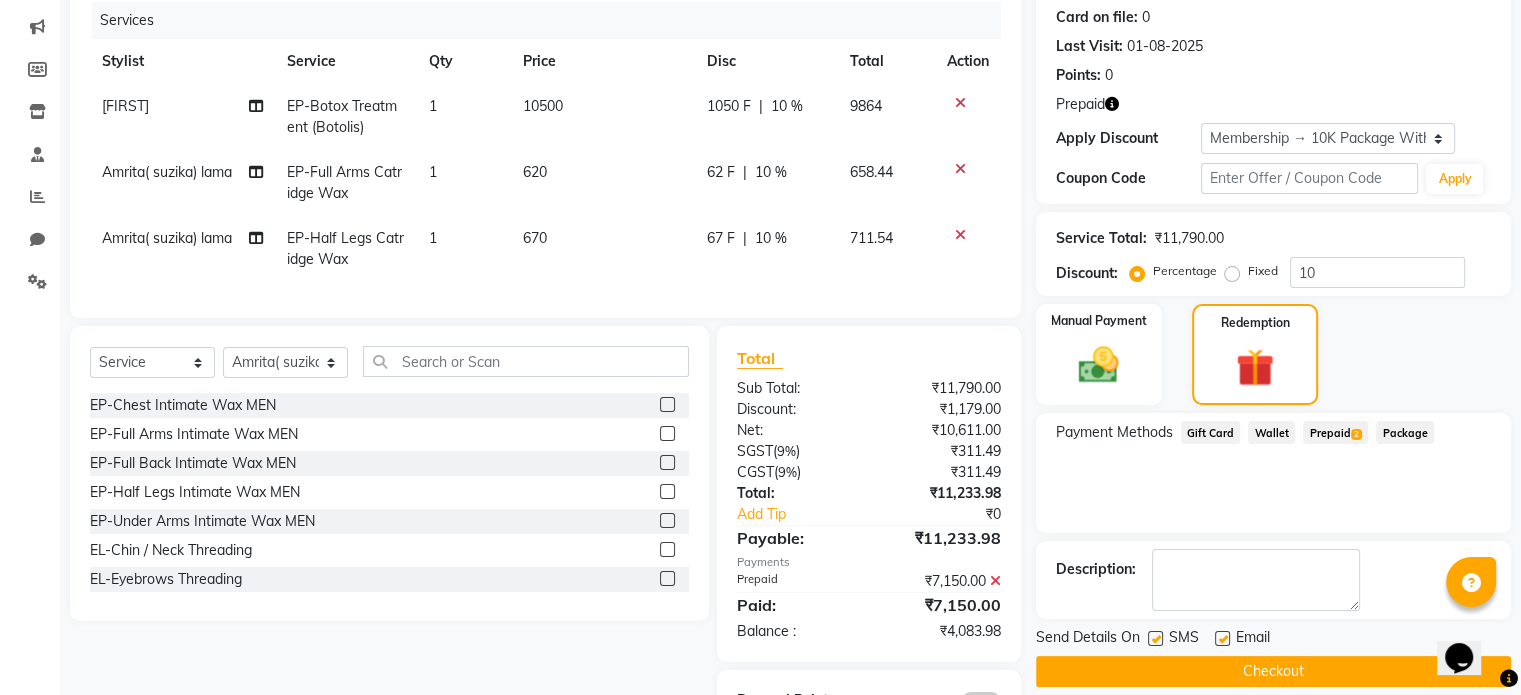 scroll, scrollTop: 0, scrollLeft: 0, axis: both 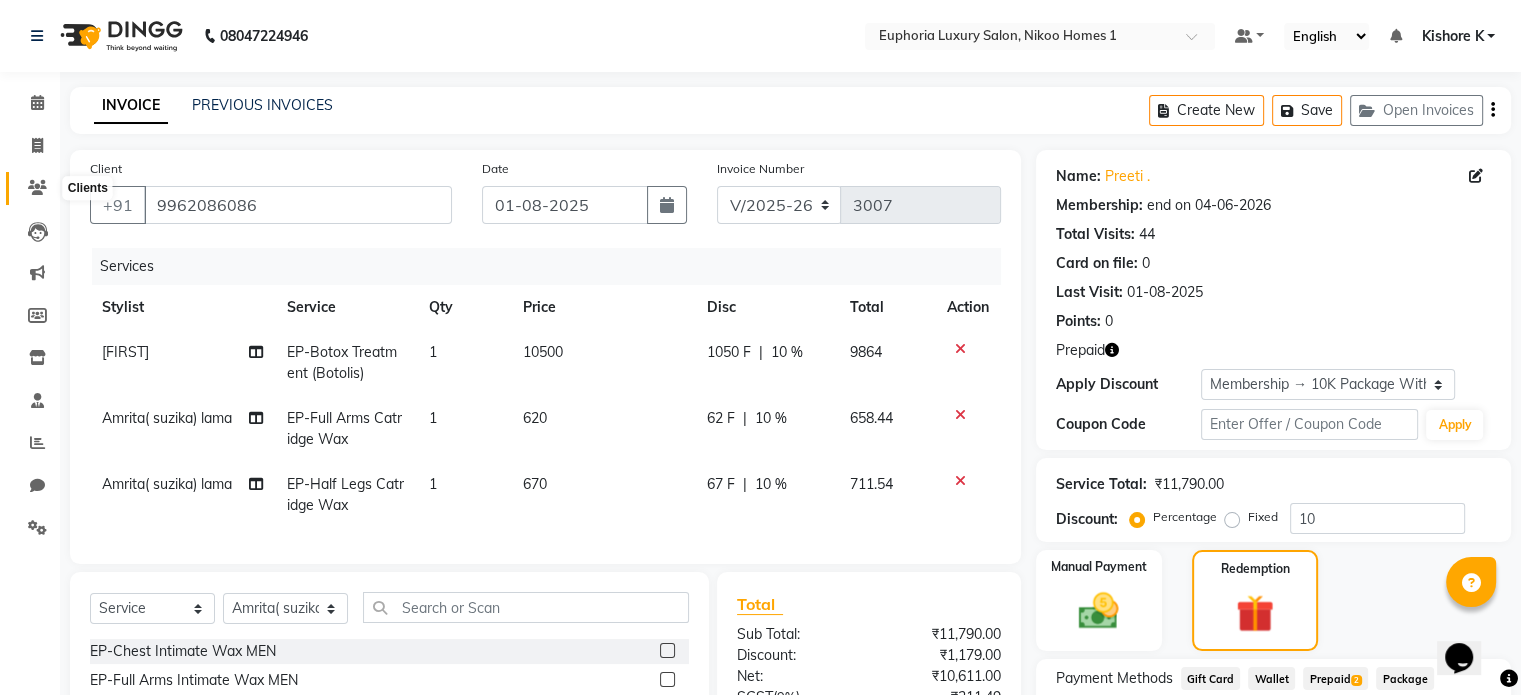click 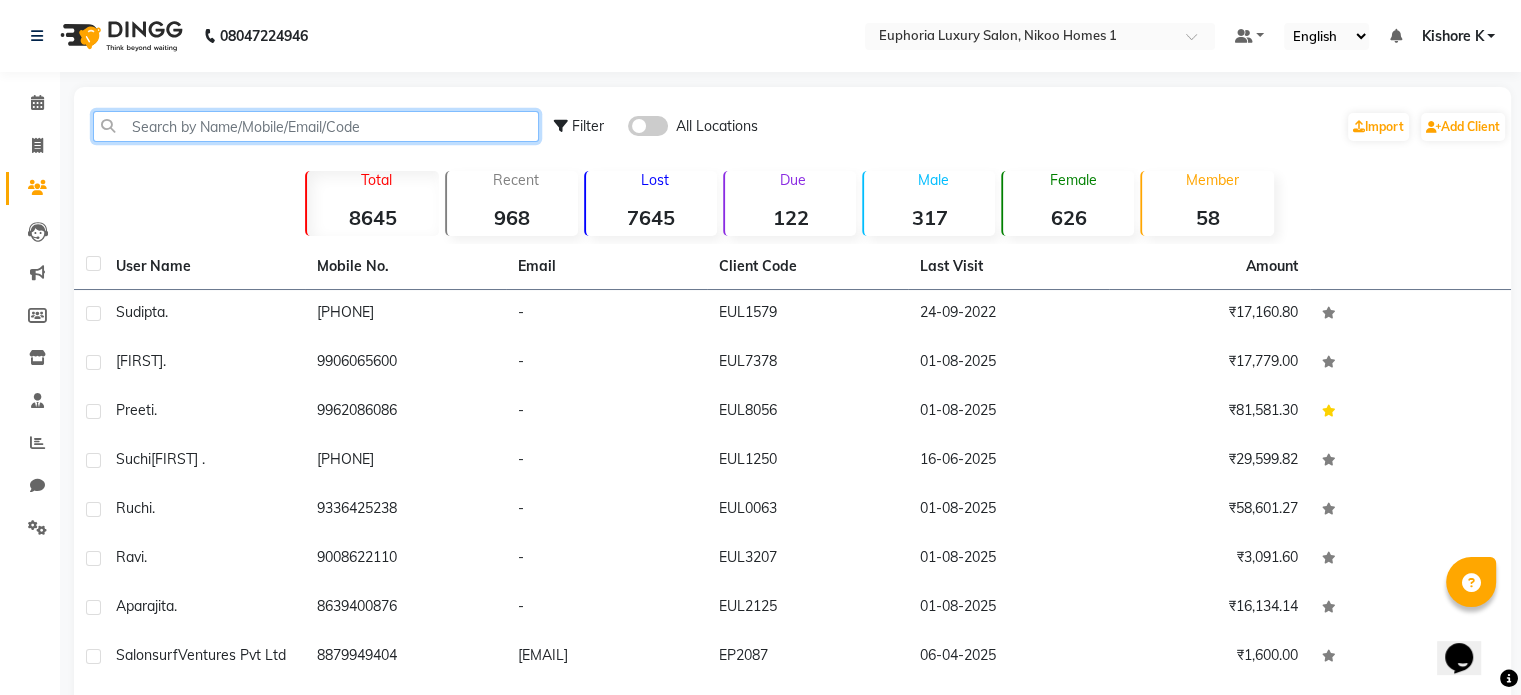 click 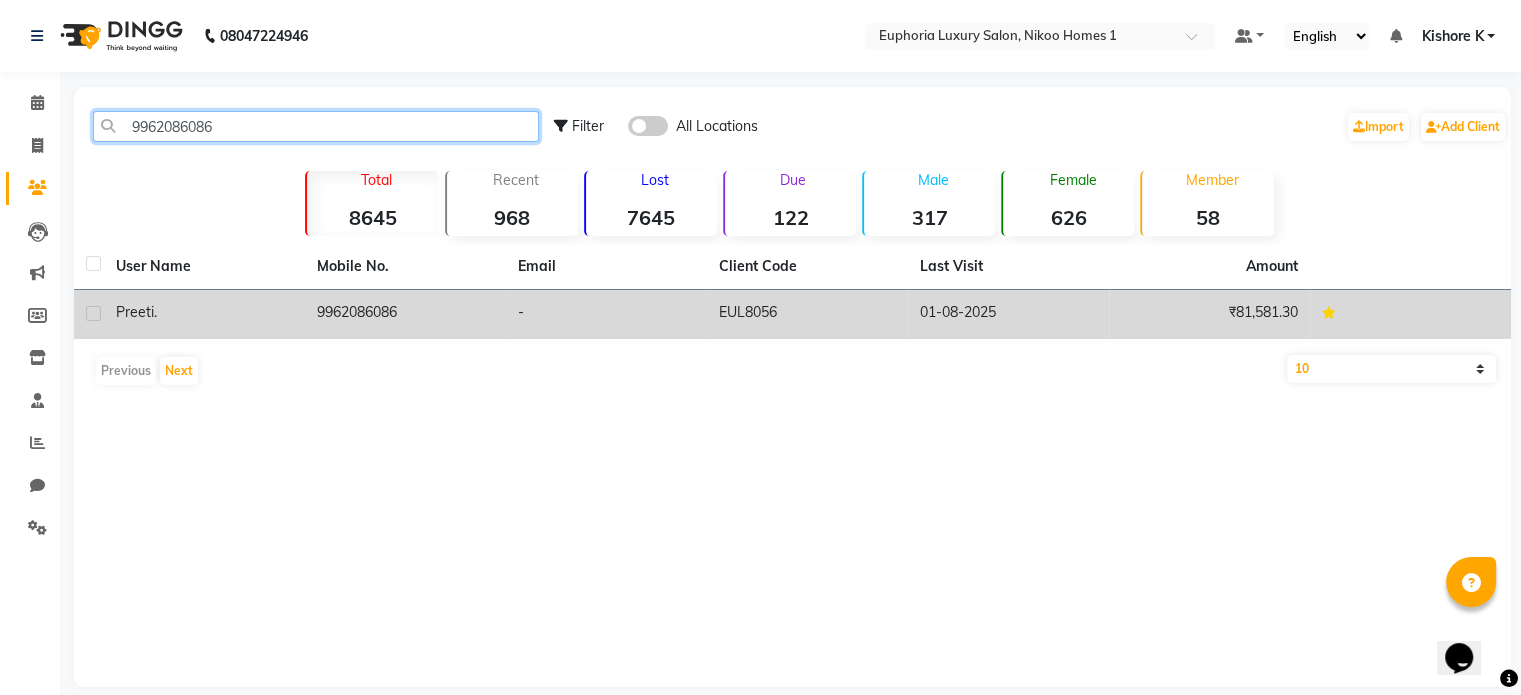 type on "9962086086" 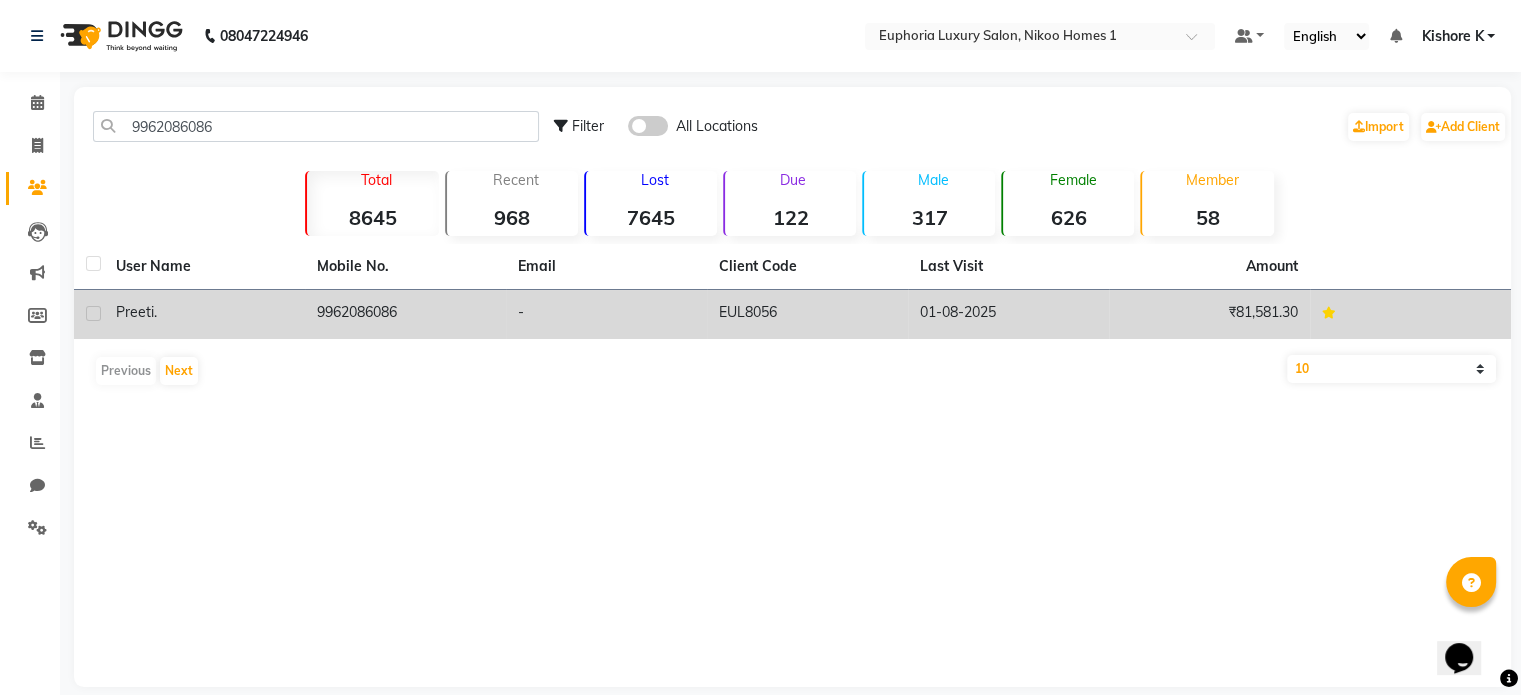 click on "9962086086" 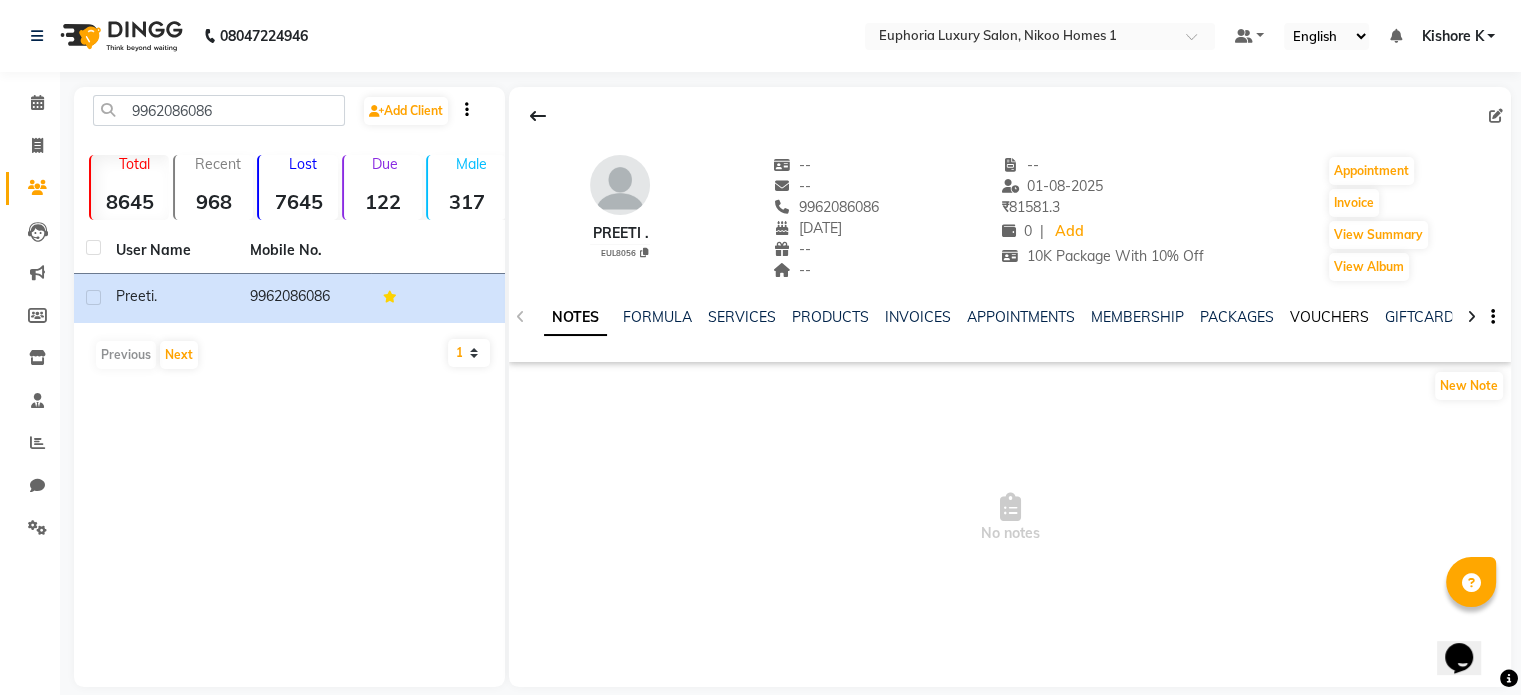 click on "VOUCHERS" 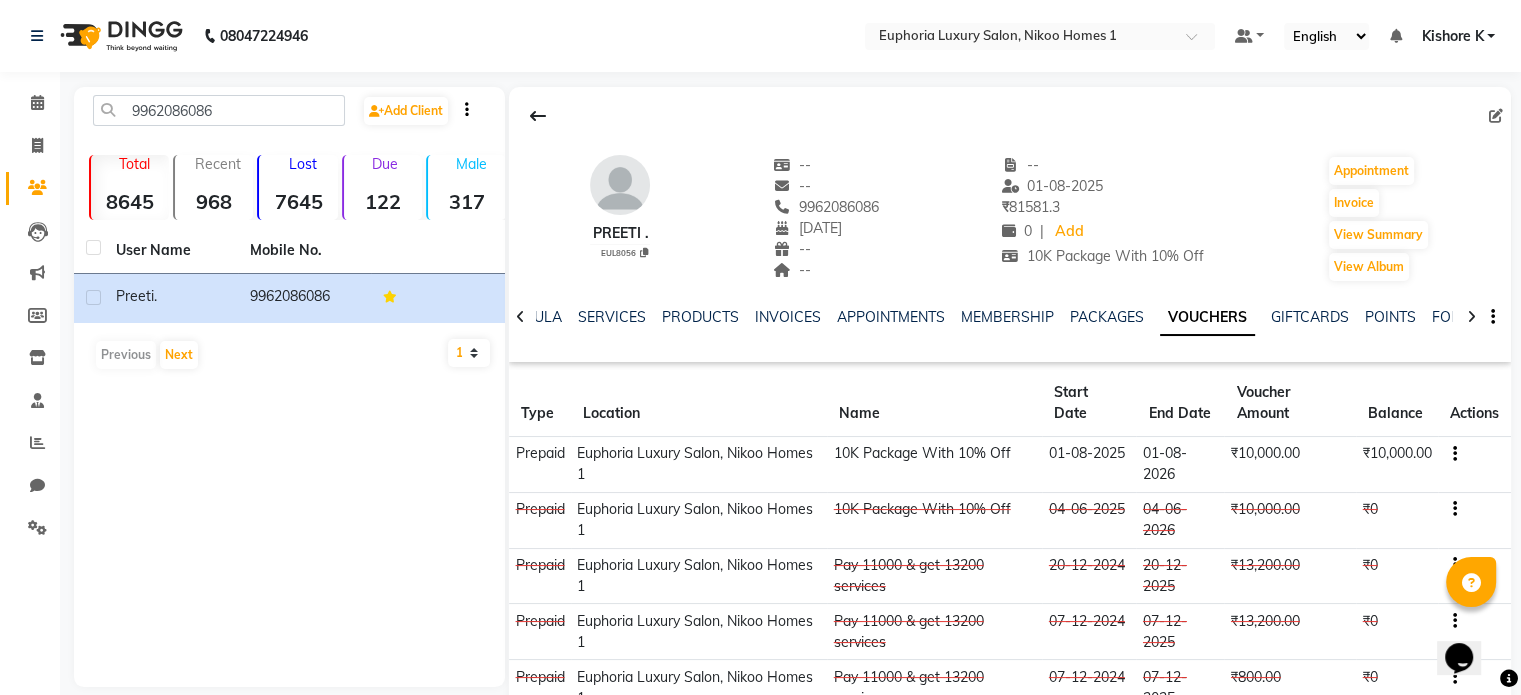 scroll, scrollTop: 116, scrollLeft: 0, axis: vertical 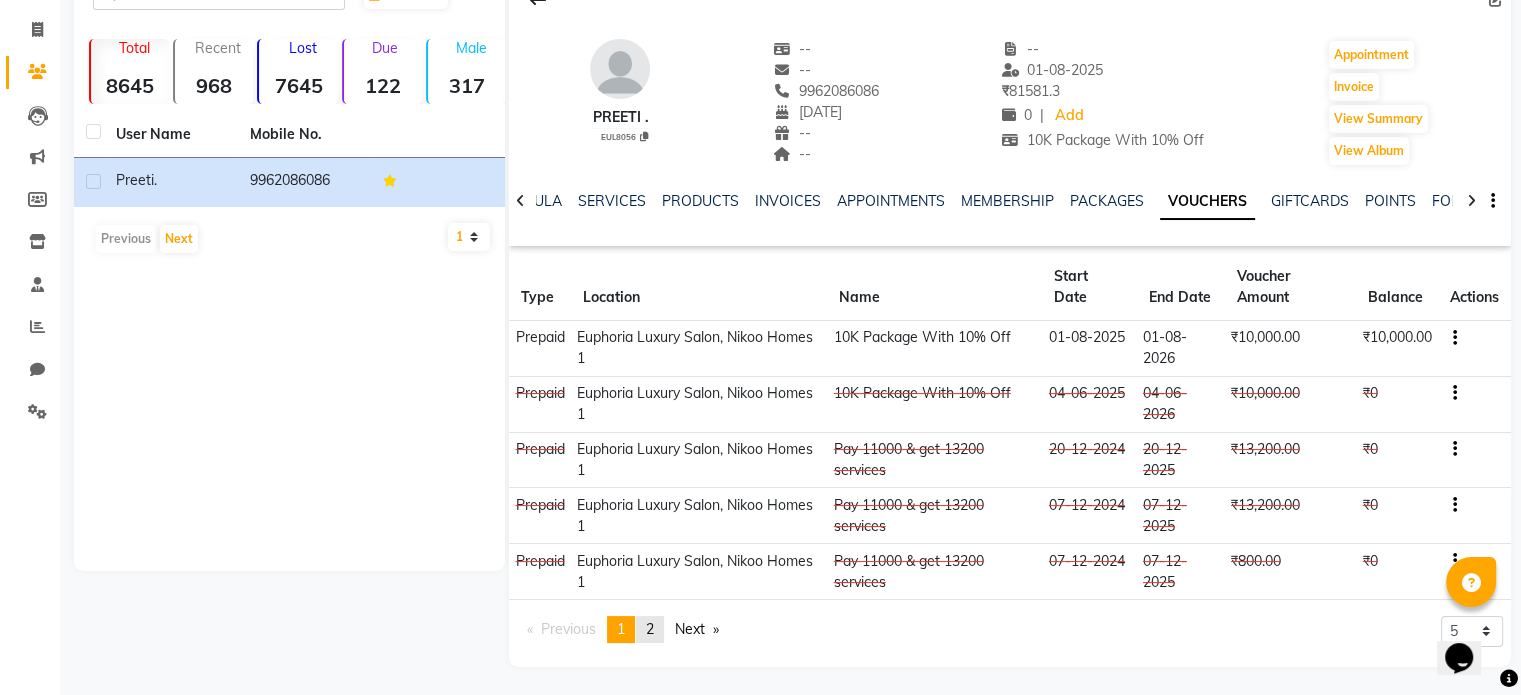 click on "2" 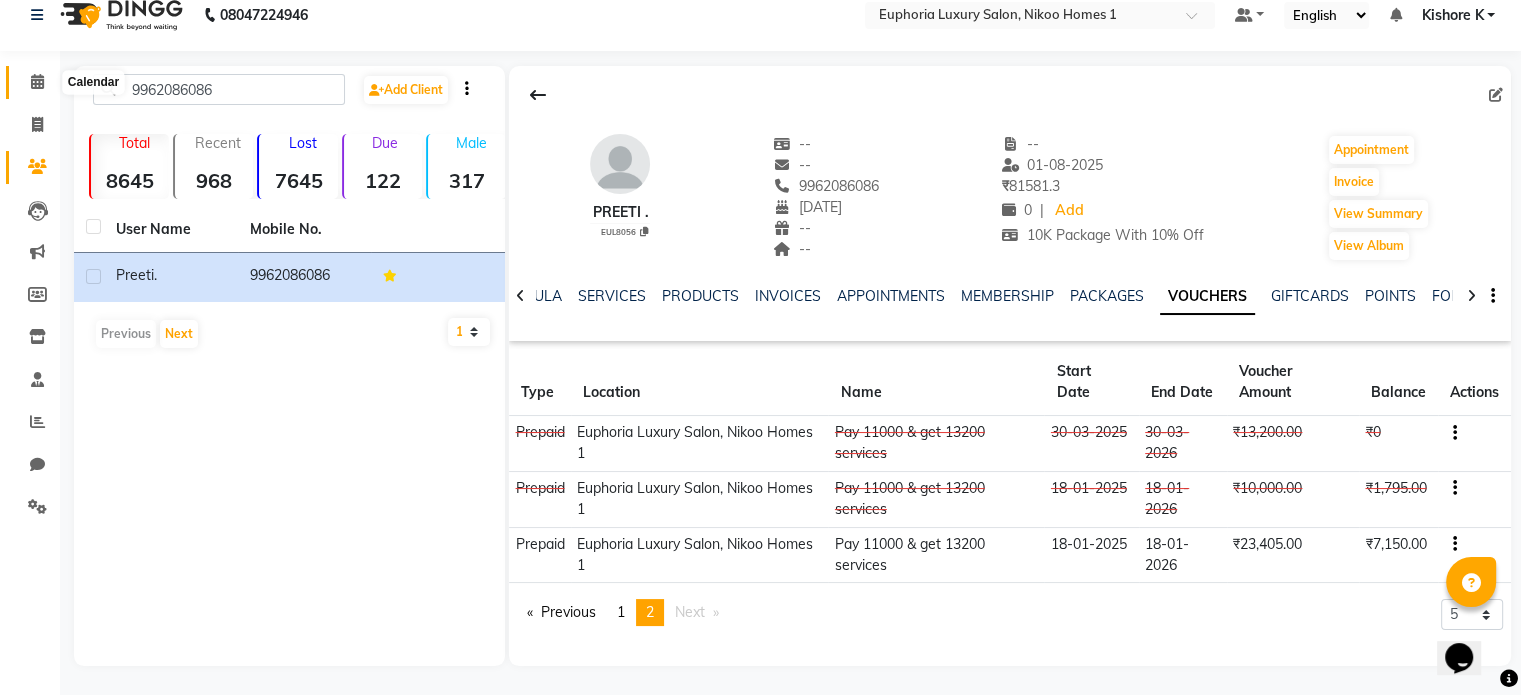 click 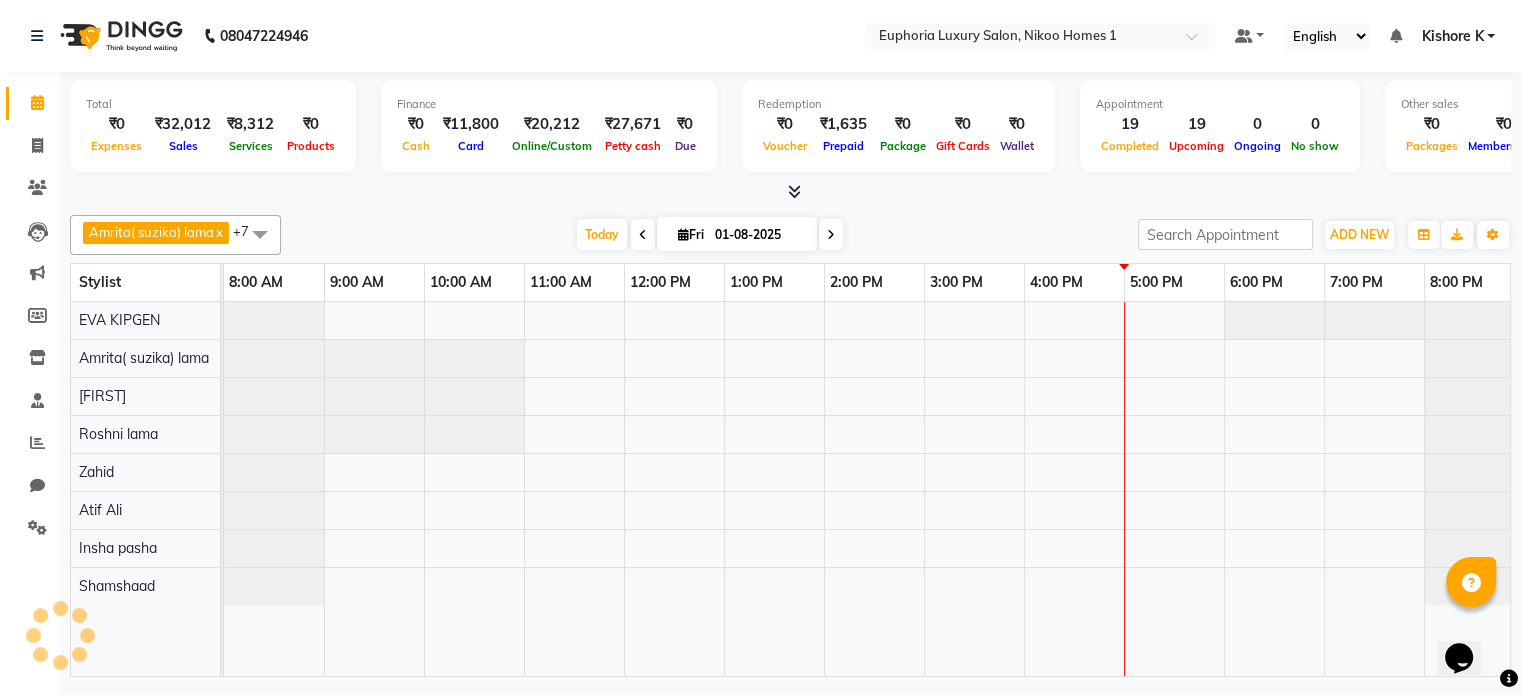 scroll, scrollTop: 0, scrollLeft: 0, axis: both 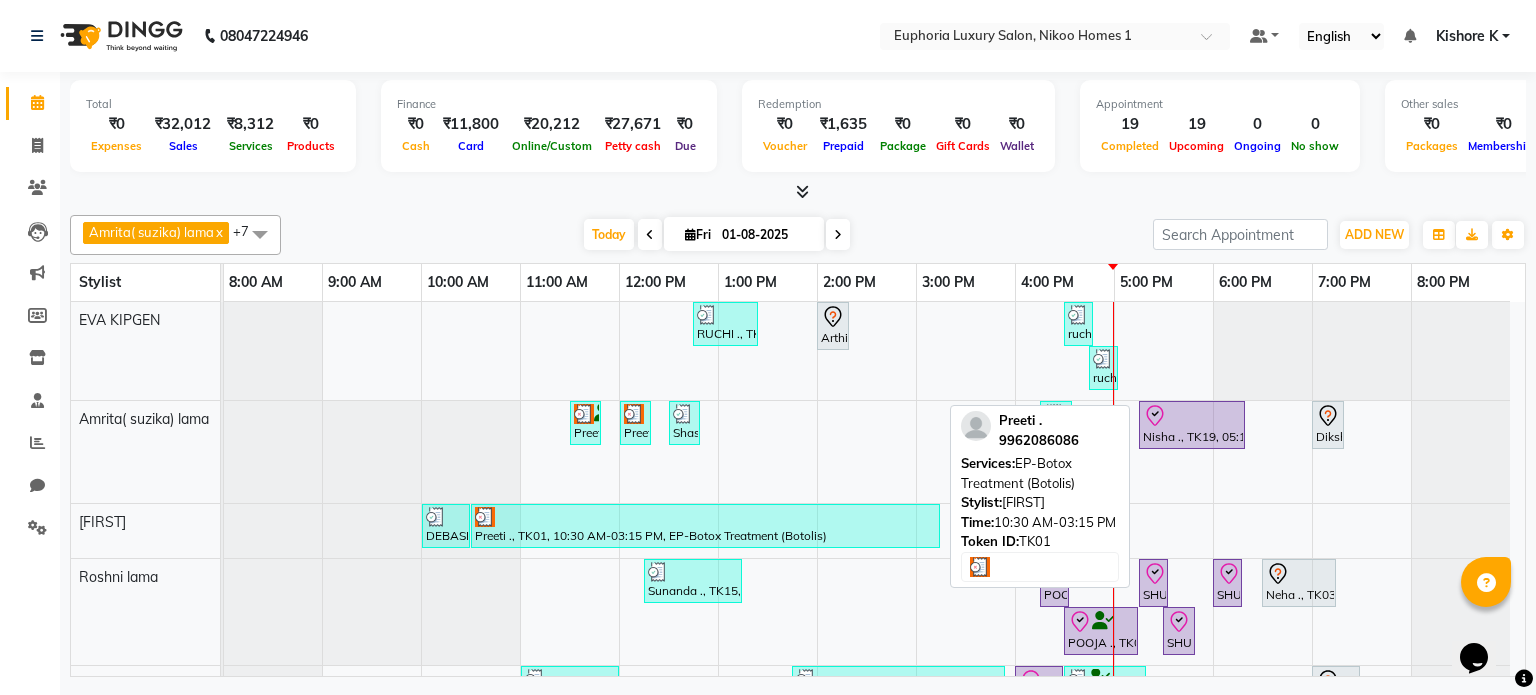 click on "Preeti ., TK01, 10:30 AM-03:15 PM, EP-Botox Treatment (Botolis)" at bounding box center (705, 526) 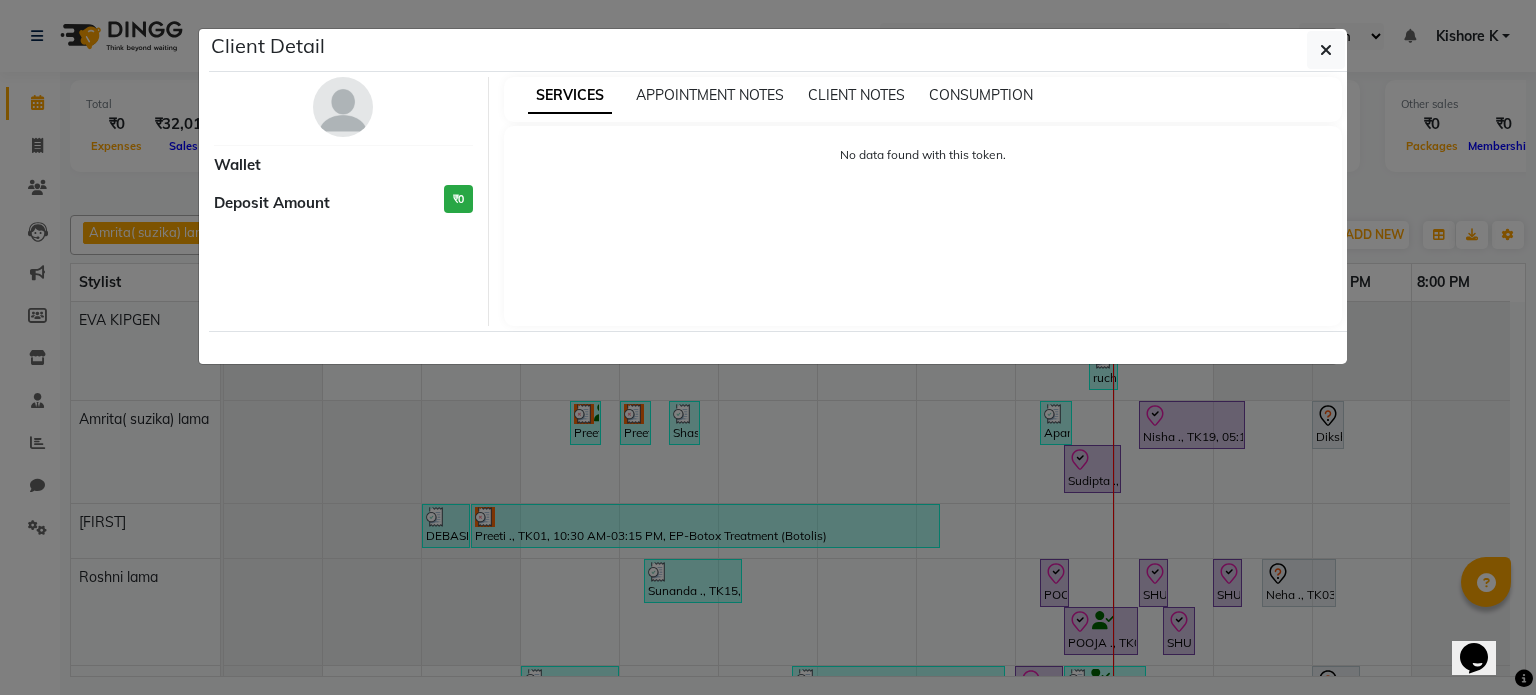 select on "3" 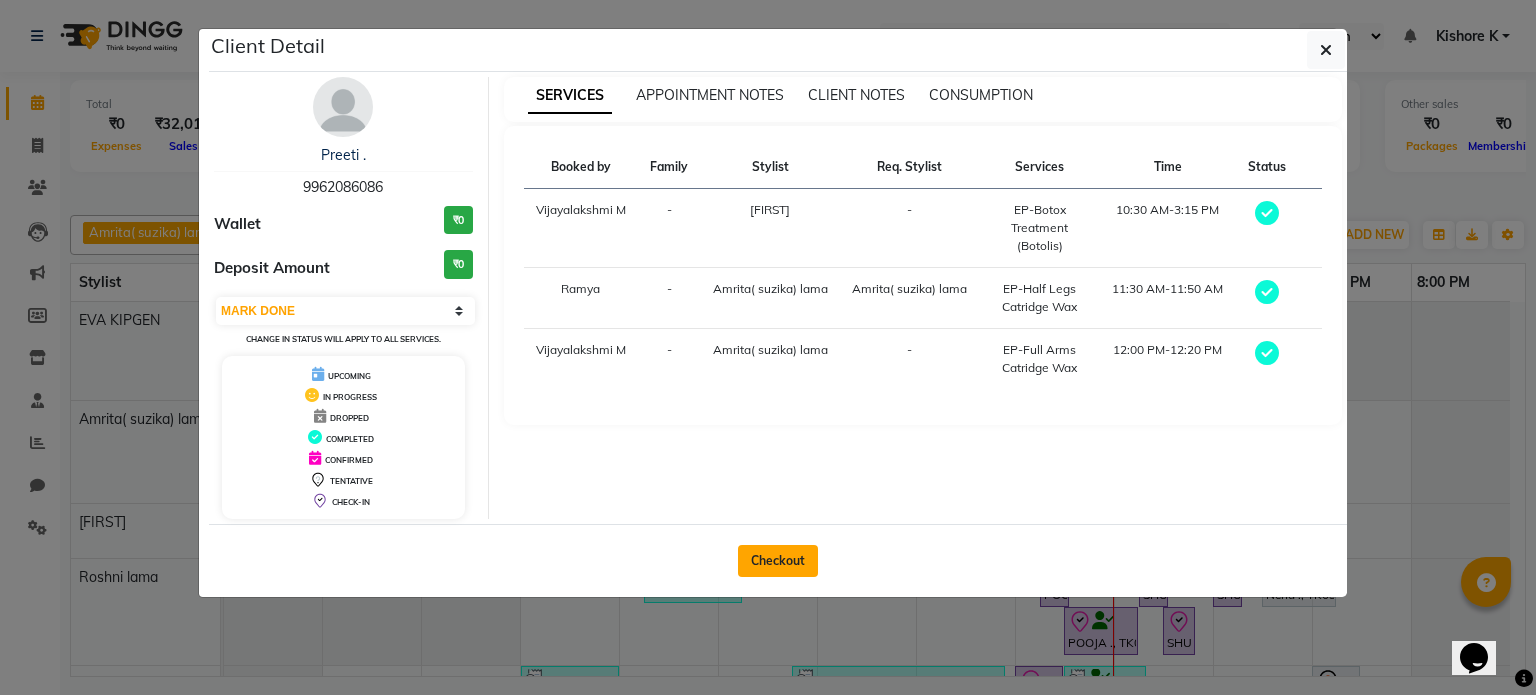 click on "Checkout" 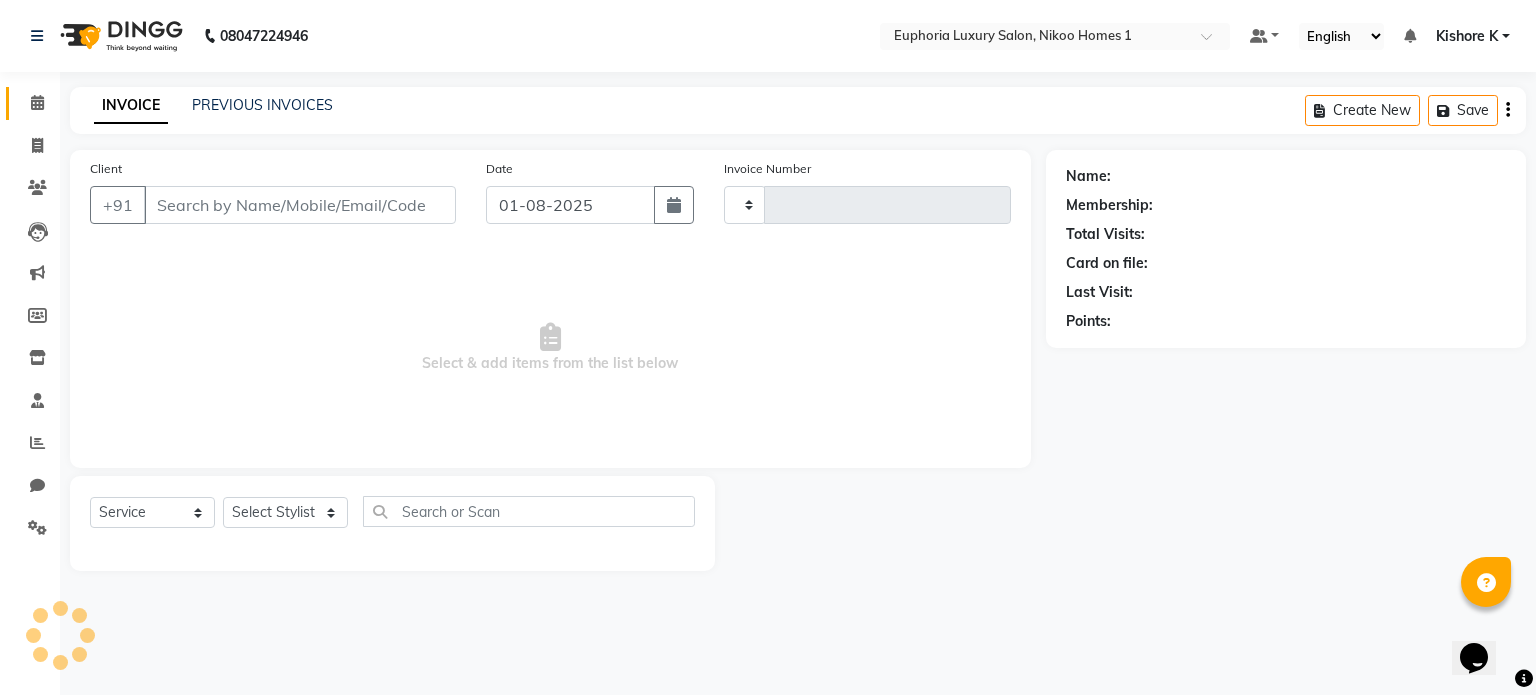 type on "3007" 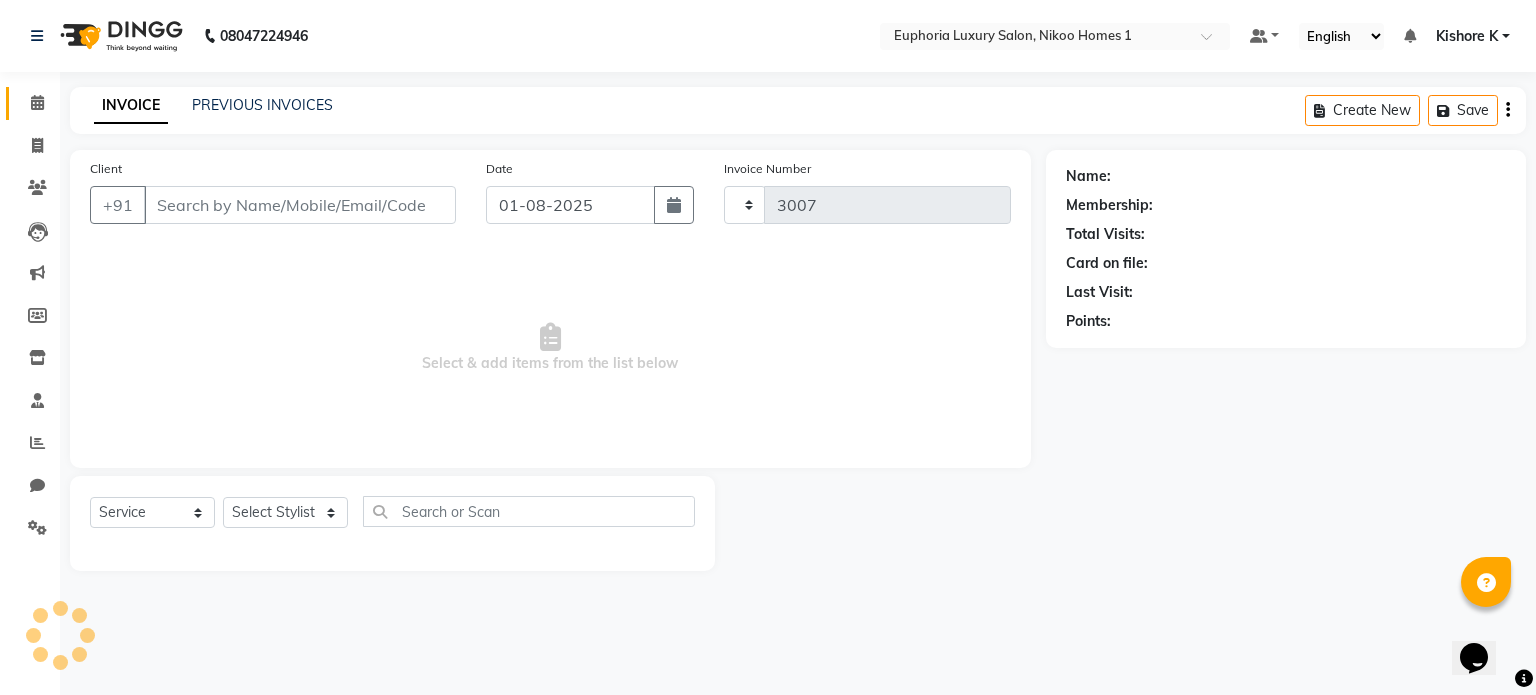 select on "7987" 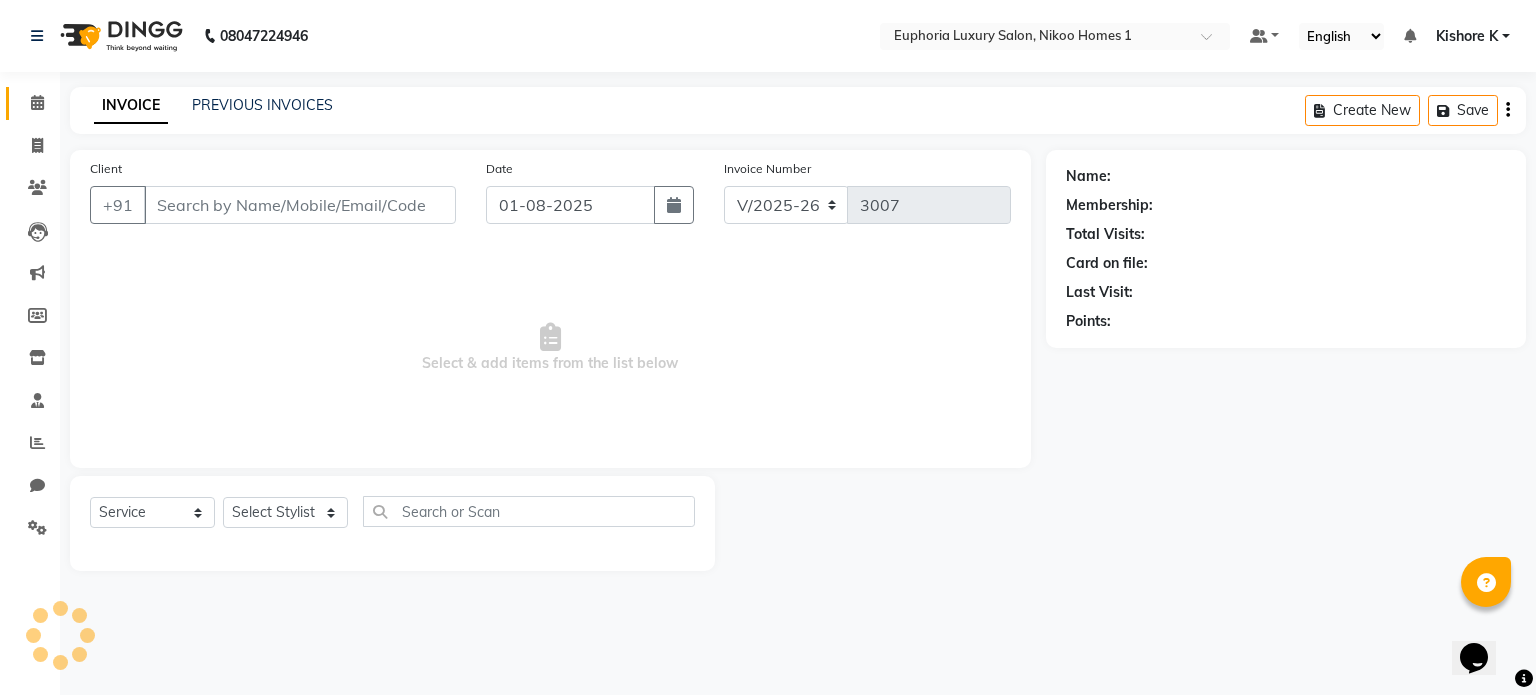 type on "9962086086" 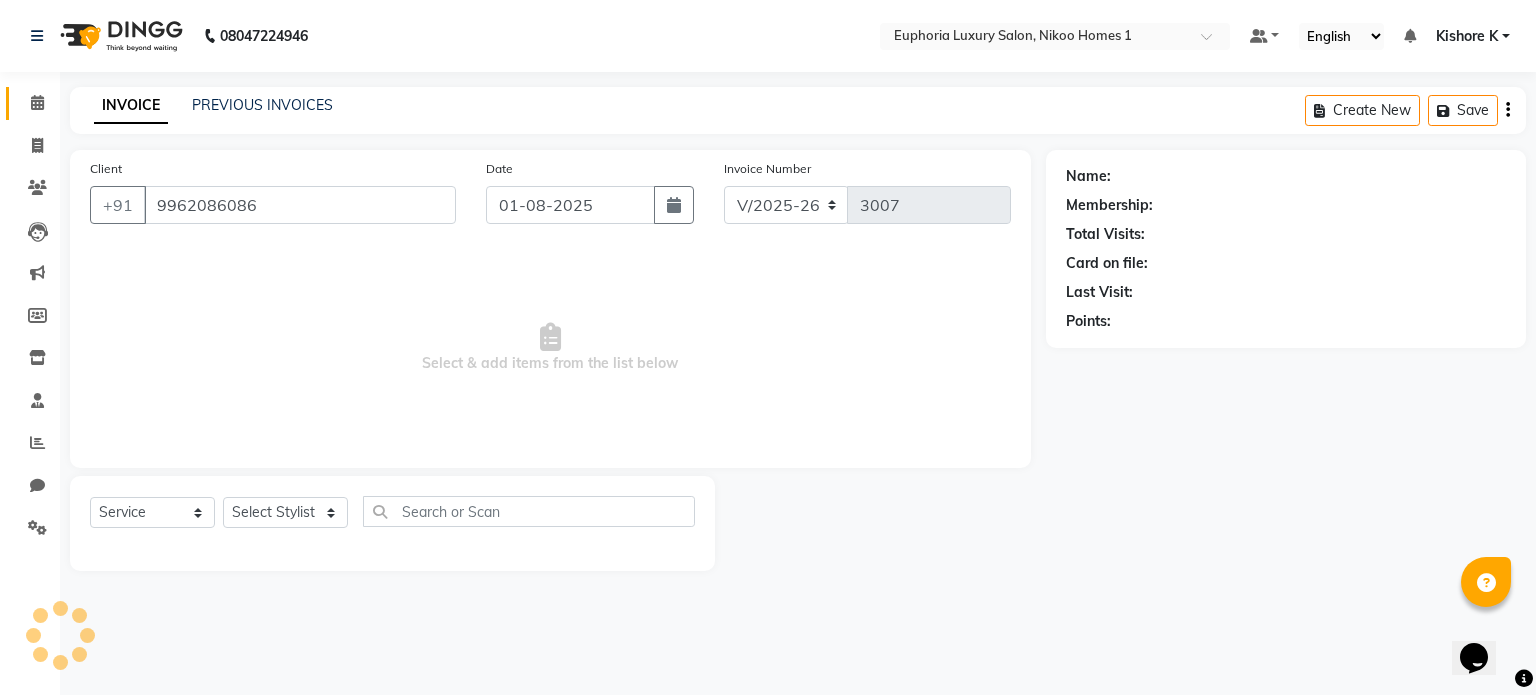 select on "74231" 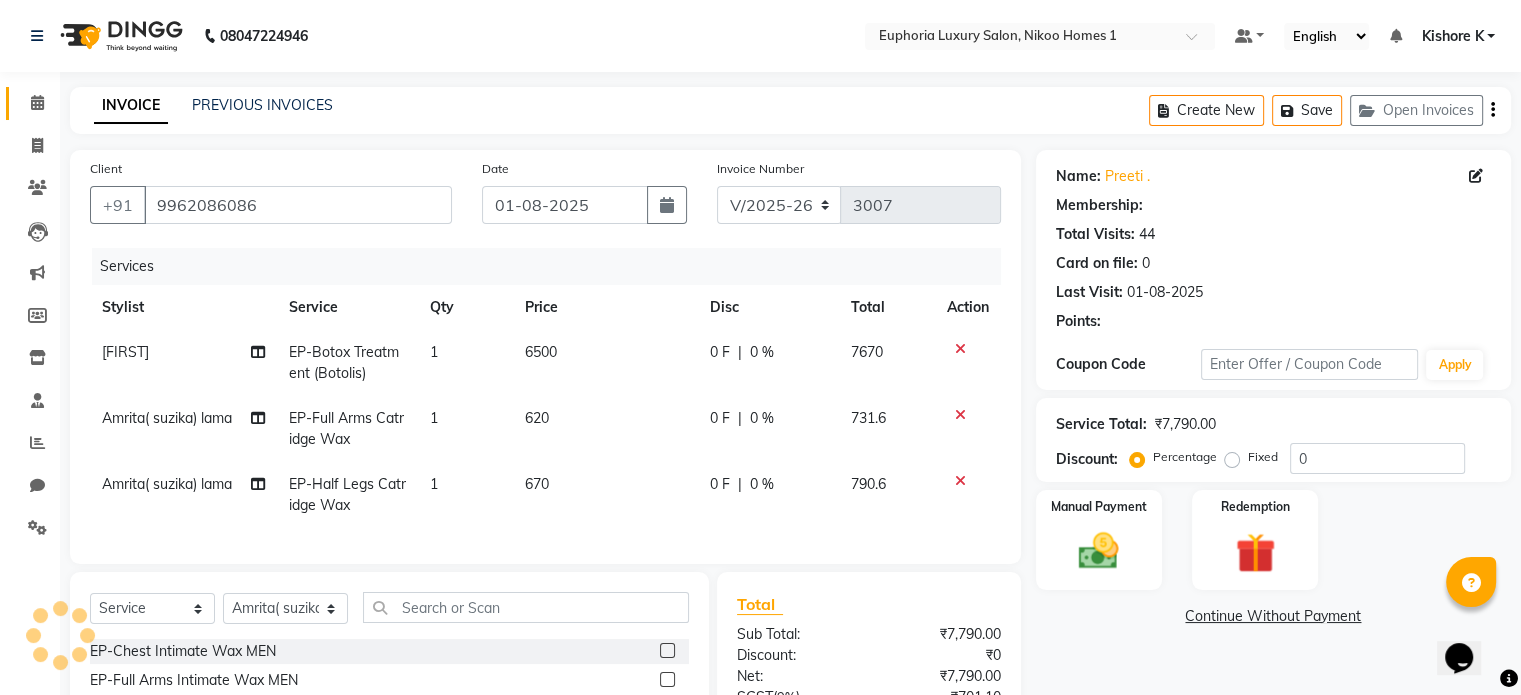 select on "2: Object" 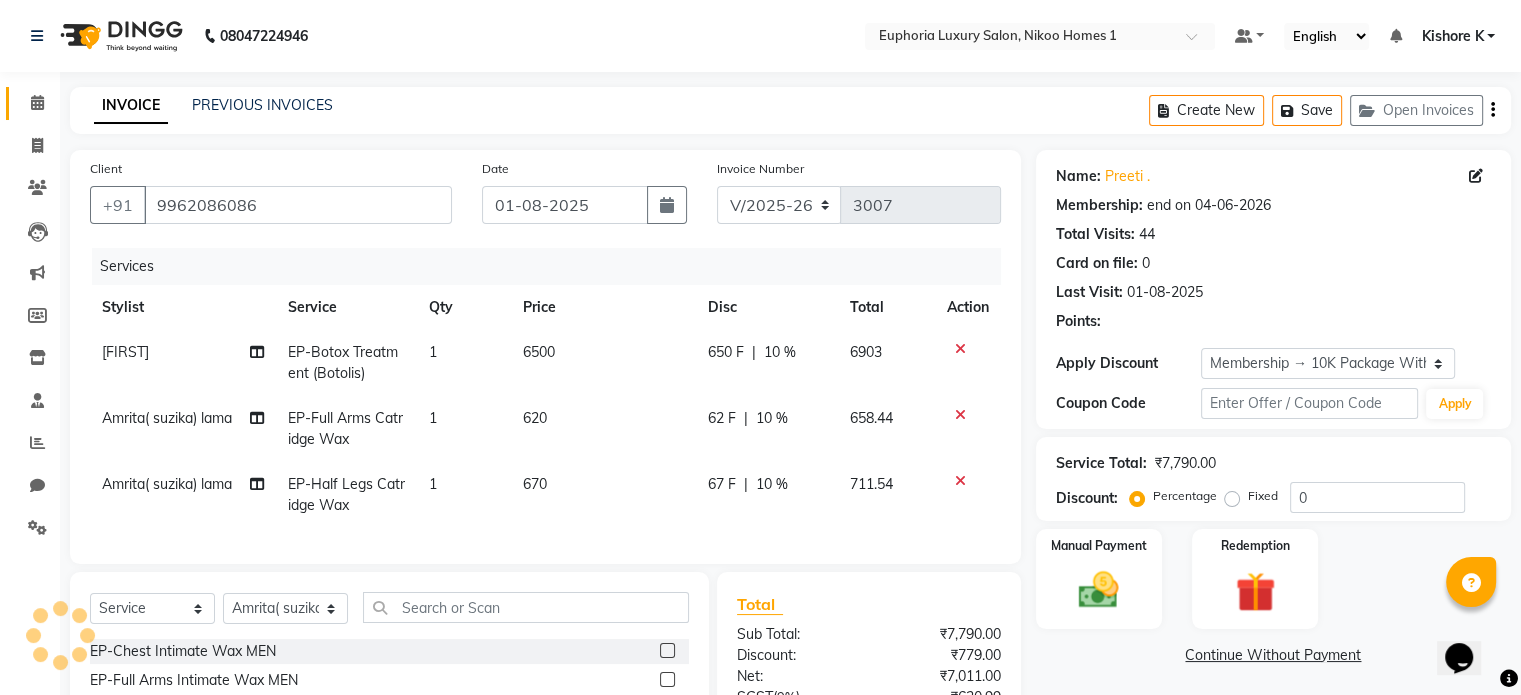 type on "10" 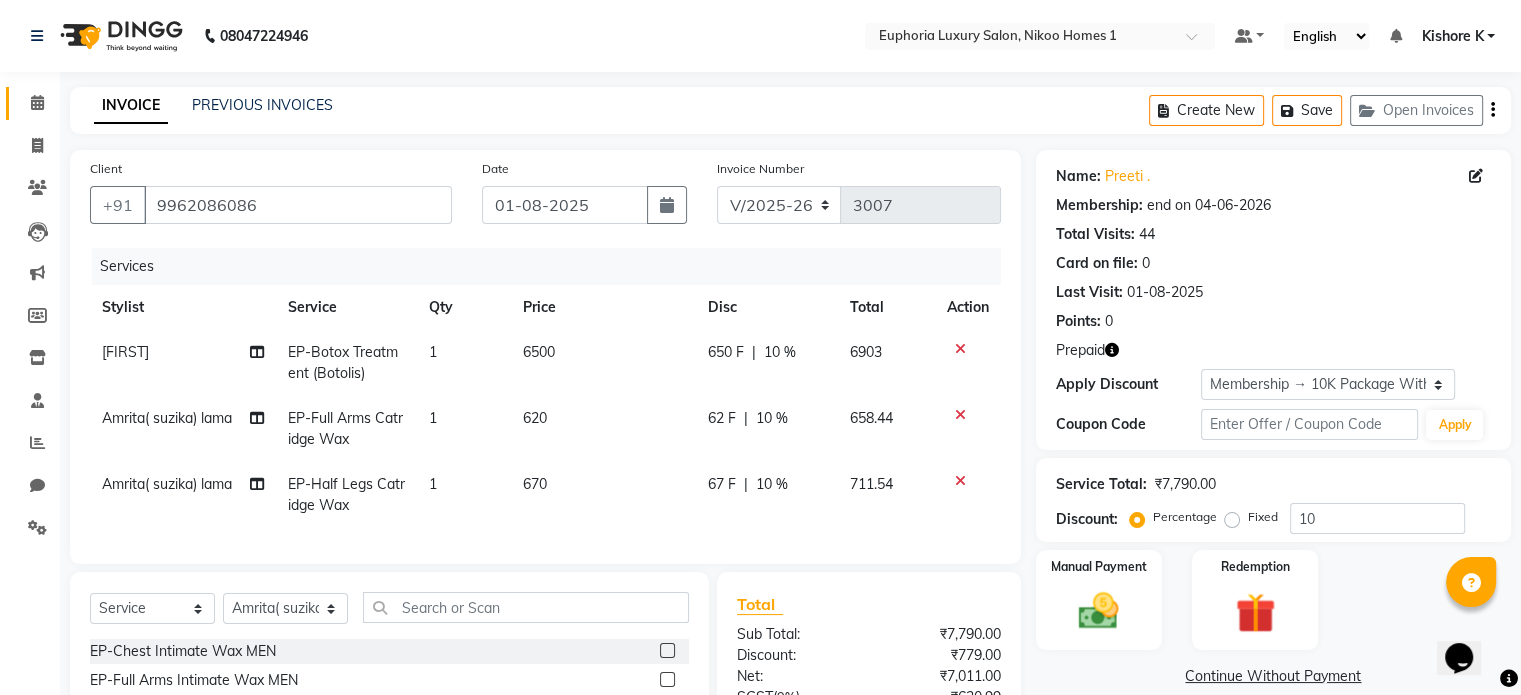 scroll, scrollTop: 217, scrollLeft: 0, axis: vertical 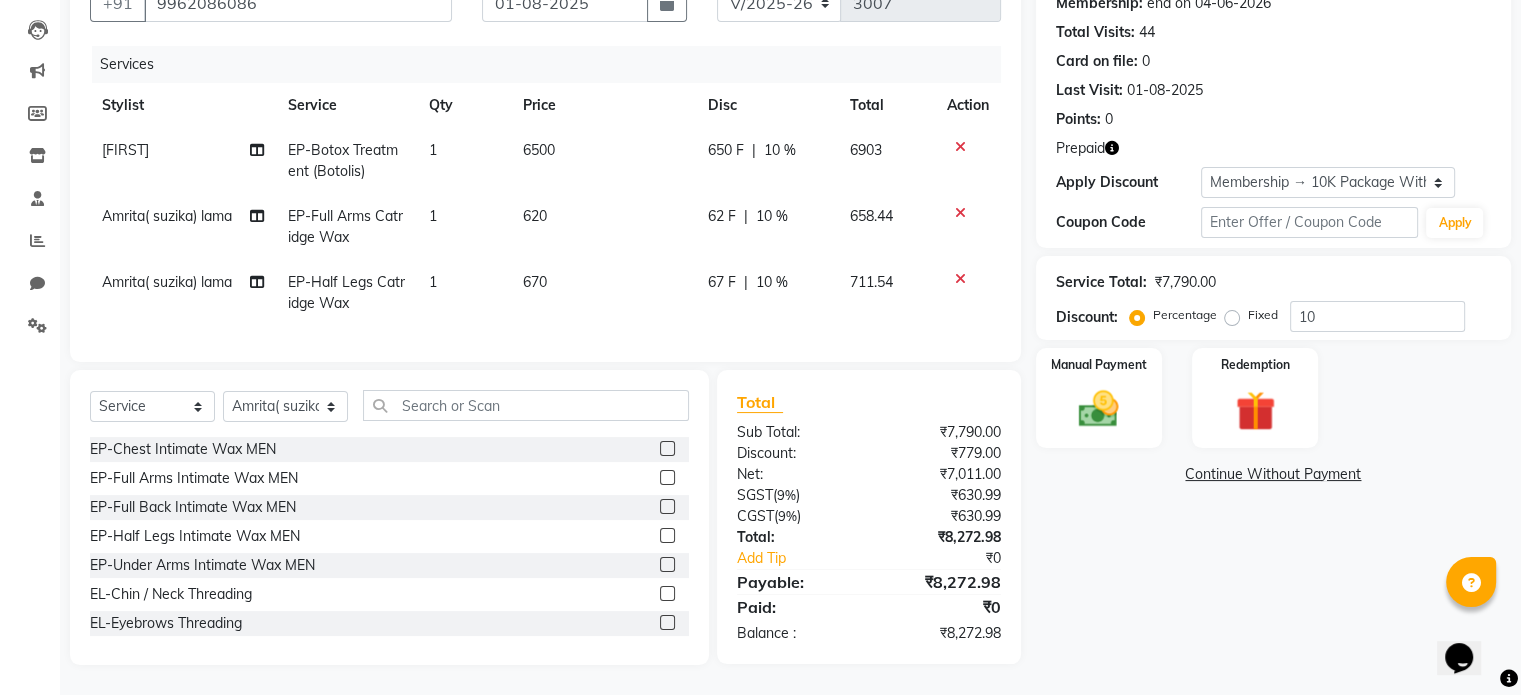 click on "6500" 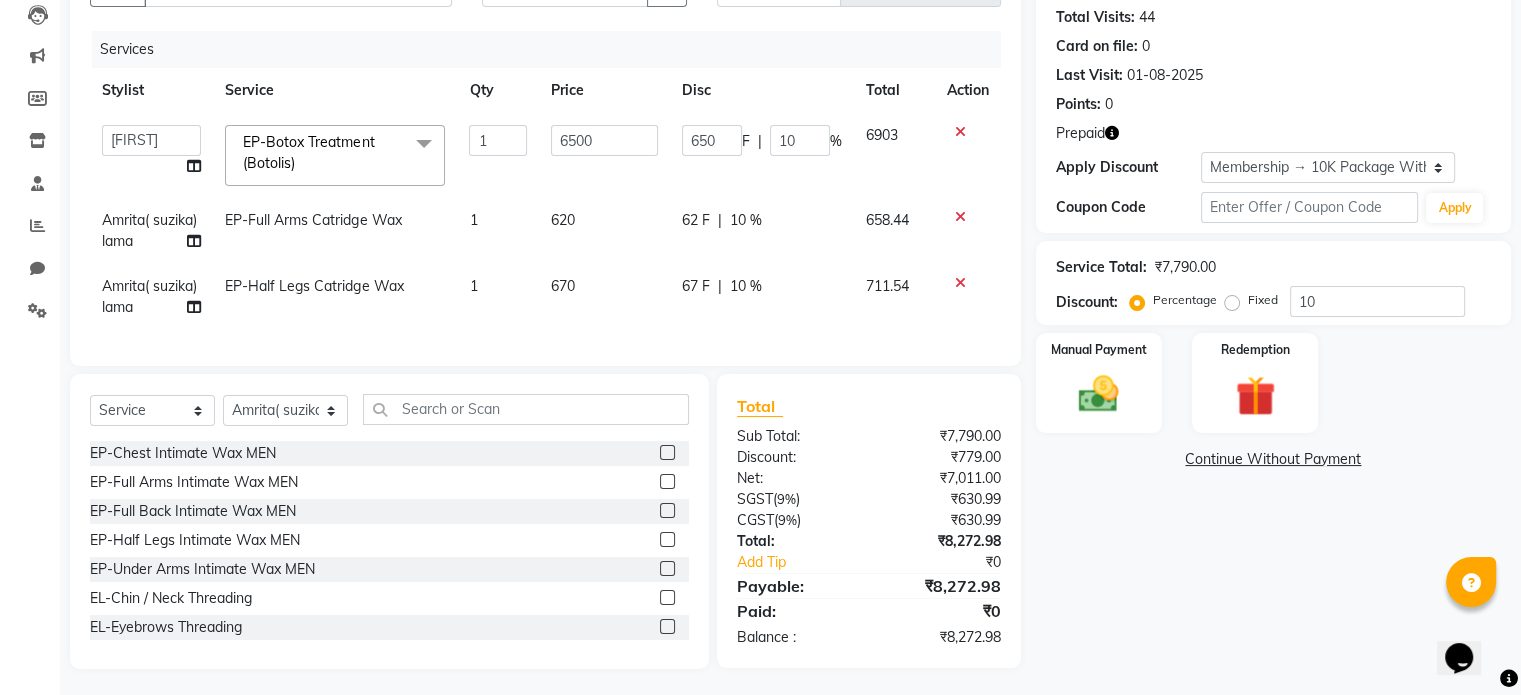 click on "1" 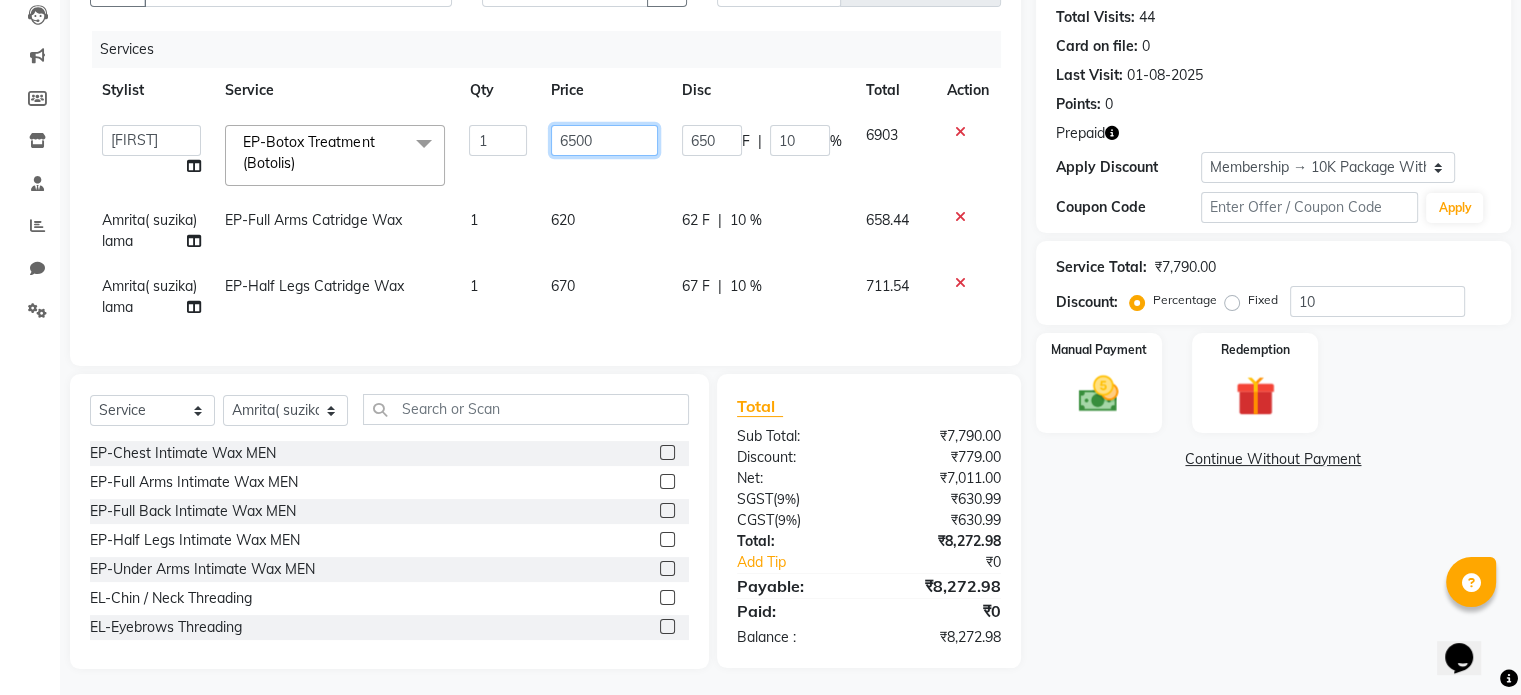 drag, startPoint x: 614, startPoint y: 140, endPoint x: 472, endPoint y: 129, distance: 142.42542 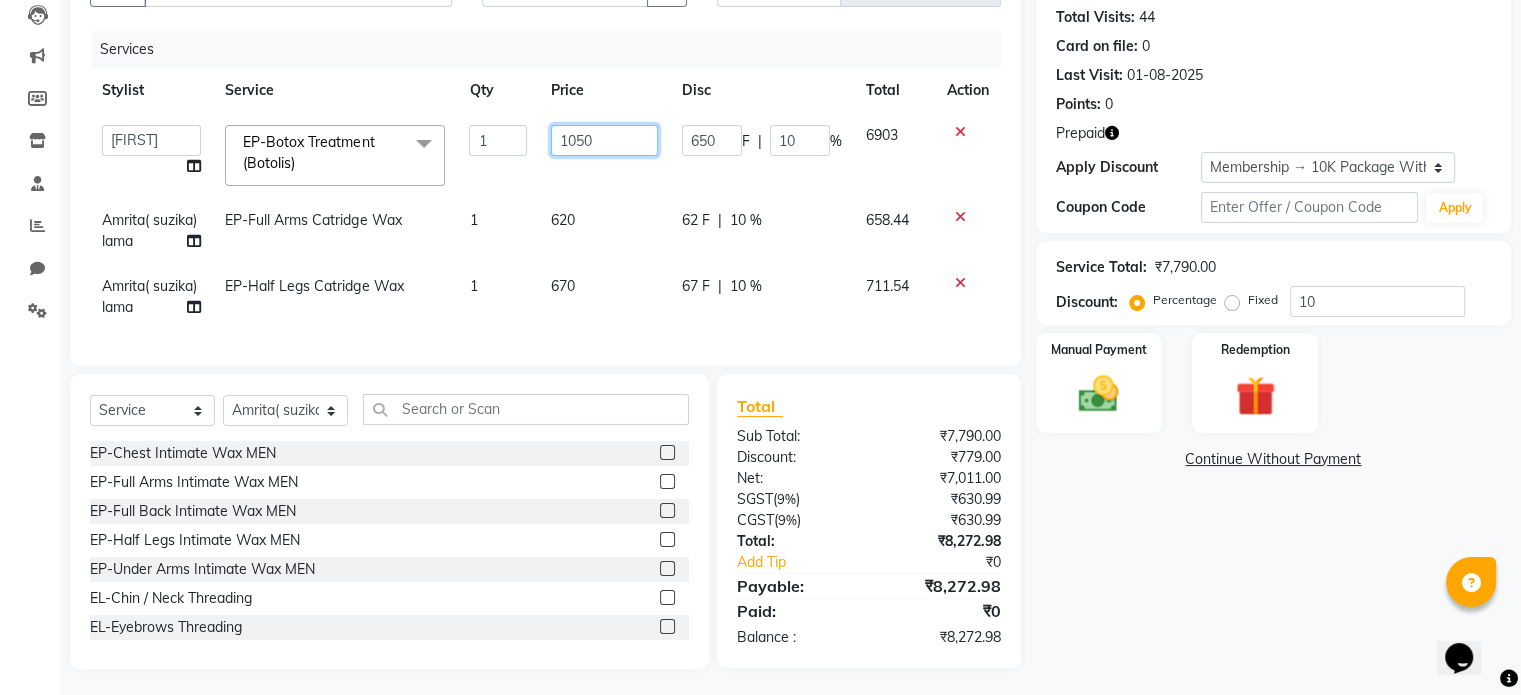 type on "10500" 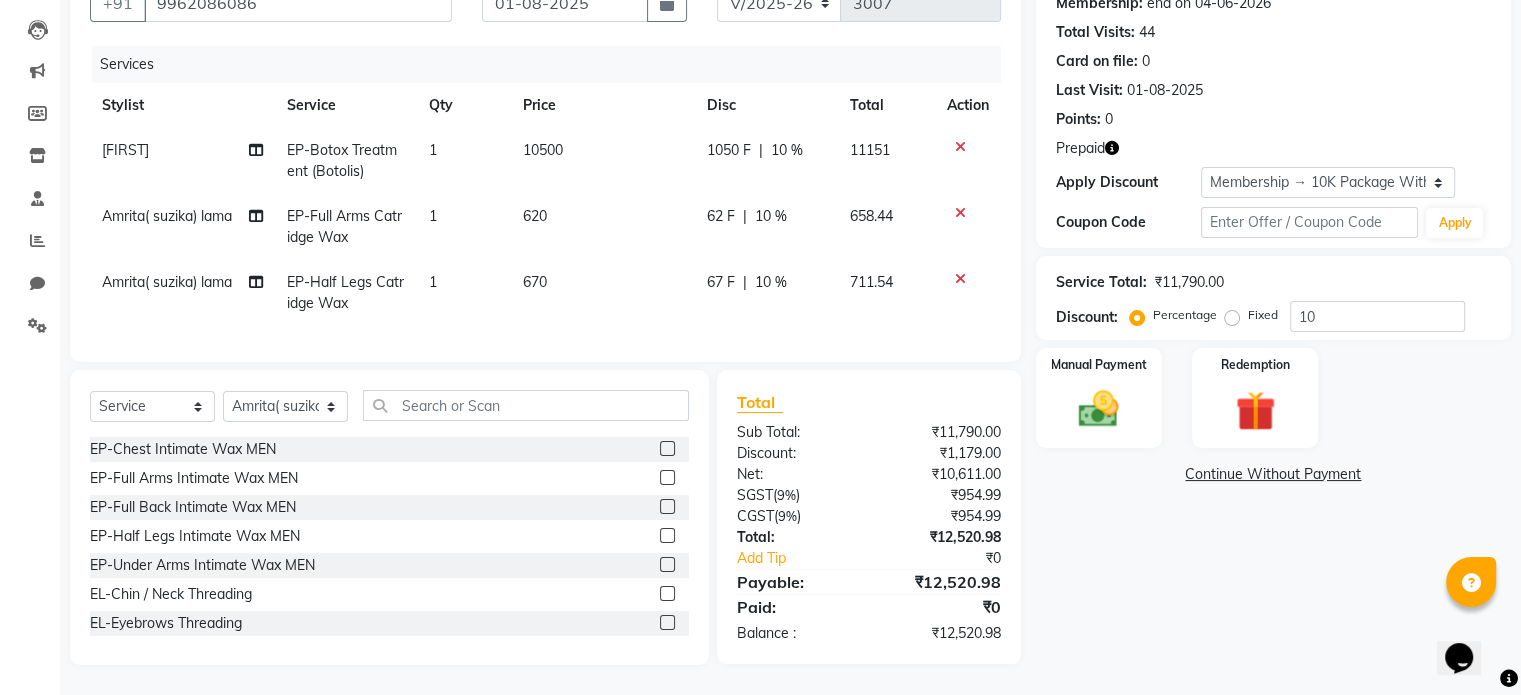 click on "Services Stylist Service Qty Price Disc Total Action Azhar  EP-Botox Treatment (Botolis) 1 10500 1050 F | 10 % 11151 Amrita( suzika) lama EP-Full Arms Catridge Wax 1 620 62 F | 10 % 658.44 Amrita( suzika) lama EP-Half Legs Catridge Wax 1 670 67 F | 10 % 711.54" 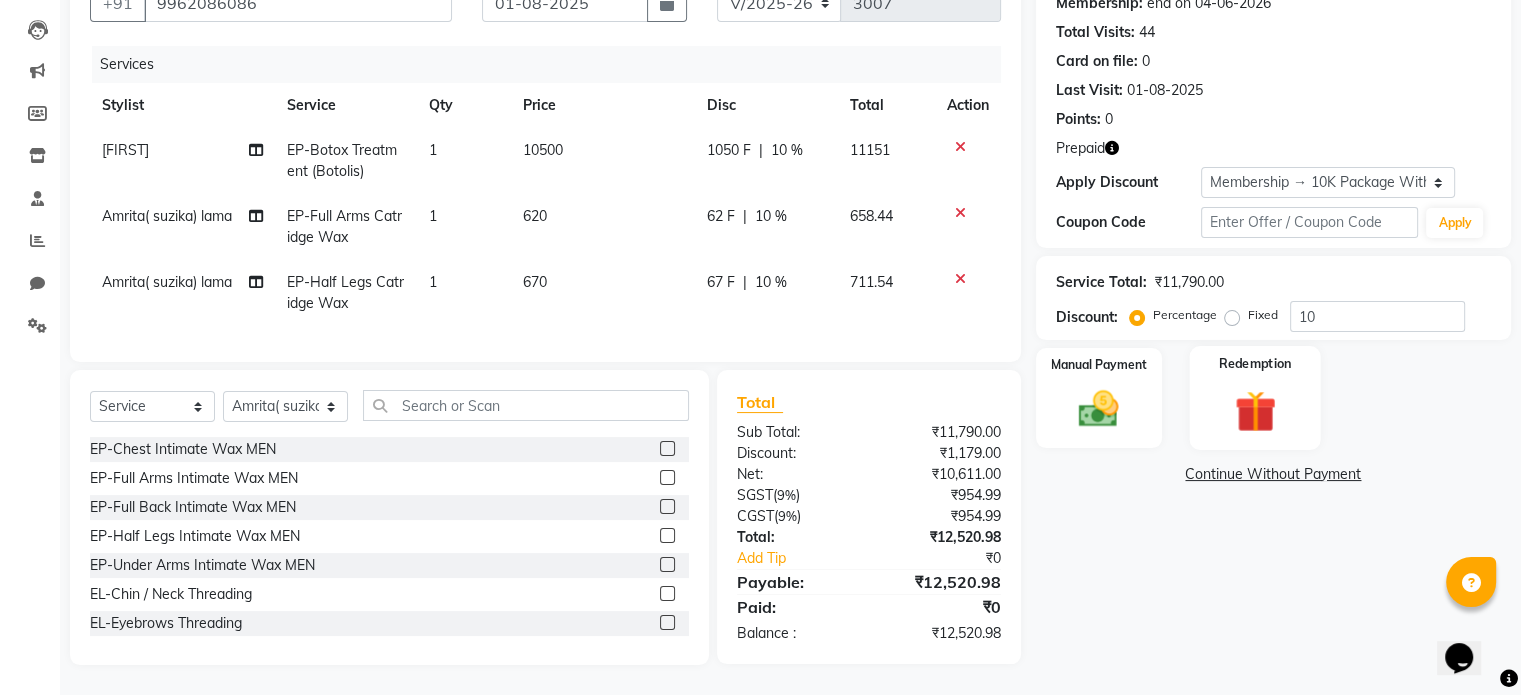 click 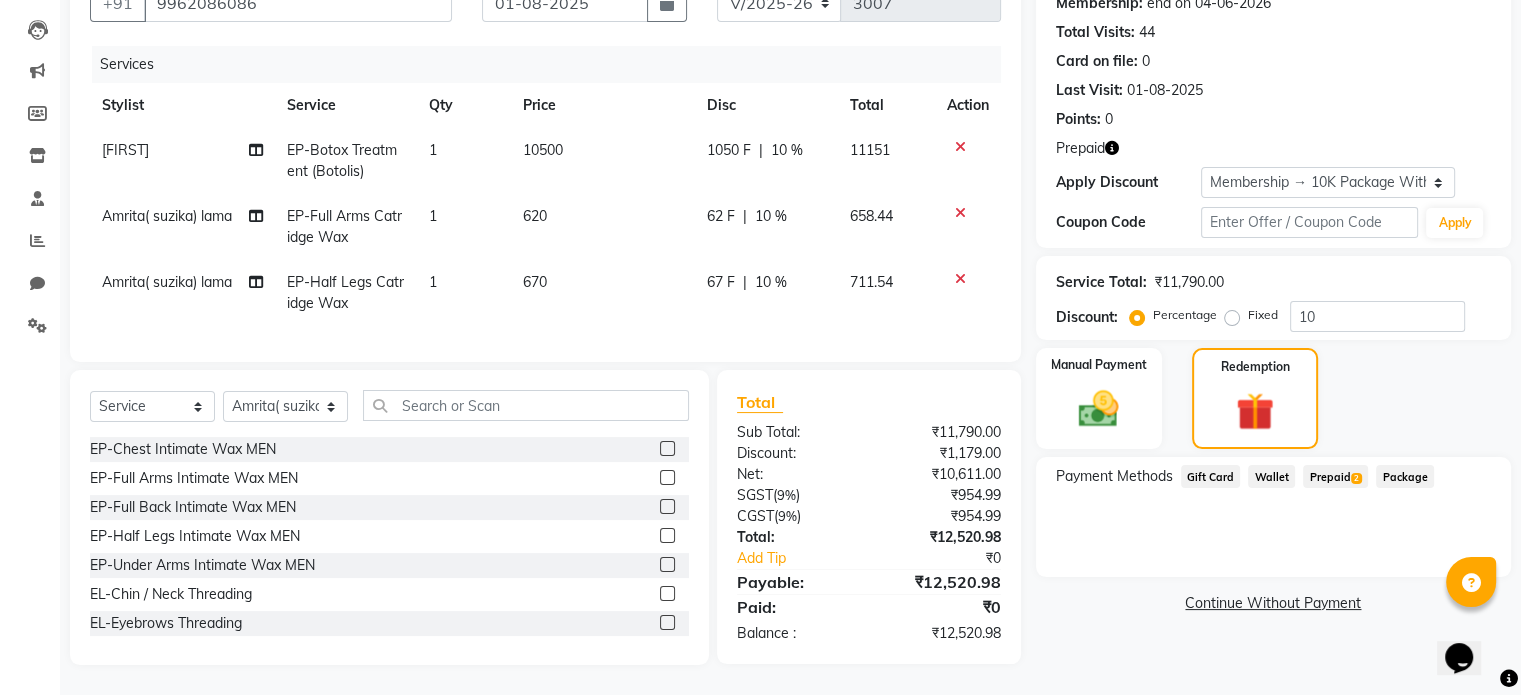 click on "Prepaid  2" 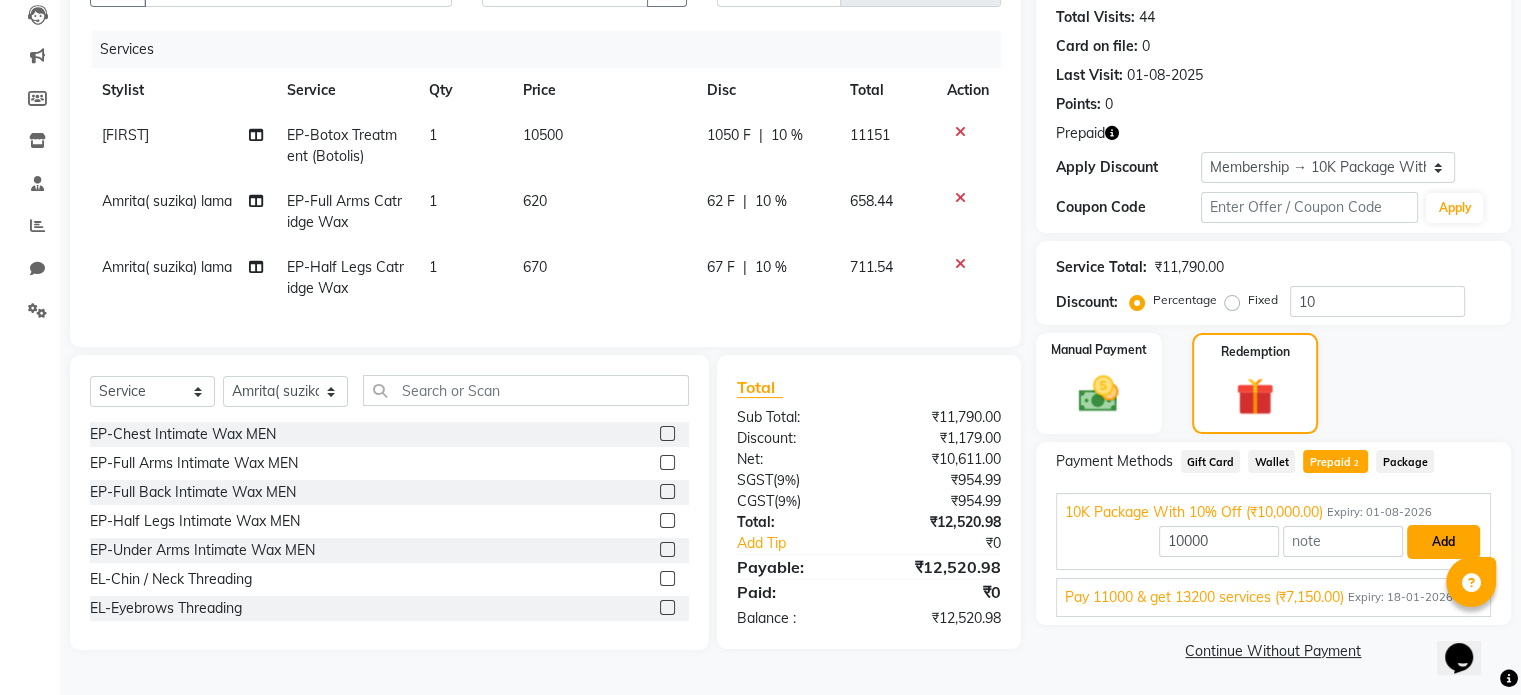 click on "Add" at bounding box center (1443, 542) 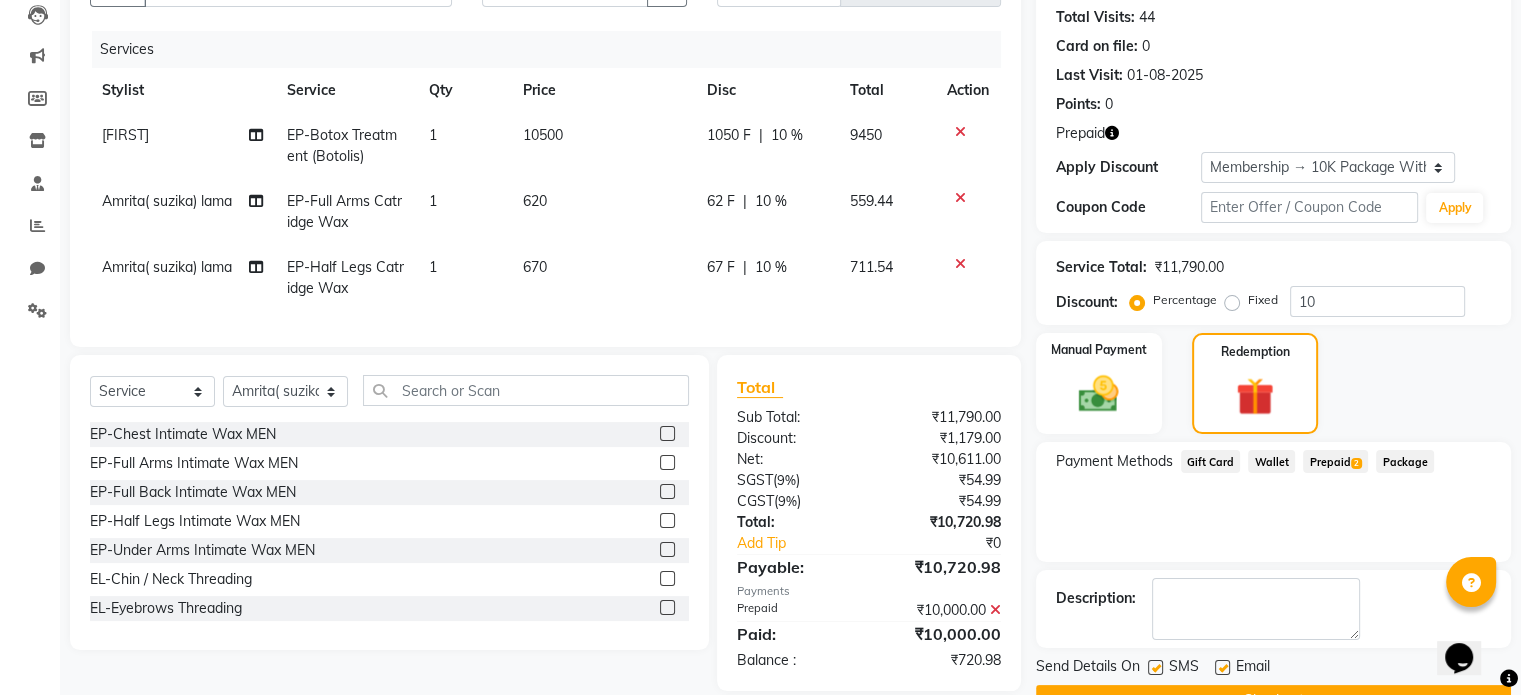 scroll, scrollTop: 329, scrollLeft: 0, axis: vertical 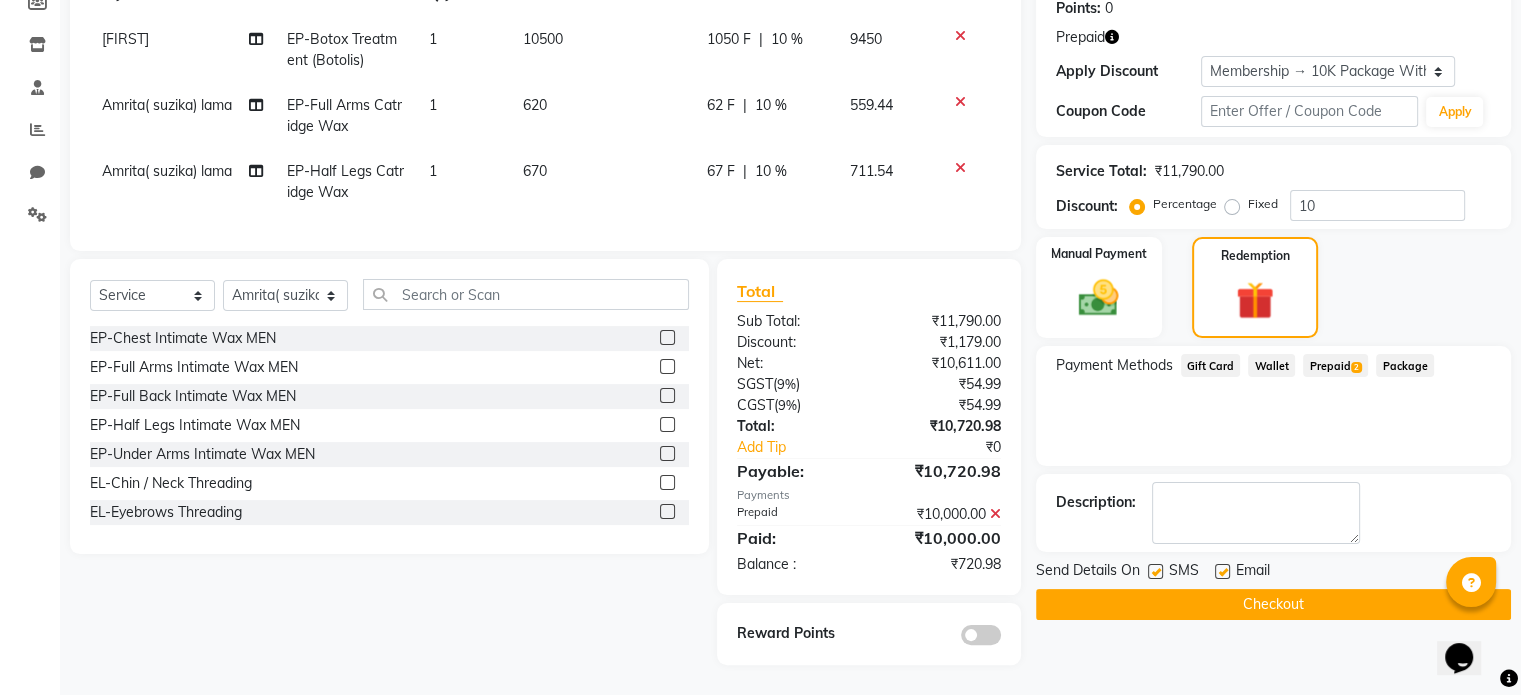 click on "Prepaid  2" 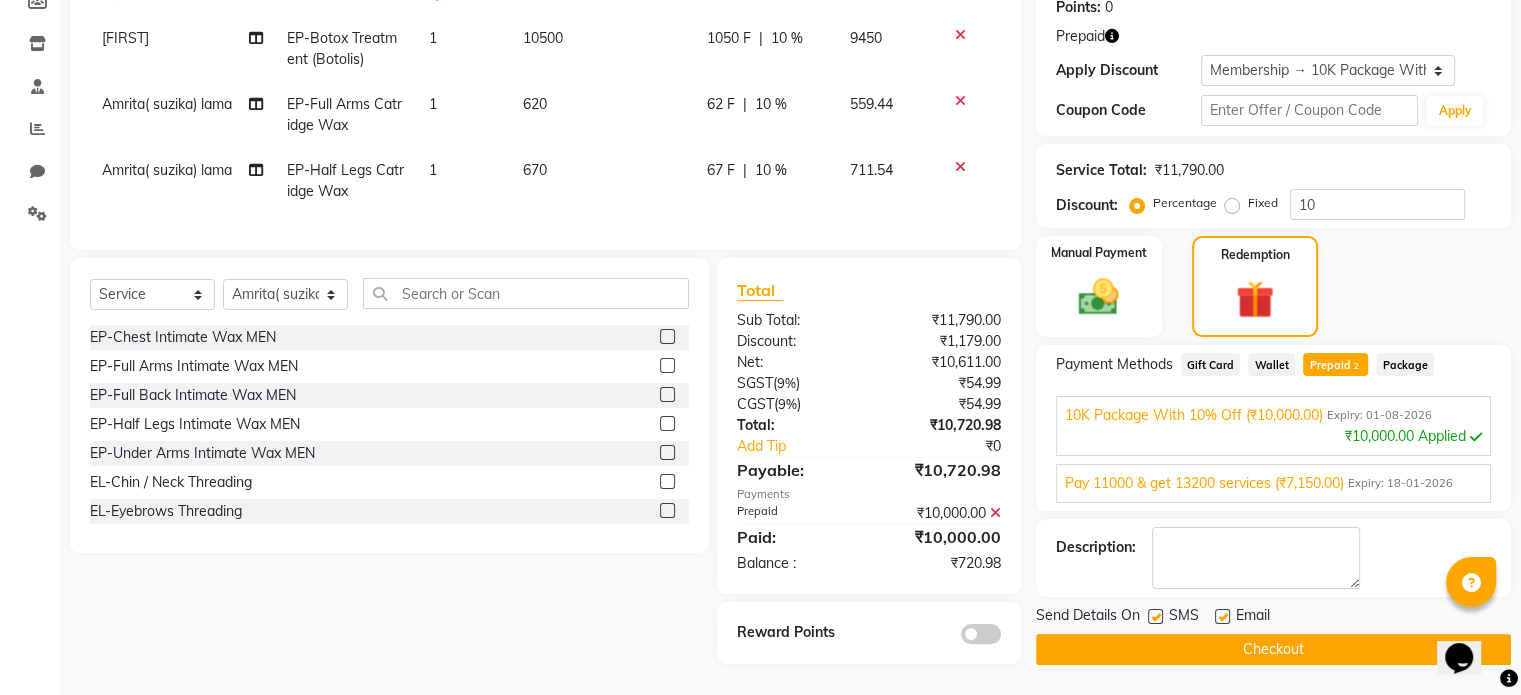 click on "Pay 11000 & get 13200 services (₹7,150.00)" at bounding box center [1204, 483] 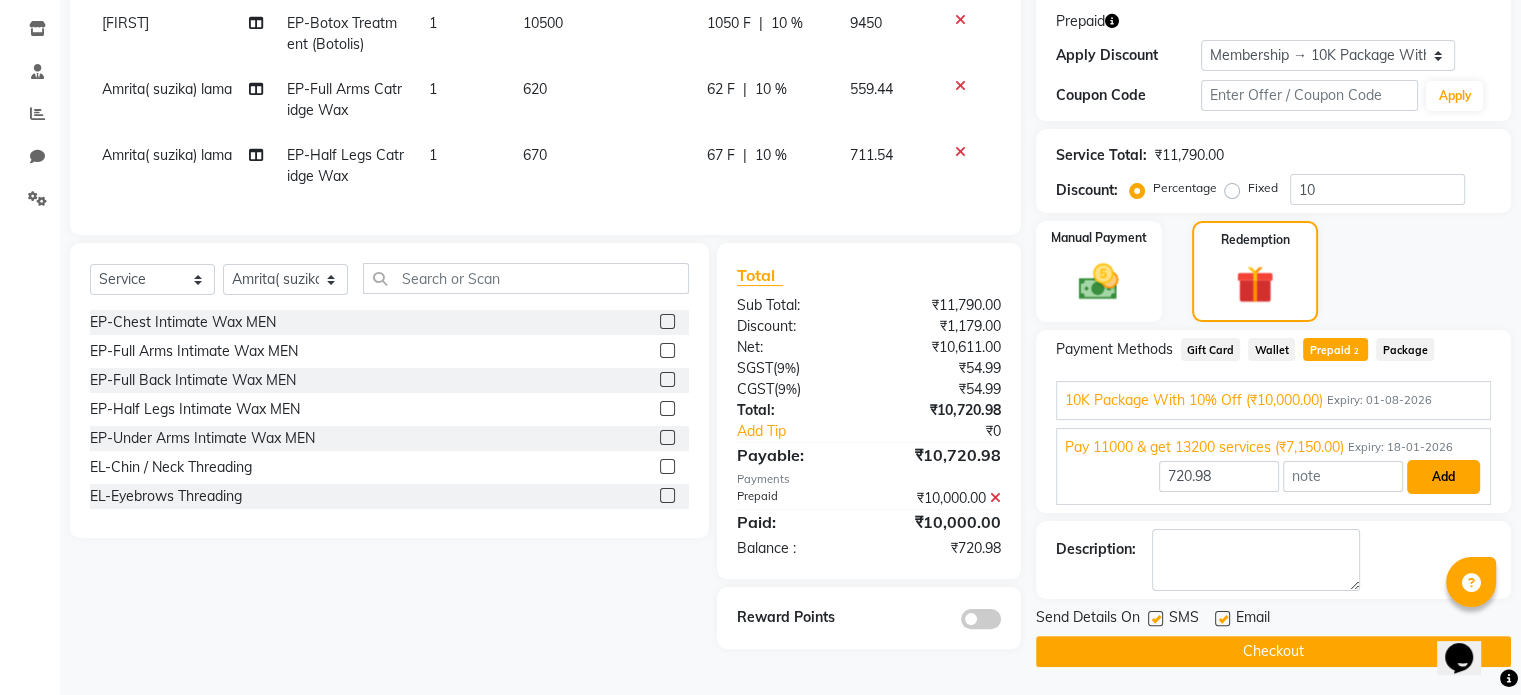 click on "Add" at bounding box center (1443, 477) 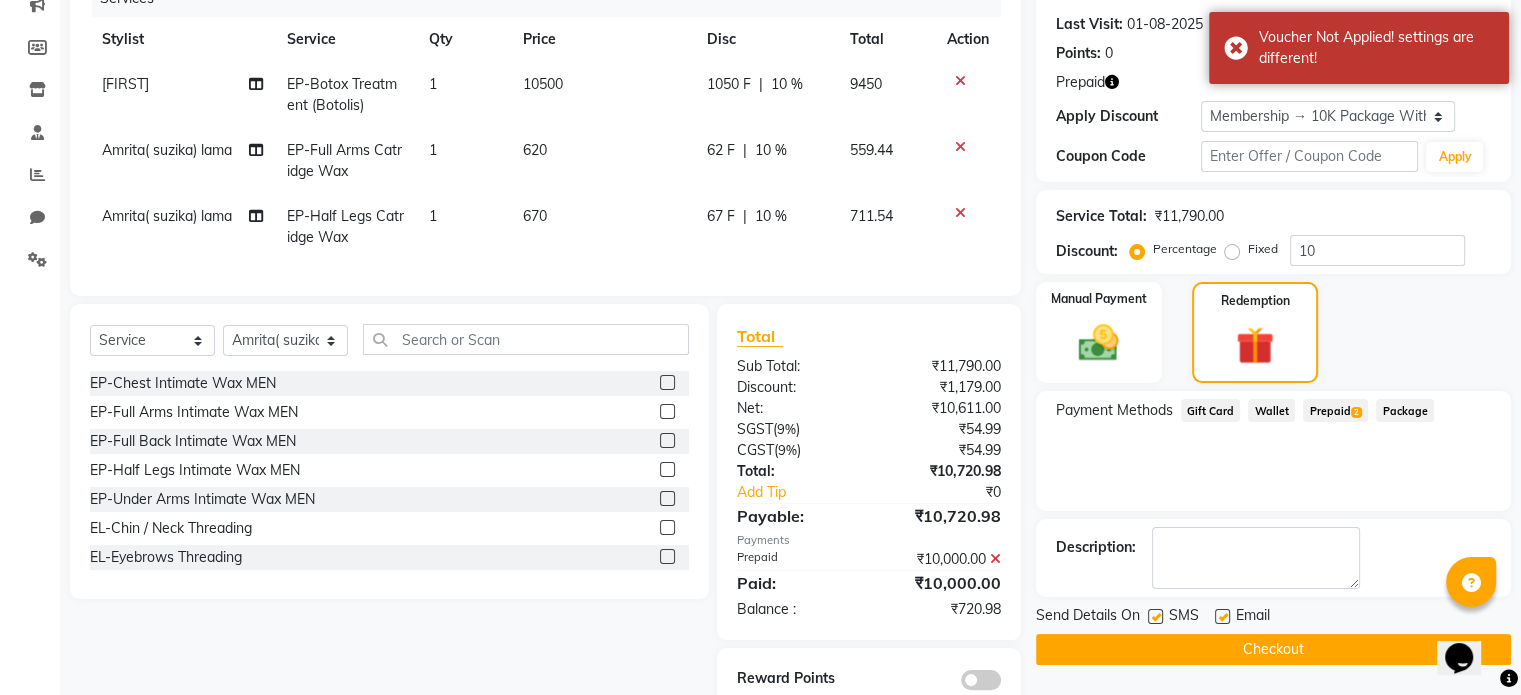 scroll, scrollTop: 329, scrollLeft: 0, axis: vertical 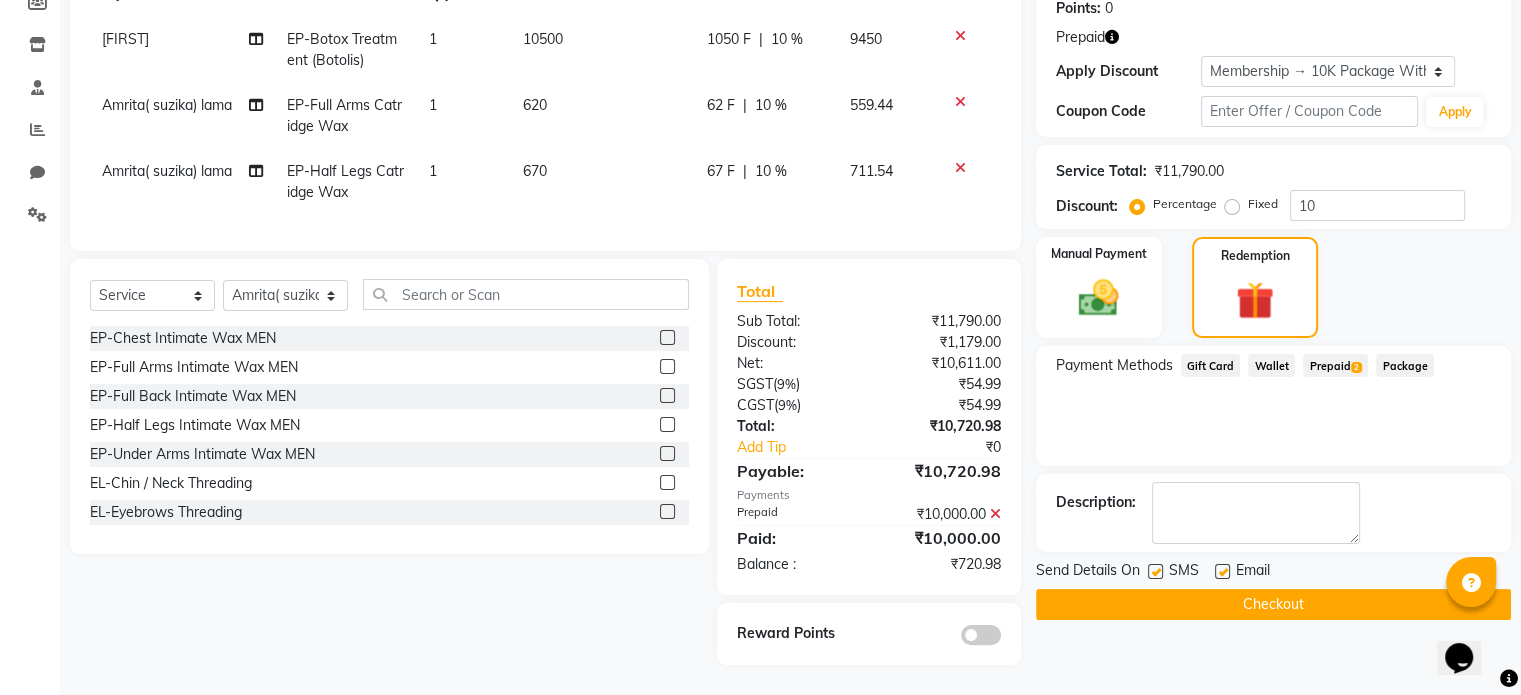 click on "Checkout" 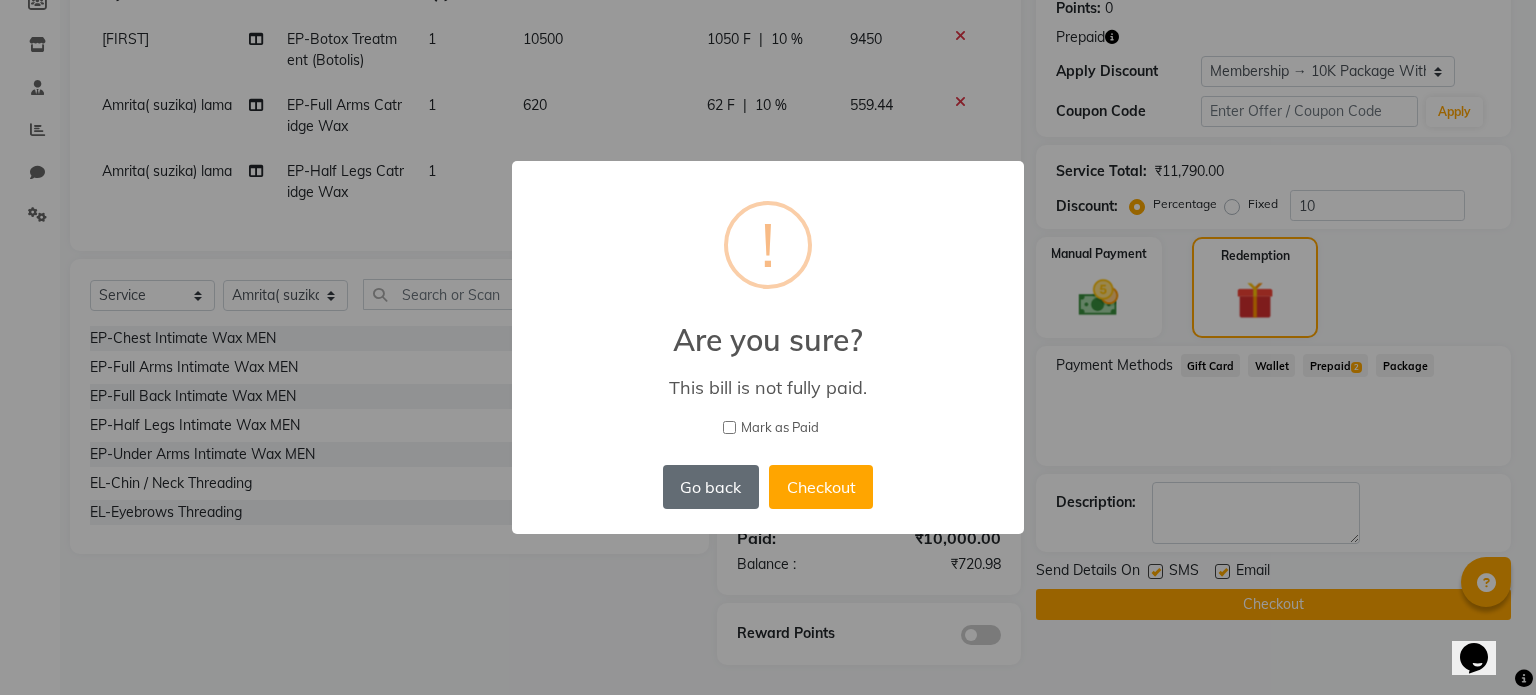 click on "Go back" at bounding box center (711, 487) 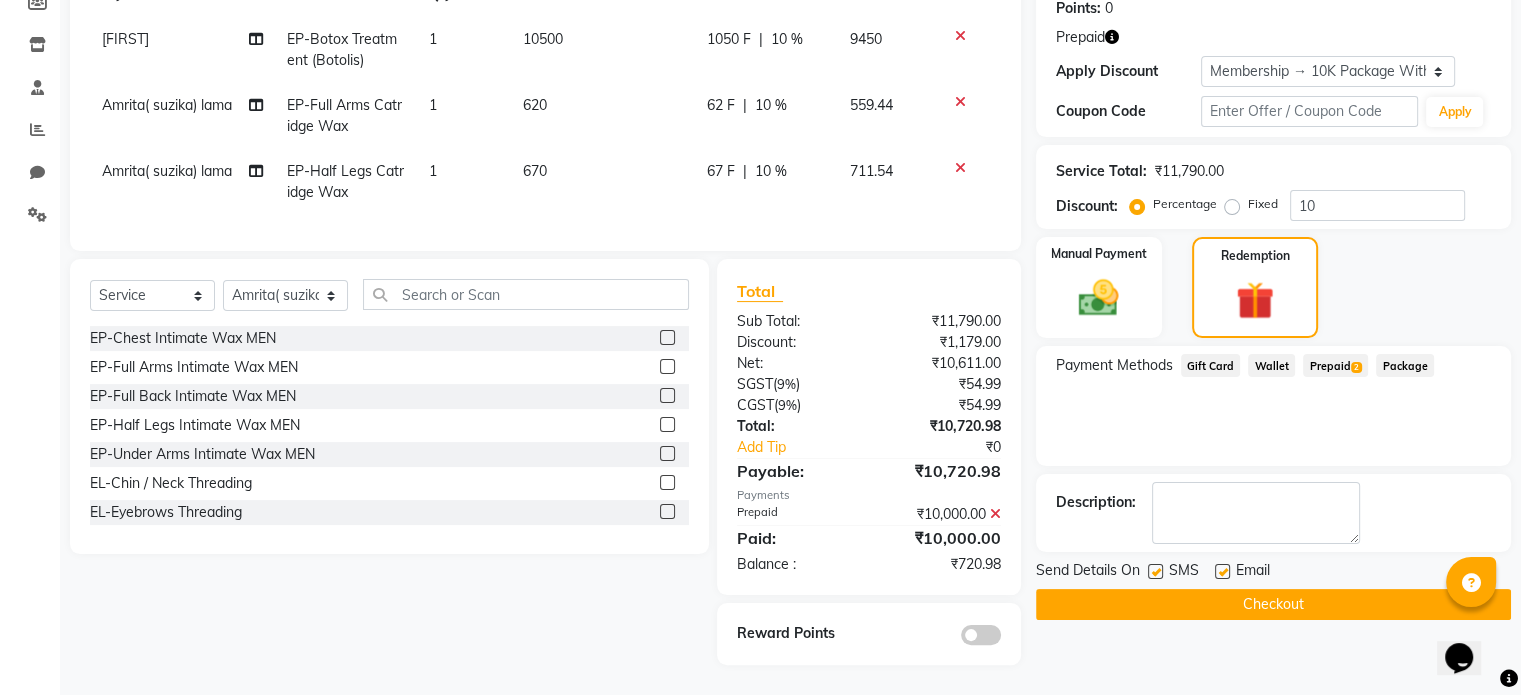 scroll, scrollTop: 0, scrollLeft: 0, axis: both 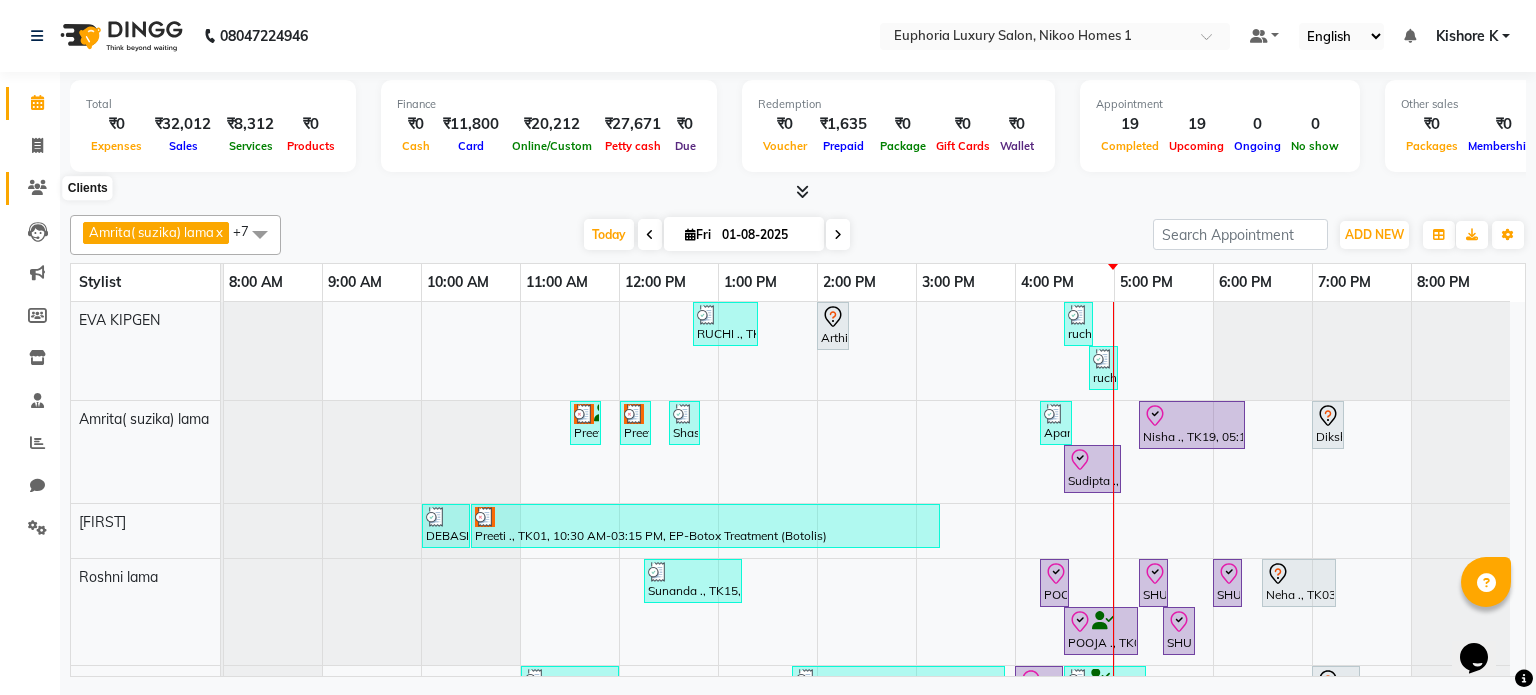 click 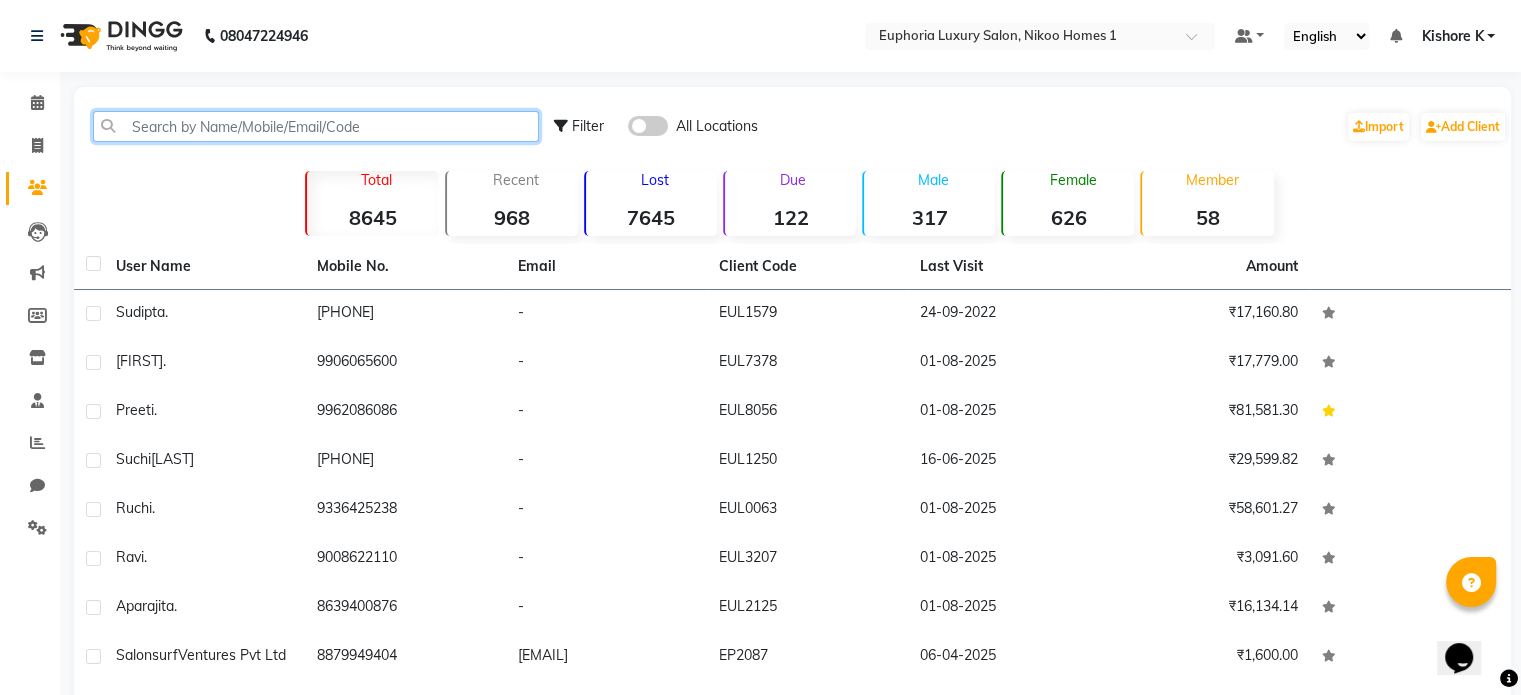 click 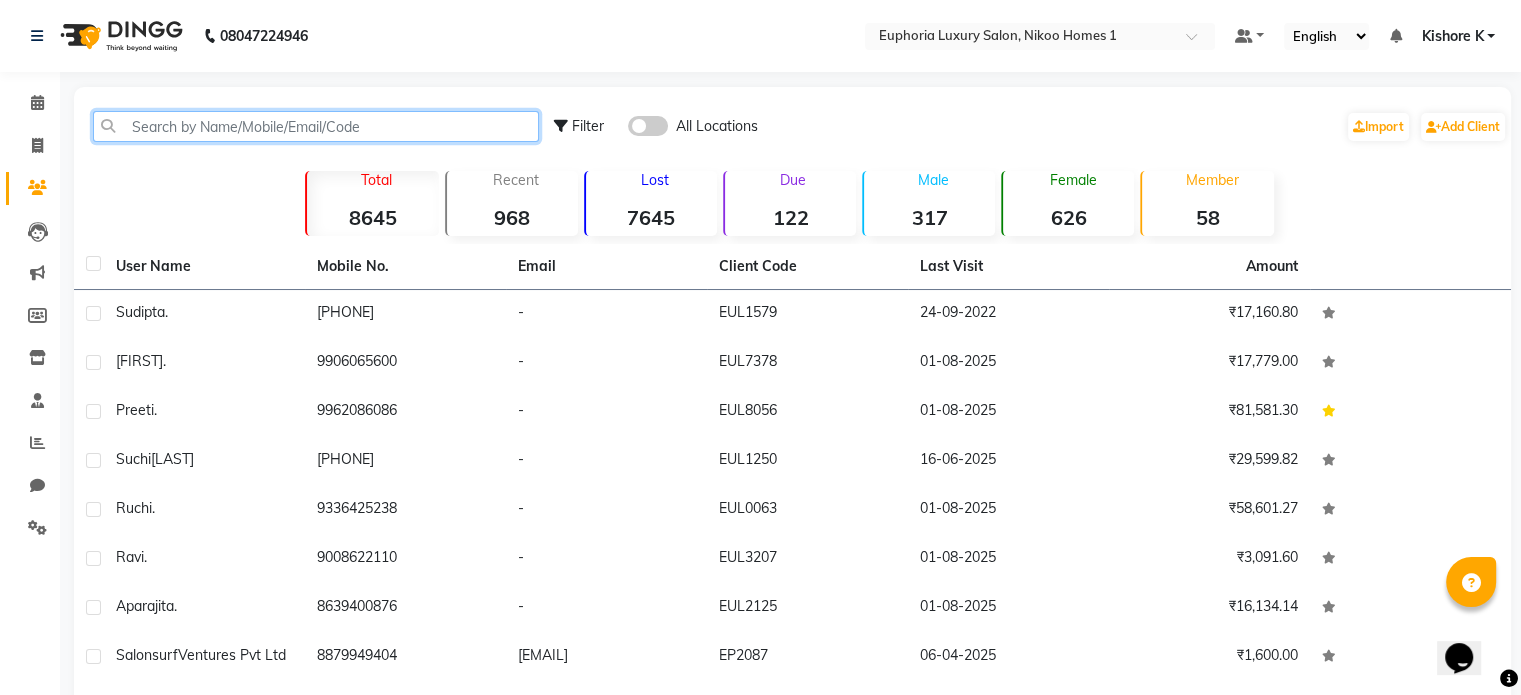paste on "9962086086" 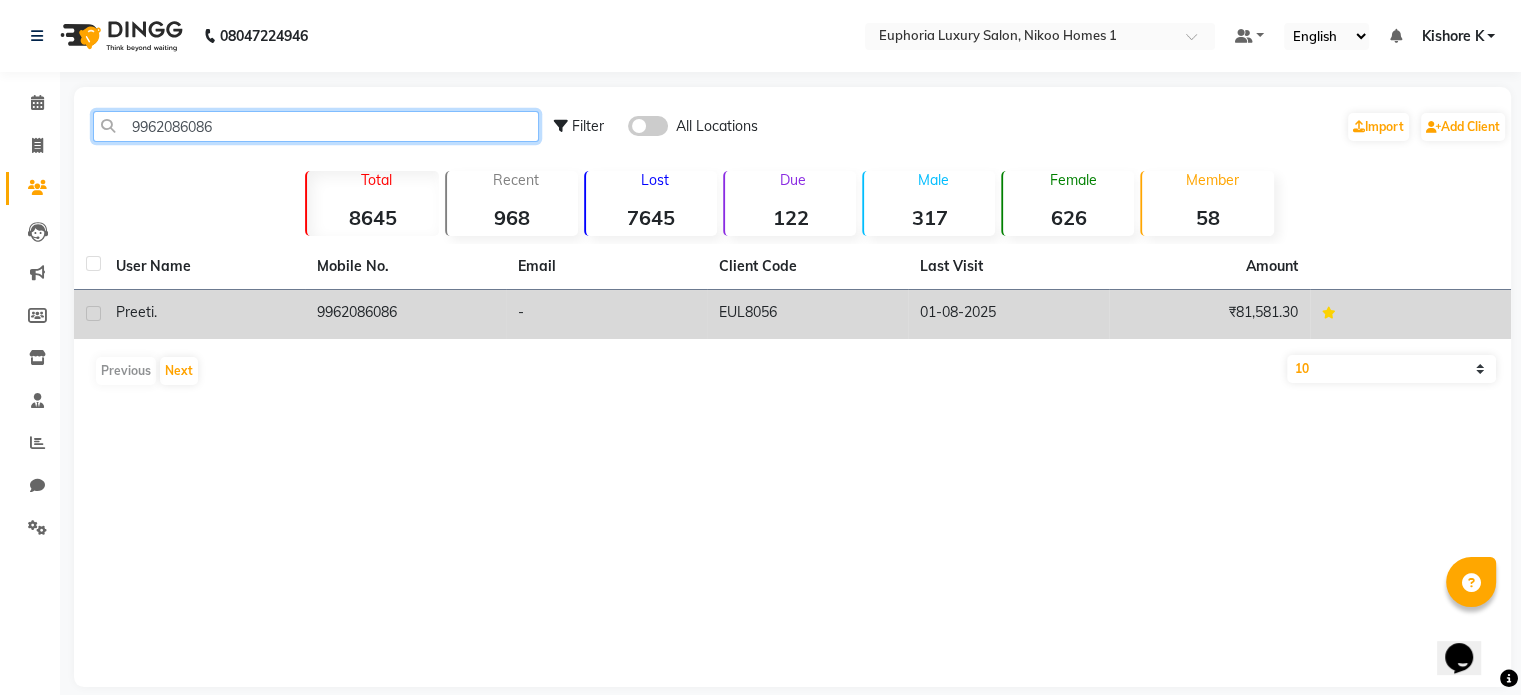 type on "9962086086" 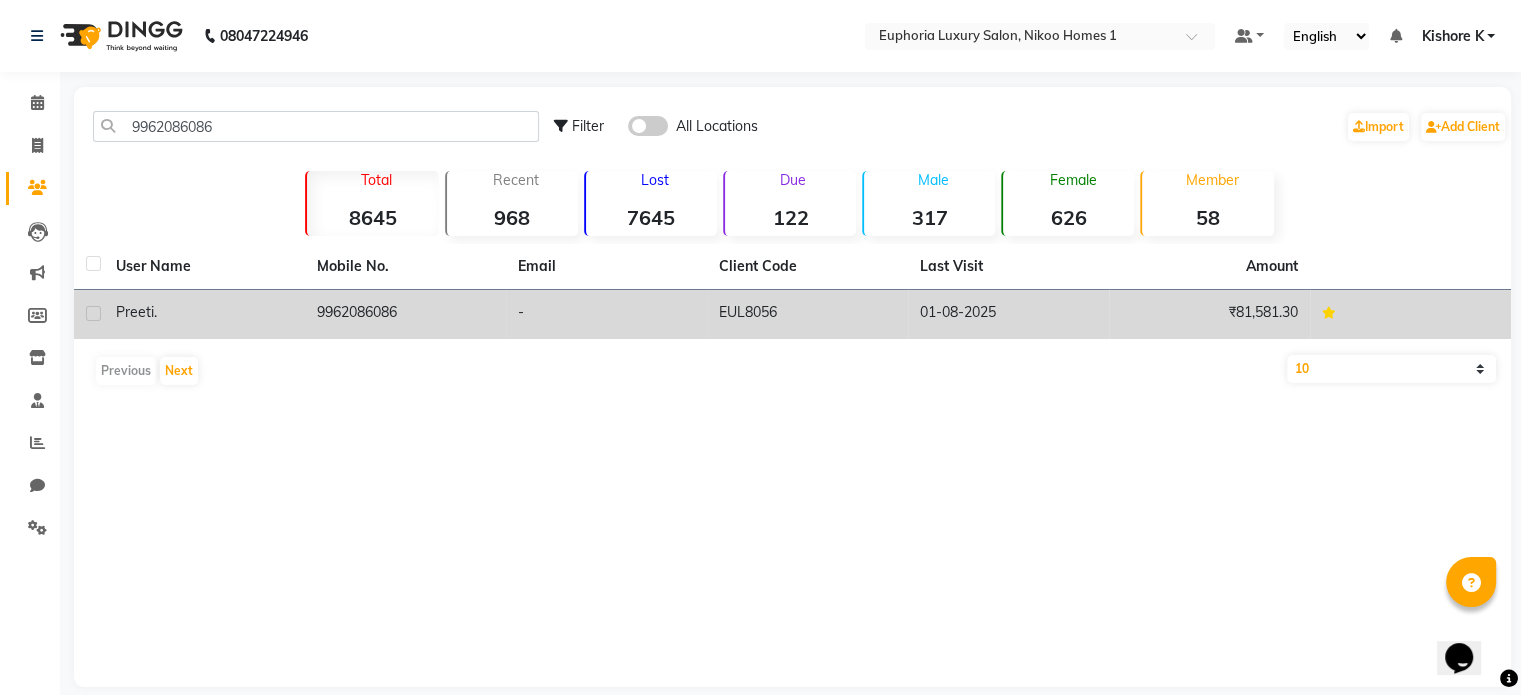 click on "9962086086" 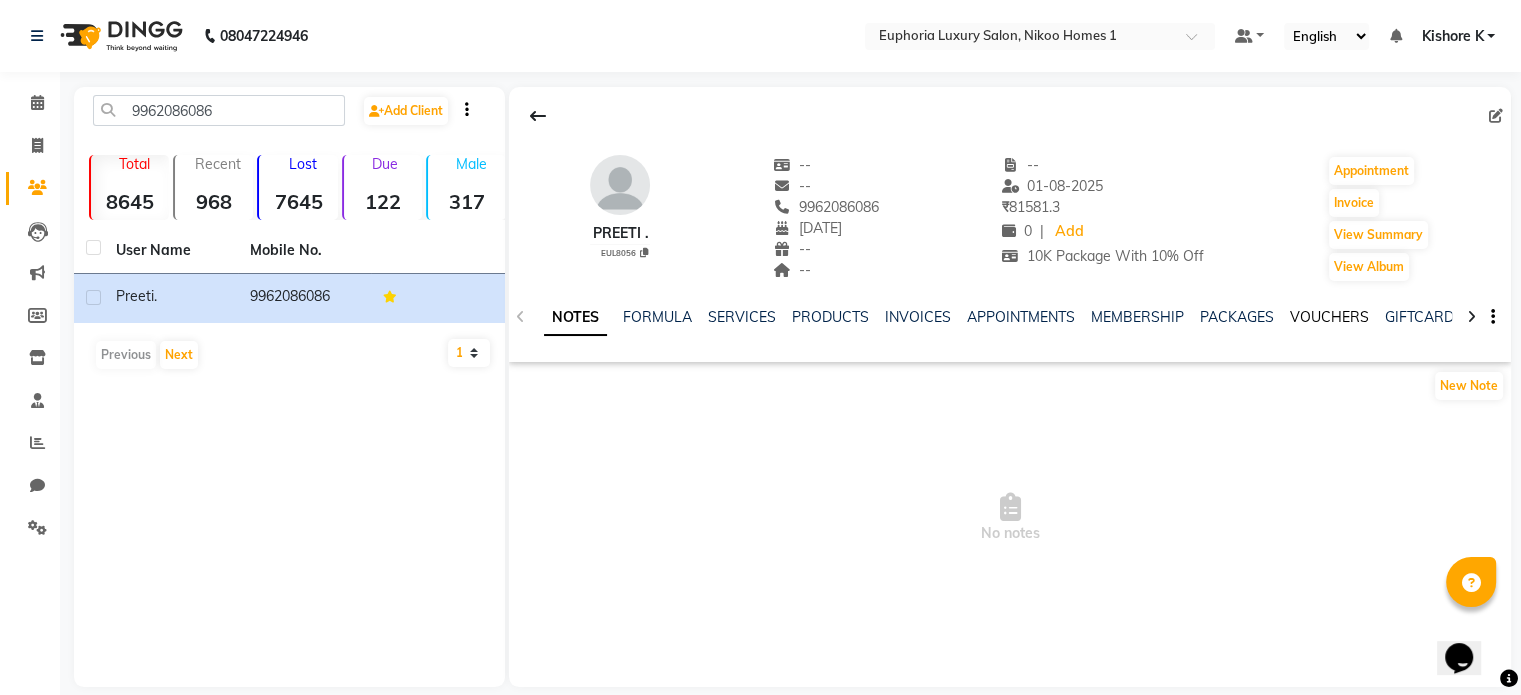 click on "VOUCHERS" 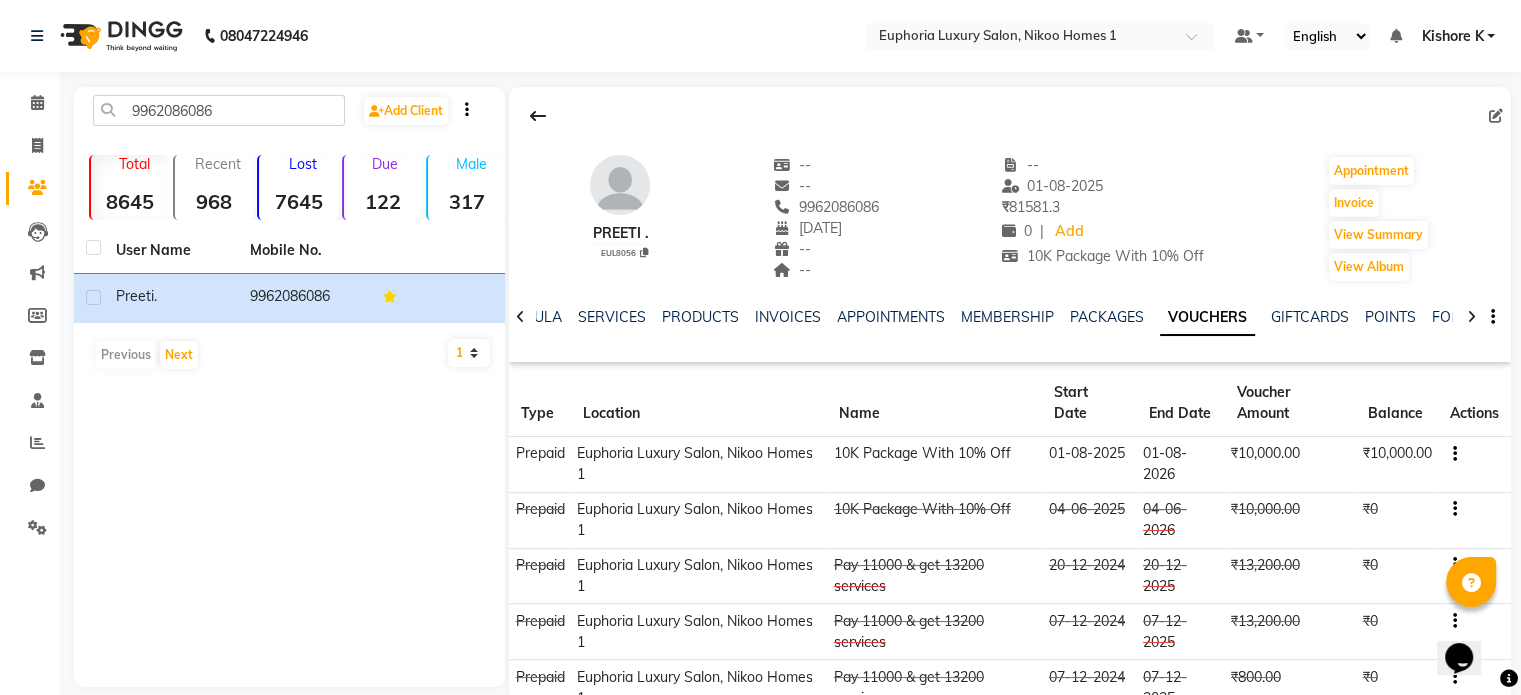 scroll, scrollTop: 116, scrollLeft: 0, axis: vertical 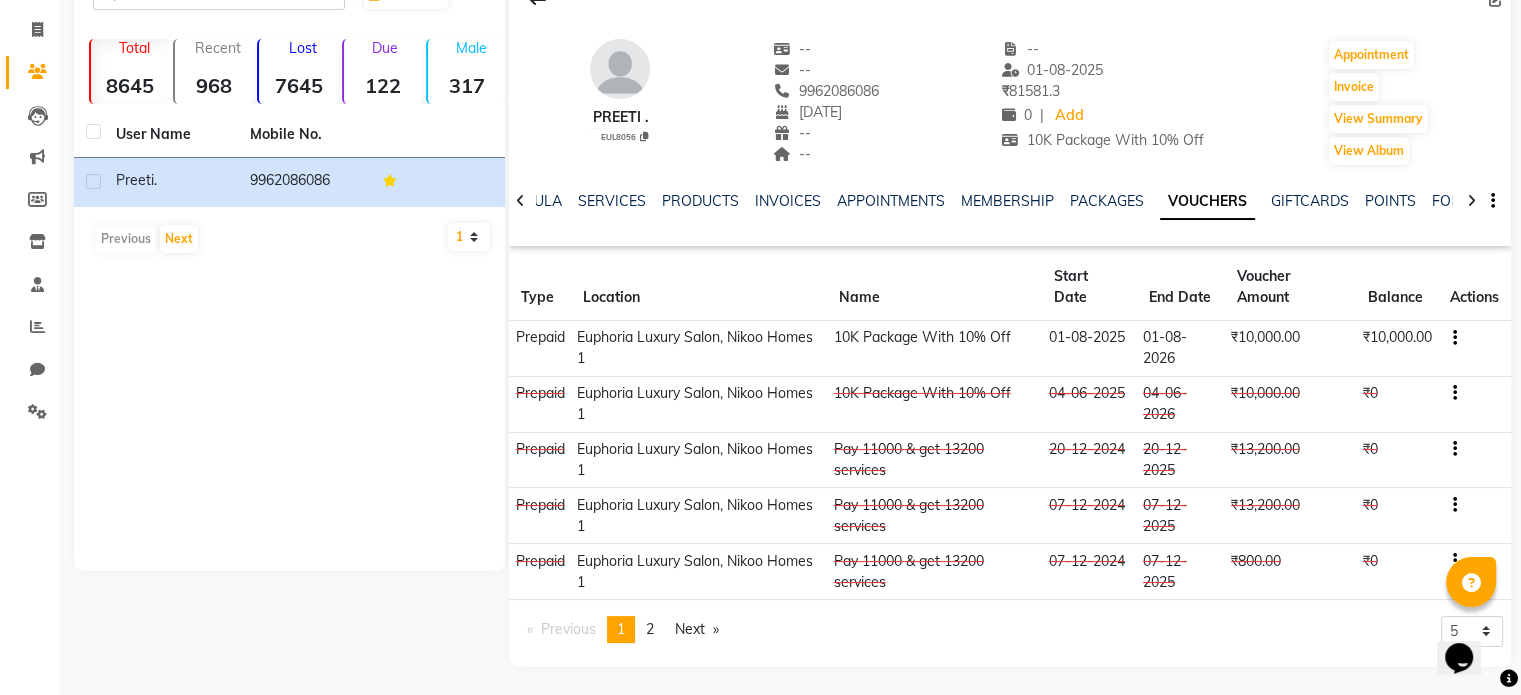 click 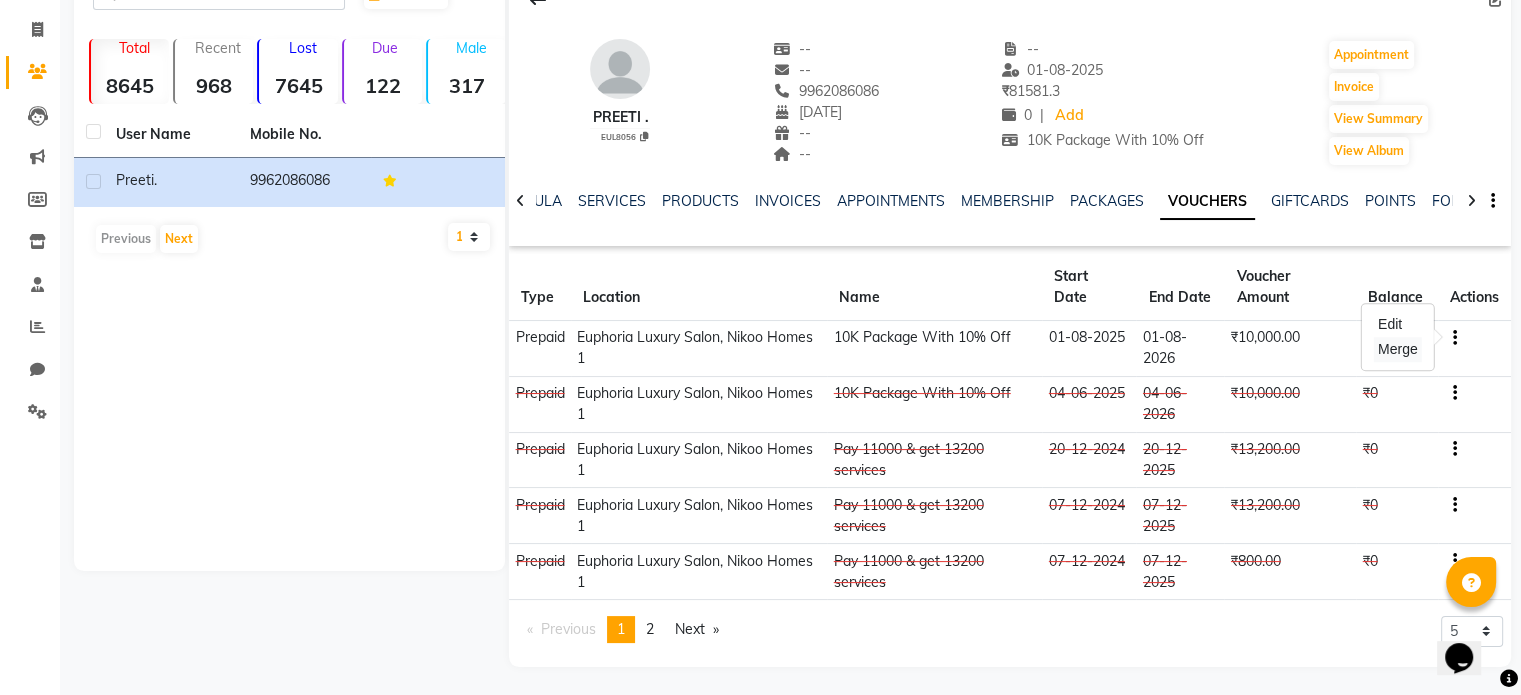 click on "Merge" at bounding box center (1398, 349) 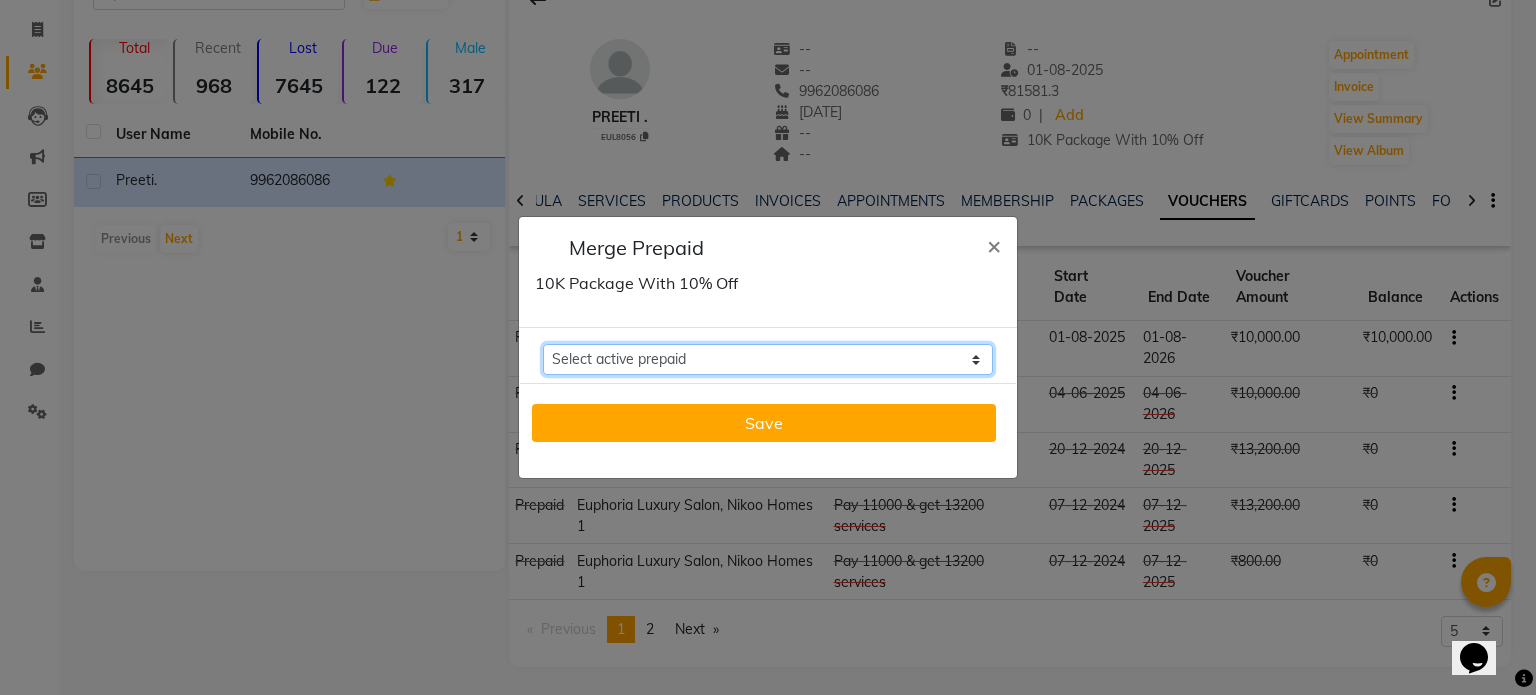 click on "Select active prepaid  Pay 11000 & get 13200 services Balance: 7150" 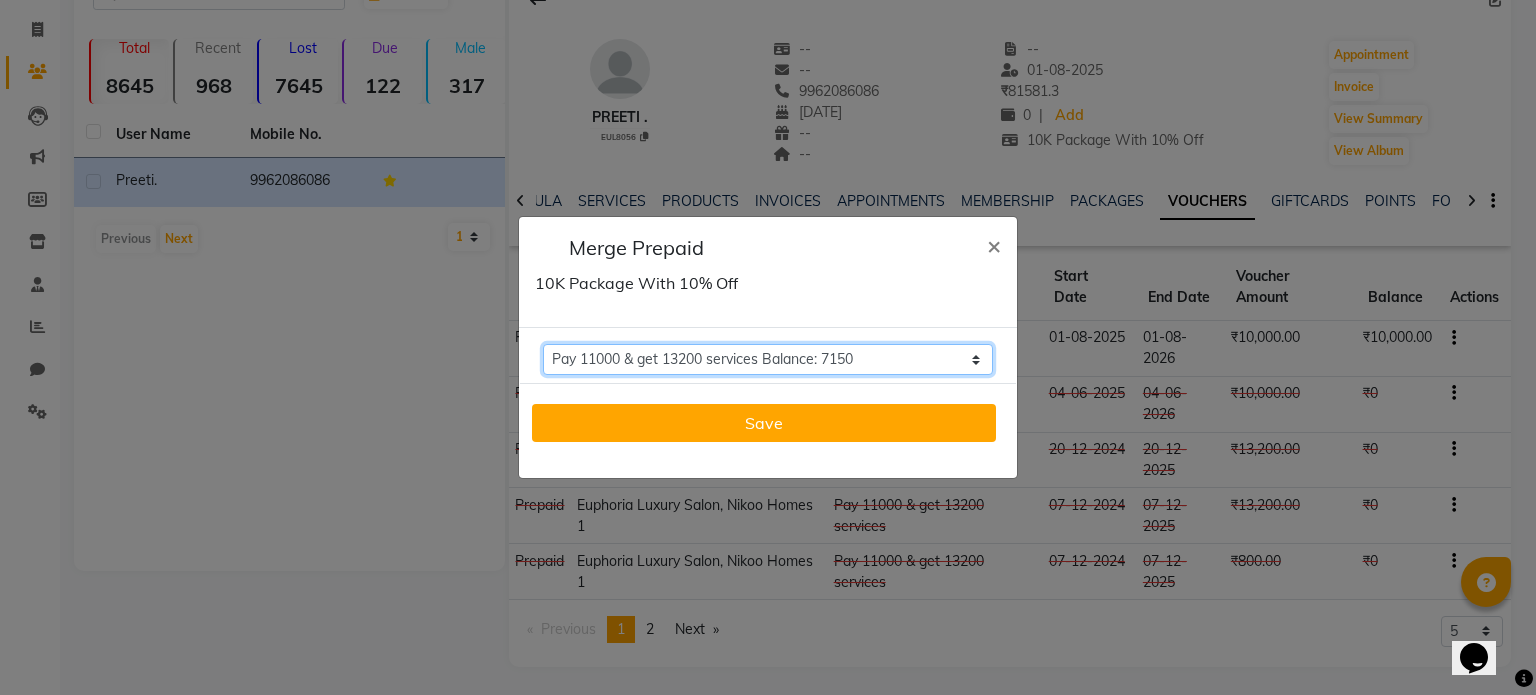 click on "Select active prepaid  Pay 11000 & get 13200 services Balance: 7150" 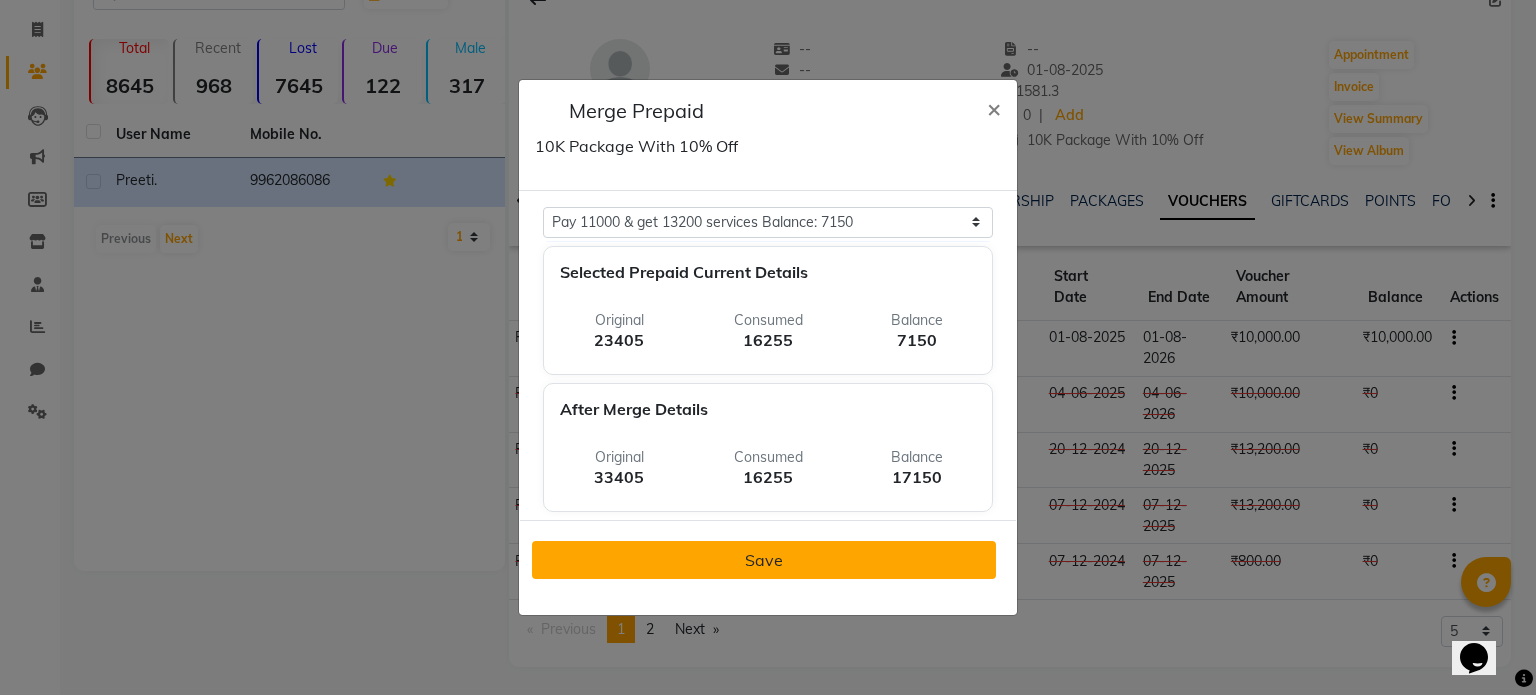 click on "Save" at bounding box center (764, 560) 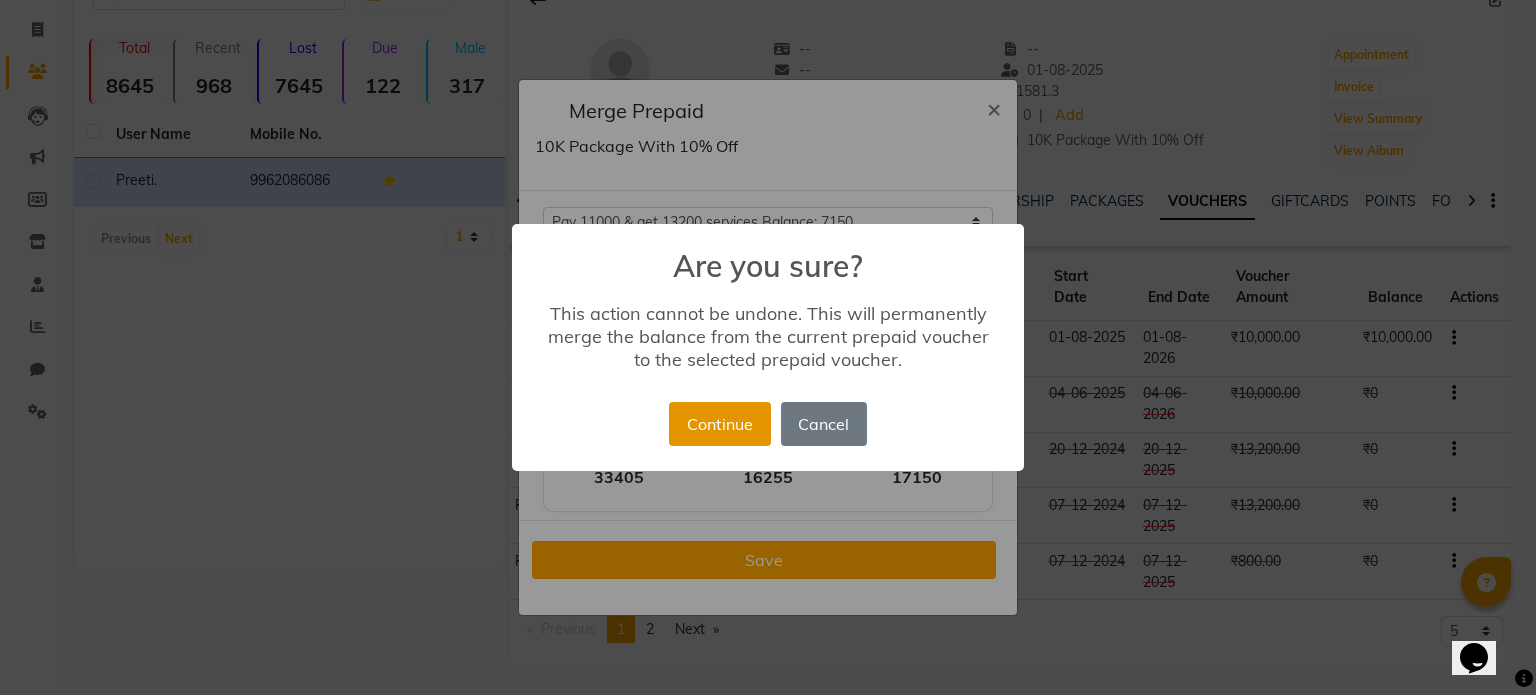 click on "Continue" at bounding box center [719, 424] 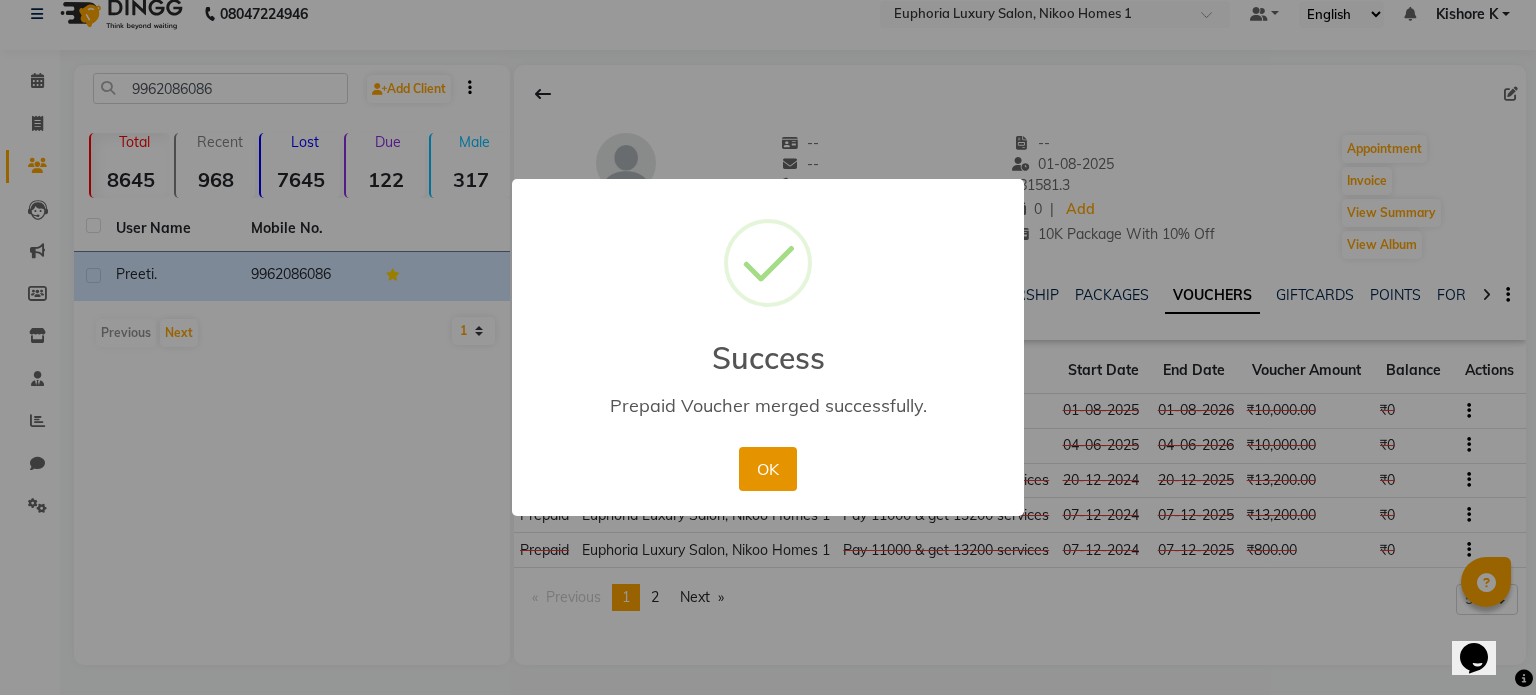 click on "OK" at bounding box center [767, 469] 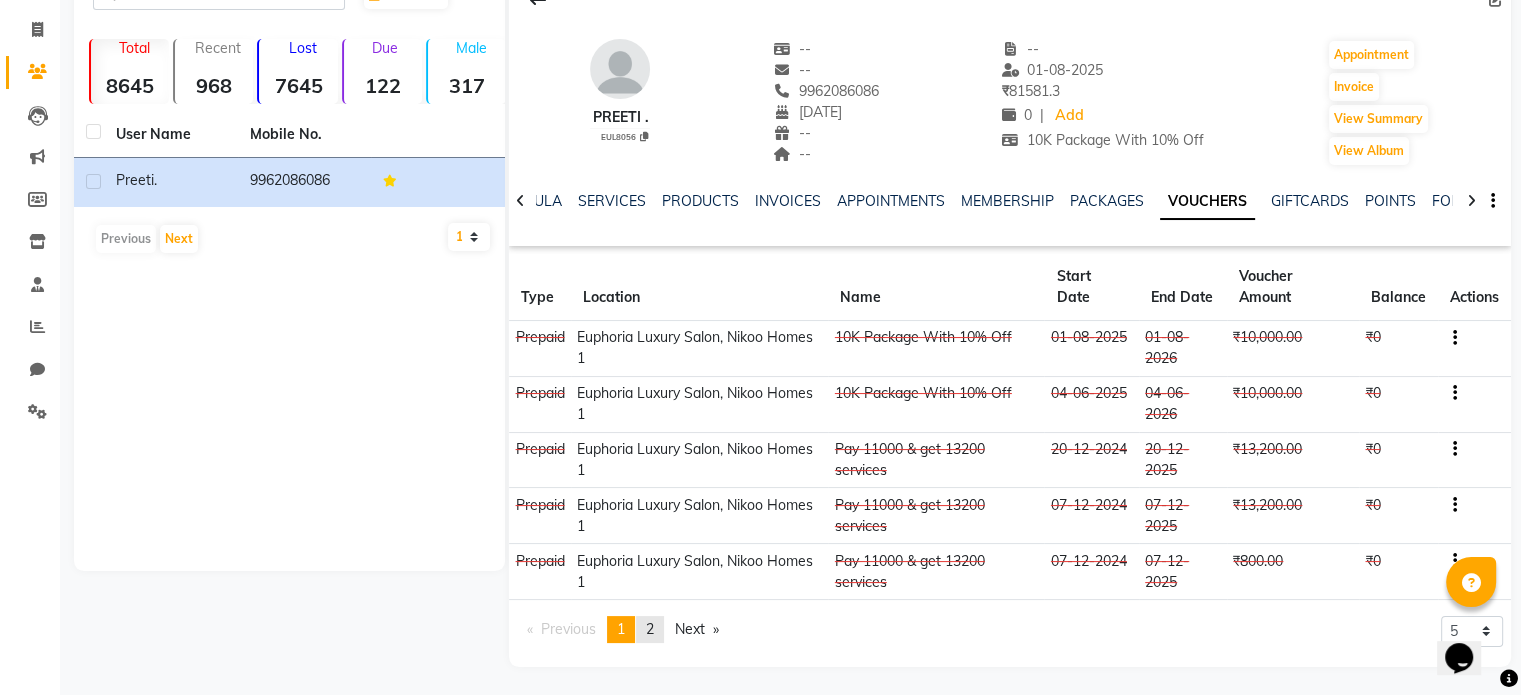 click on "page  2" 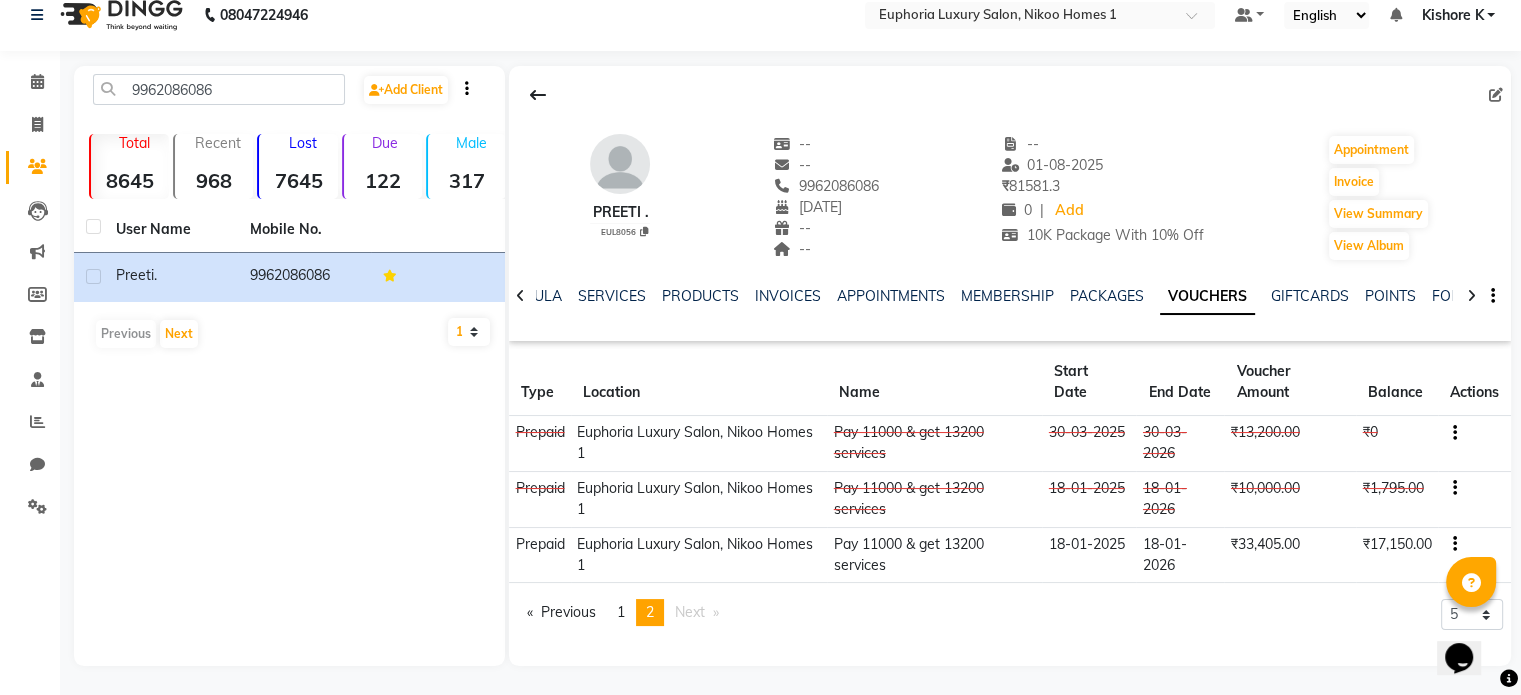 click 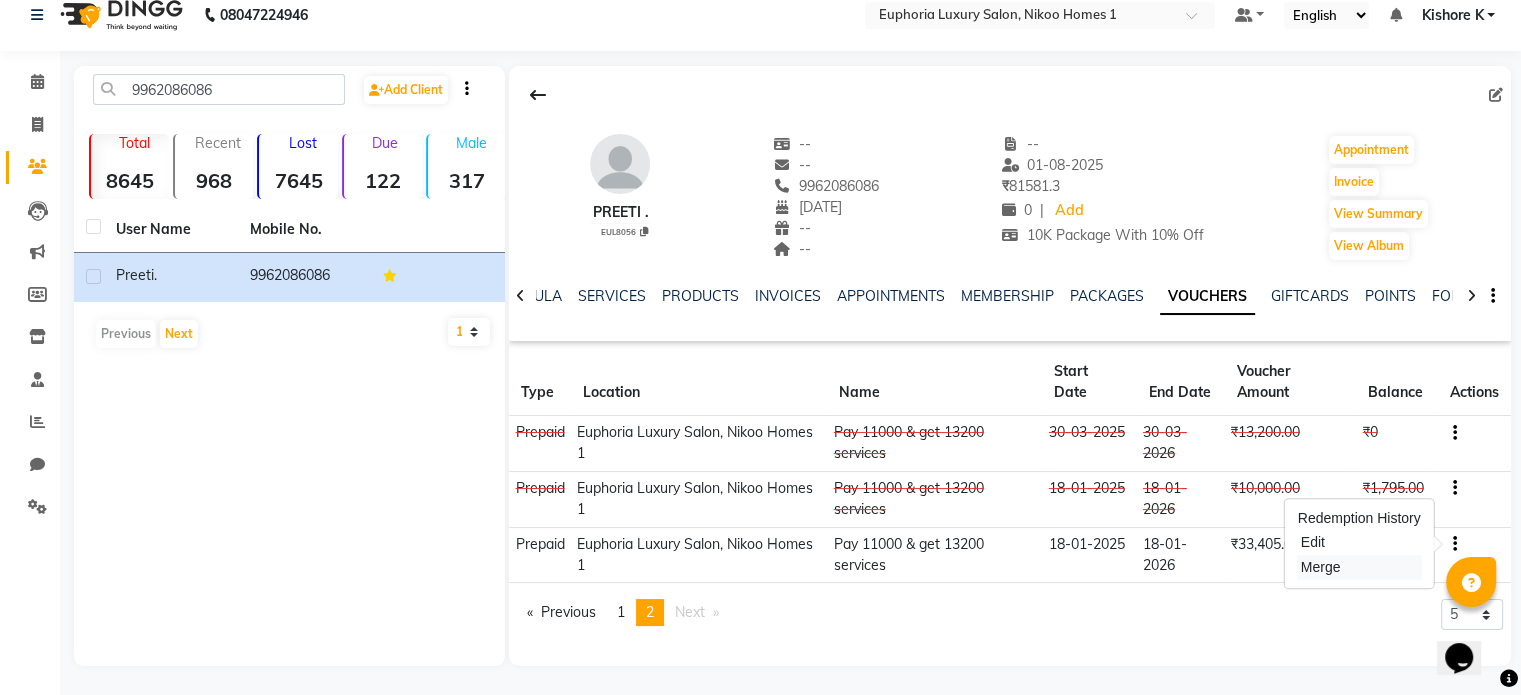 click on "Merge" at bounding box center (1359, 567) 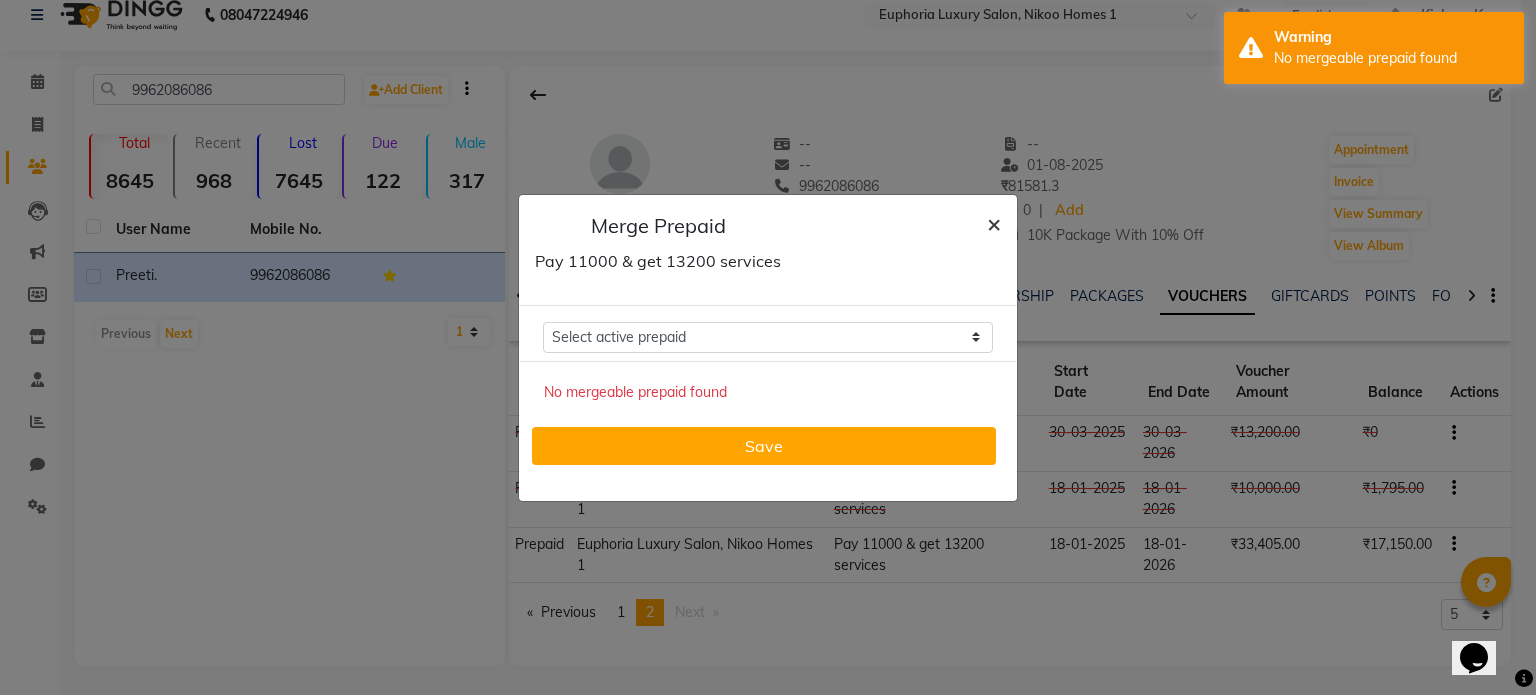 click on "×" 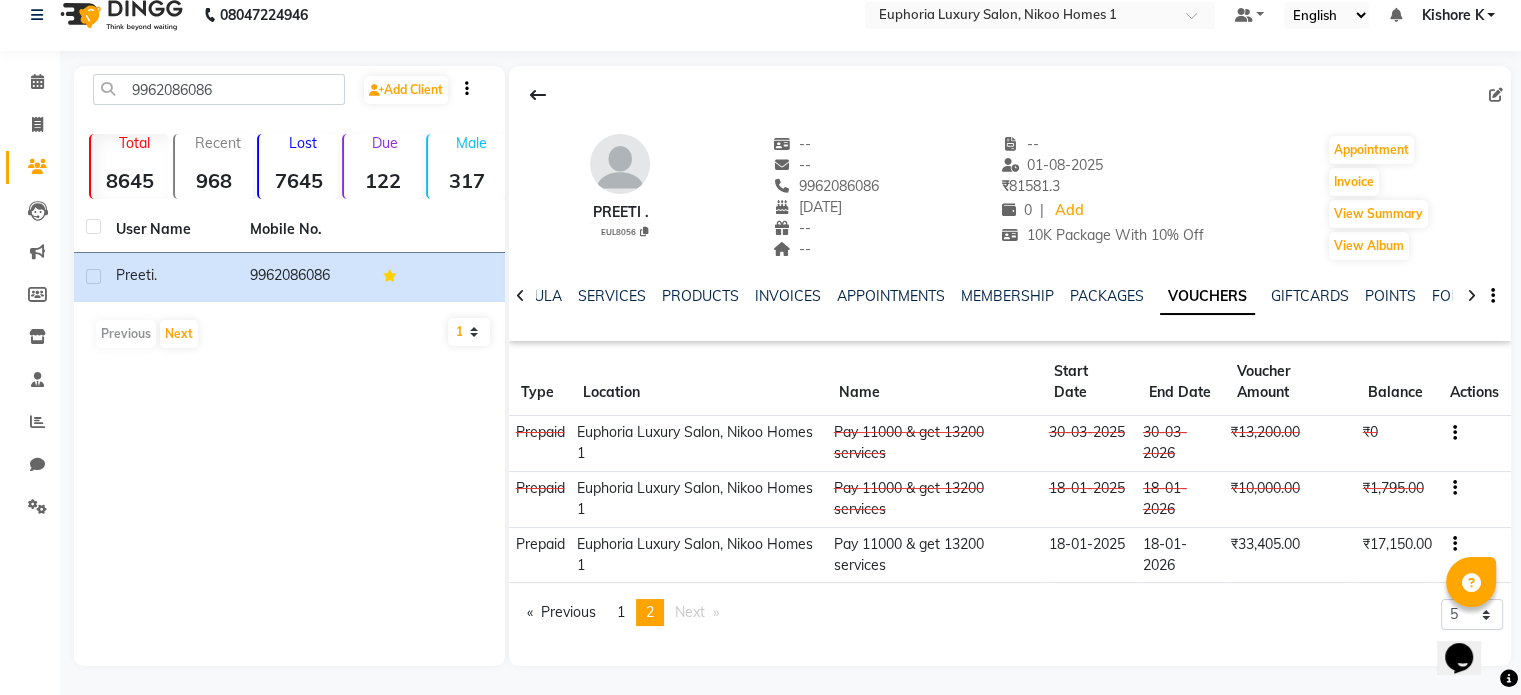 scroll, scrollTop: 0, scrollLeft: 0, axis: both 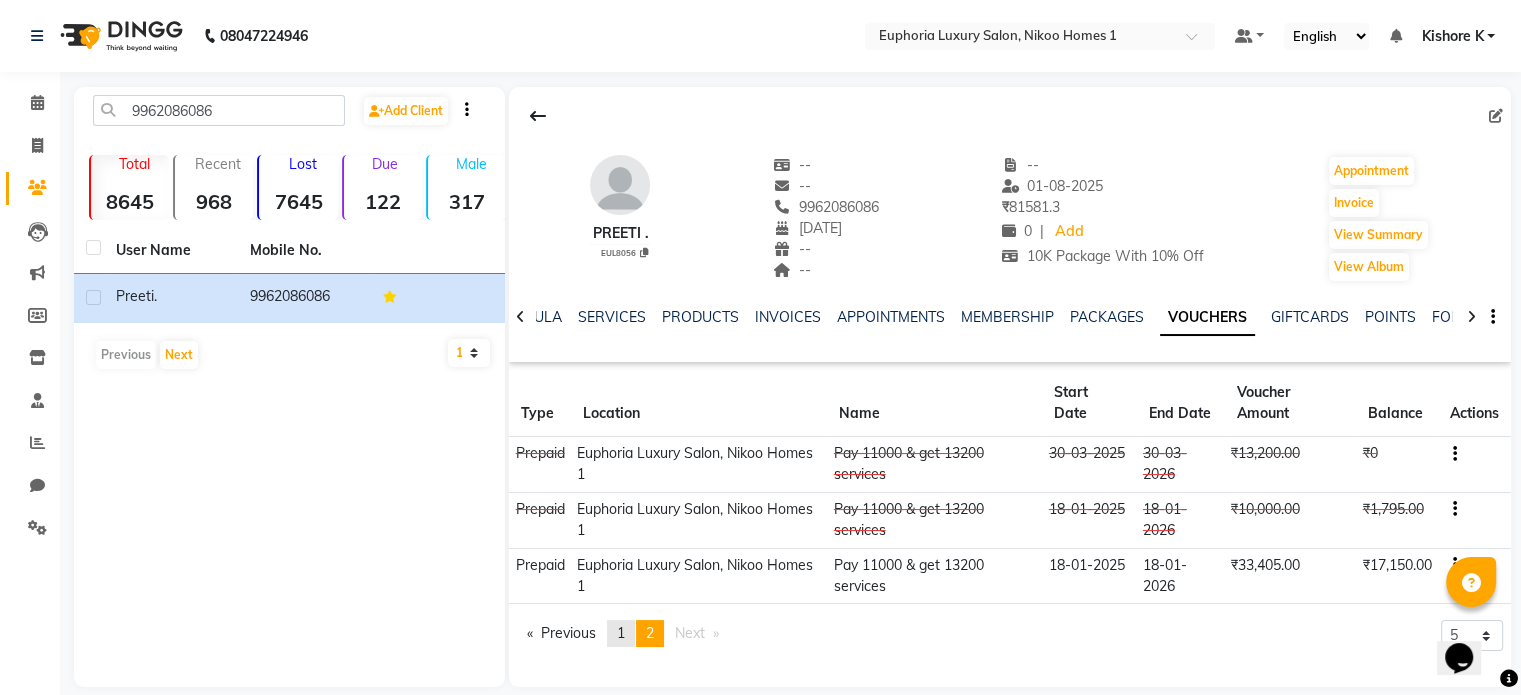 click on "1" 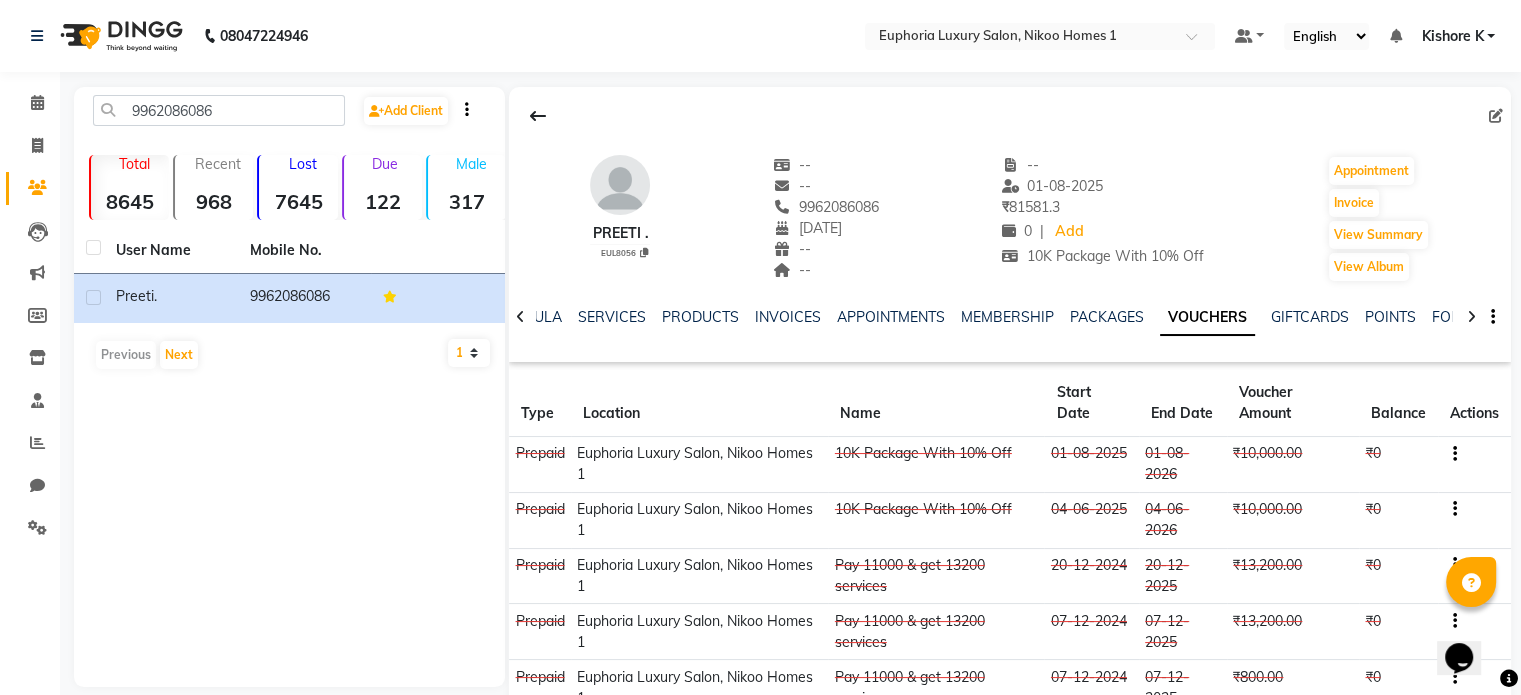 click 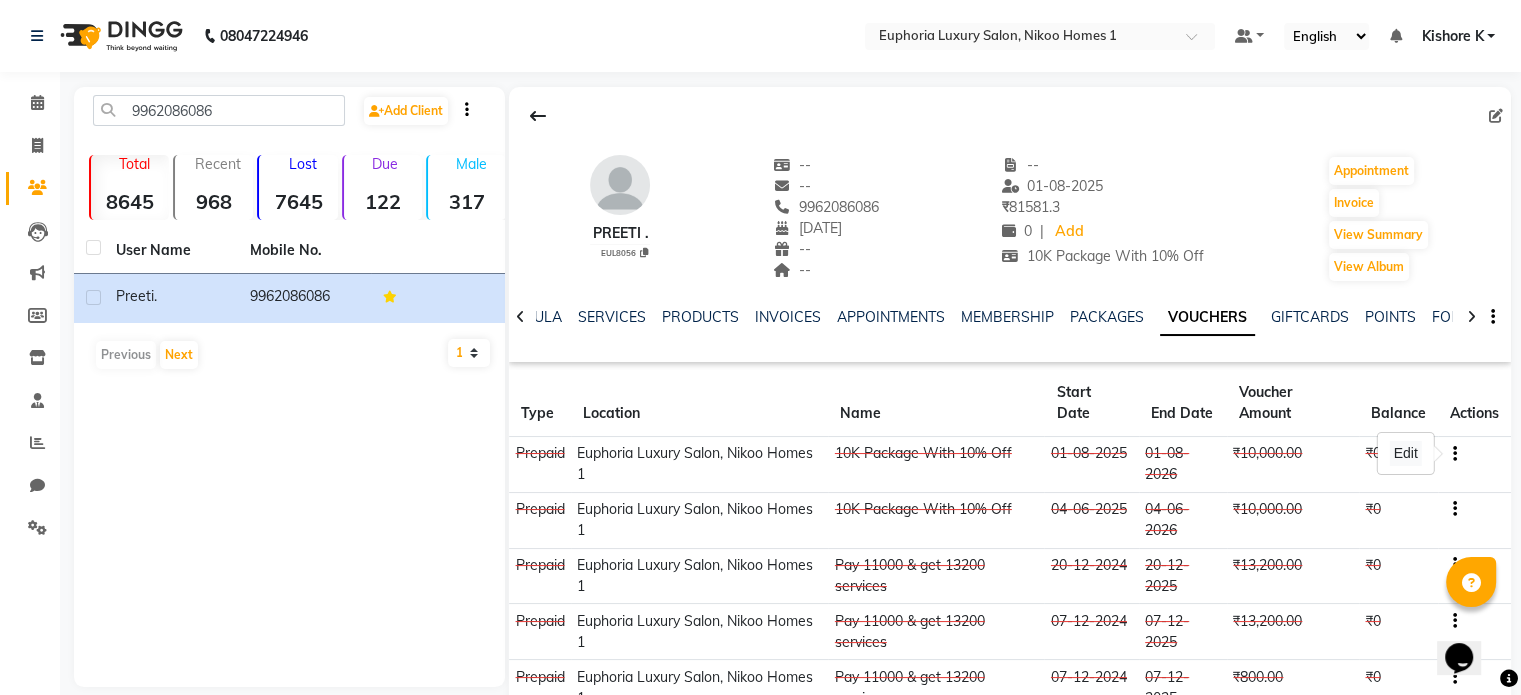 click on "Edit" at bounding box center (1405, 453) 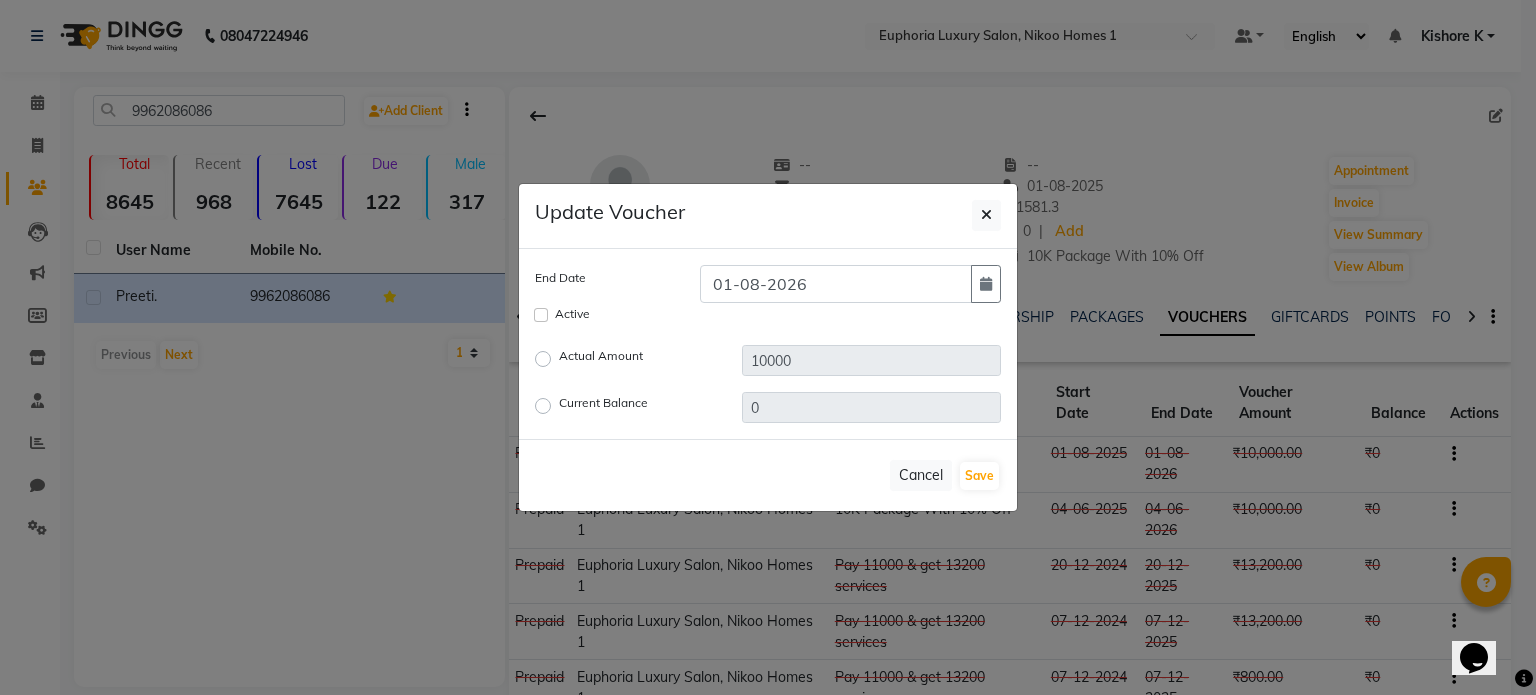 click on "Current Balance" 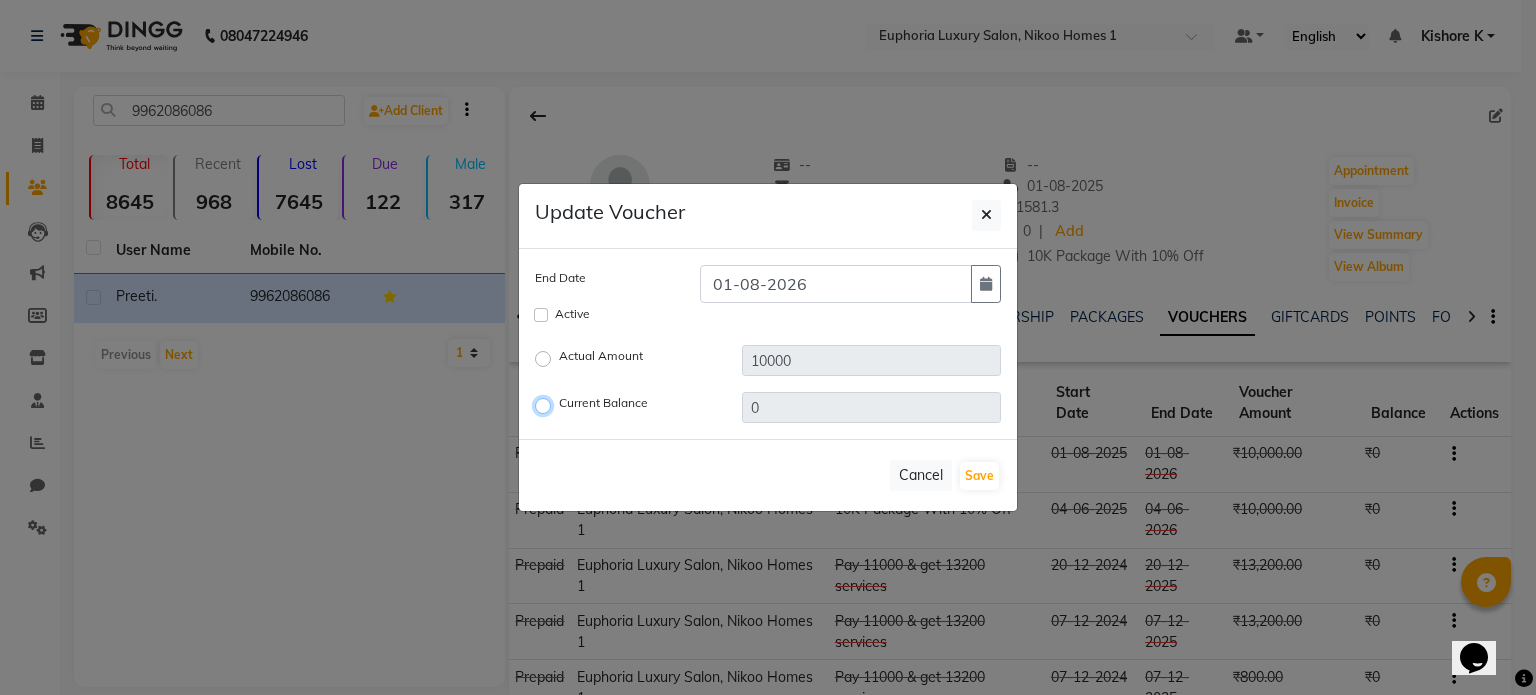 click on "Current Balance" at bounding box center (546, 406) 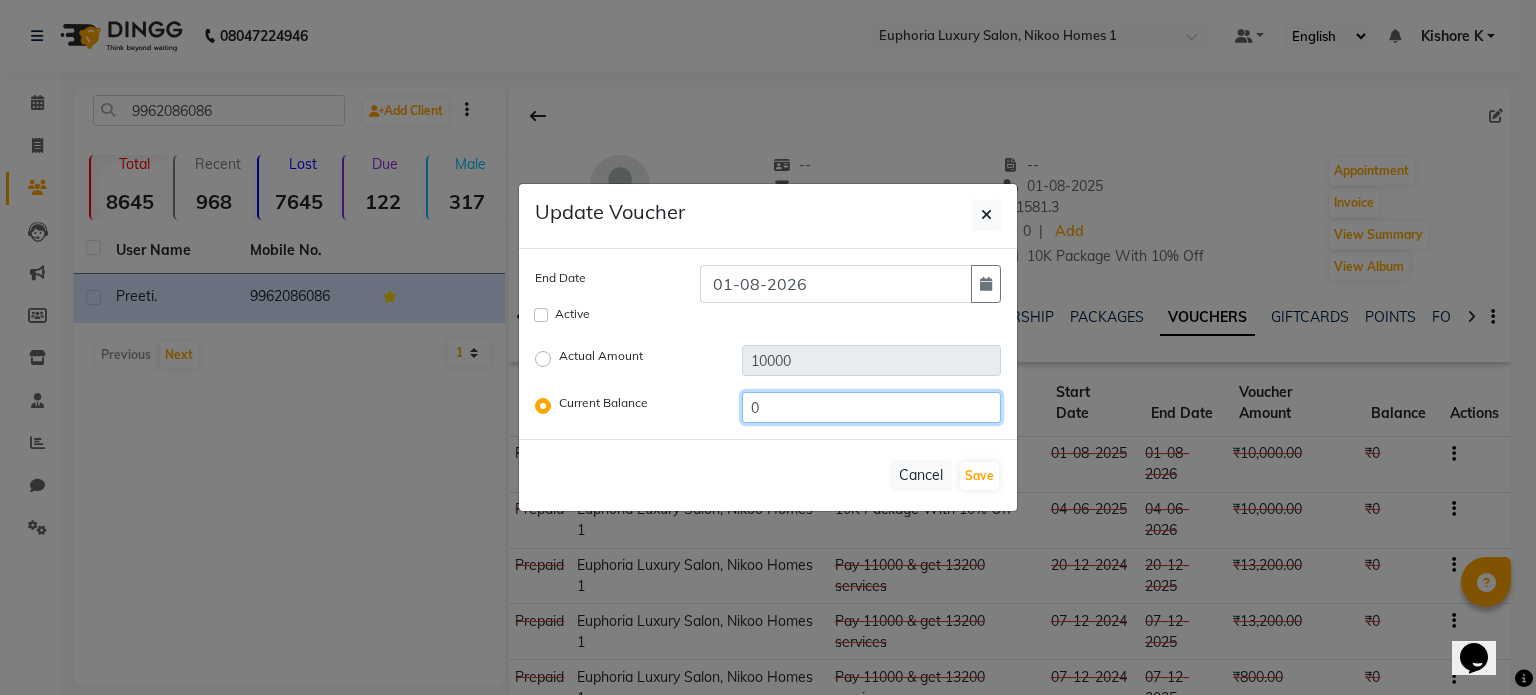 drag, startPoint x: 789, startPoint y: 409, endPoint x: 692, endPoint y: 389, distance: 99.0404 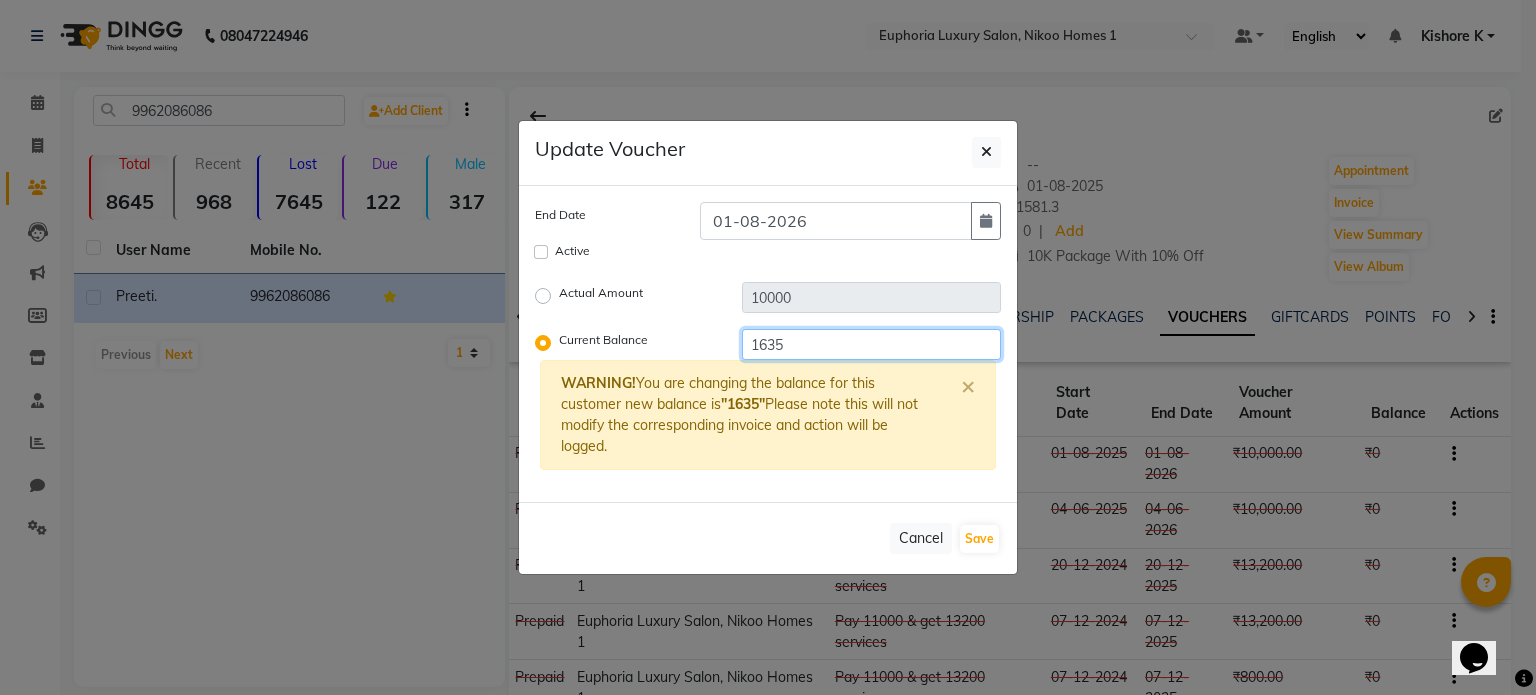 click on "1635" 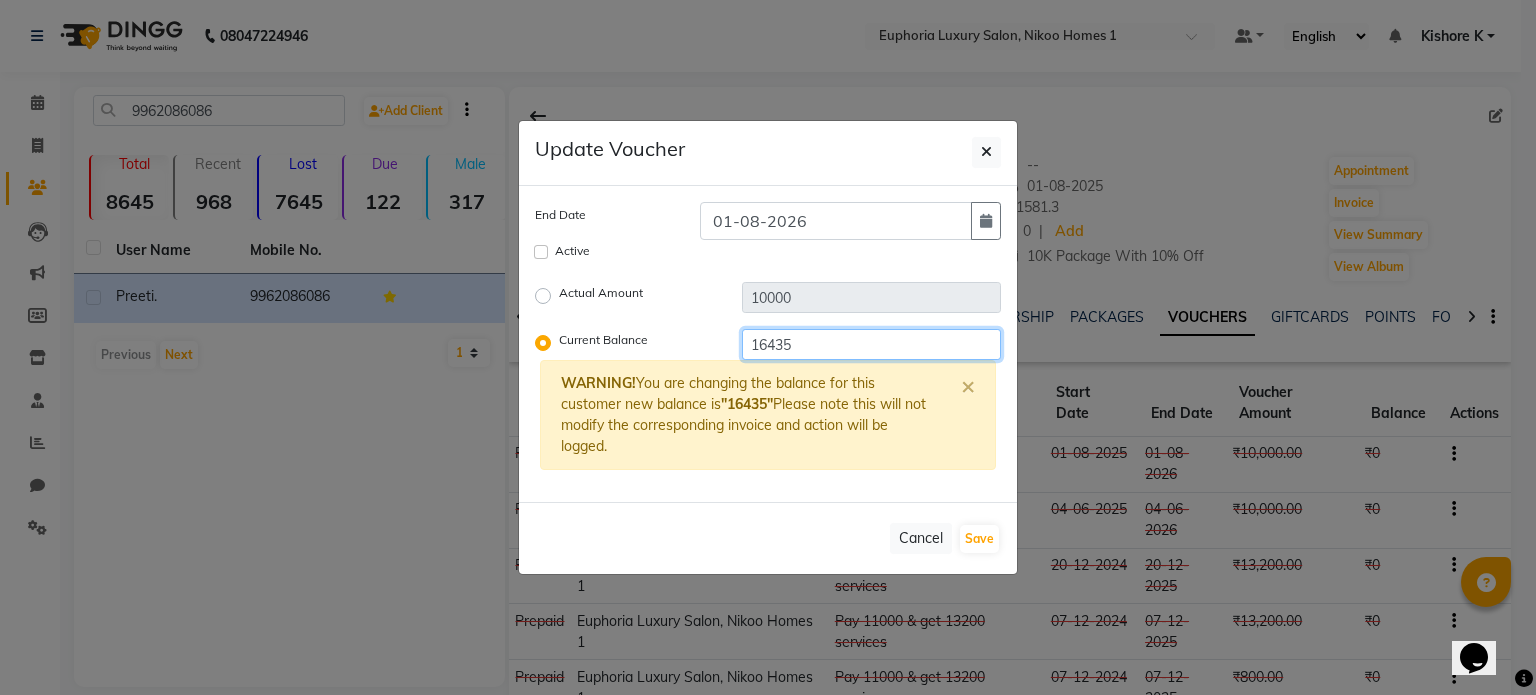 type on "16435" 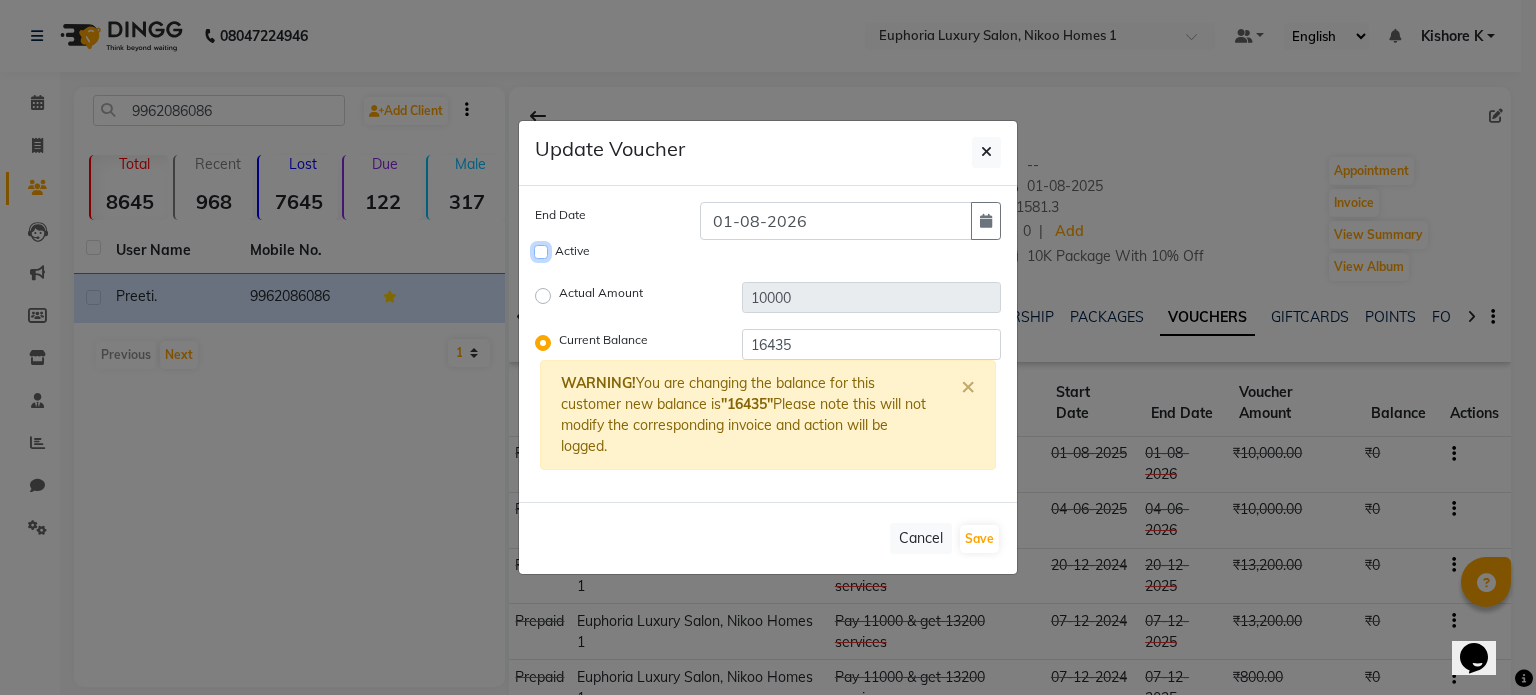 click on "Active" at bounding box center (541, 252) 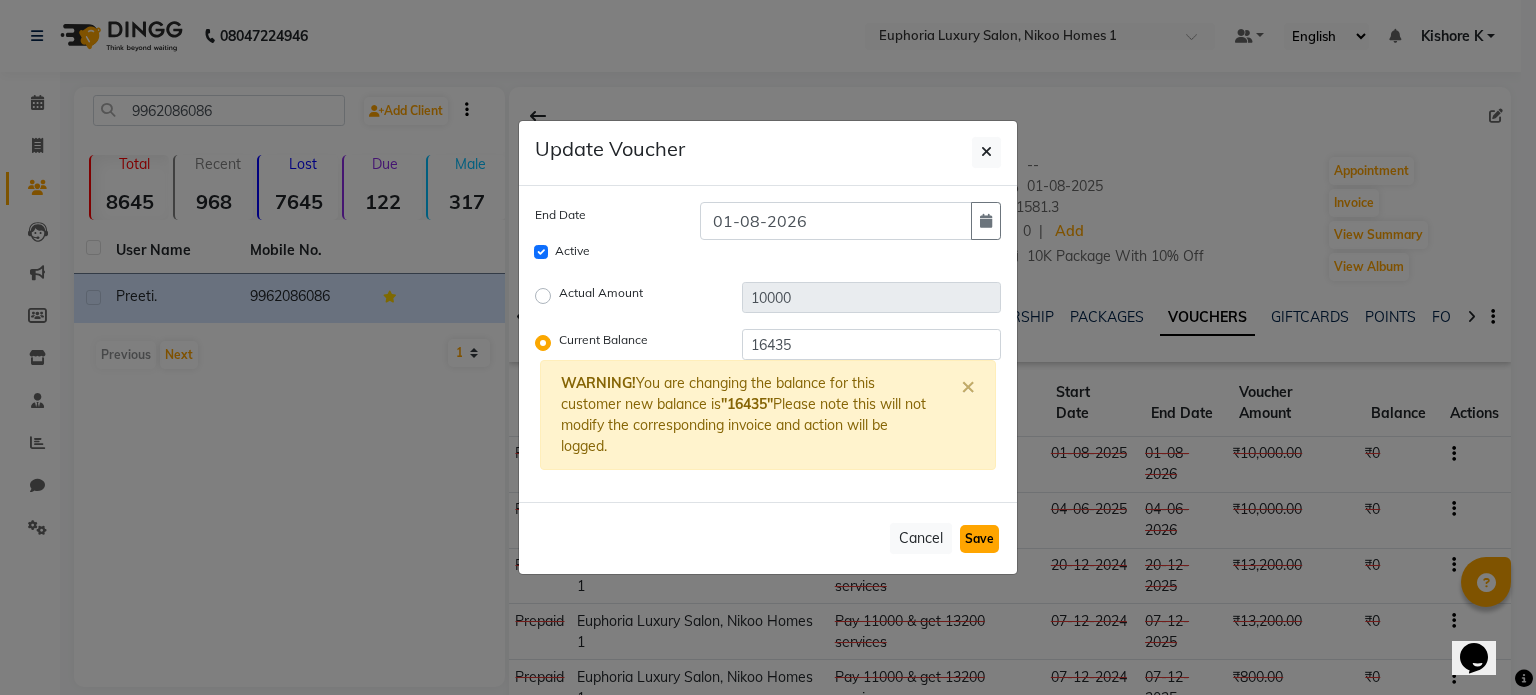 click on "Save" 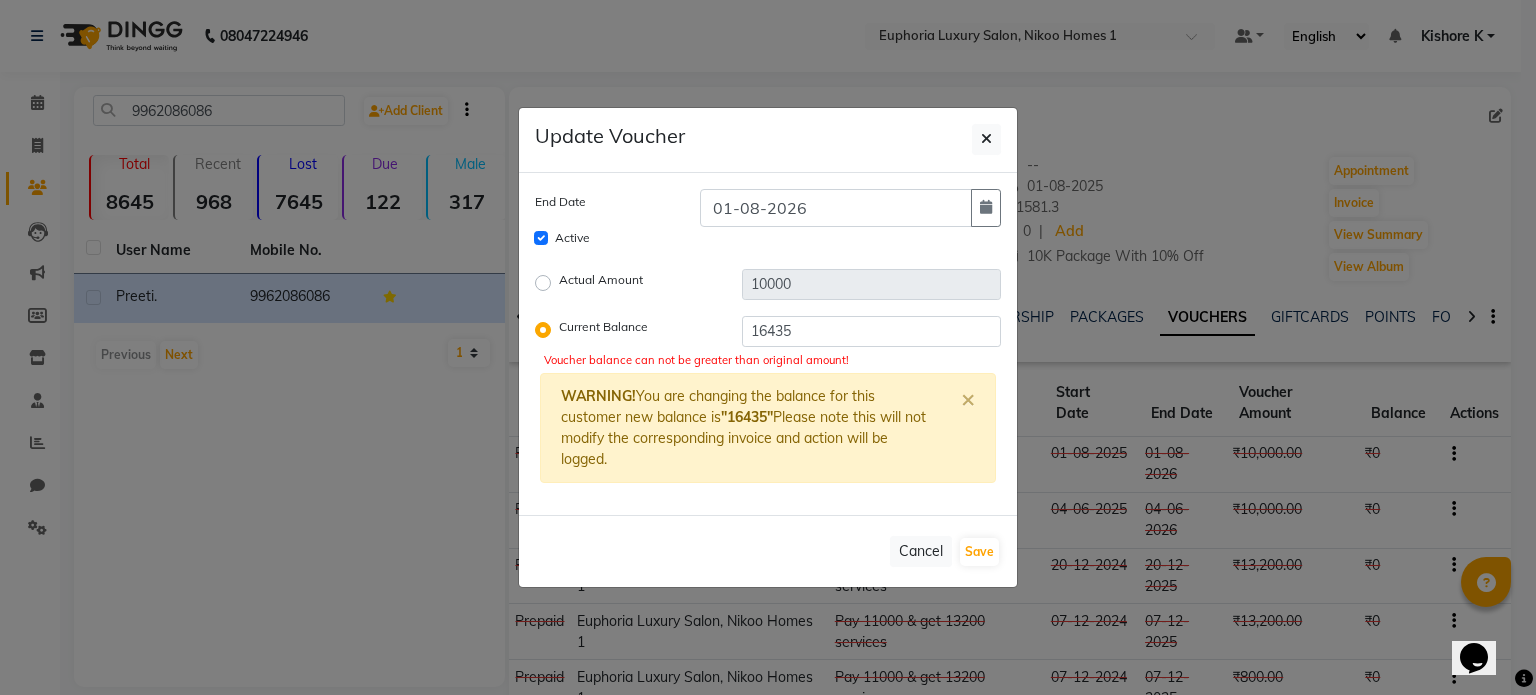 click on "Update Voucher End Date 01-08-2026  Active  Actual Amount  10000 Current Balance  16435 Voucher balance can not be greater than original amount! WARNING!  You are changing the balance for this customer new balance is  "16435"  Please note this will not modify the corresponding invoice and action will be logged.  ×  Cancel   Save" 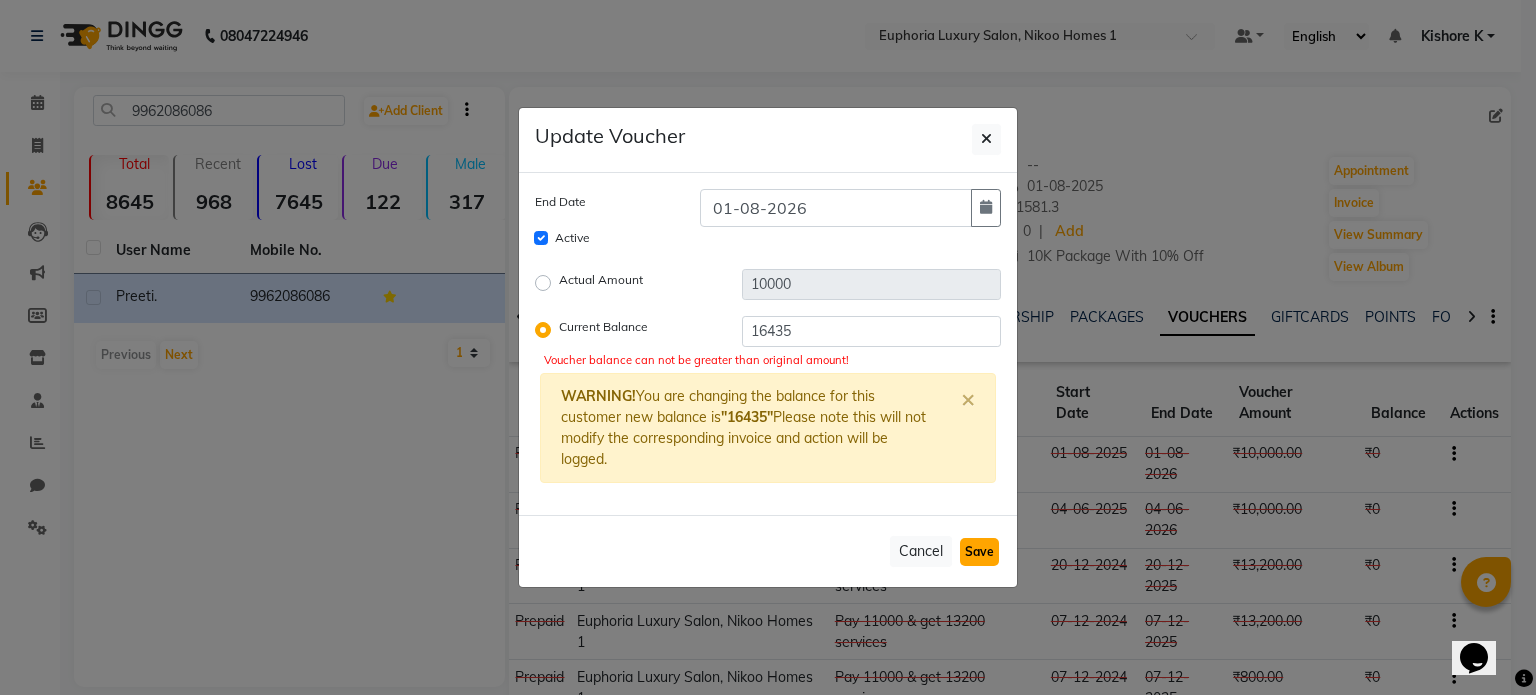 click on "Save" 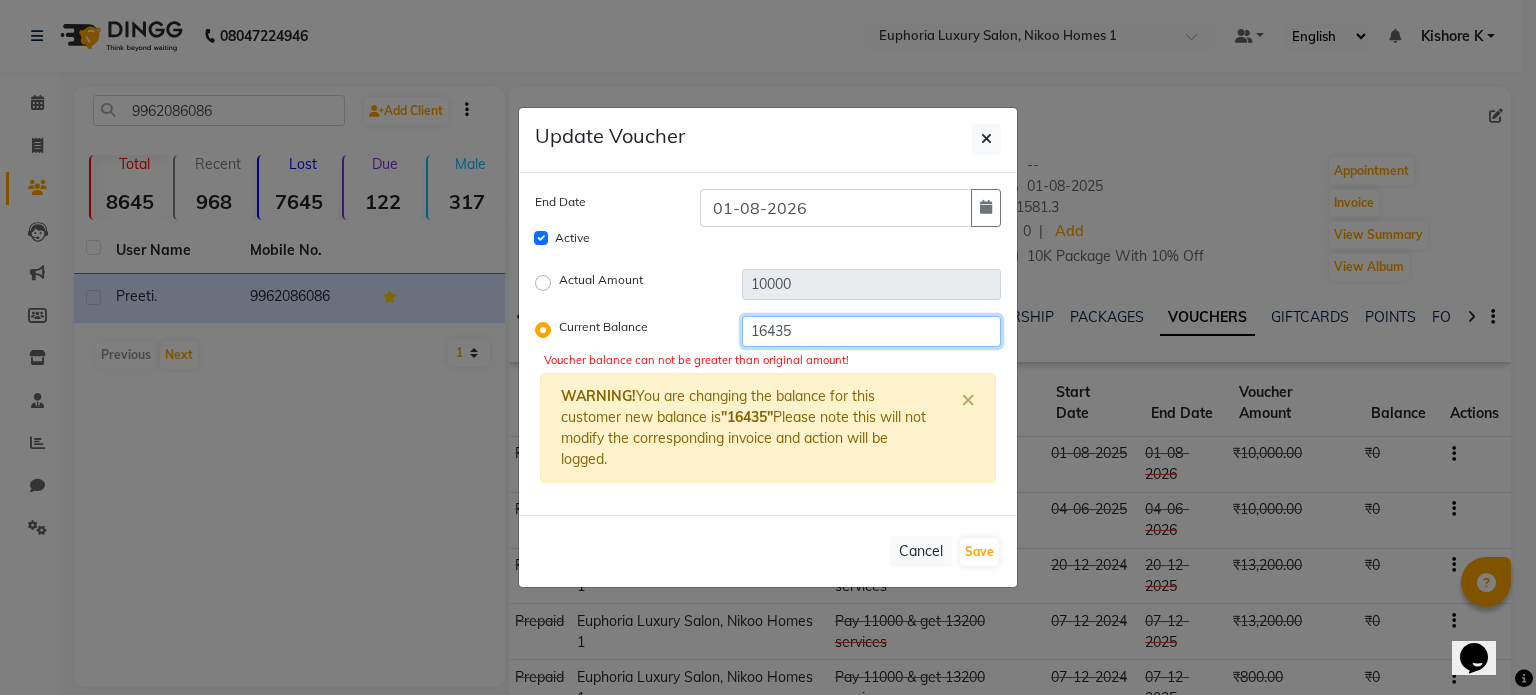 drag, startPoint x: 843, startPoint y: 328, endPoint x: 752, endPoint y: 331, distance: 91.04944 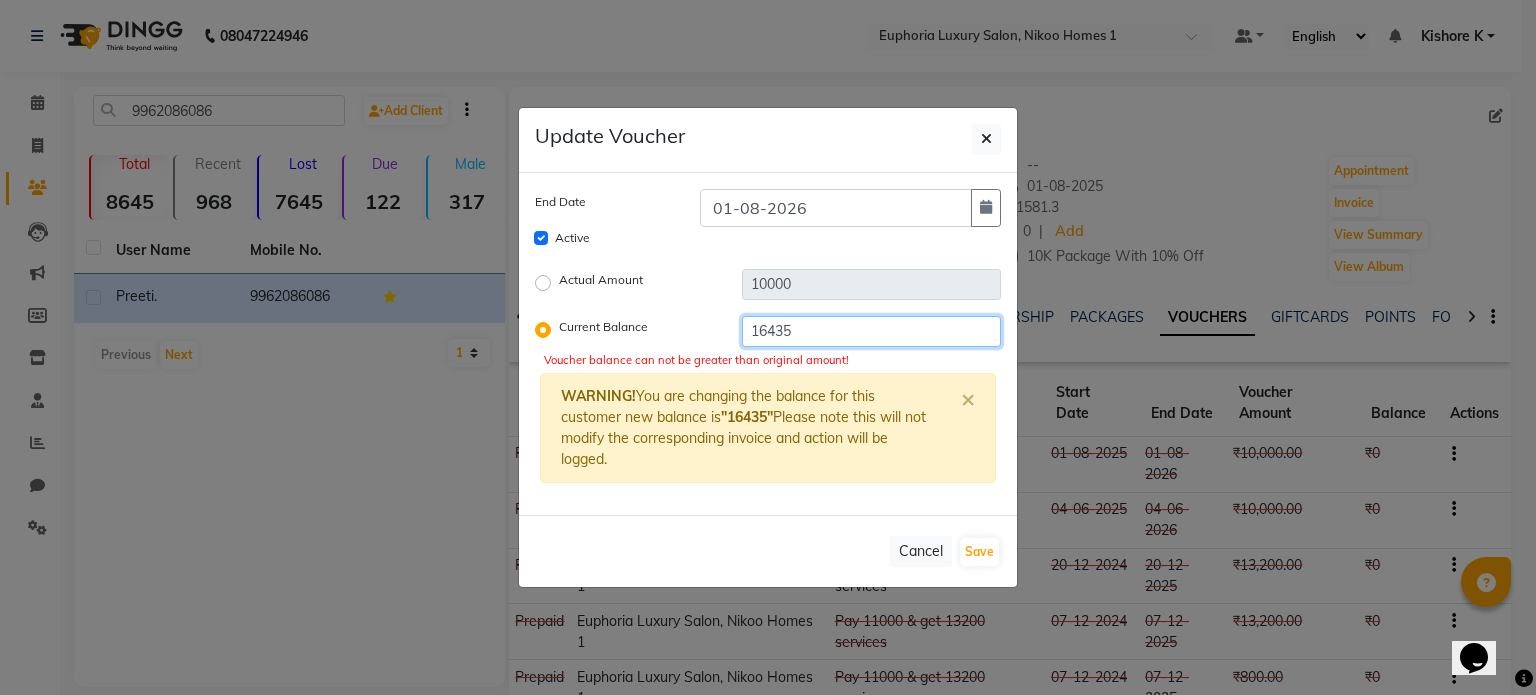 click on "16435" 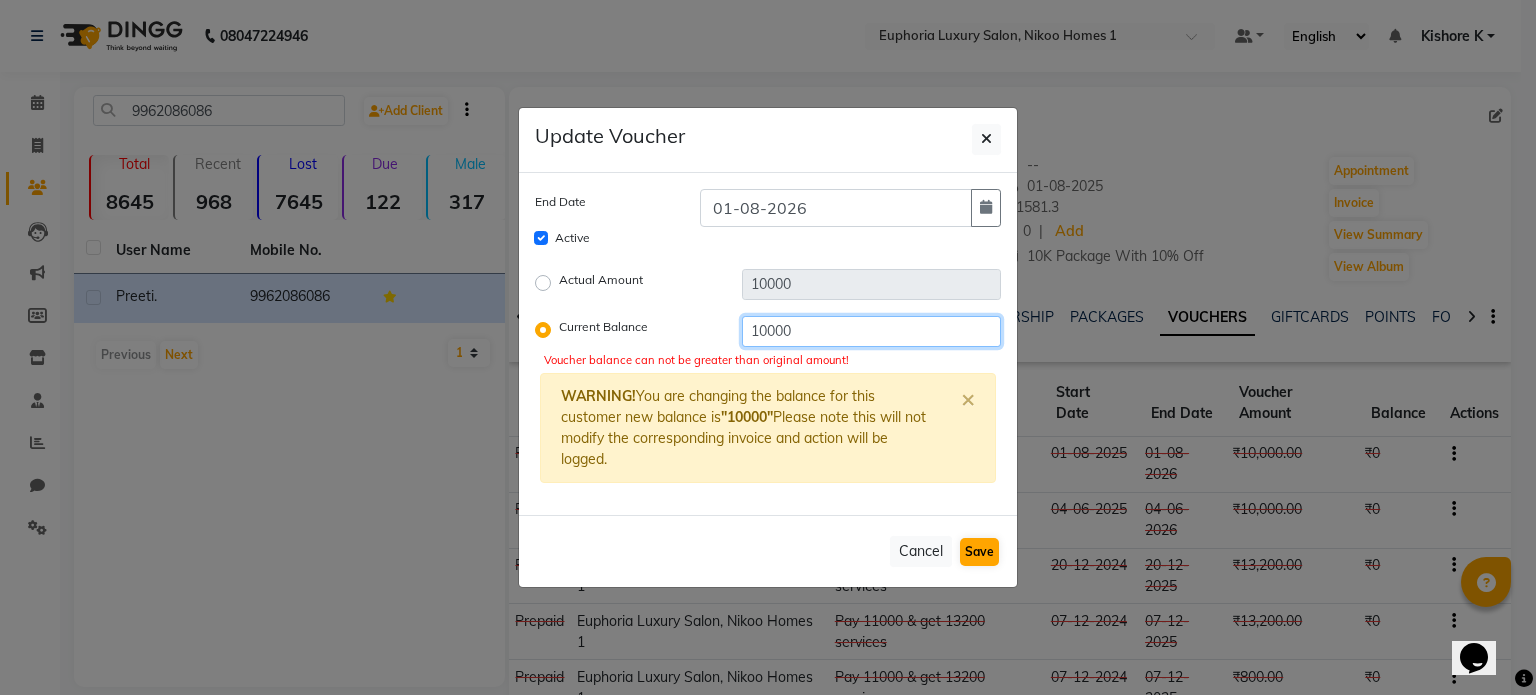 type on "10000" 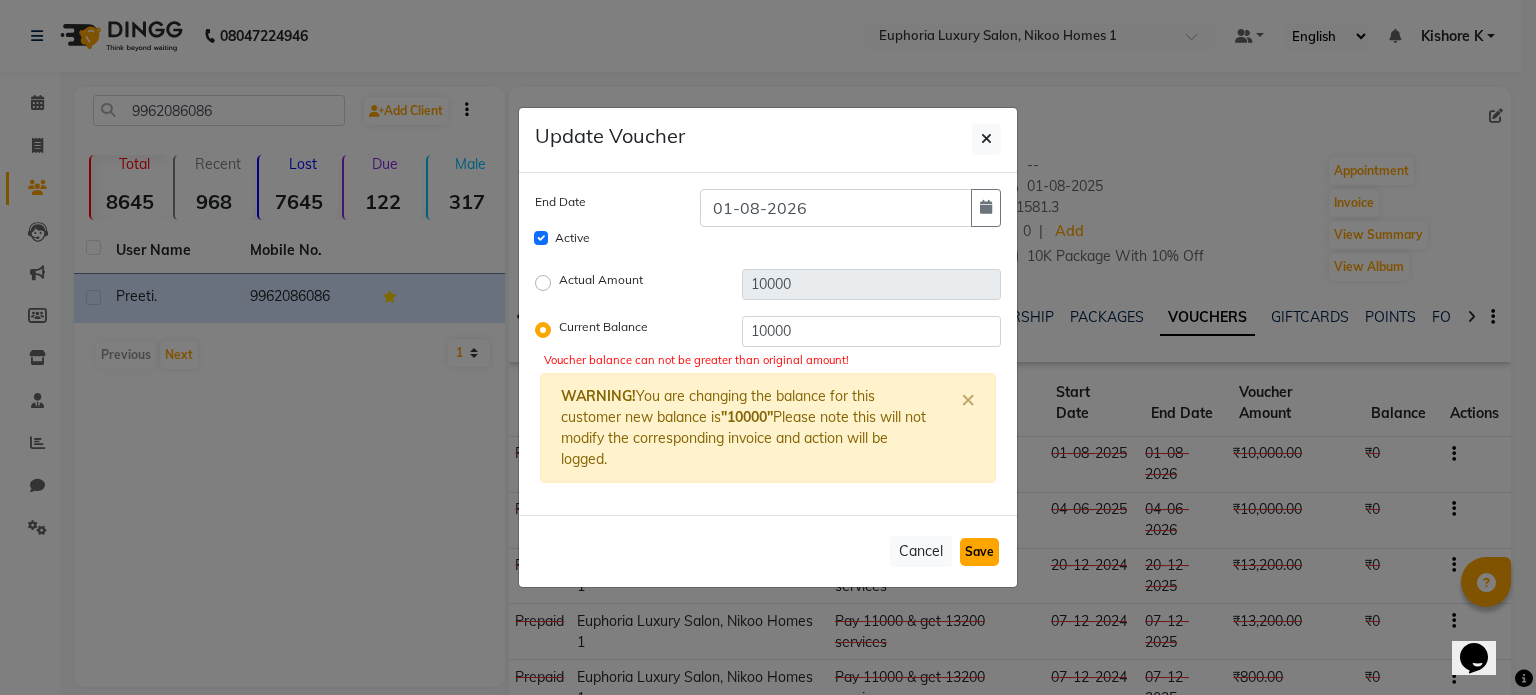 click on "Save" 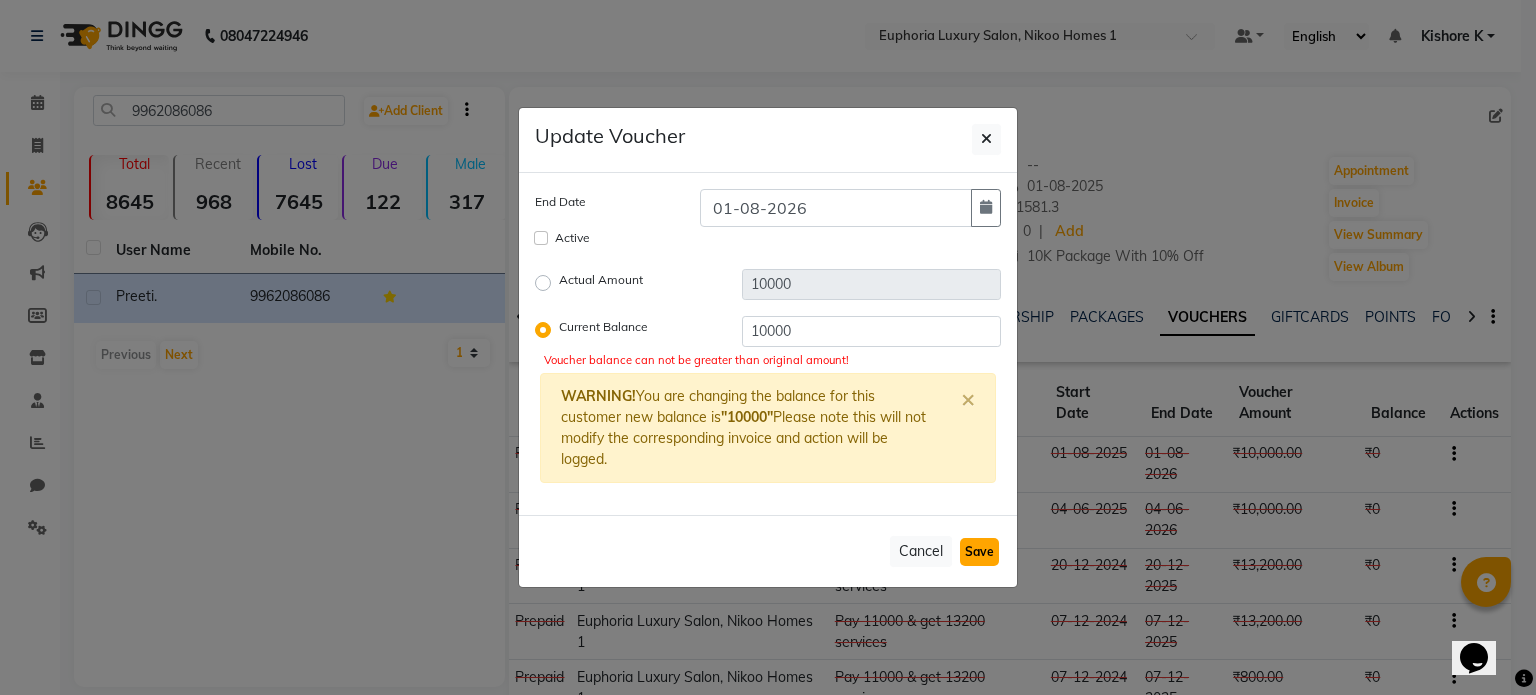 type 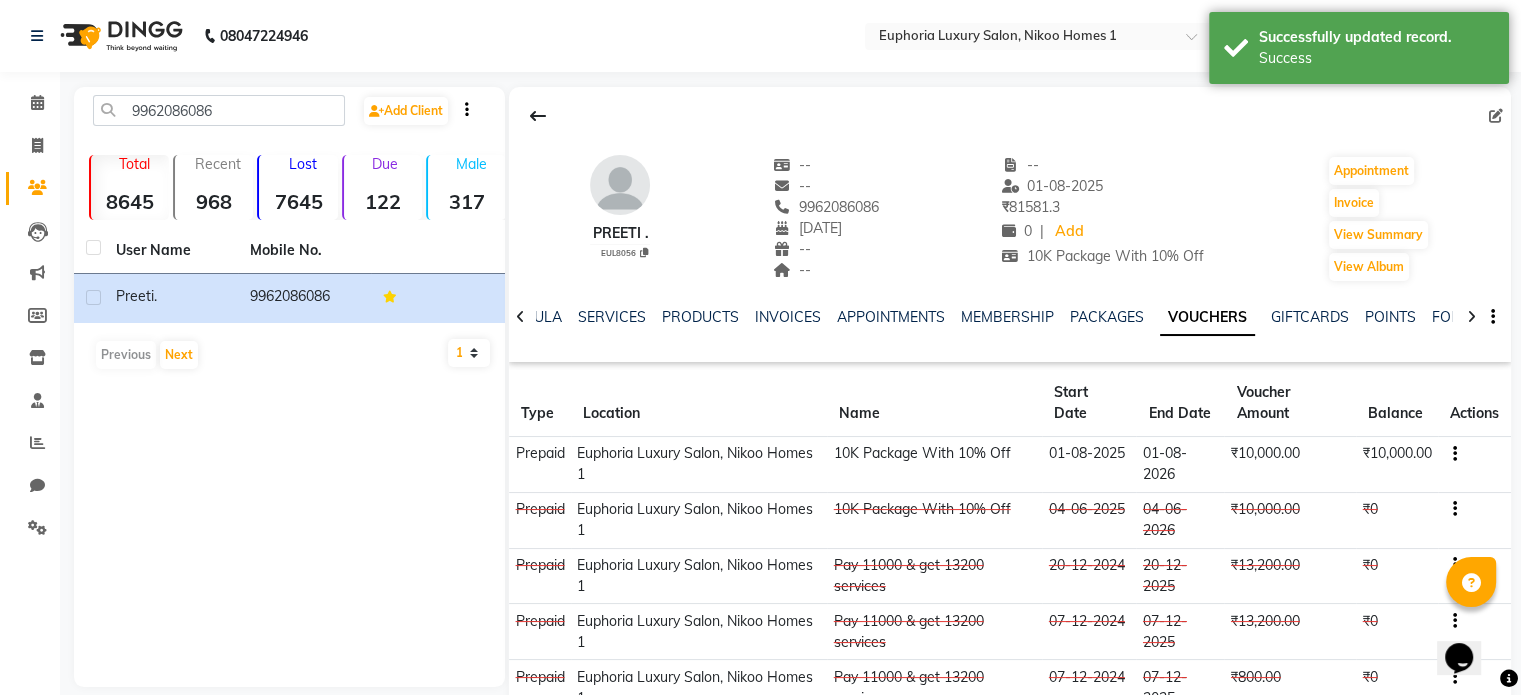 click 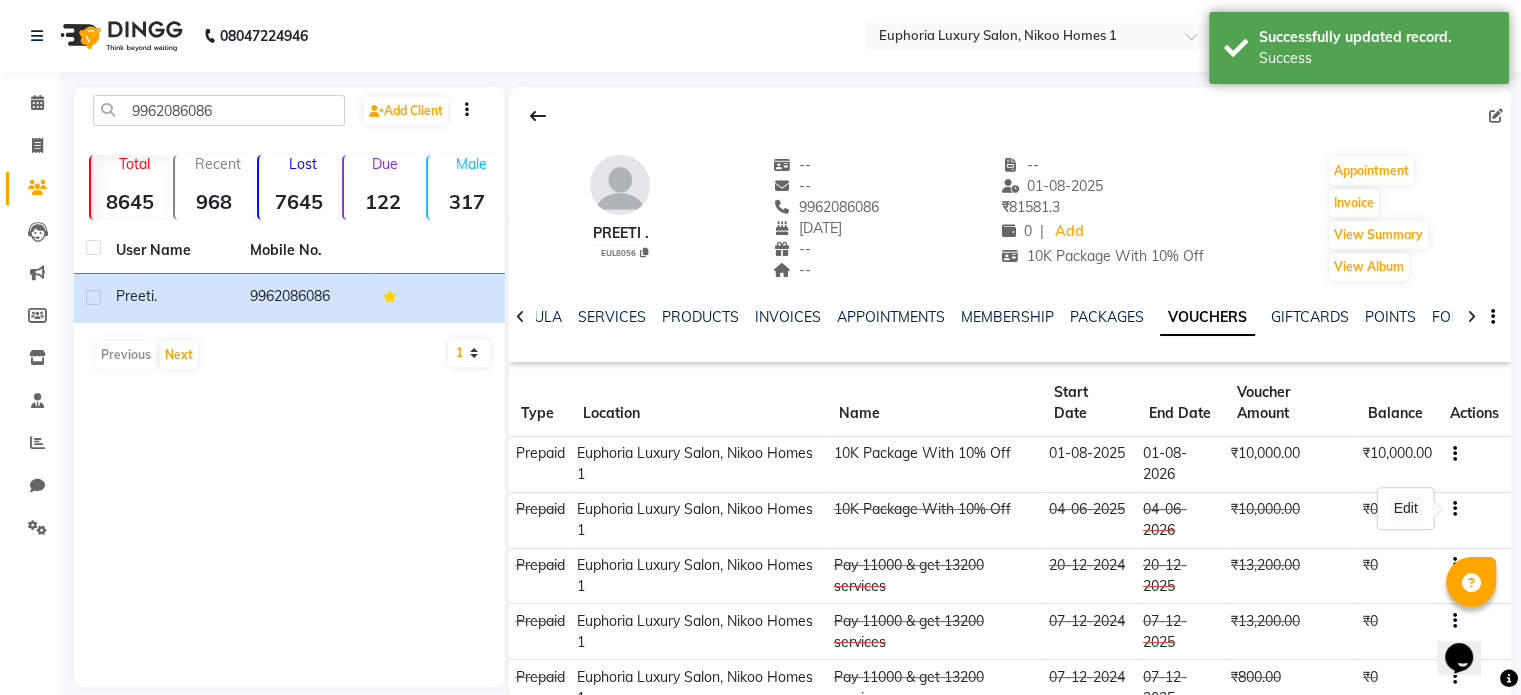 click on "Edit" at bounding box center (1405, 508) 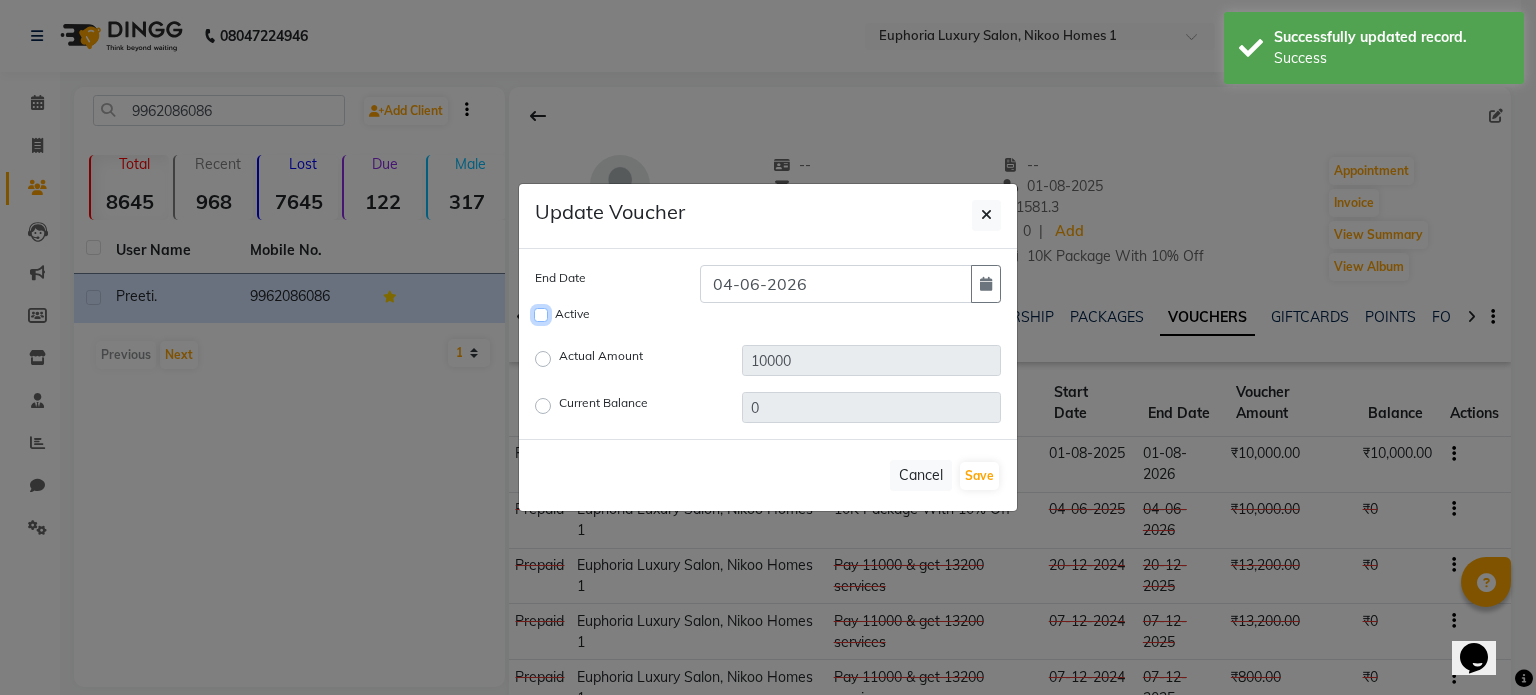 click on "Active" at bounding box center [541, 315] 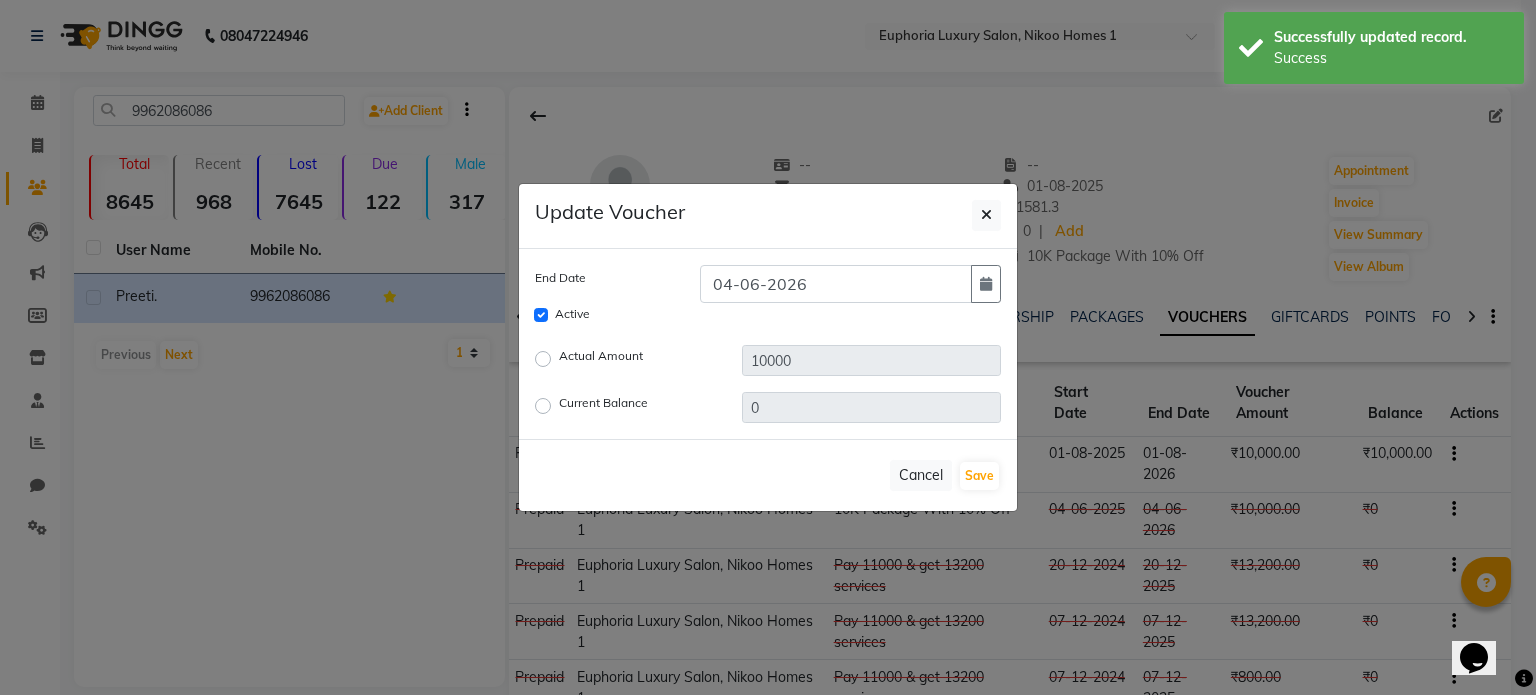 click on "Current Balance" 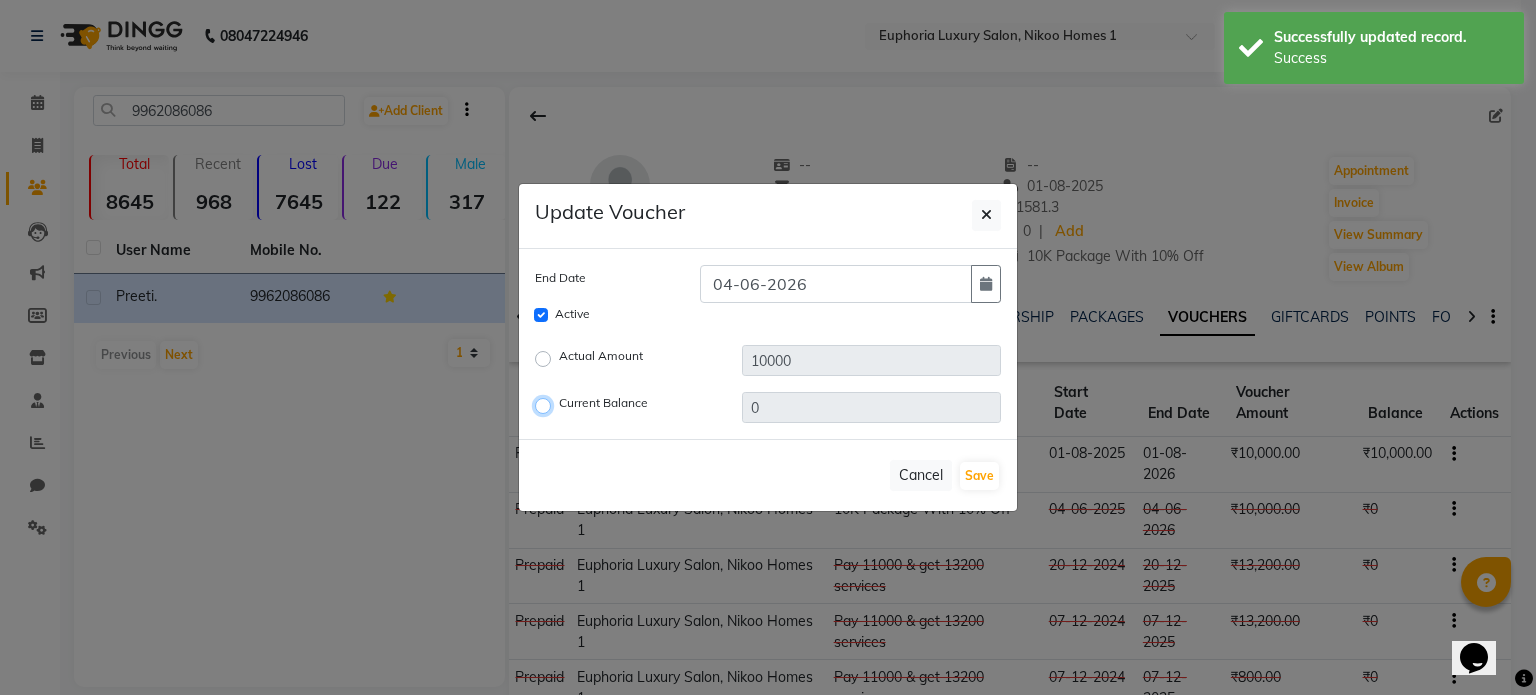 click on "Current Balance" at bounding box center [546, 406] 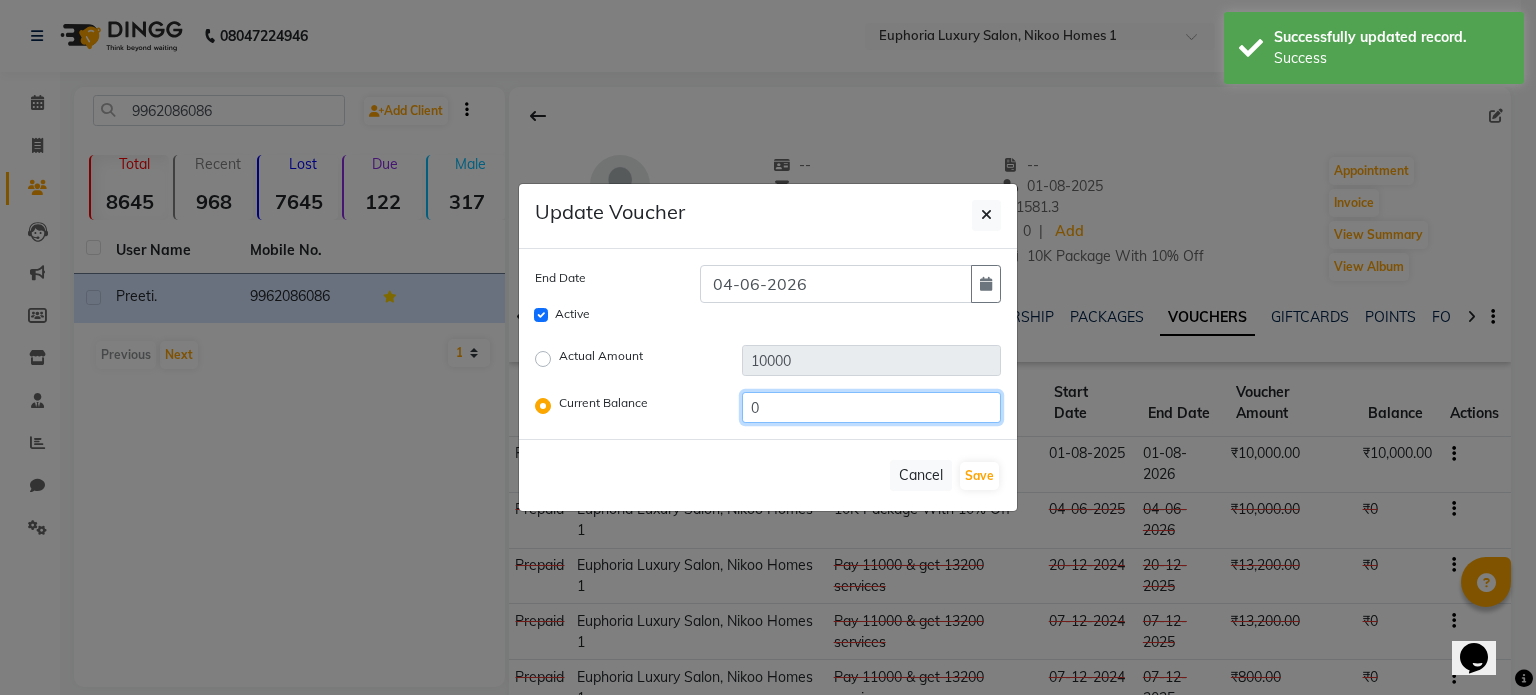 click on "Current Balance  0" 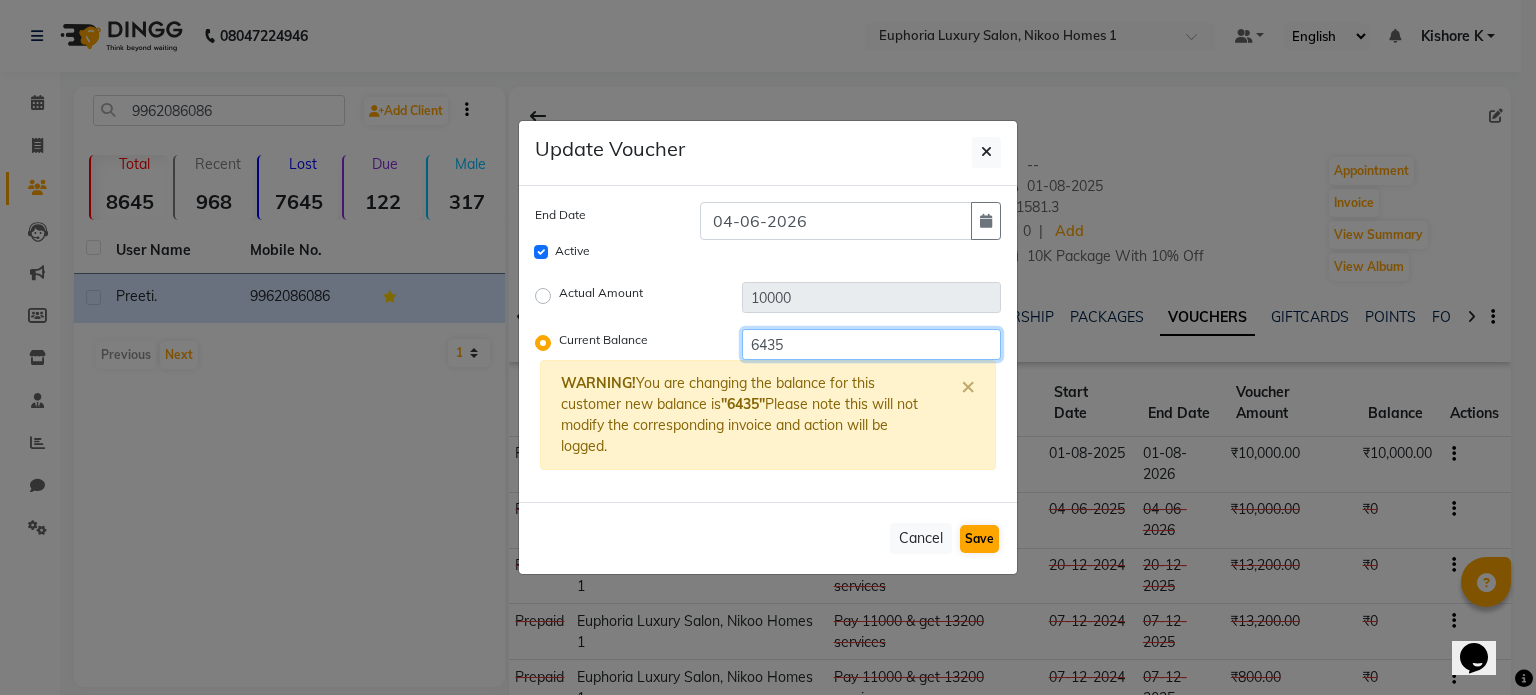 type on "6435" 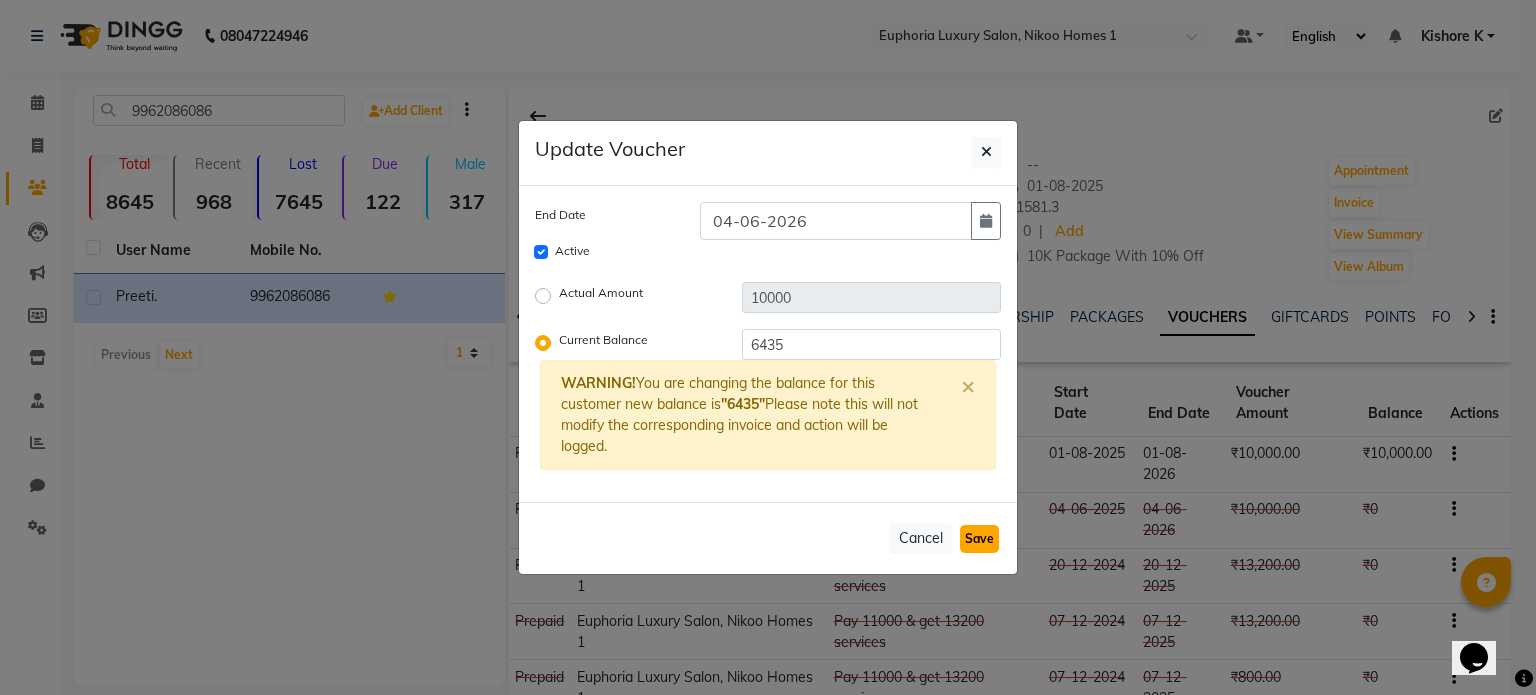 click on "Save" 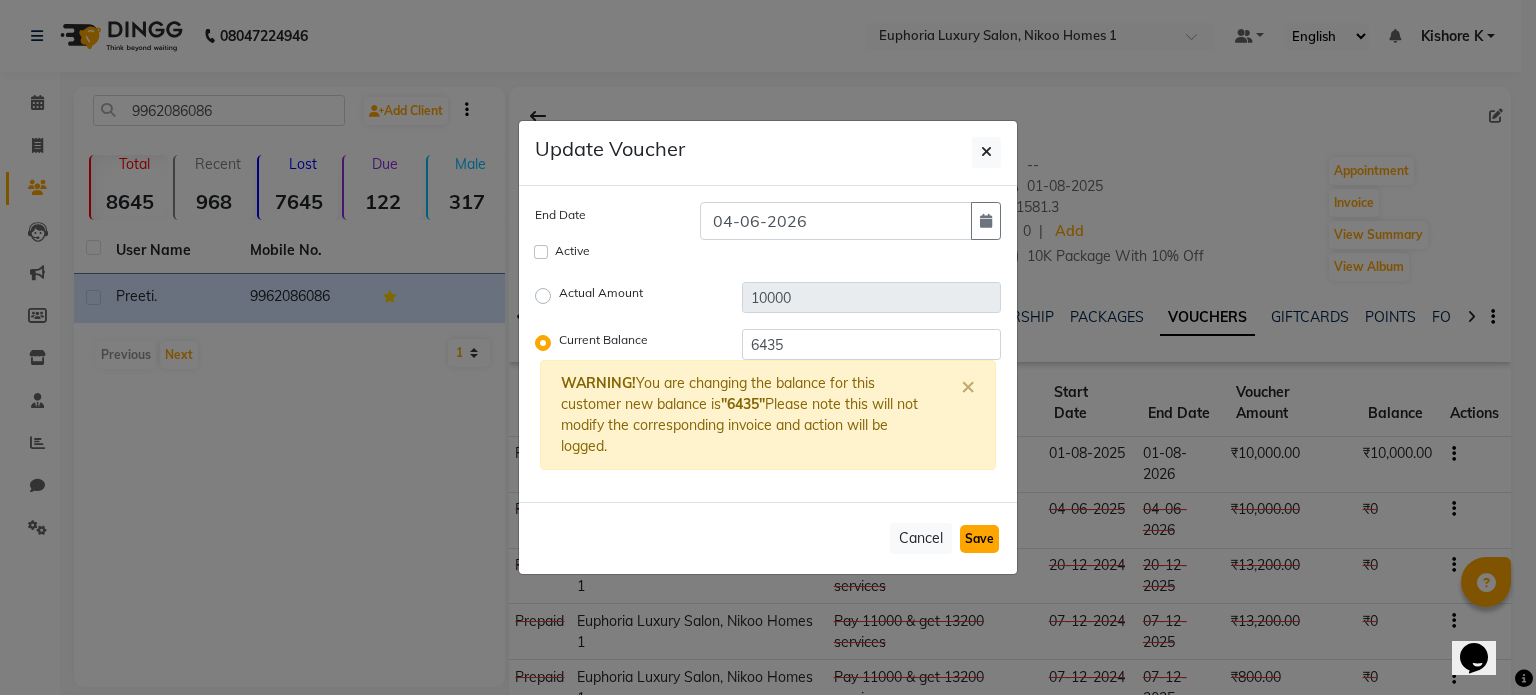 type 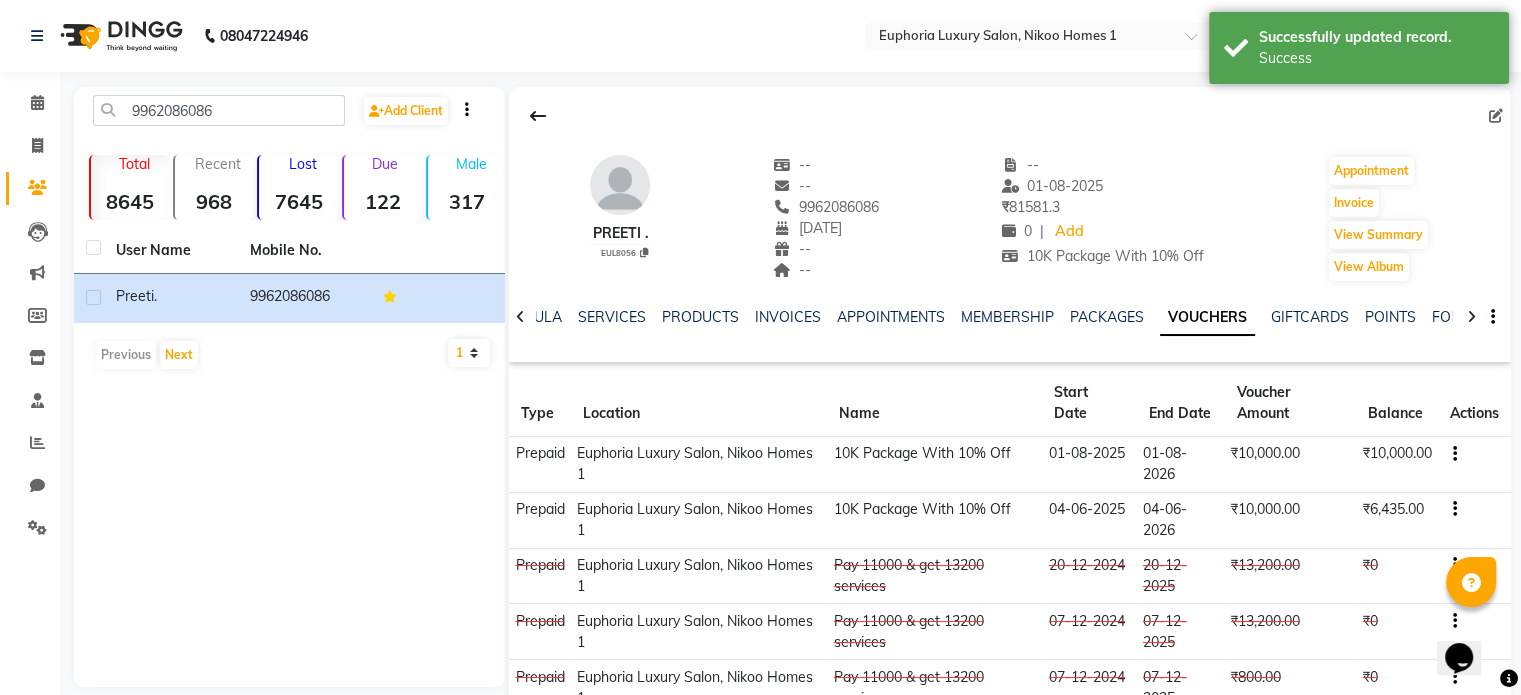 scroll, scrollTop: 116, scrollLeft: 0, axis: vertical 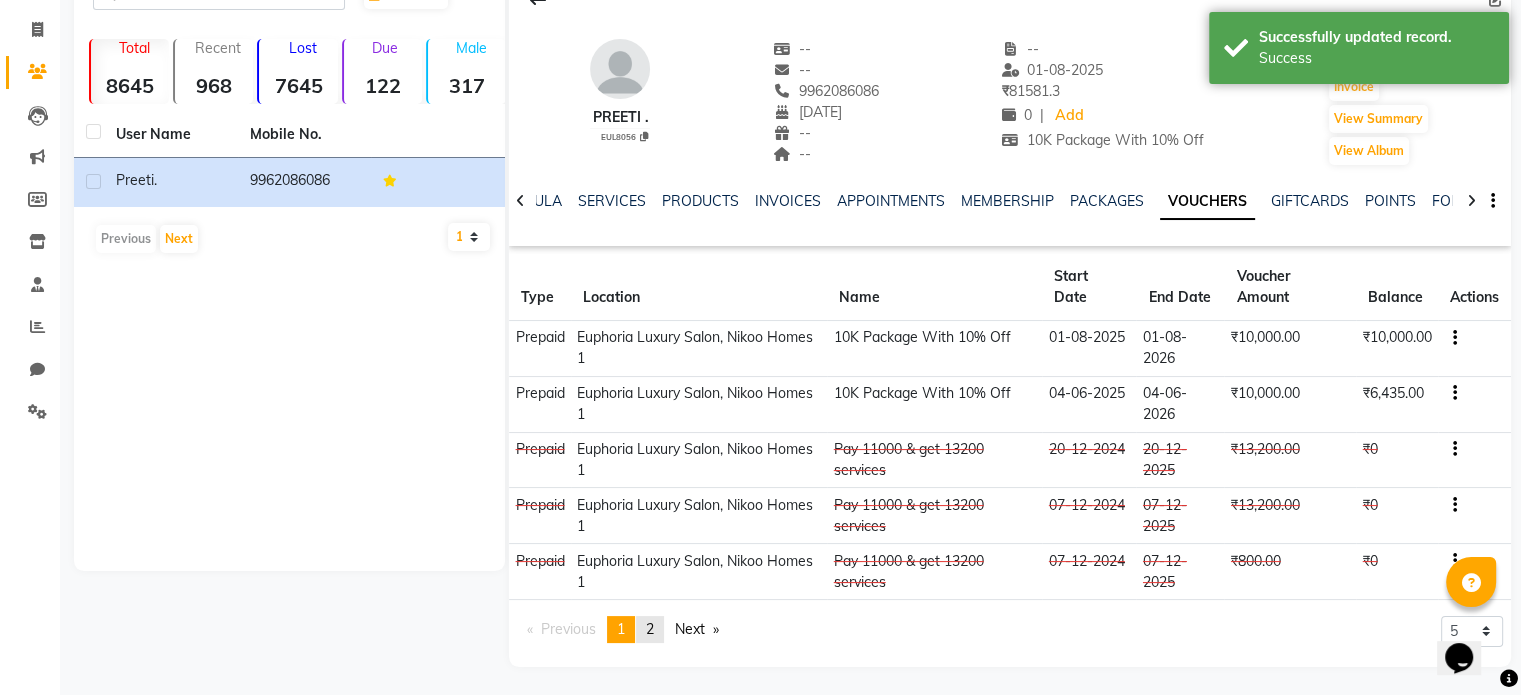 click on "page  2" 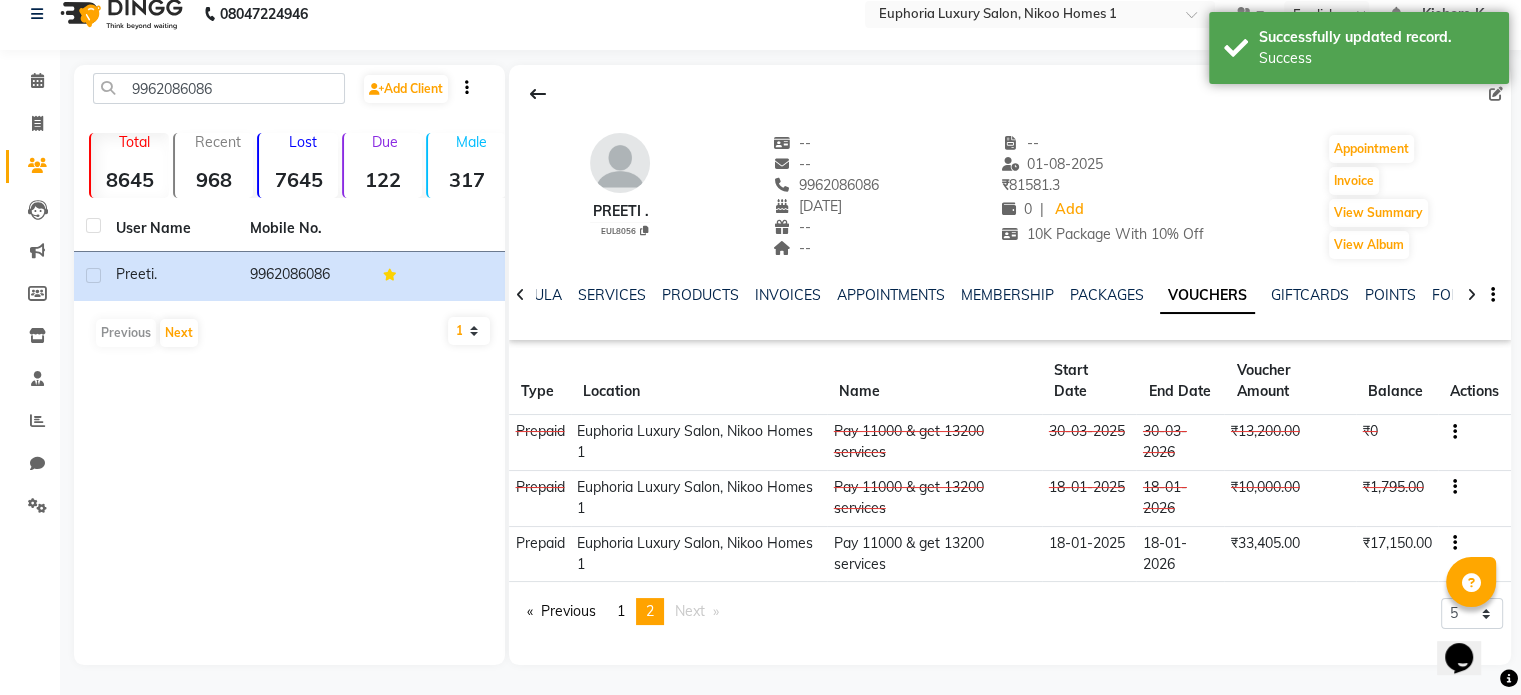 scroll, scrollTop: 21, scrollLeft: 0, axis: vertical 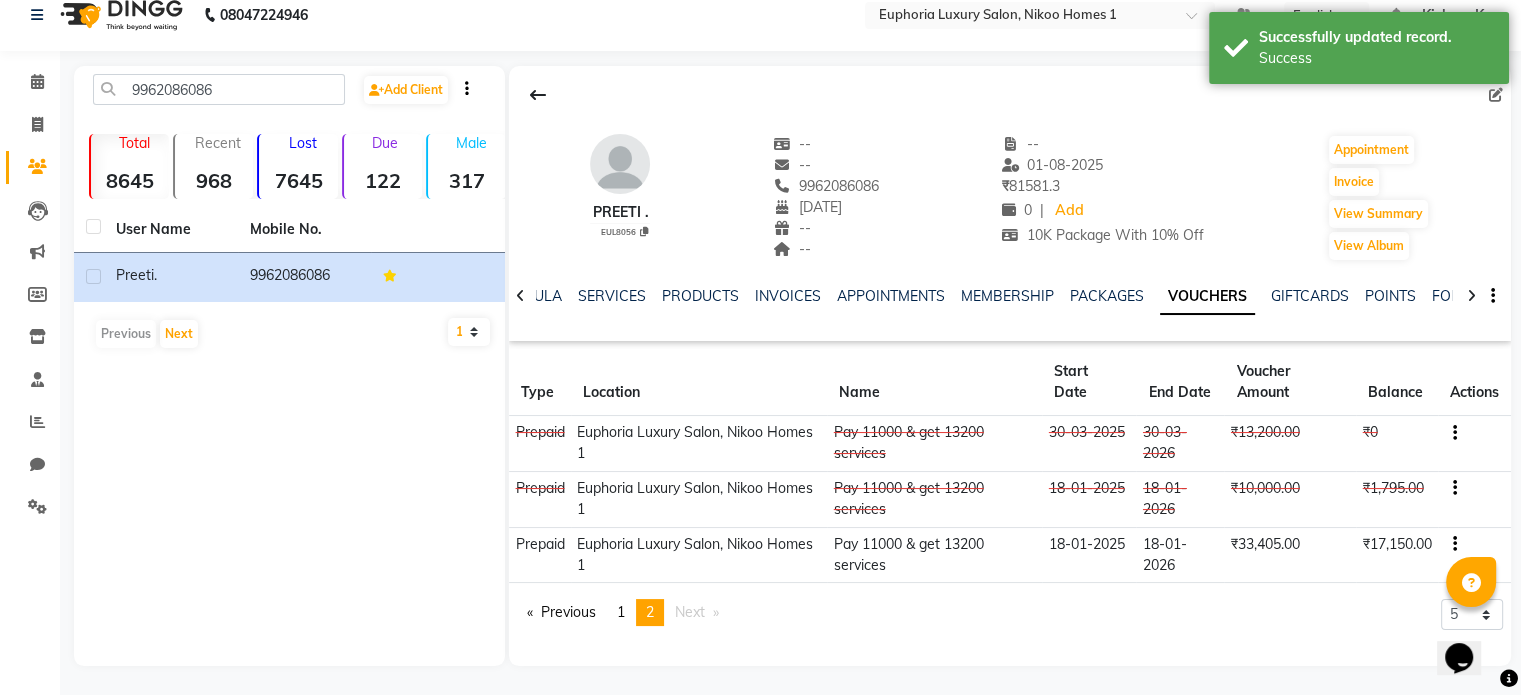 click 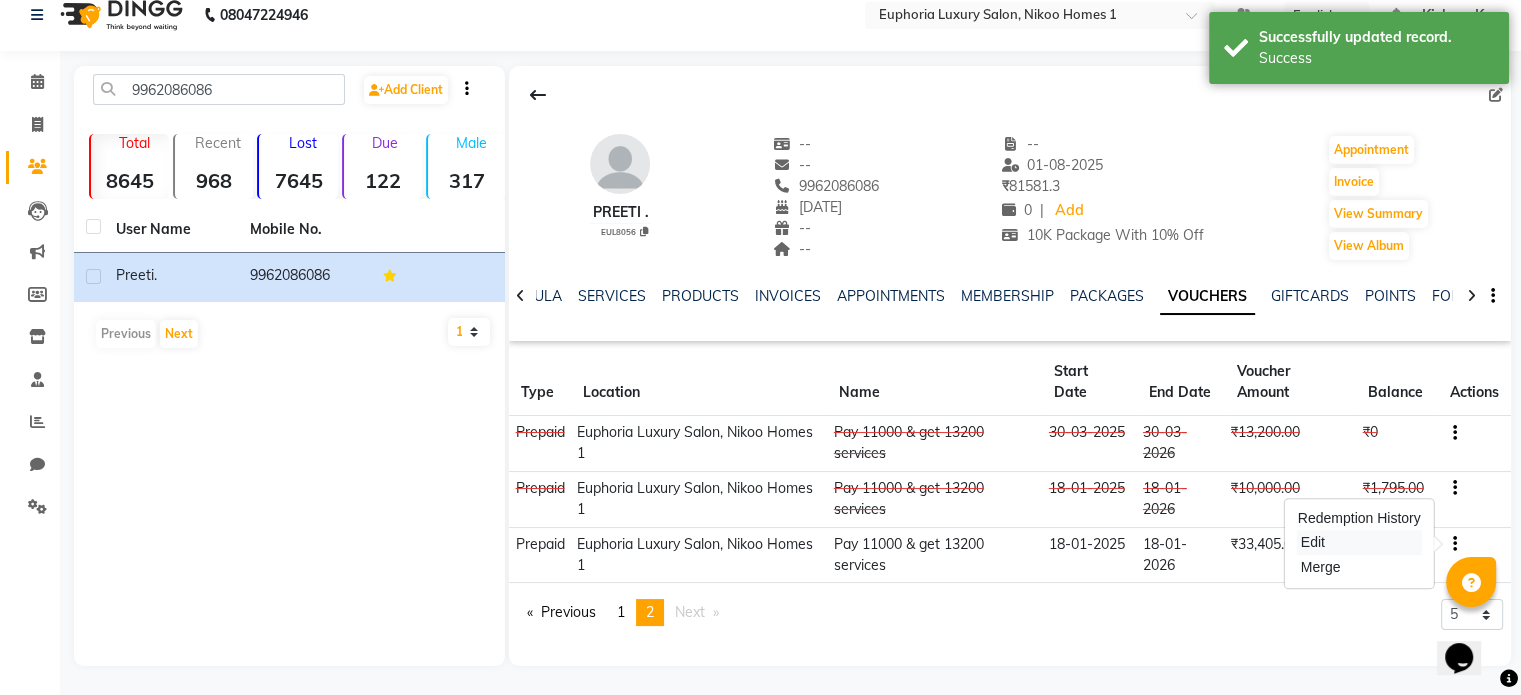 click on "Edit" at bounding box center (1359, 542) 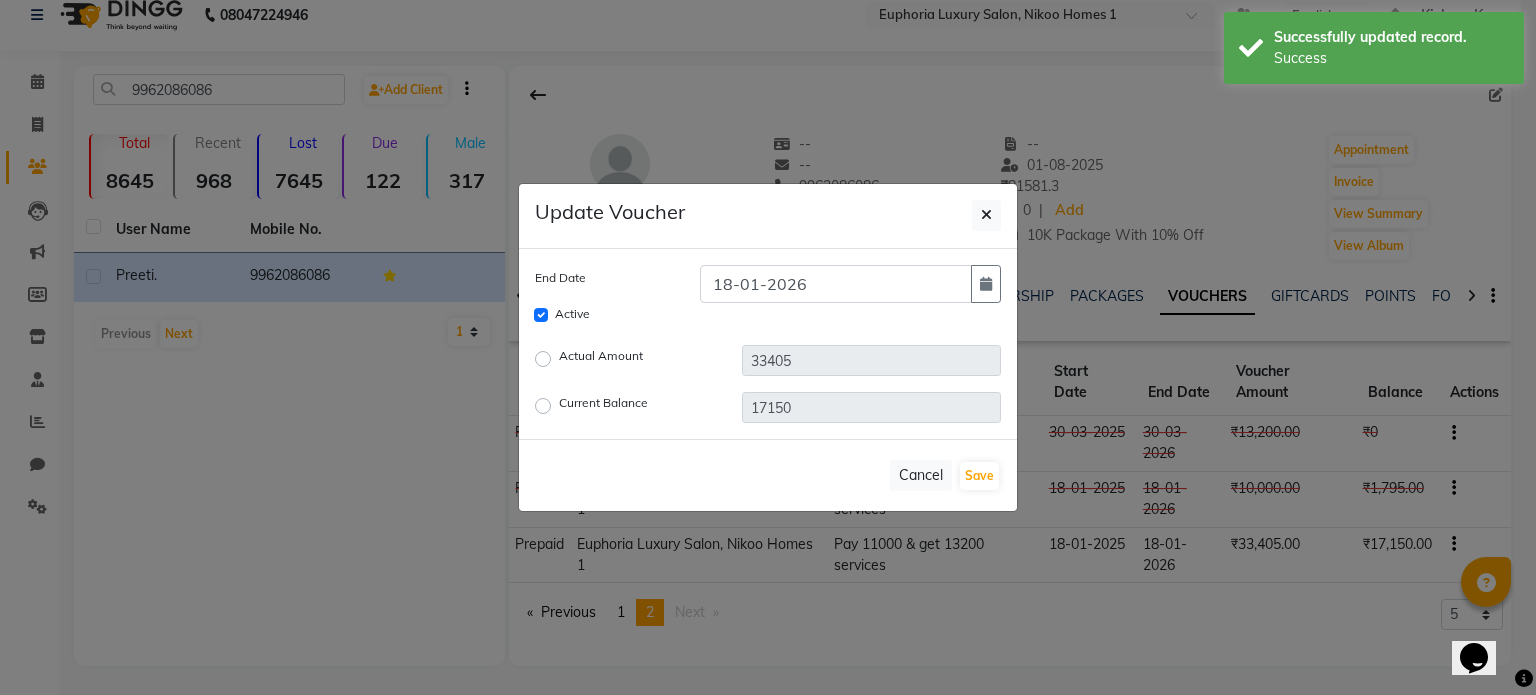 click on "Current Balance" 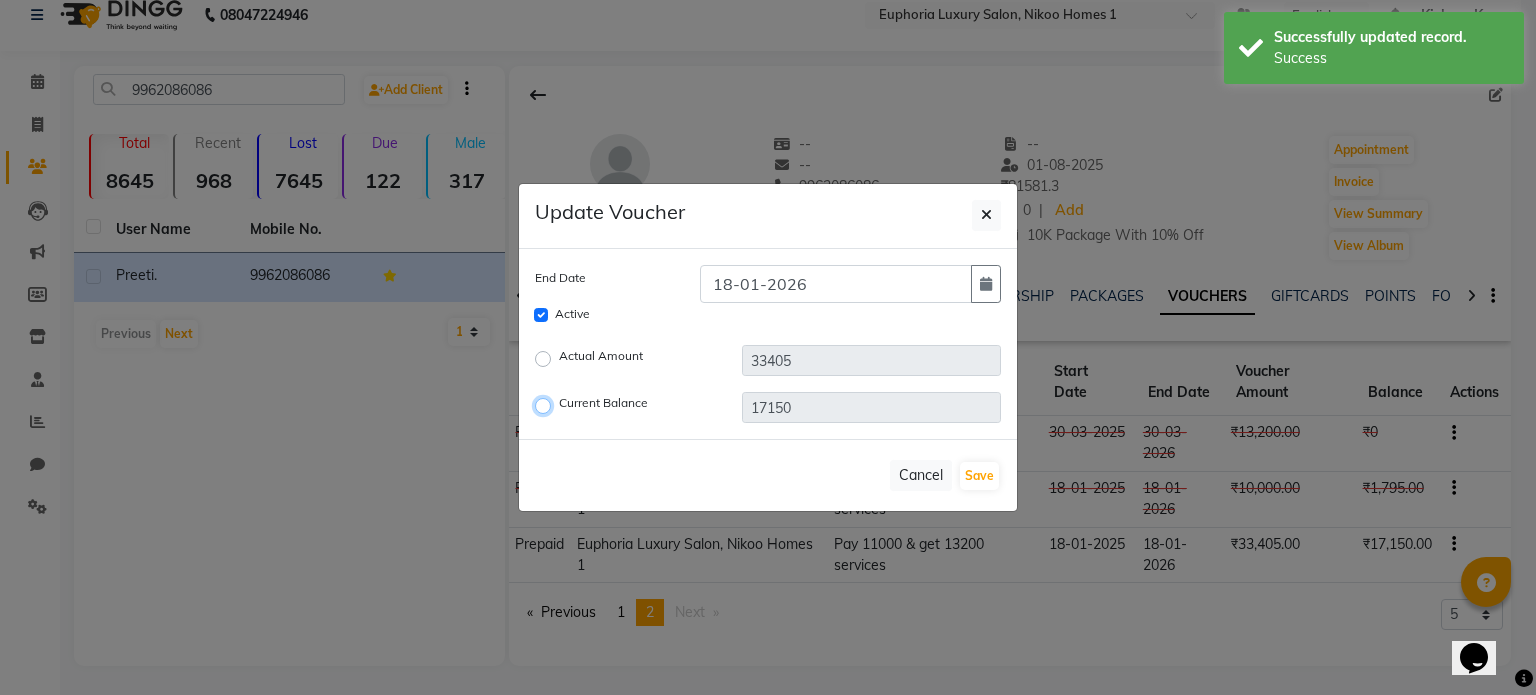 click on "Current Balance" at bounding box center (546, 406) 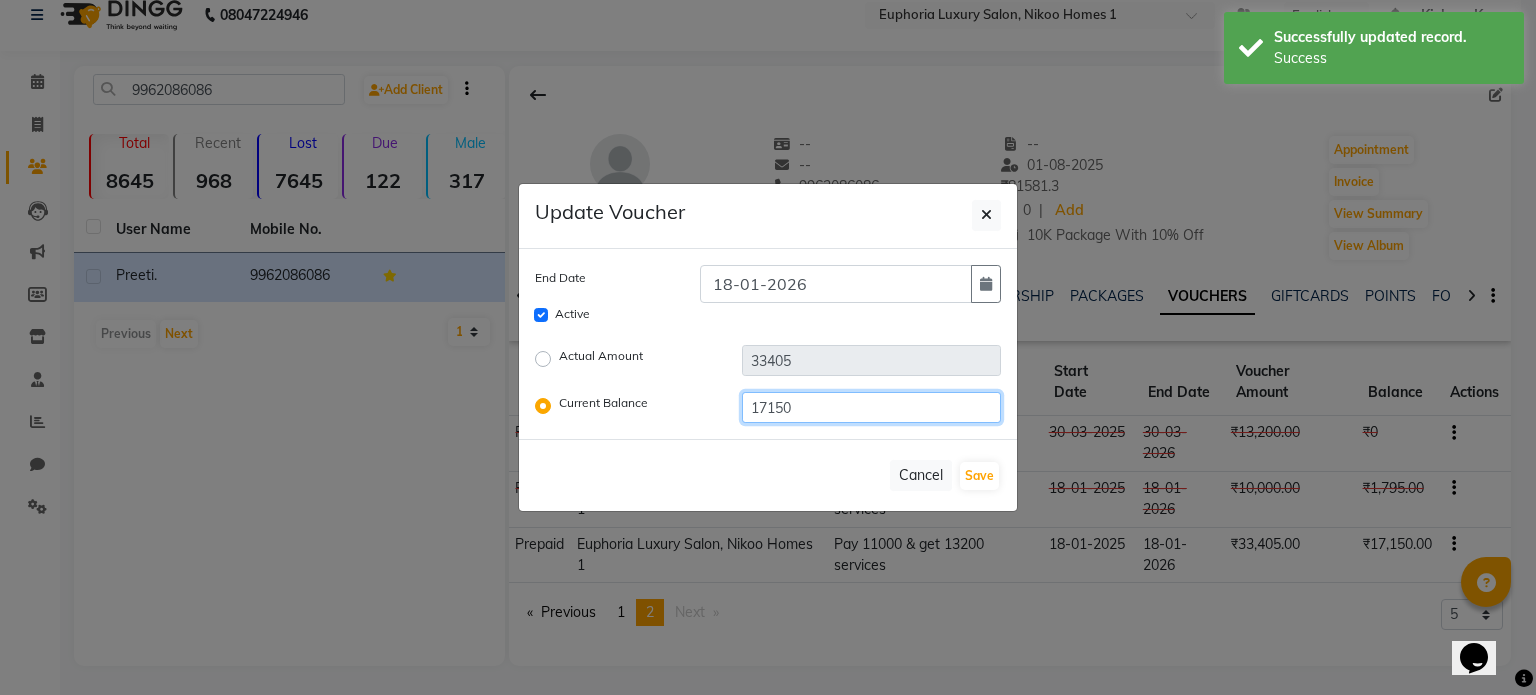 drag, startPoint x: 816, startPoint y: 416, endPoint x: 620, endPoint y: 383, distance: 198.75865 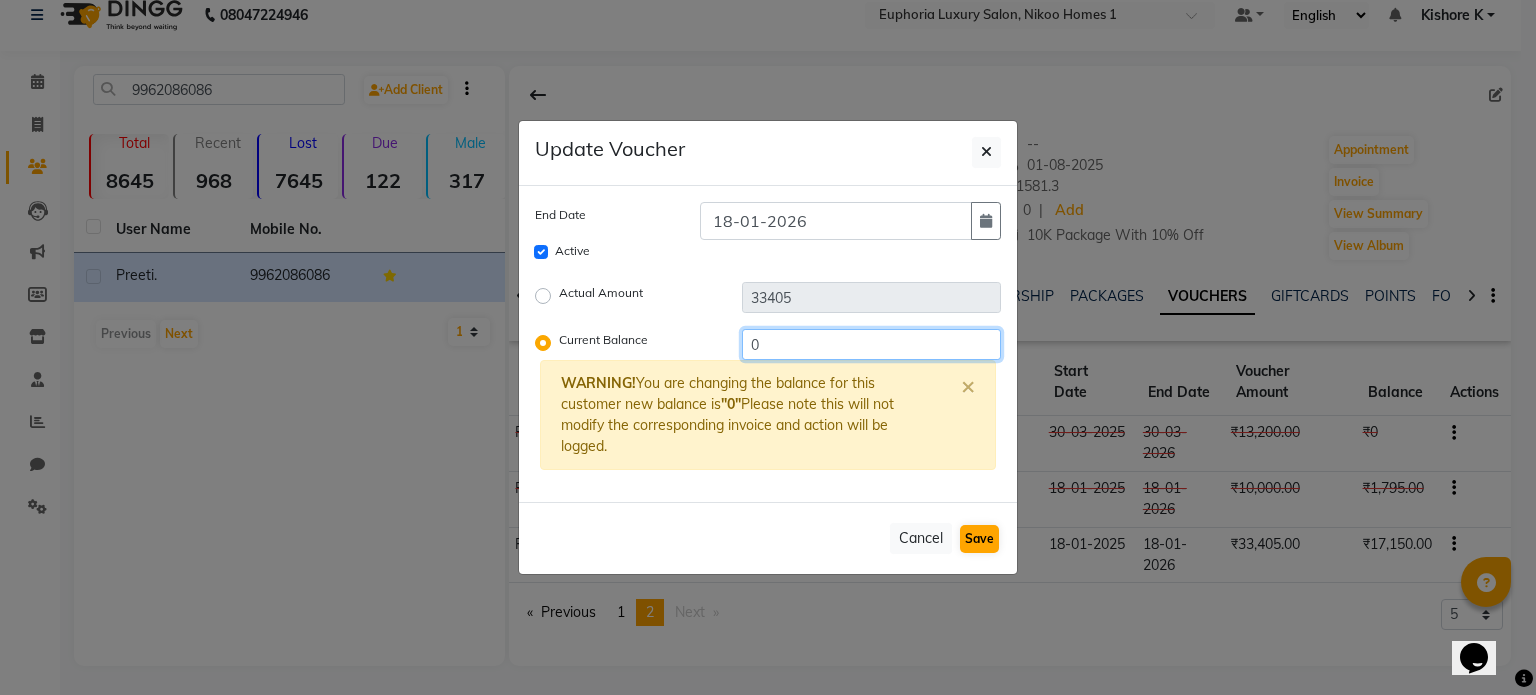 type on "0" 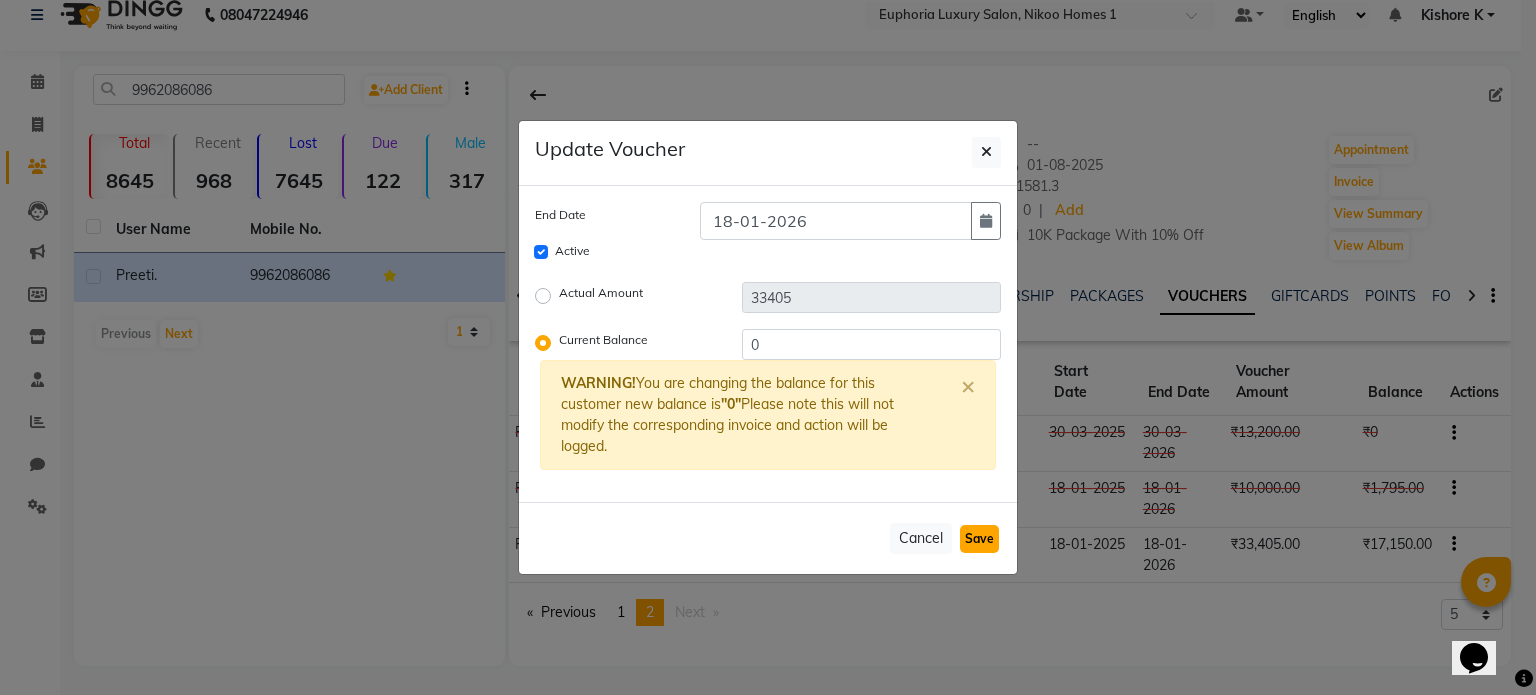 click on "Save" 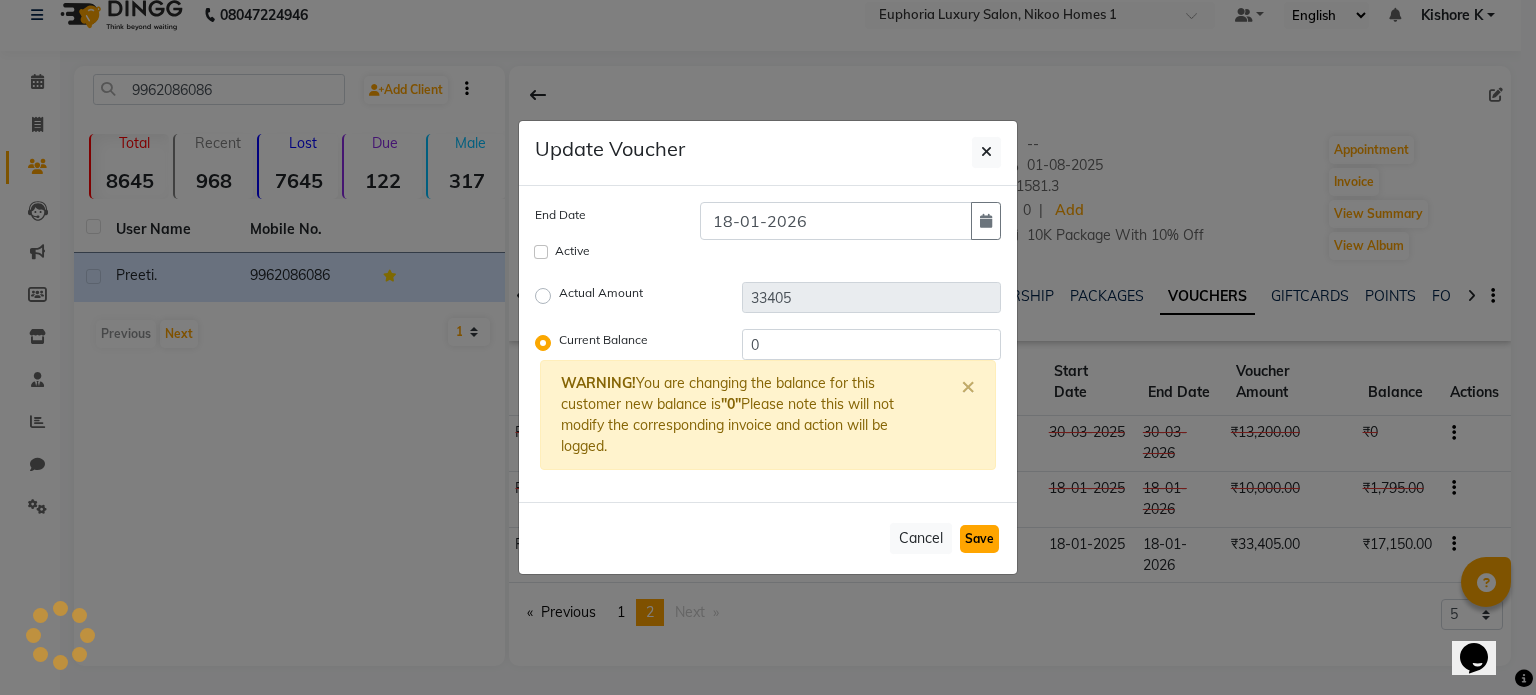 type 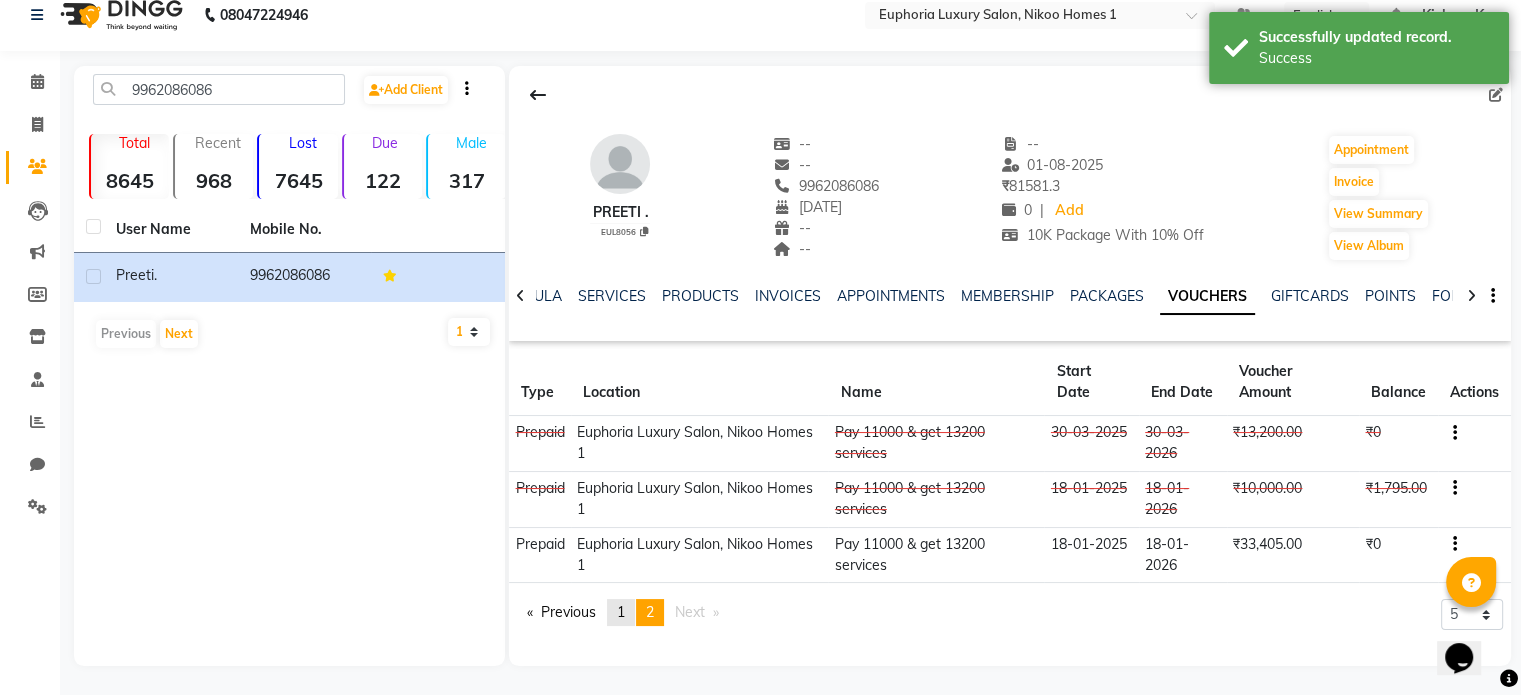 click on "1" 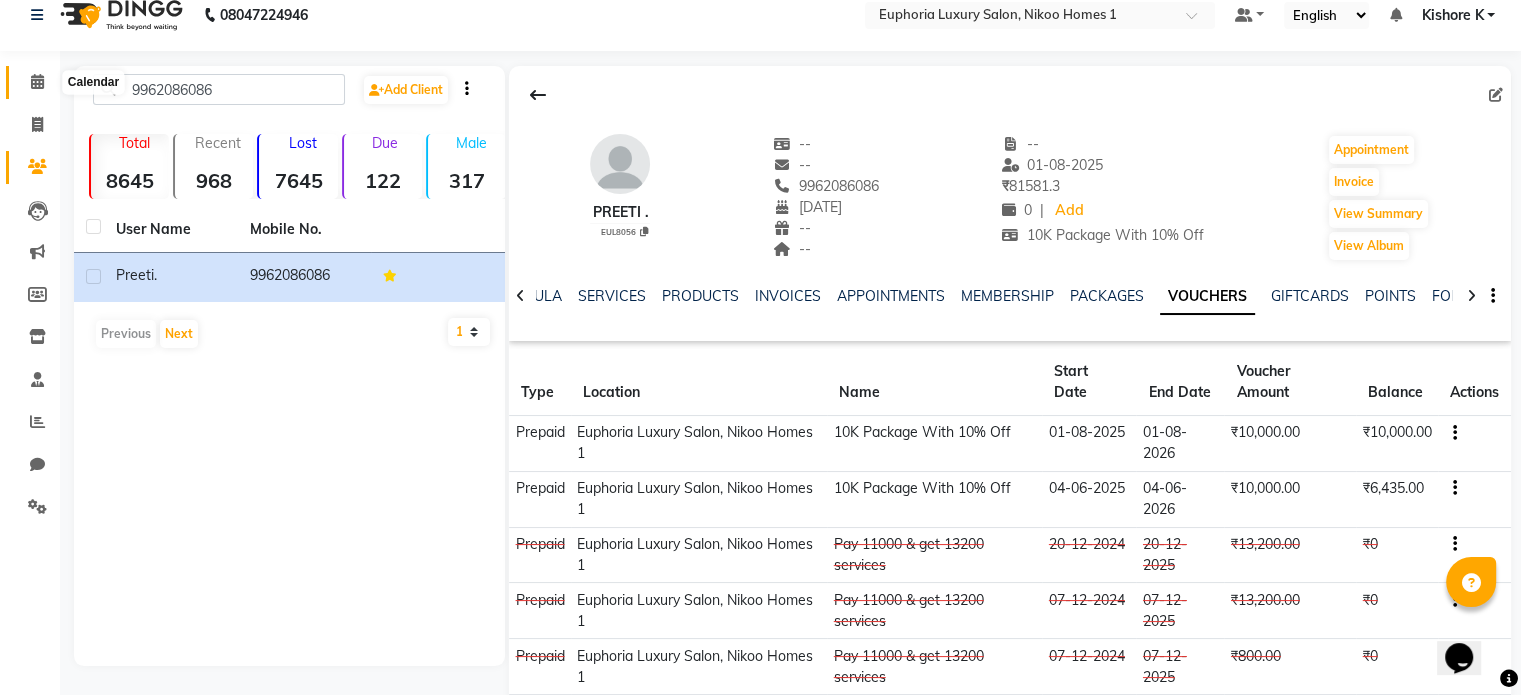 click 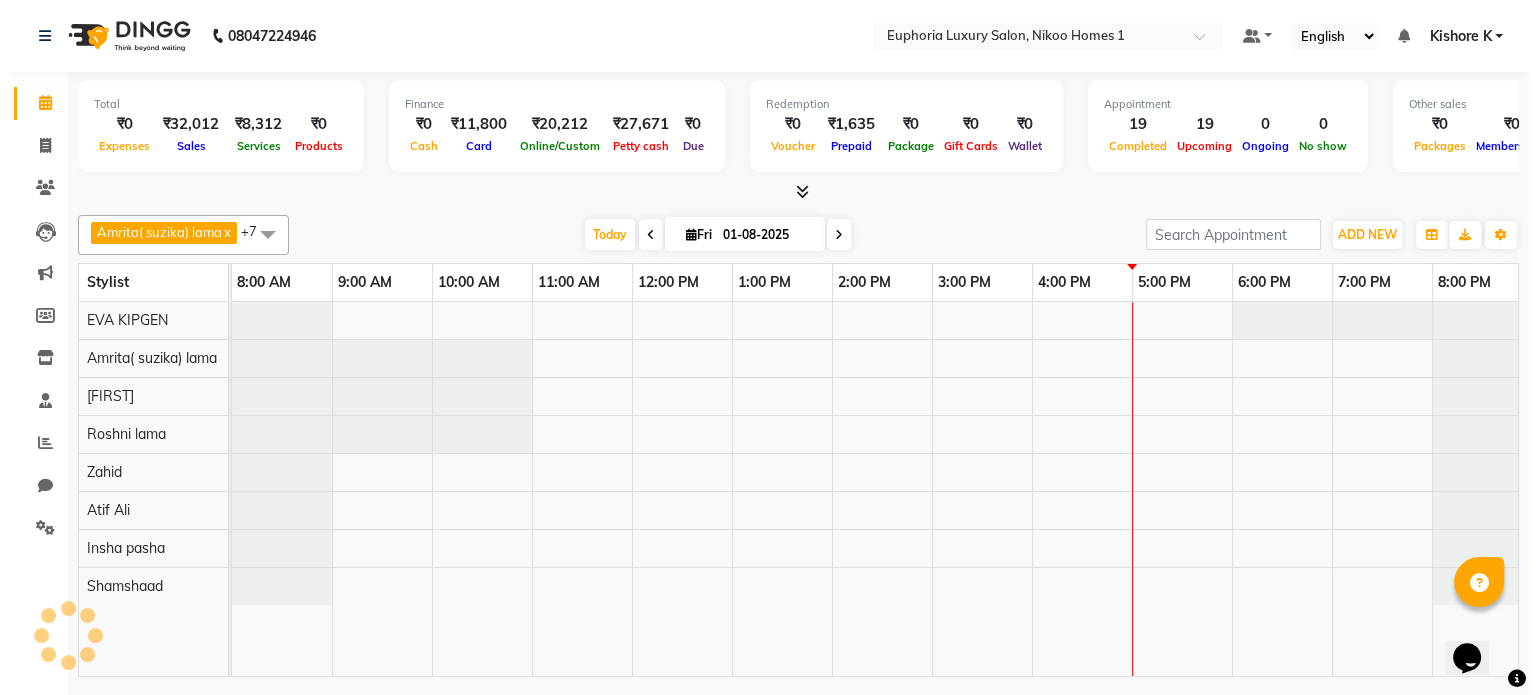 scroll, scrollTop: 0, scrollLeft: 0, axis: both 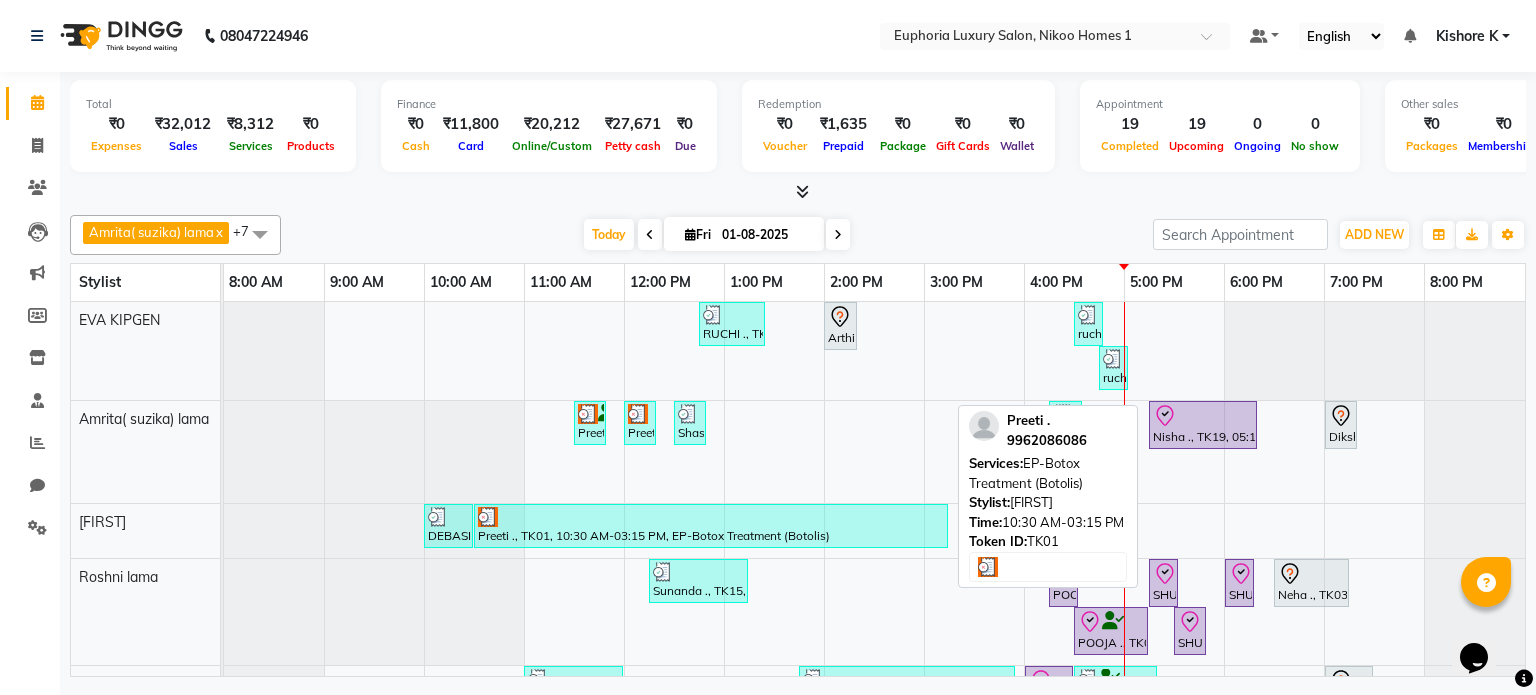 click at bounding box center (711, 517) 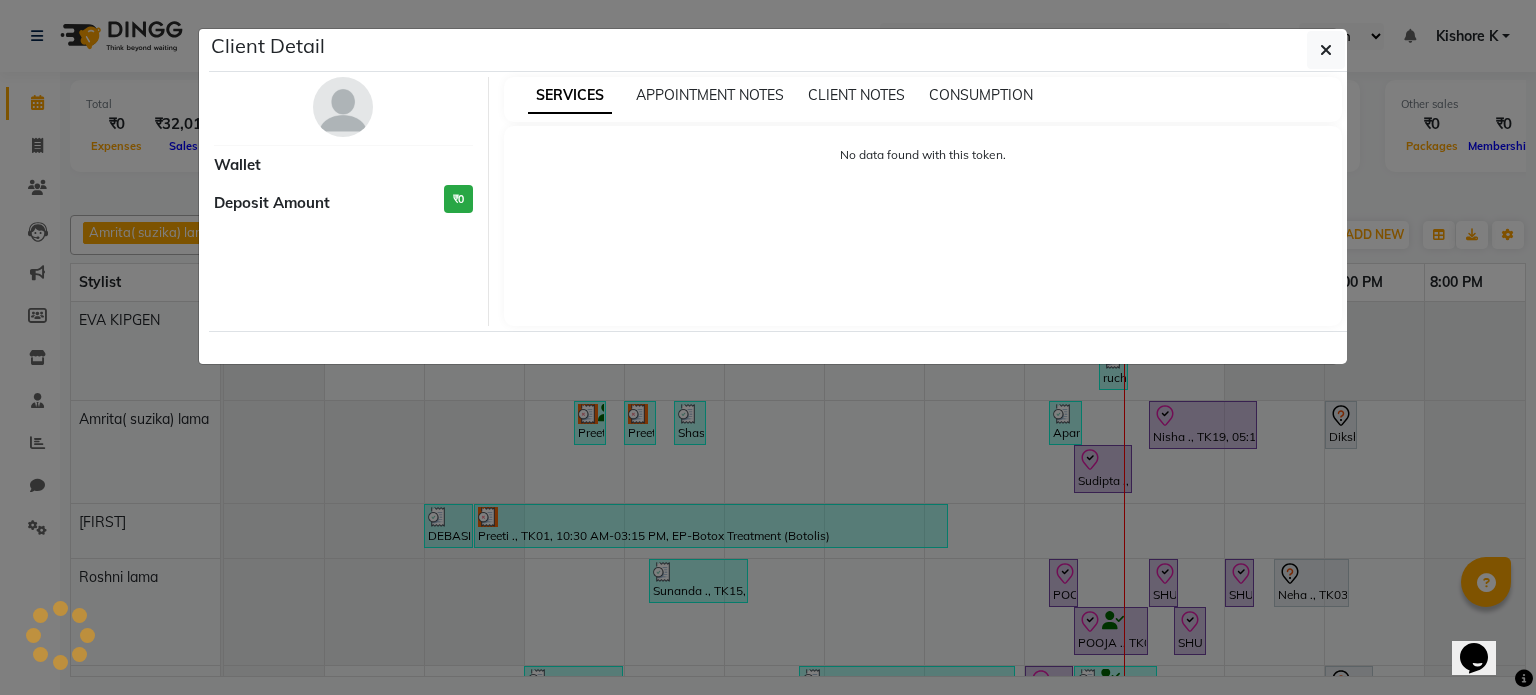 select on "3" 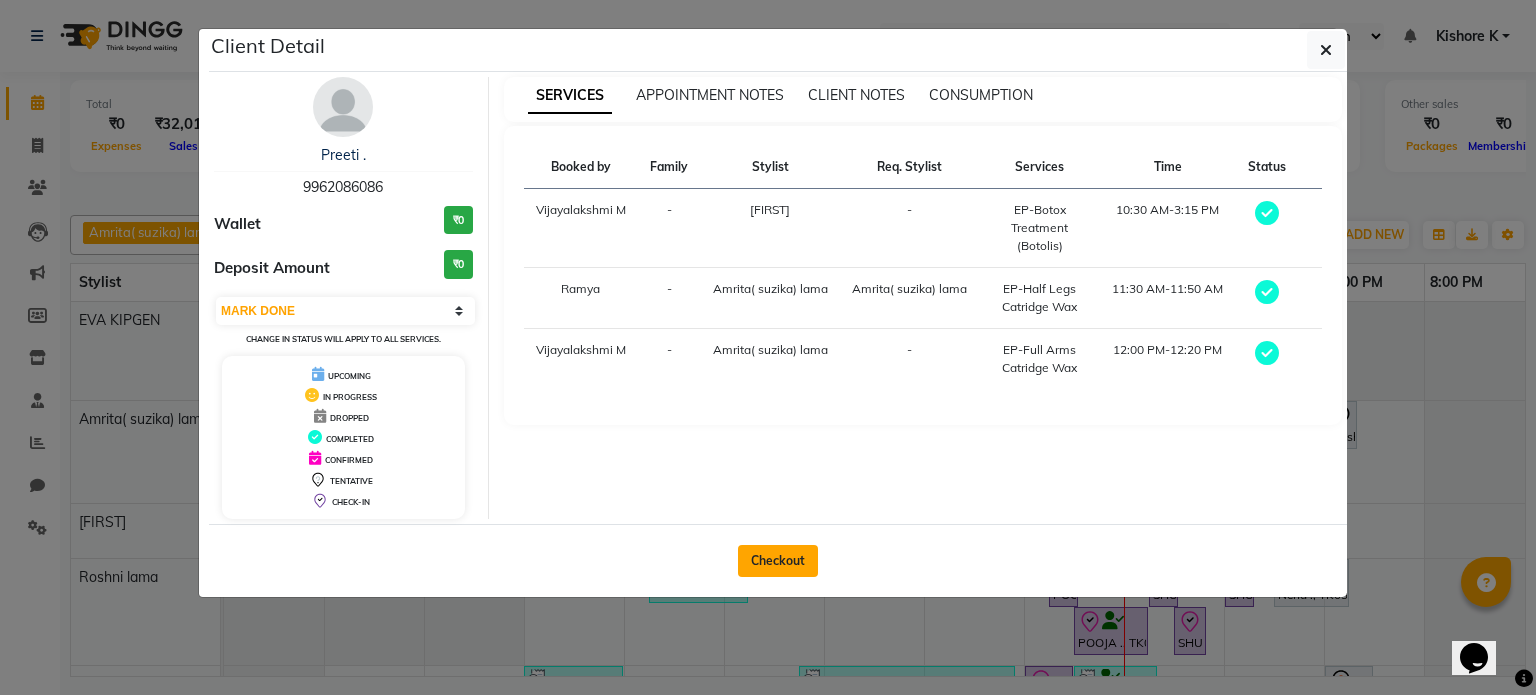 click on "Checkout" 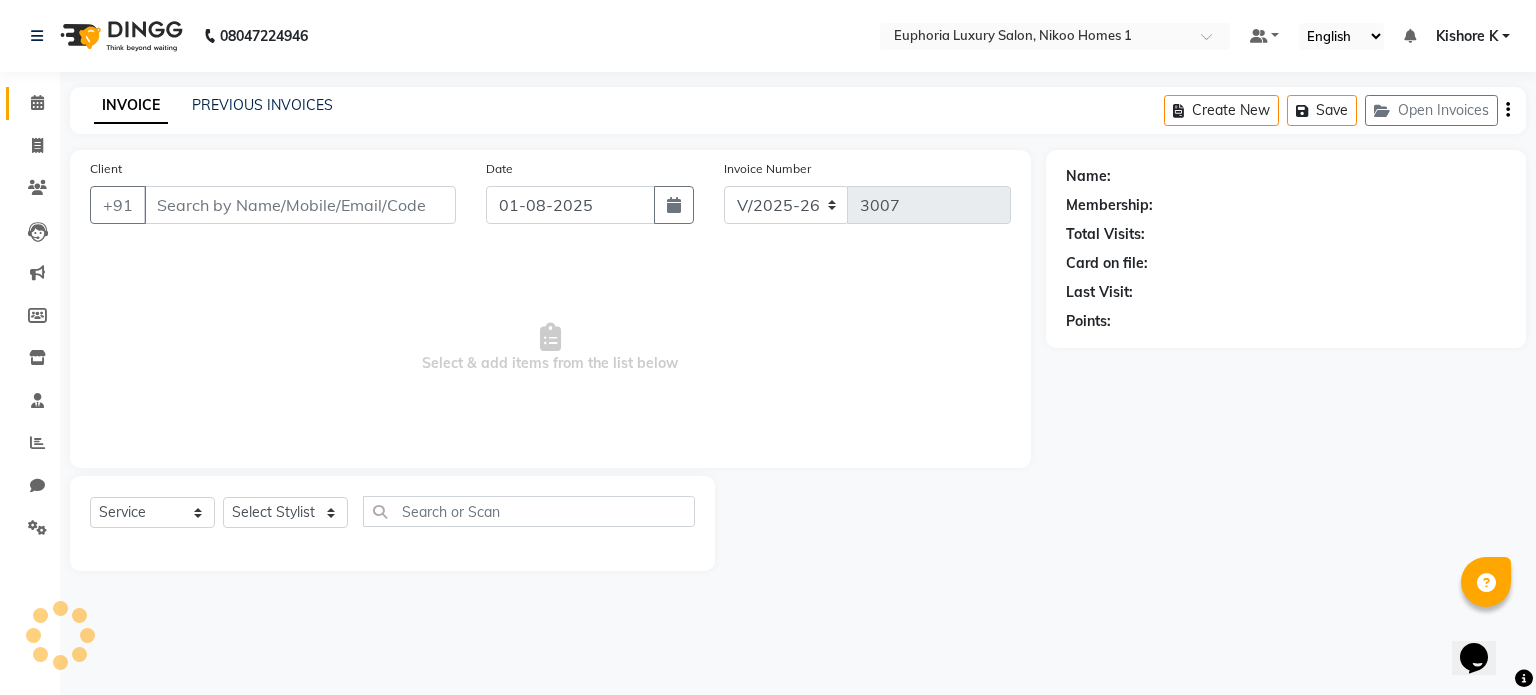 type on "9962086086" 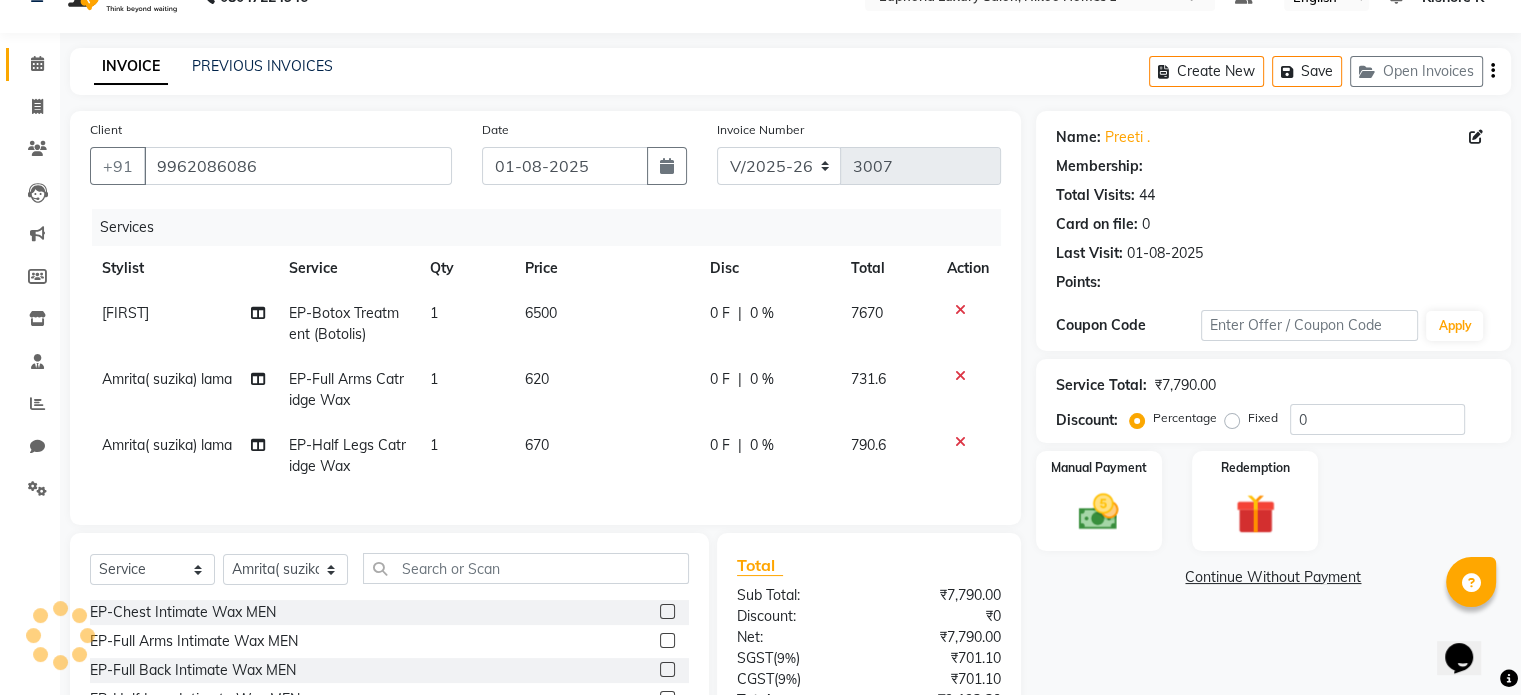 scroll, scrollTop: 44, scrollLeft: 0, axis: vertical 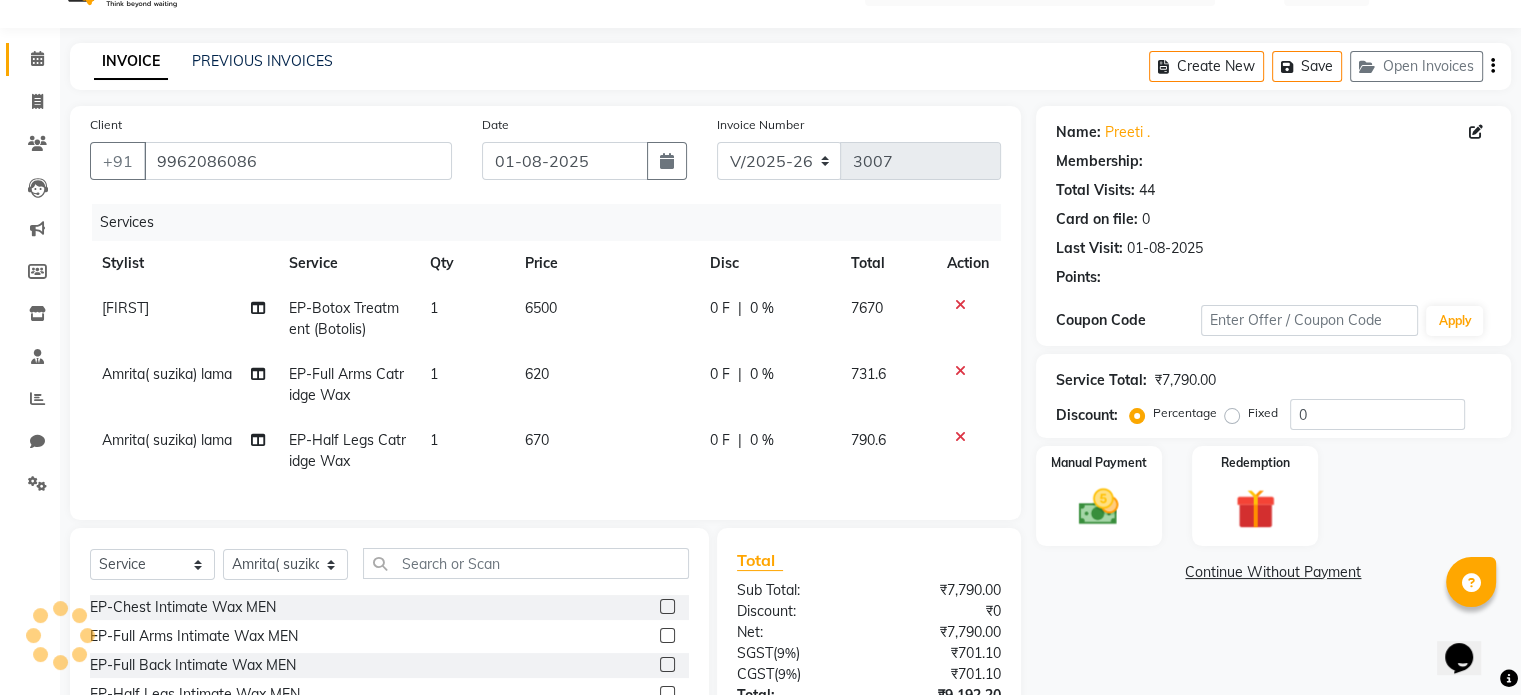 select on "2: Object" 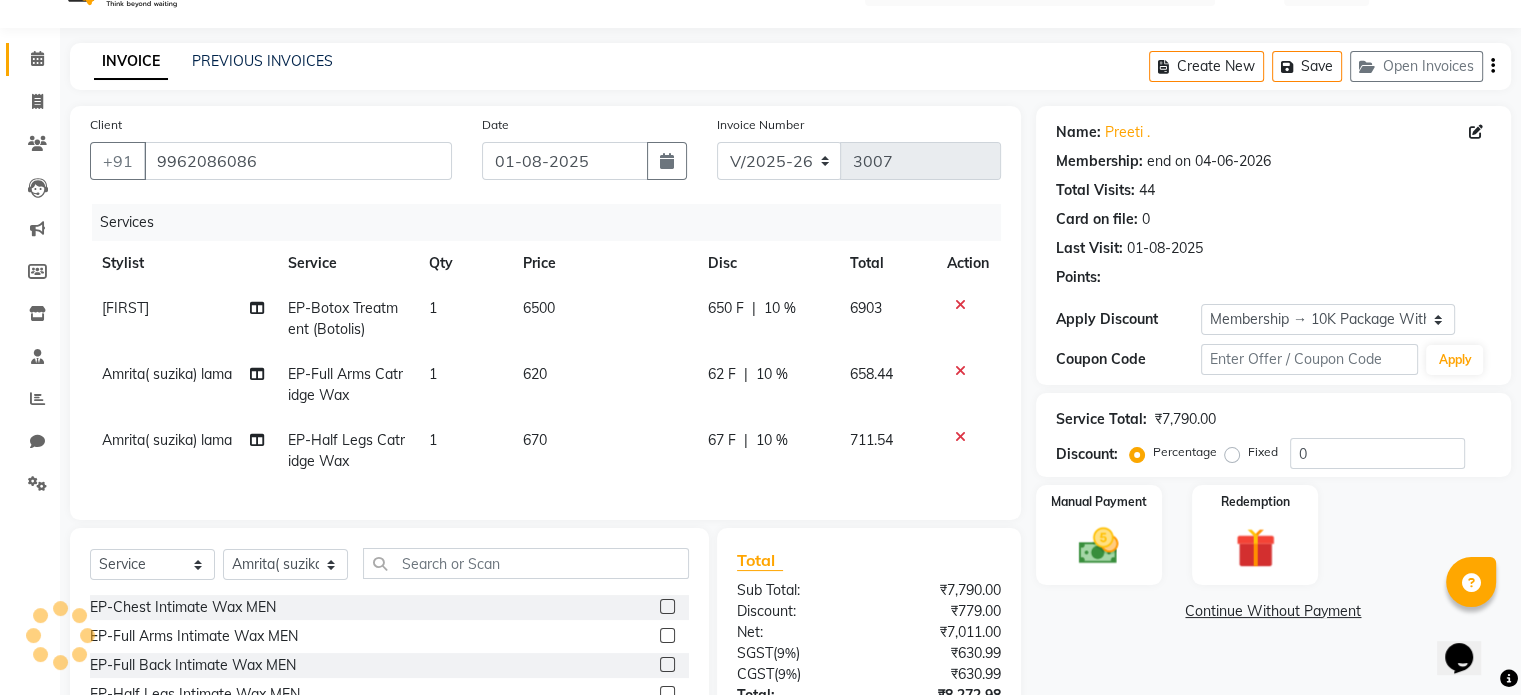 type on "10" 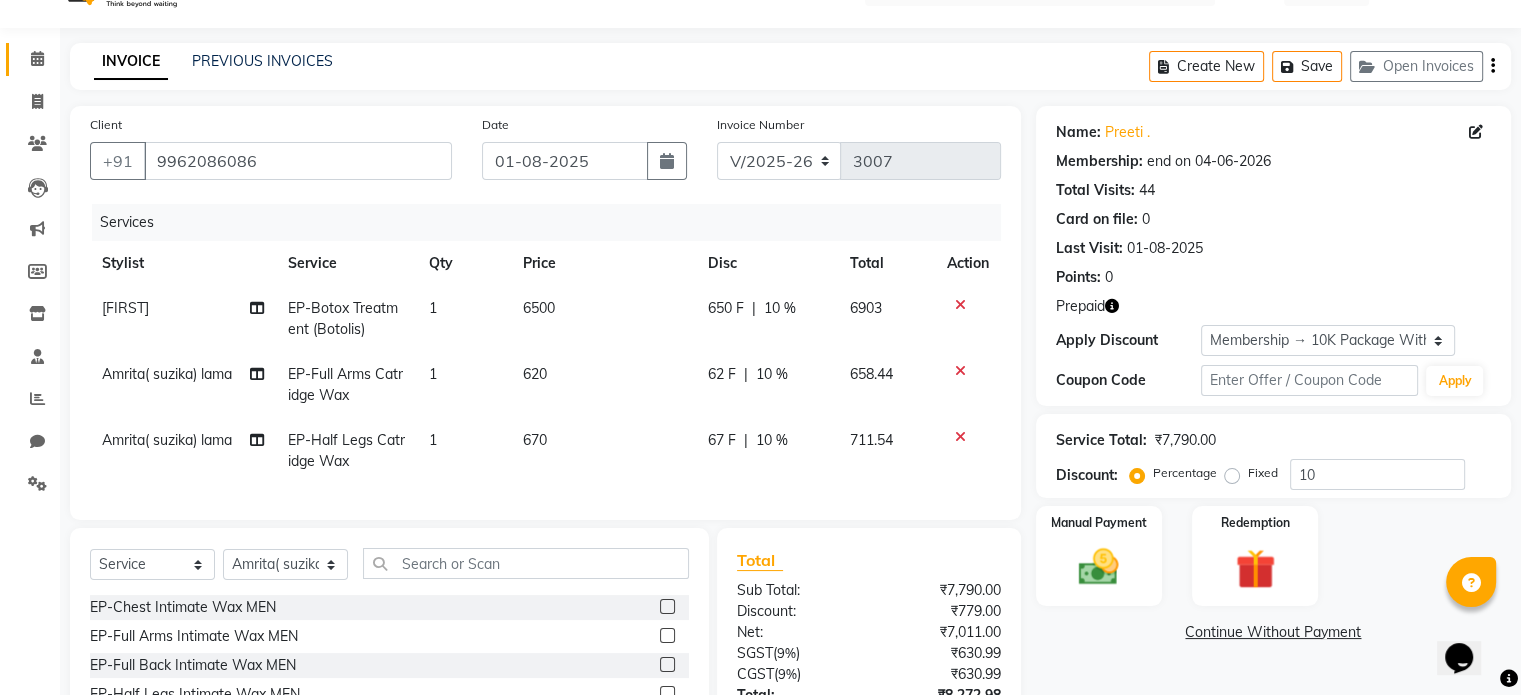scroll, scrollTop: 217, scrollLeft: 0, axis: vertical 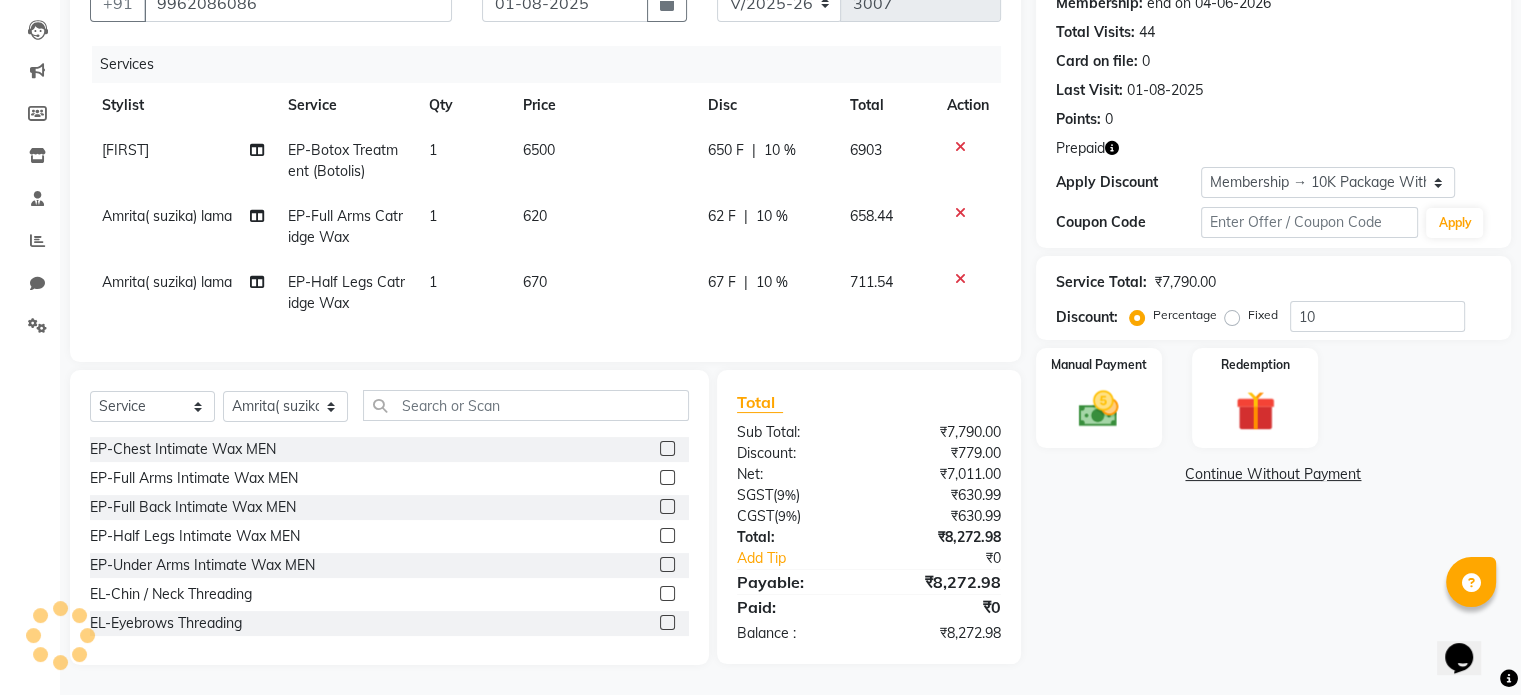 click on "6500" 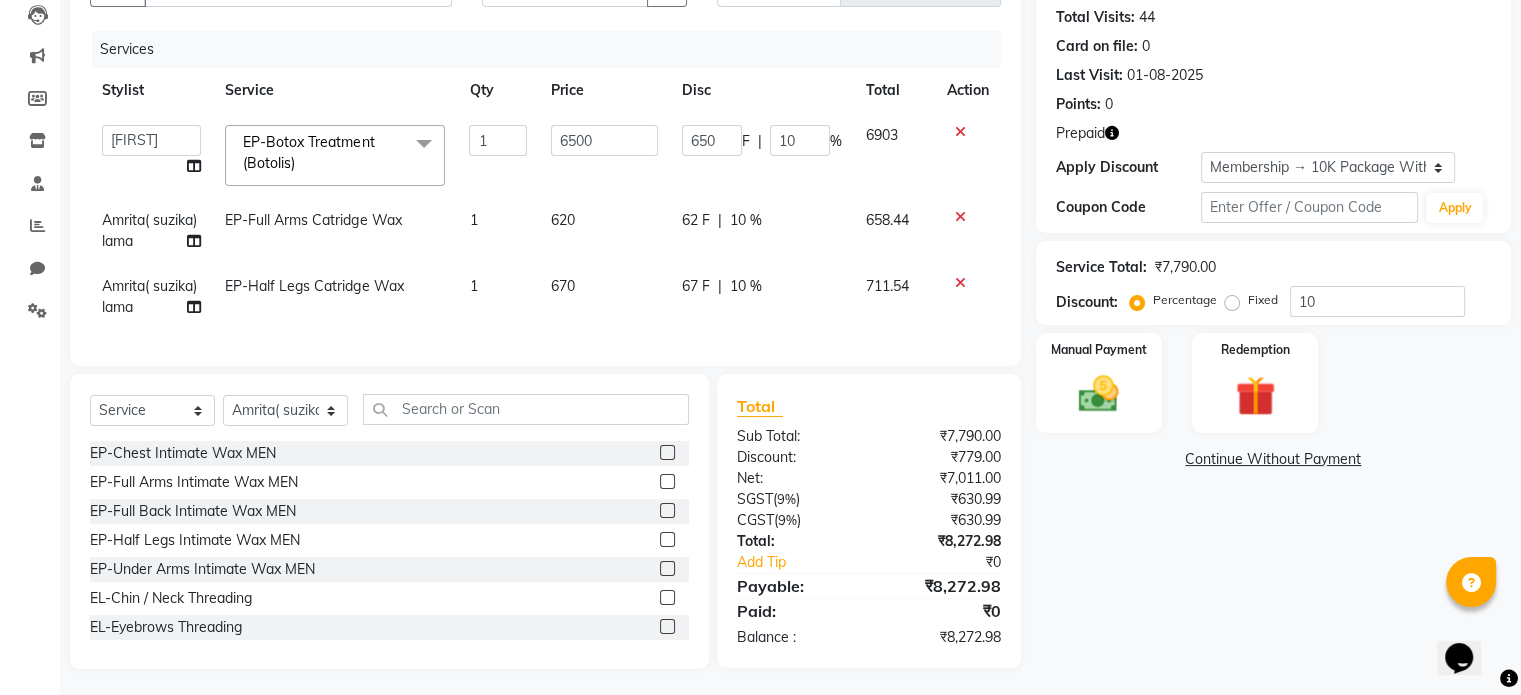 click on "1" 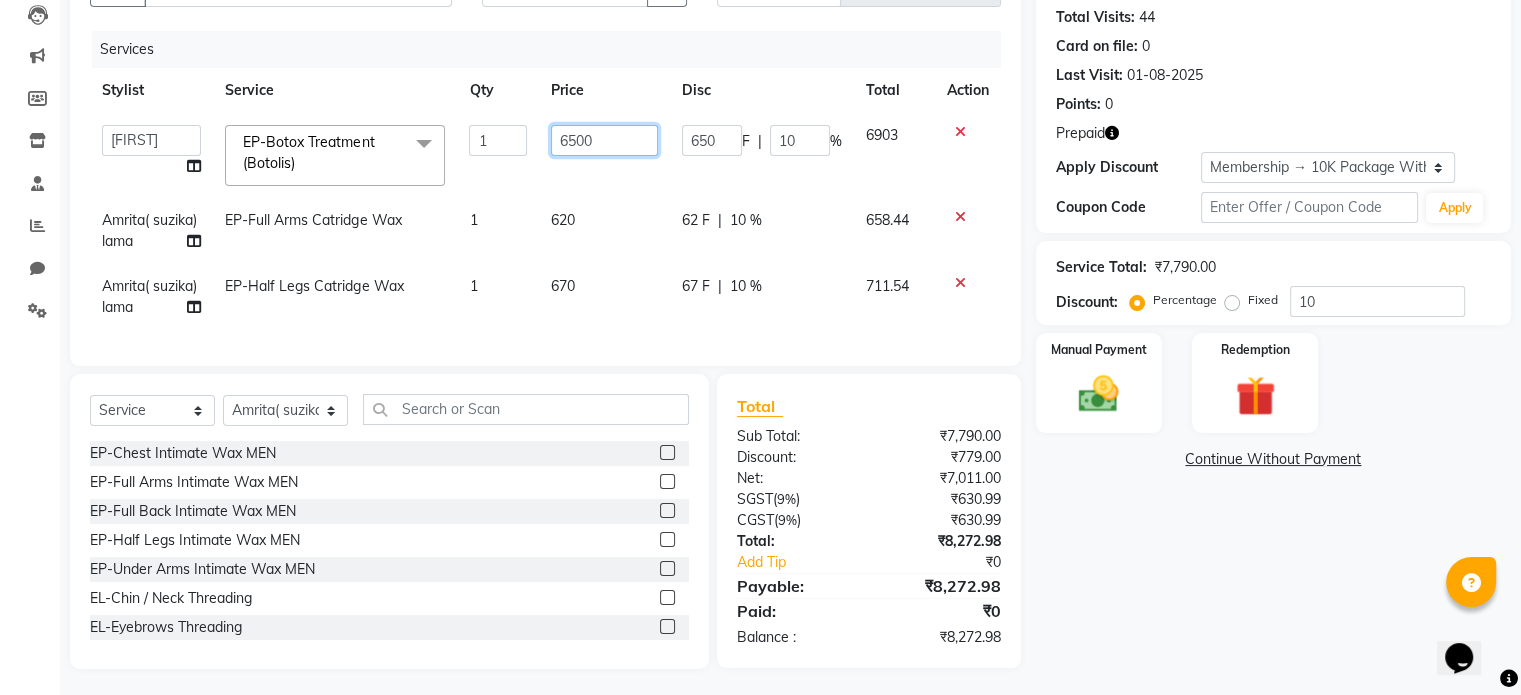 drag, startPoint x: 596, startPoint y: 147, endPoint x: 520, endPoint y: 123, distance: 79.69943 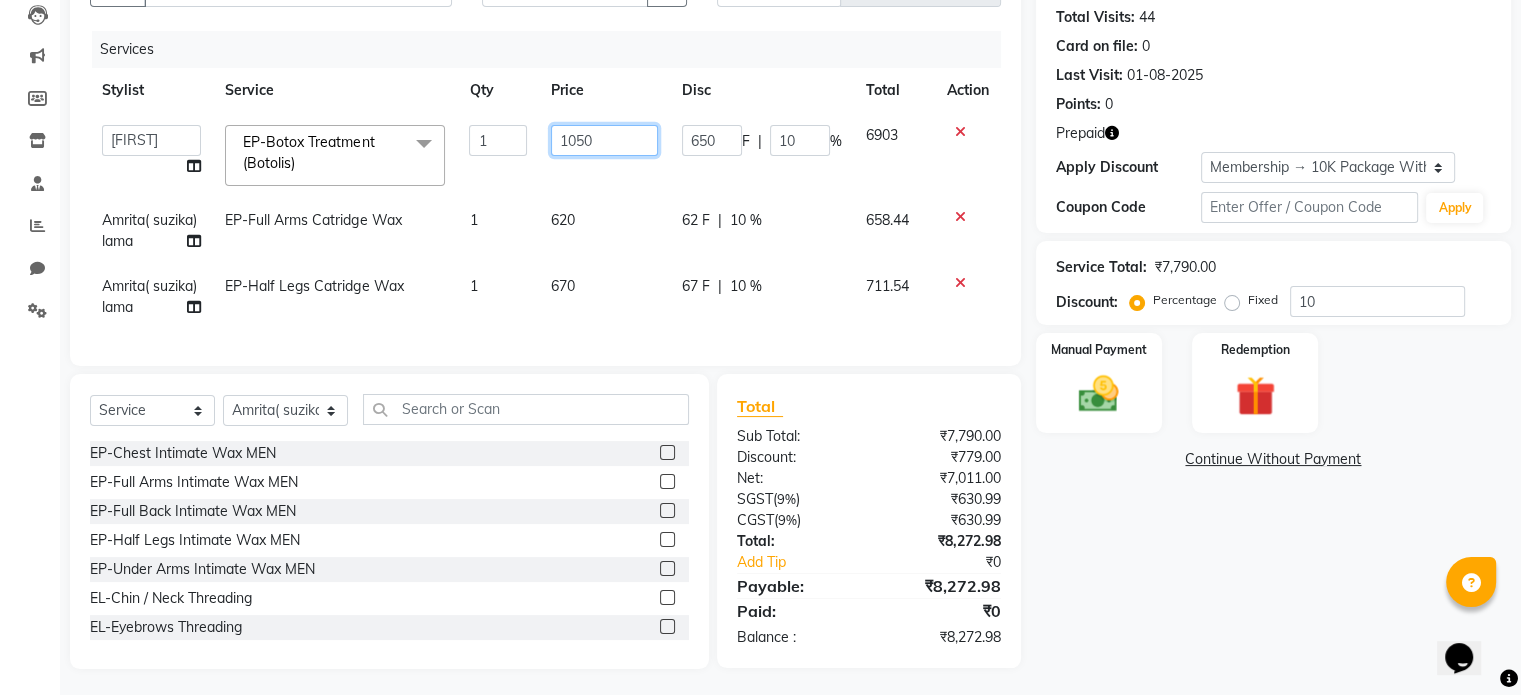 type on "10500" 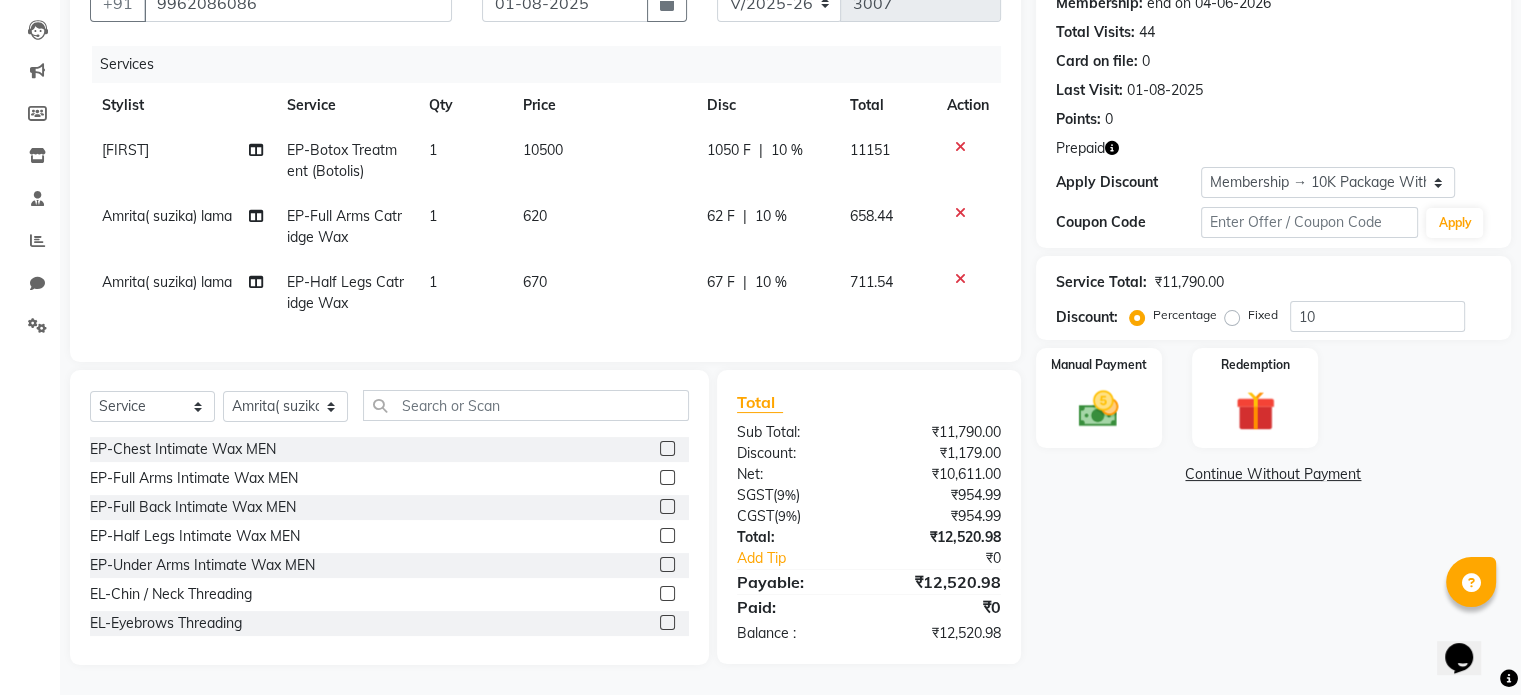 click on "670" 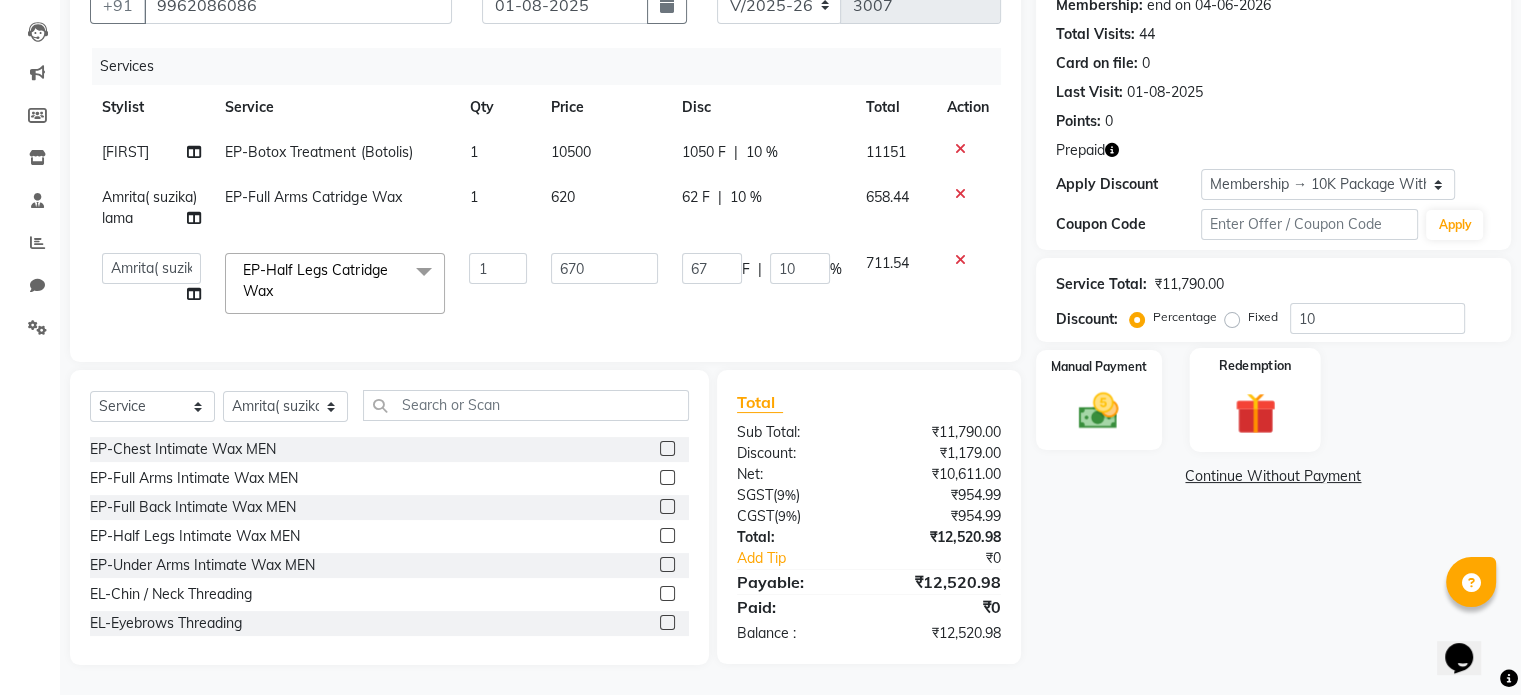 click 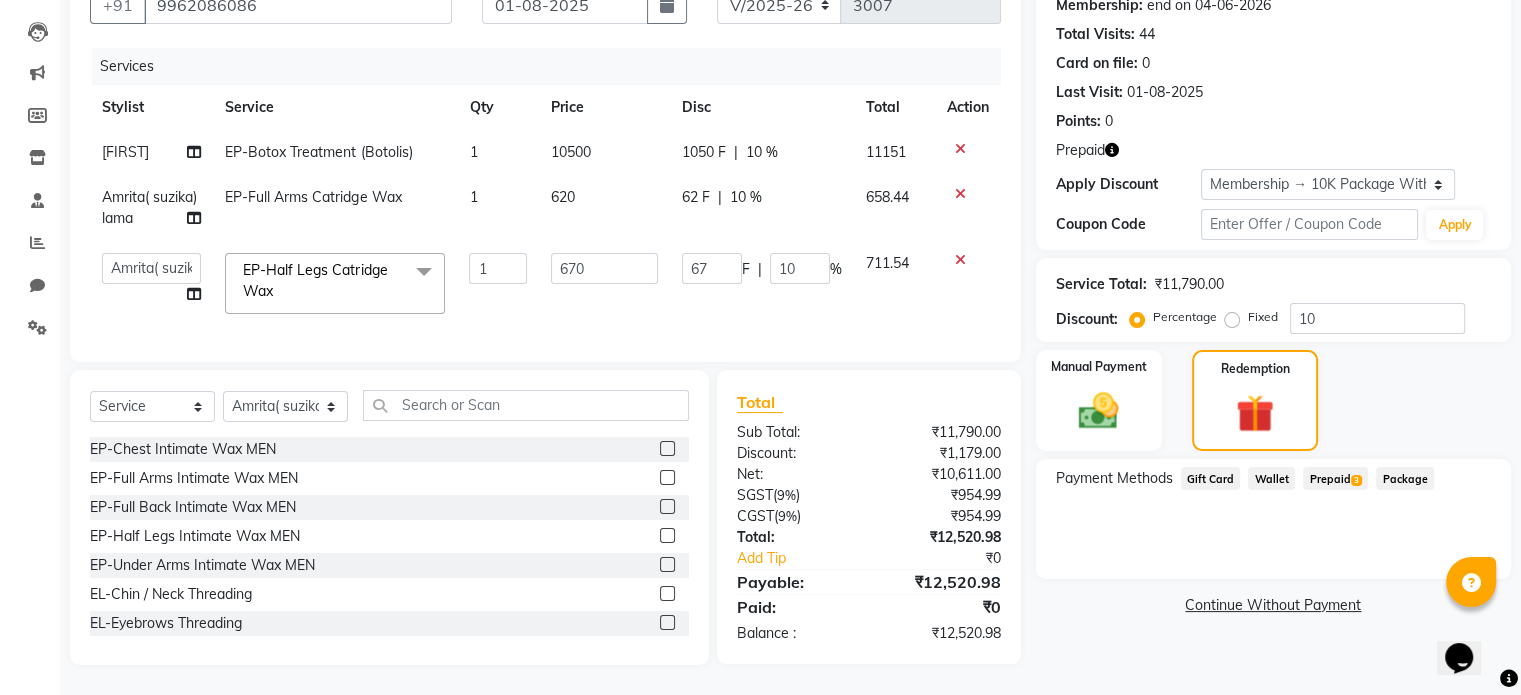 click on "Prepaid  3" 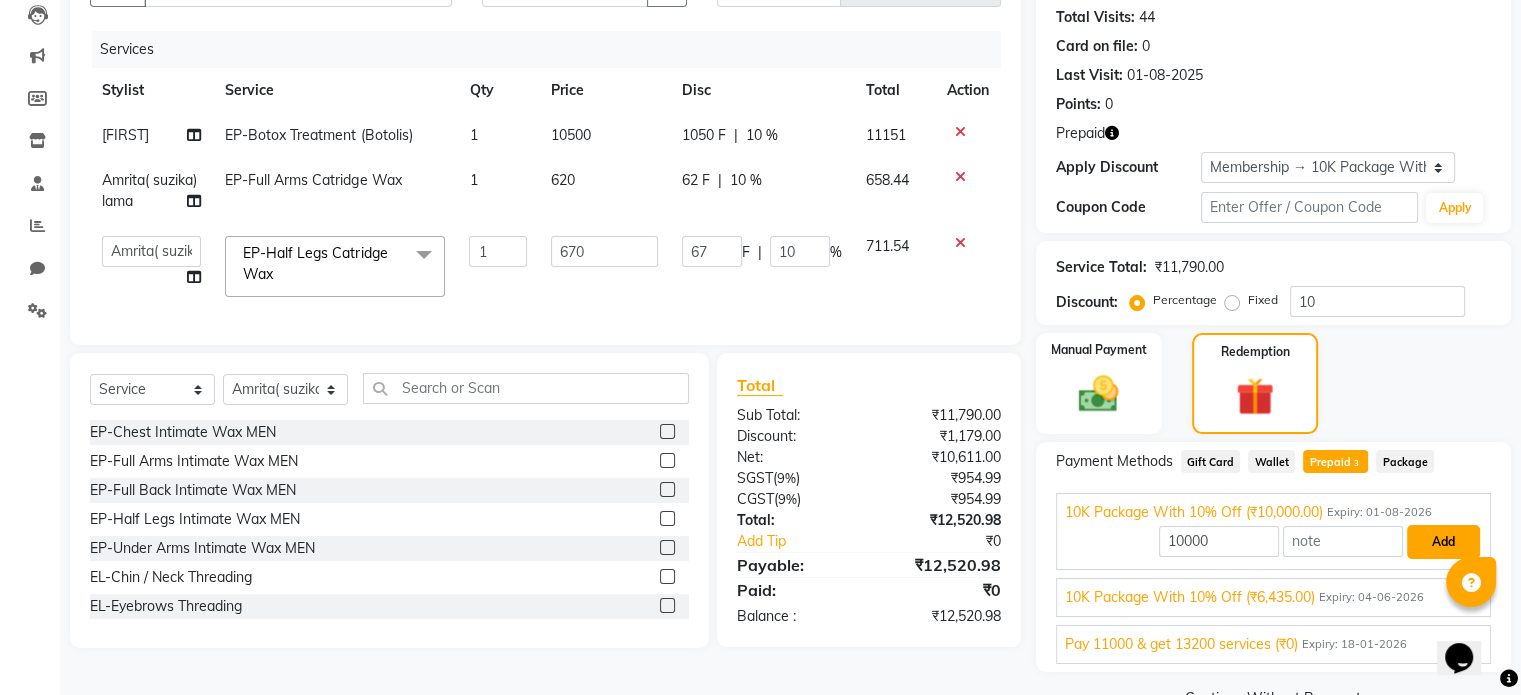 click on "Add" at bounding box center (1443, 542) 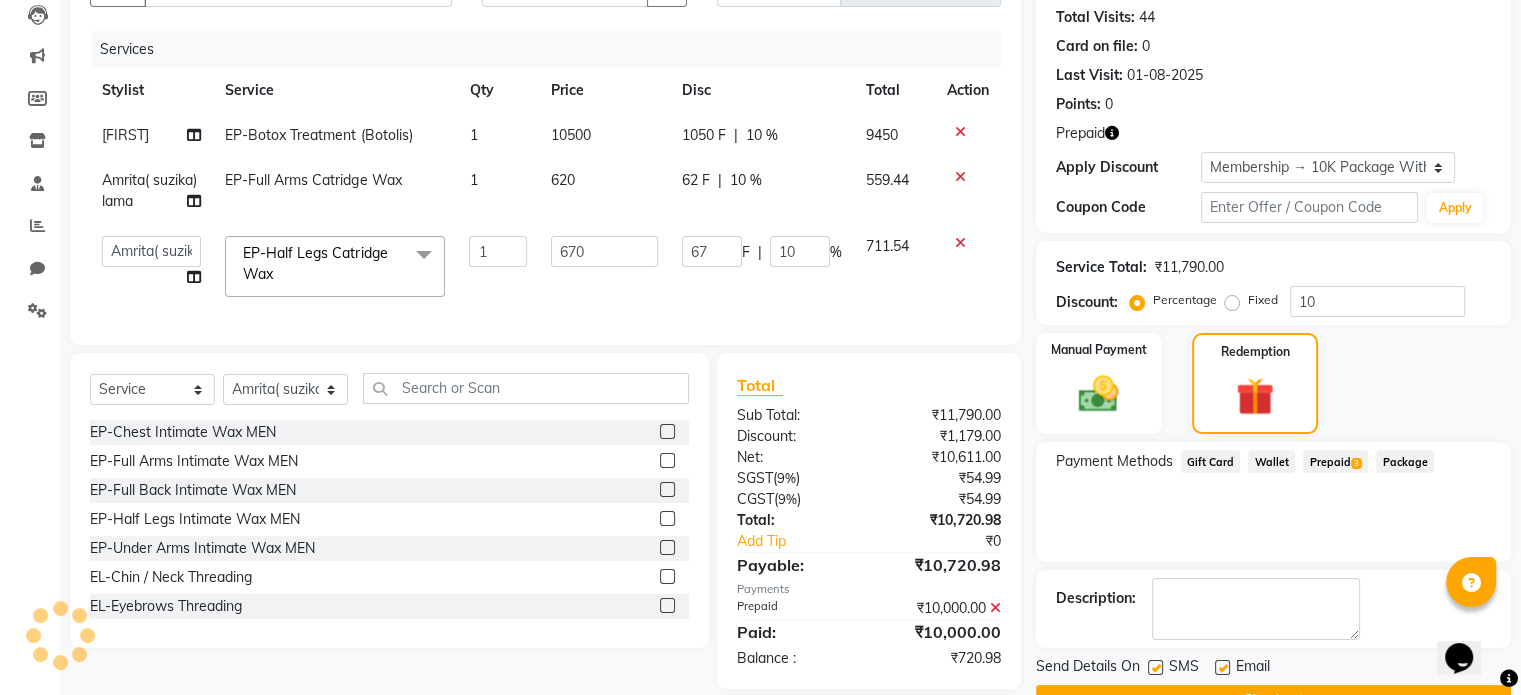 scroll, scrollTop: 327, scrollLeft: 0, axis: vertical 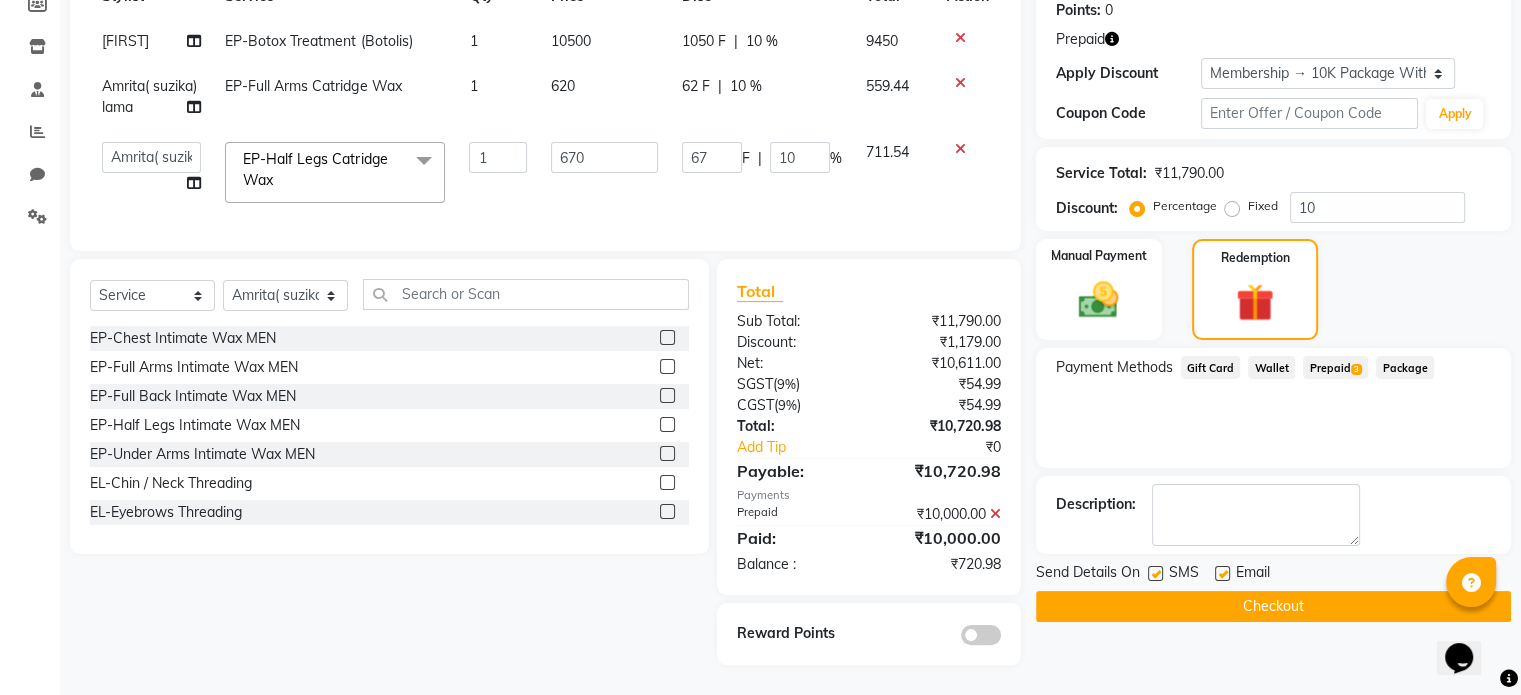 click on "Prepaid  3" 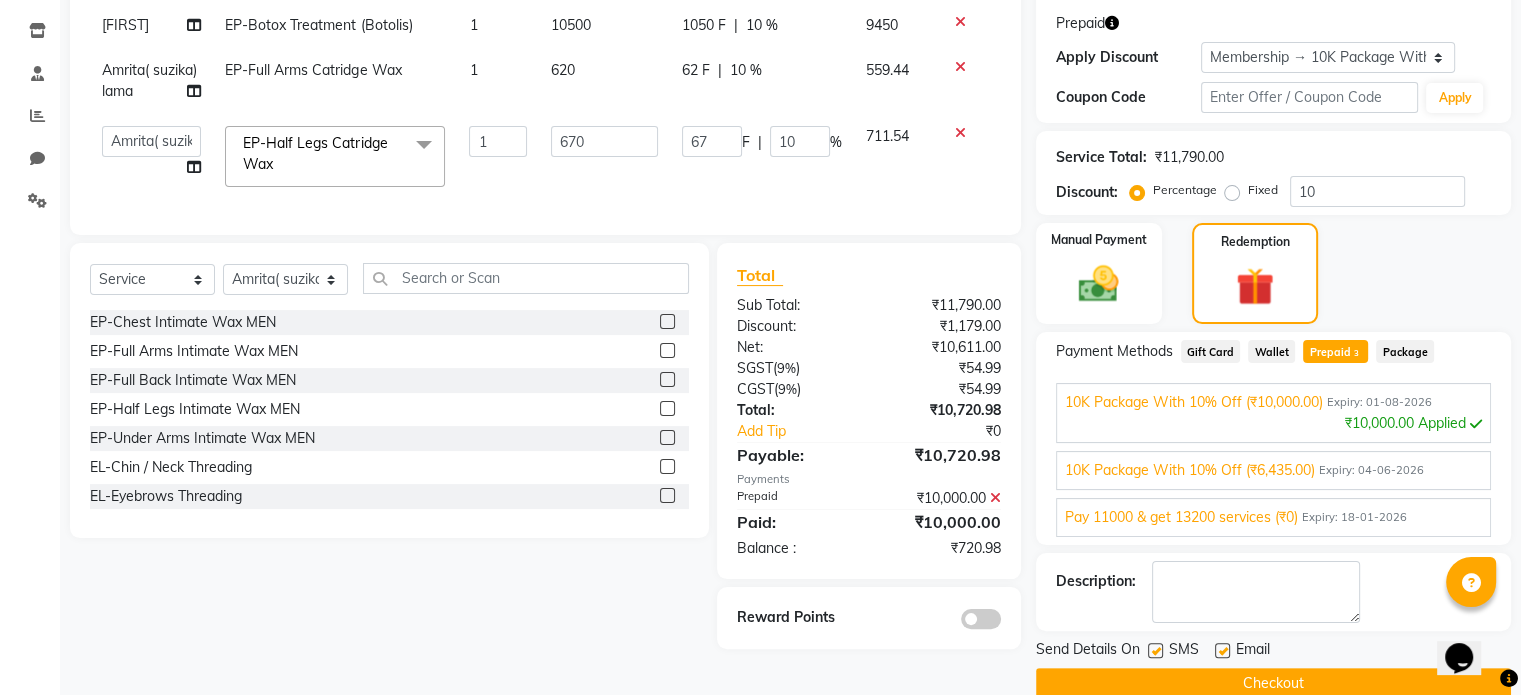click on "10K Package With 10% Off (₹6,435.00) Expiry: 04-06-2026 720.98 Add" at bounding box center [1273, 470] 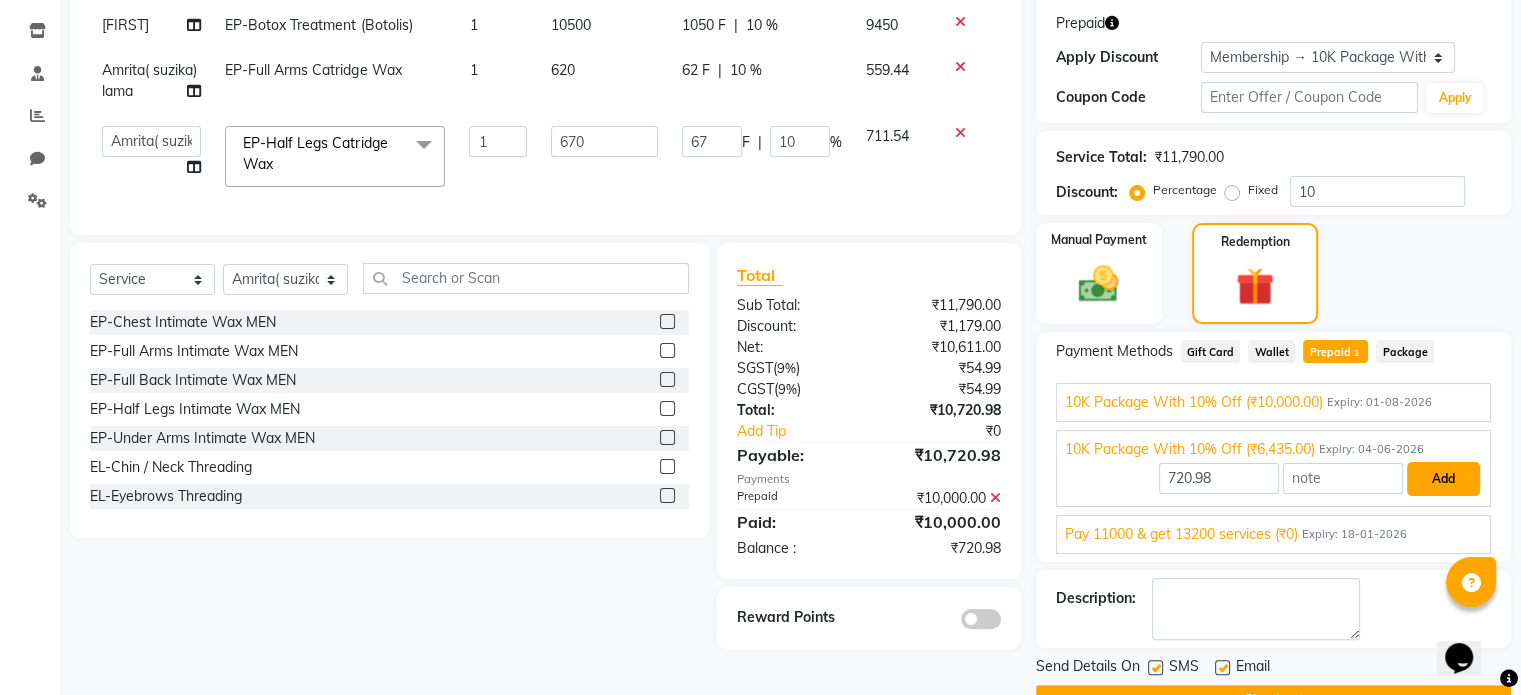 click on "Add" at bounding box center (1443, 479) 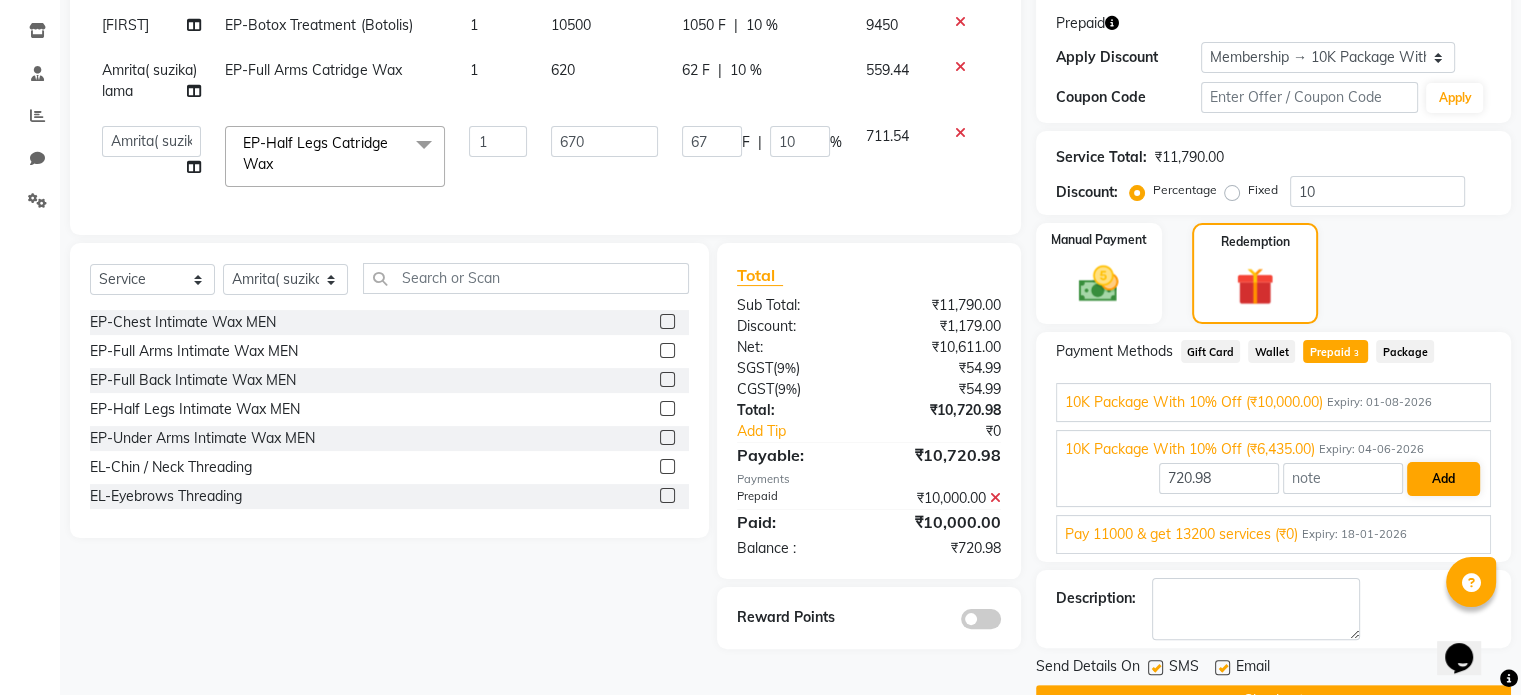 scroll, scrollTop: 305, scrollLeft: 0, axis: vertical 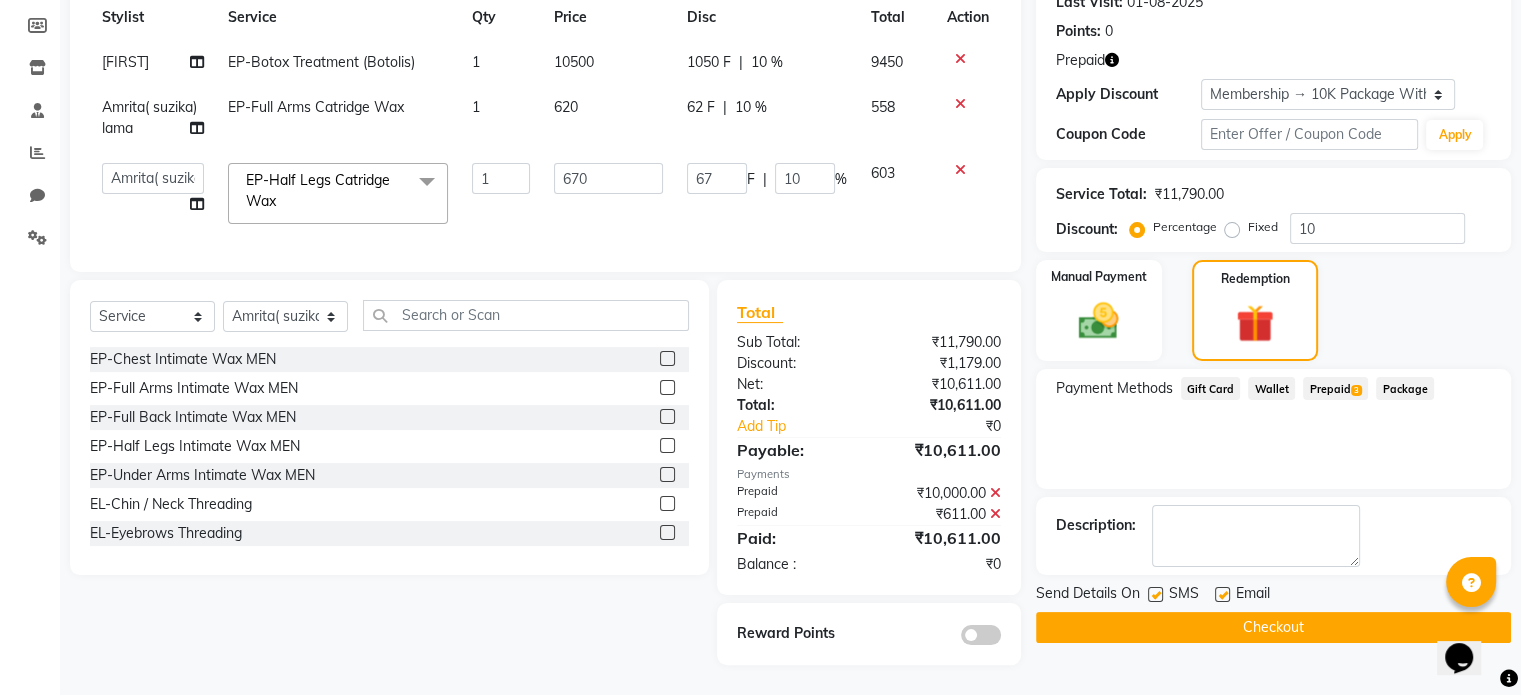 click on "Checkout" 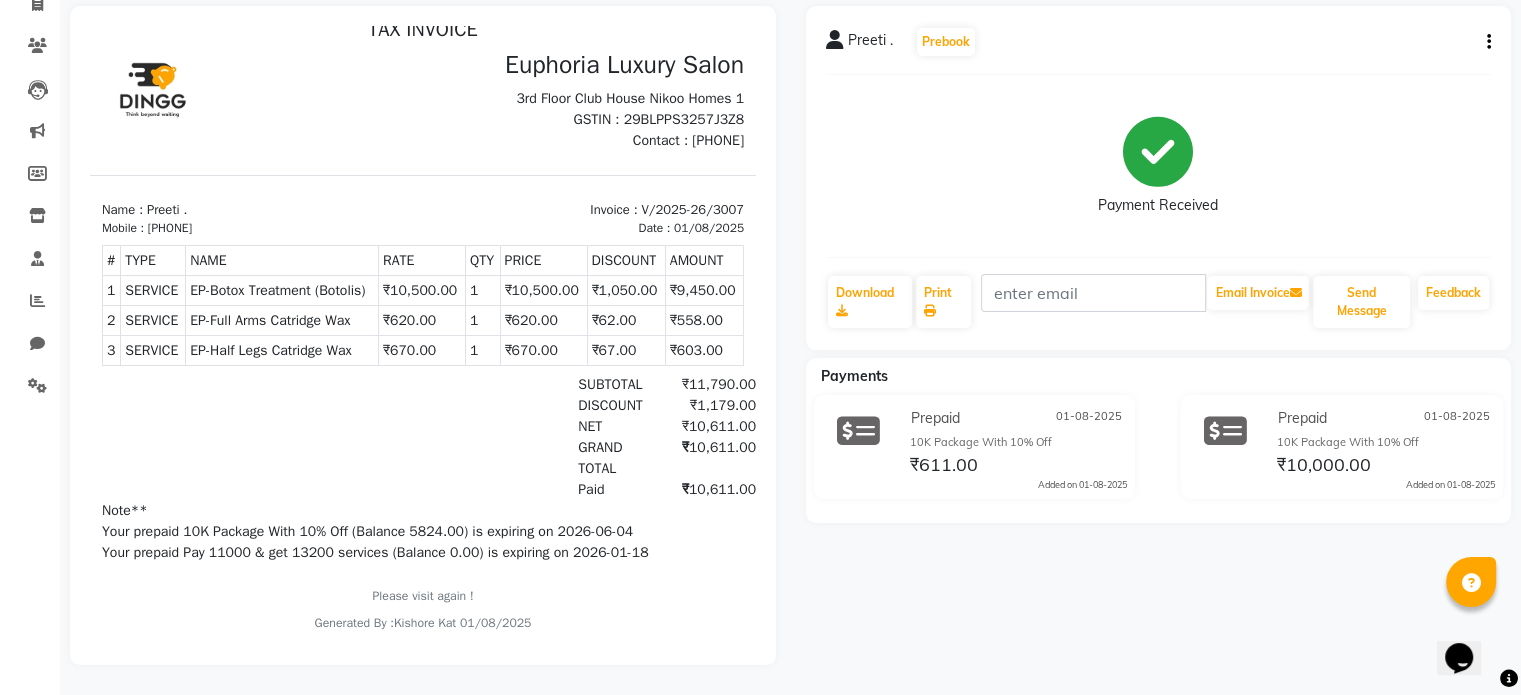 scroll, scrollTop: 0, scrollLeft: 0, axis: both 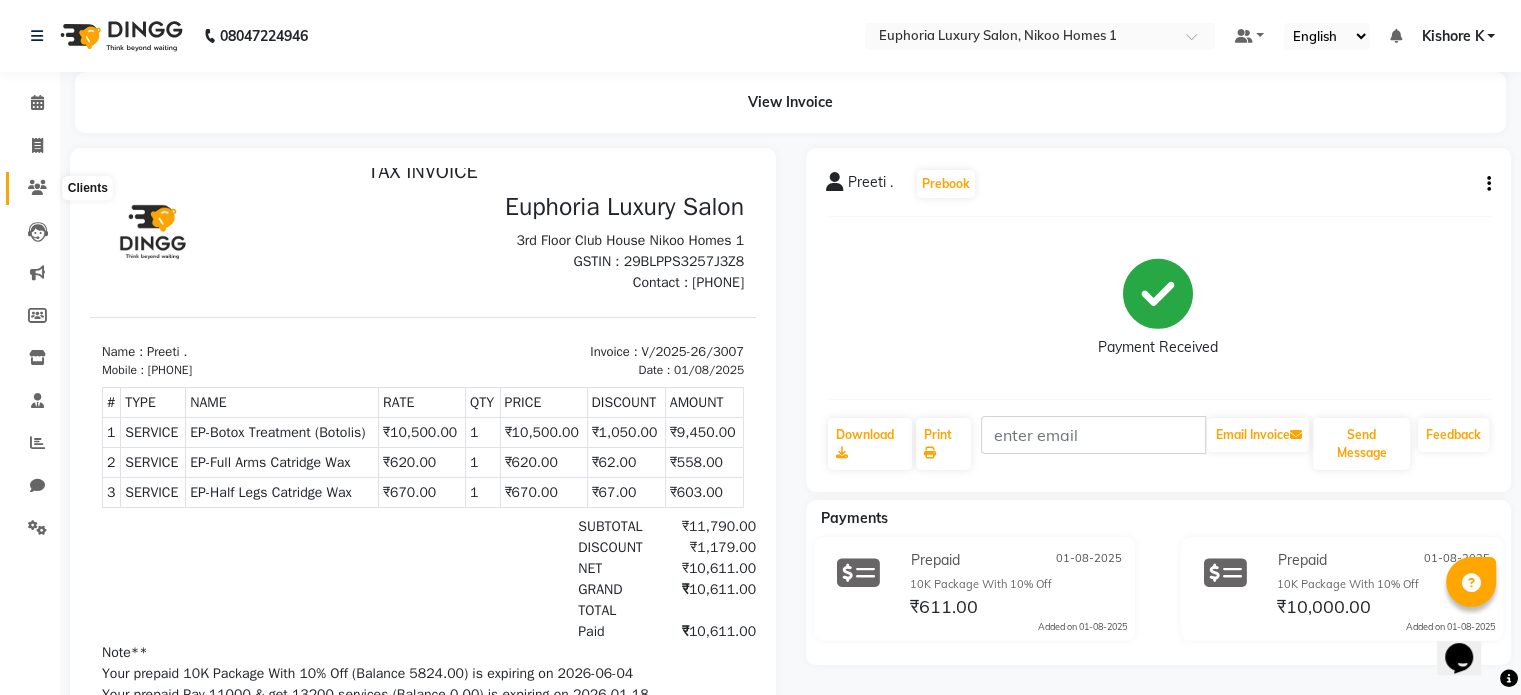 click 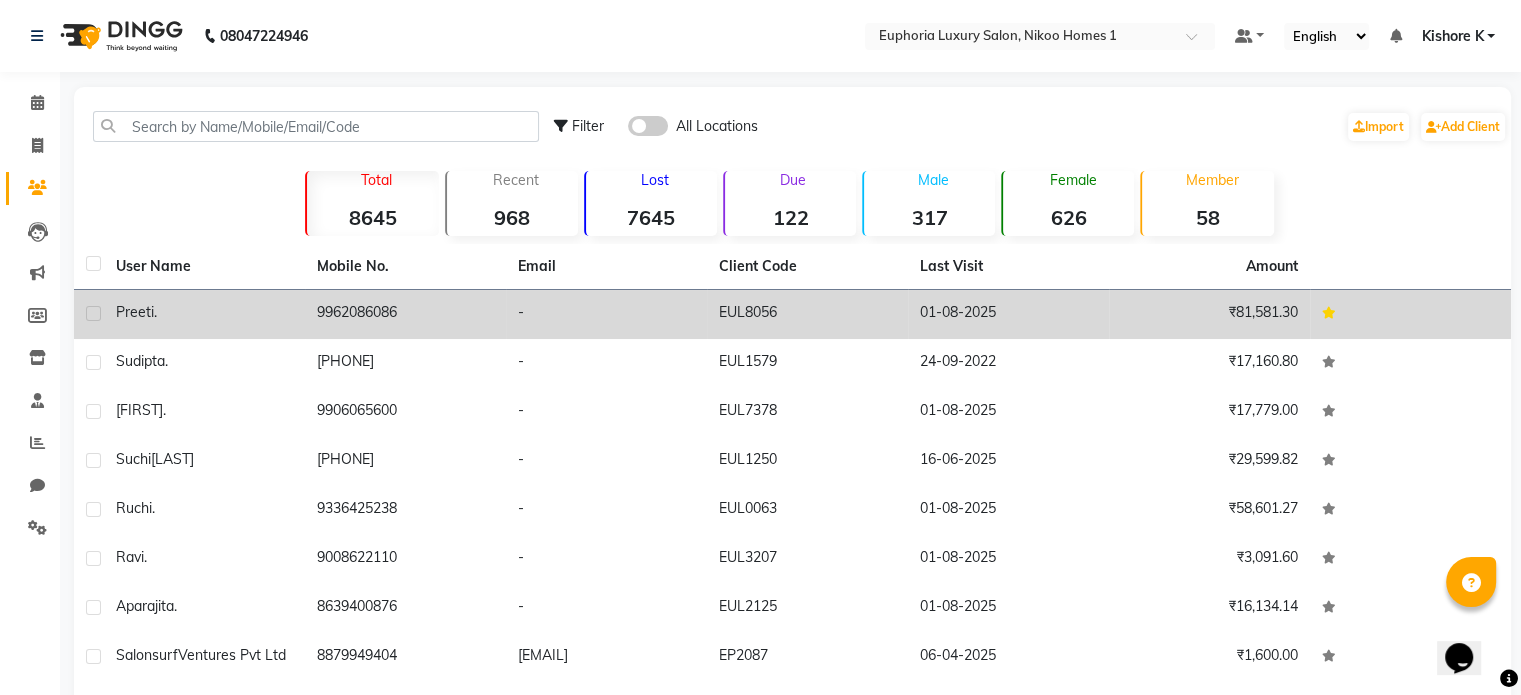 click on "9962086086" 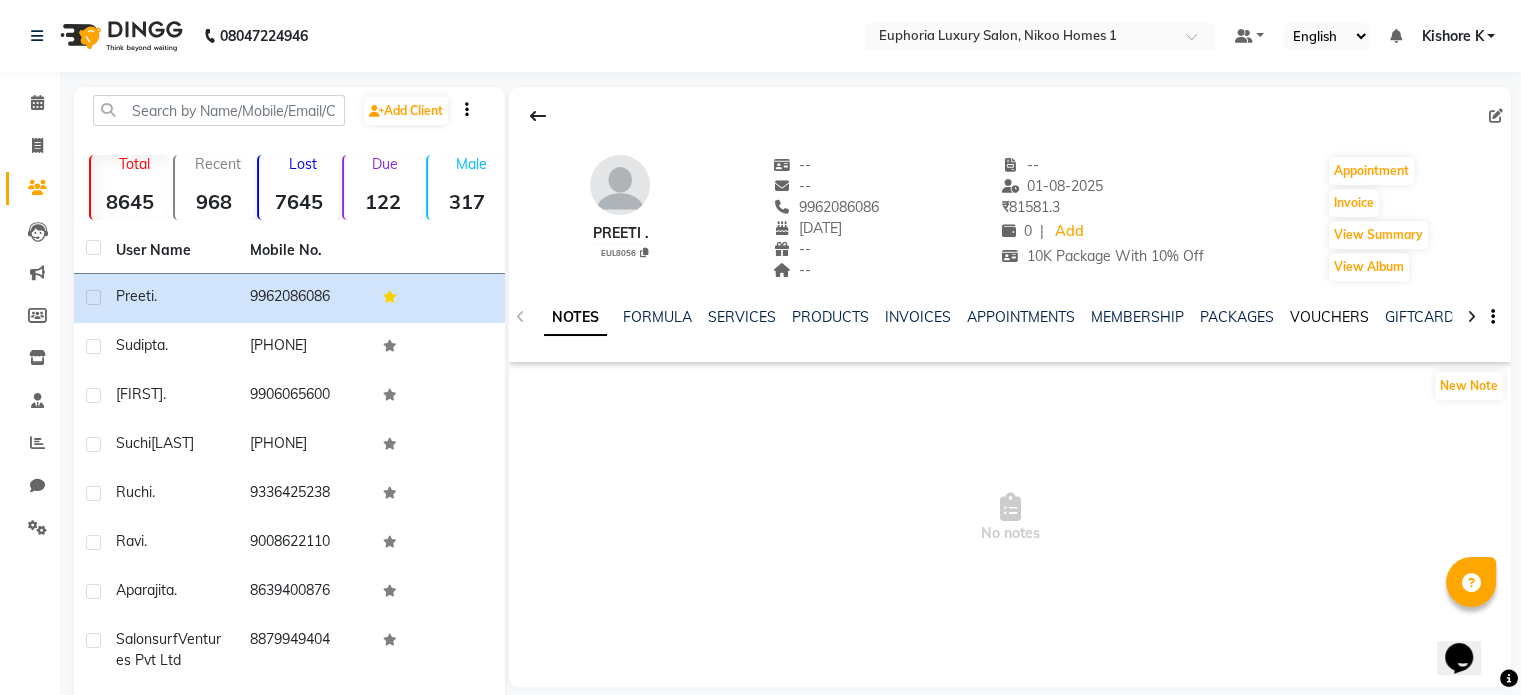 click on "VOUCHERS" 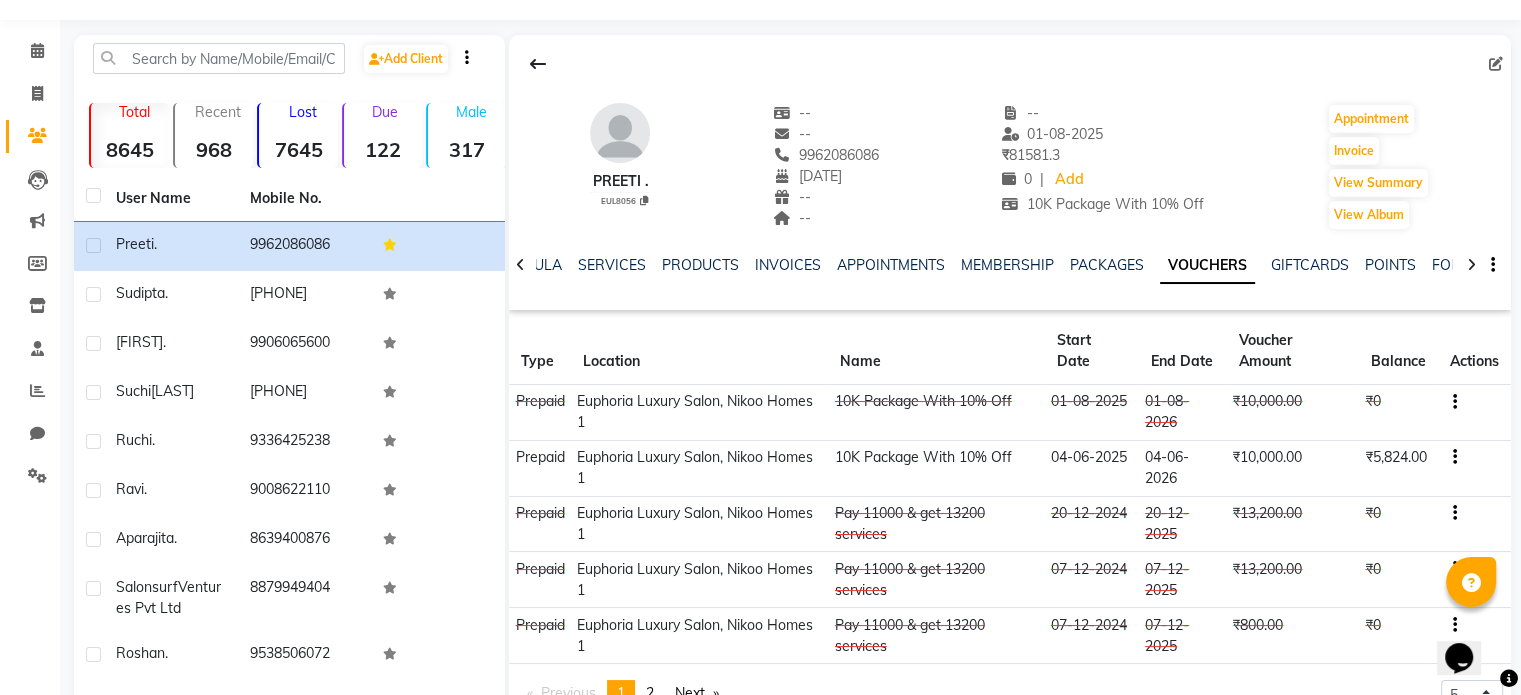scroll, scrollTop: 172, scrollLeft: 0, axis: vertical 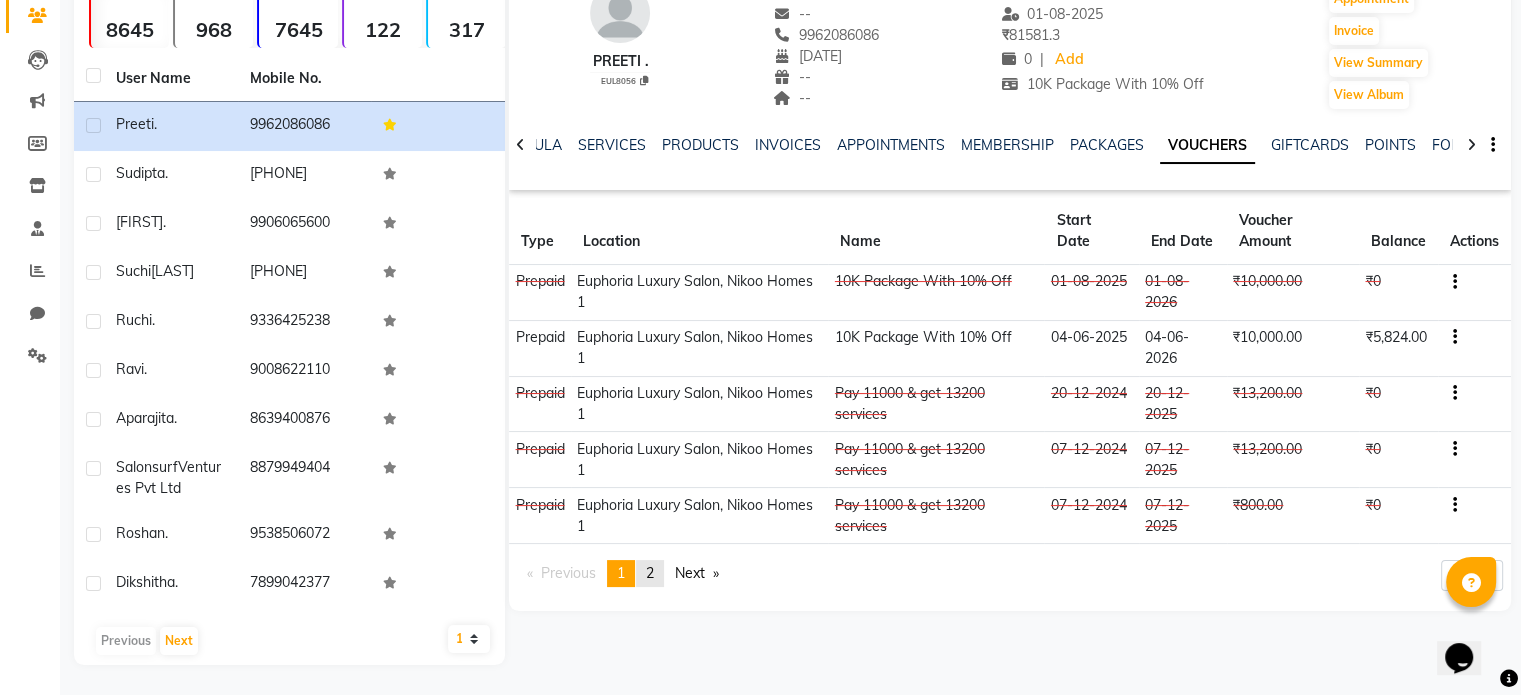 click on "page  2" 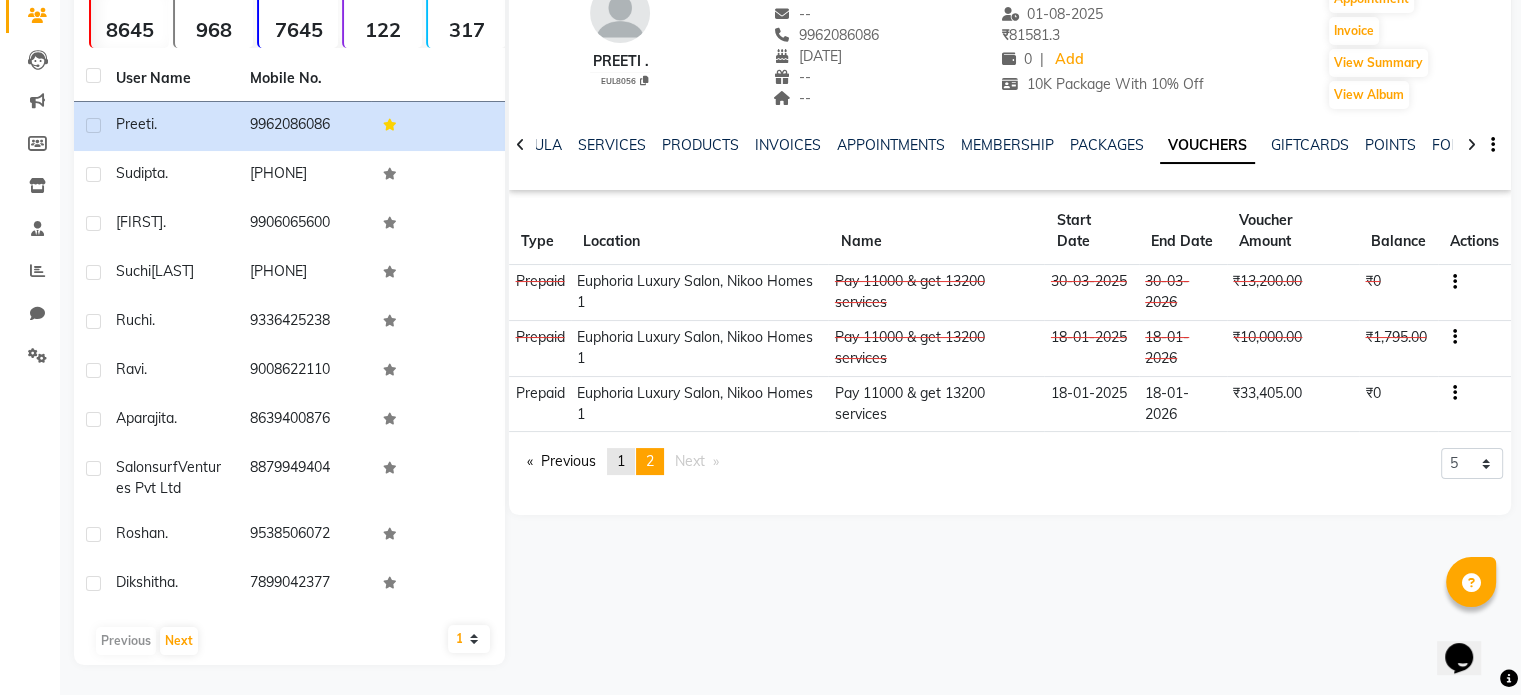 click on "page  1" 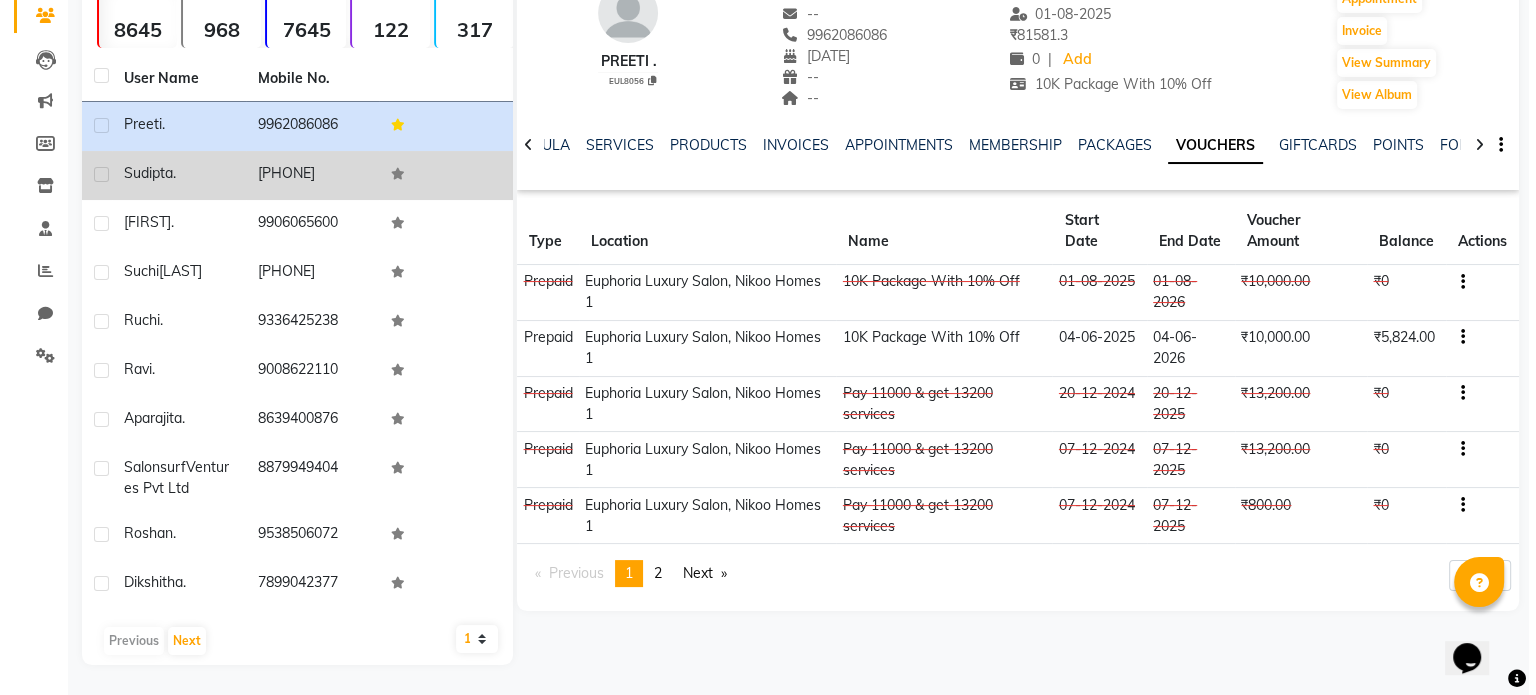 scroll, scrollTop: 0, scrollLeft: 0, axis: both 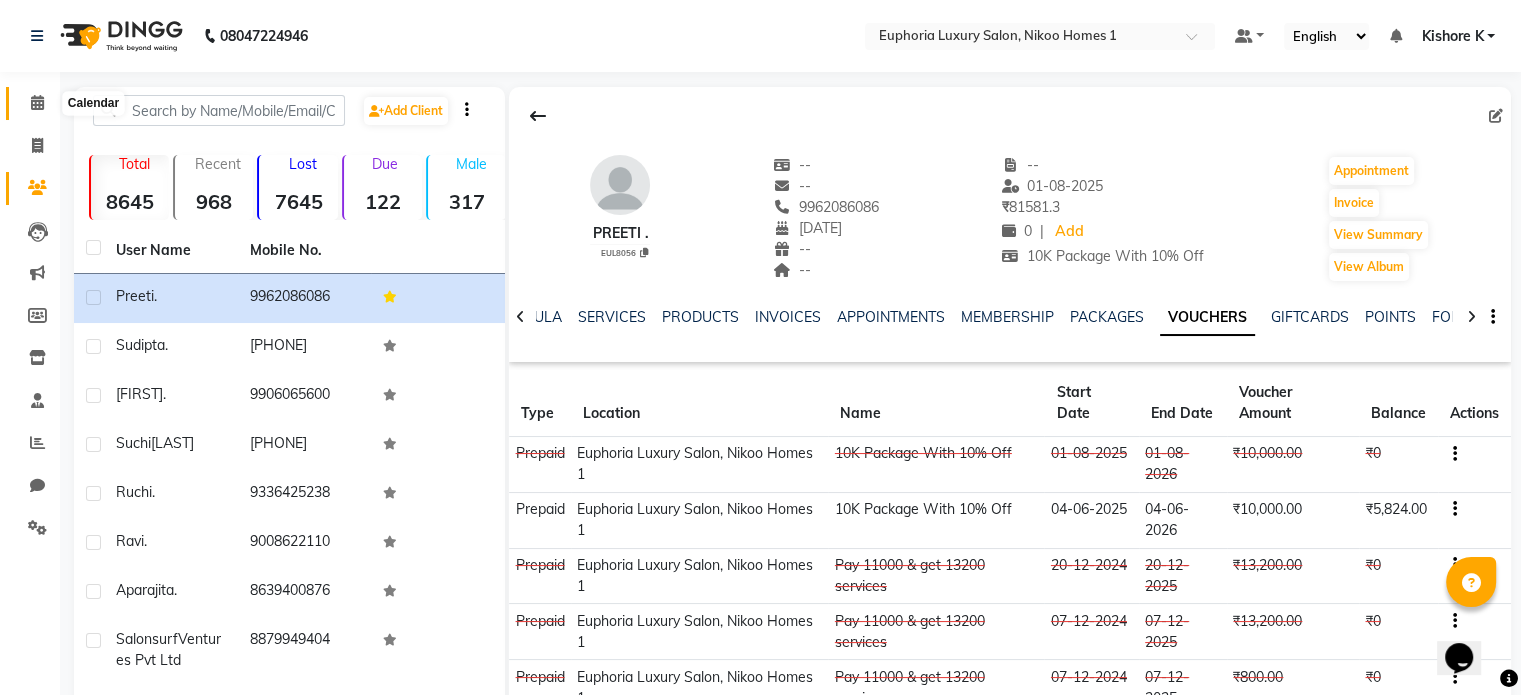 click 